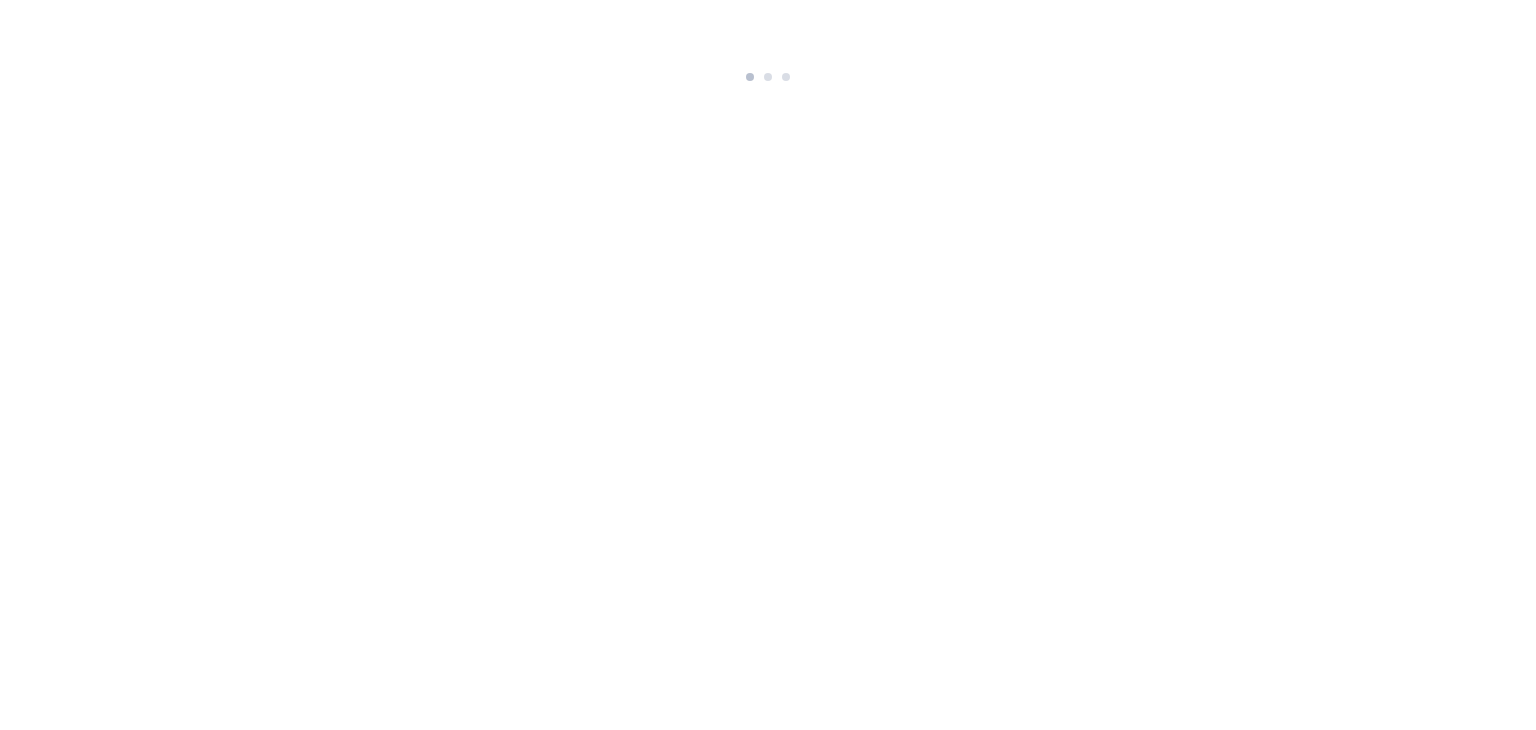 scroll, scrollTop: 0, scrollLeft: 0, axis: both 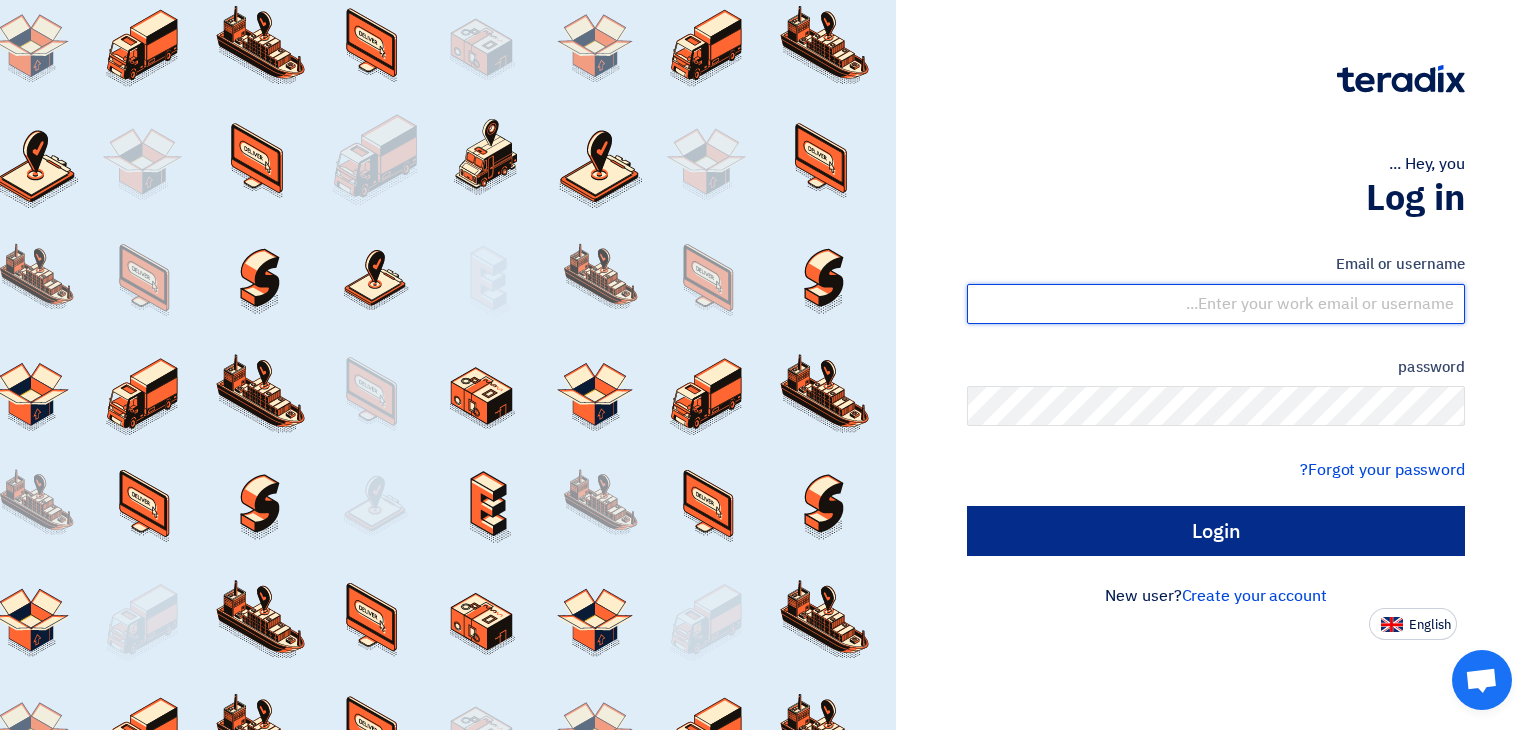 type on "[EMAIL_ADDRESS][DOMAIN_NAME]" 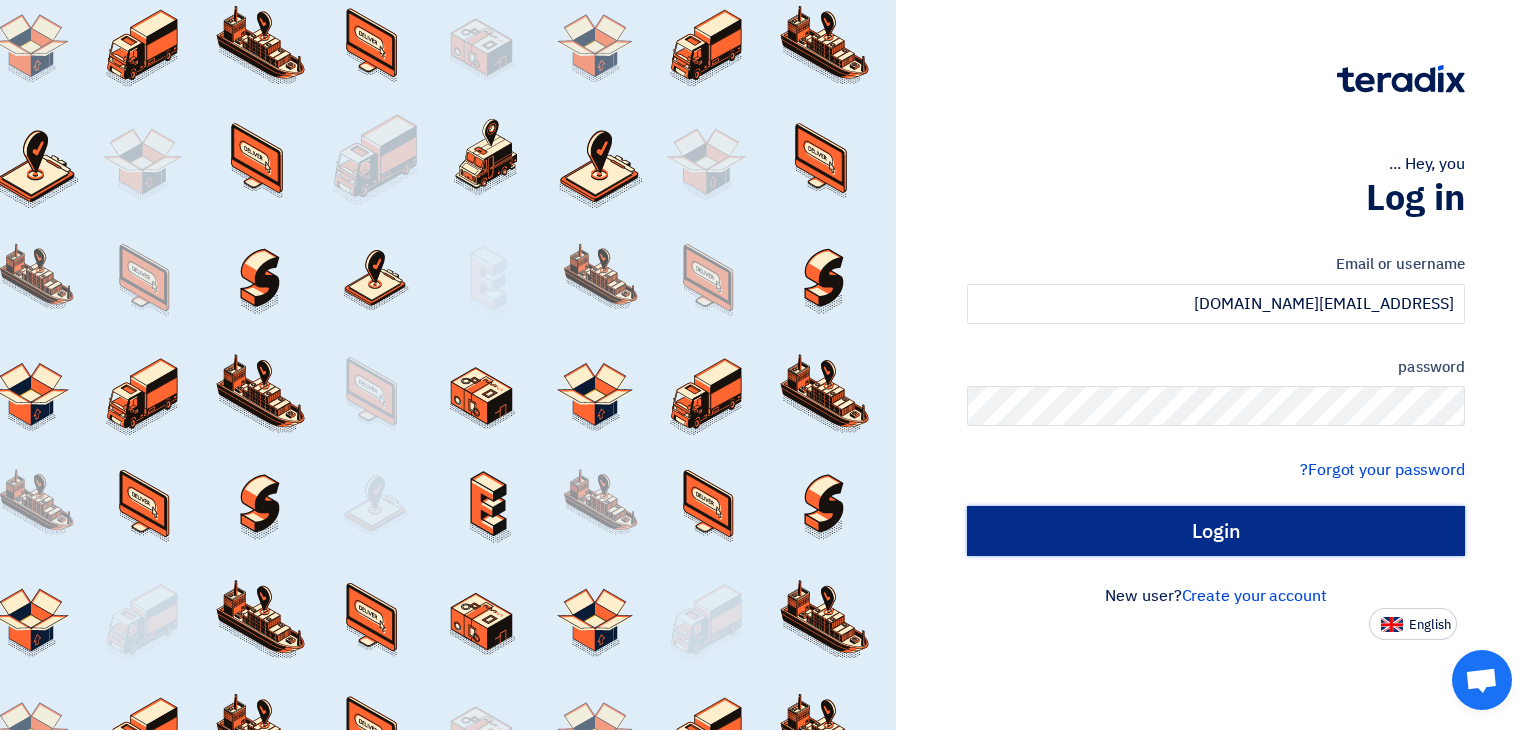 click on "Login" 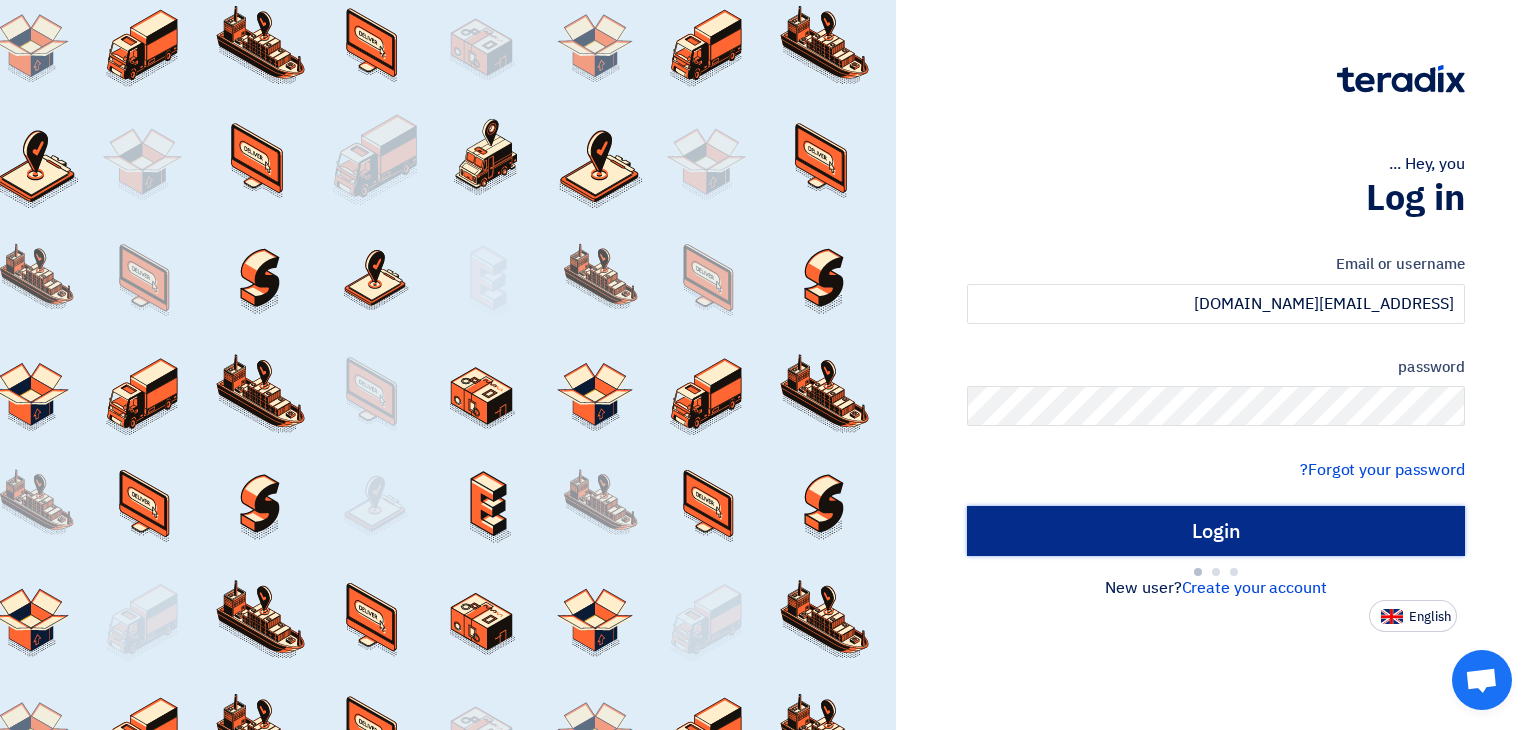 type on "Sign in" 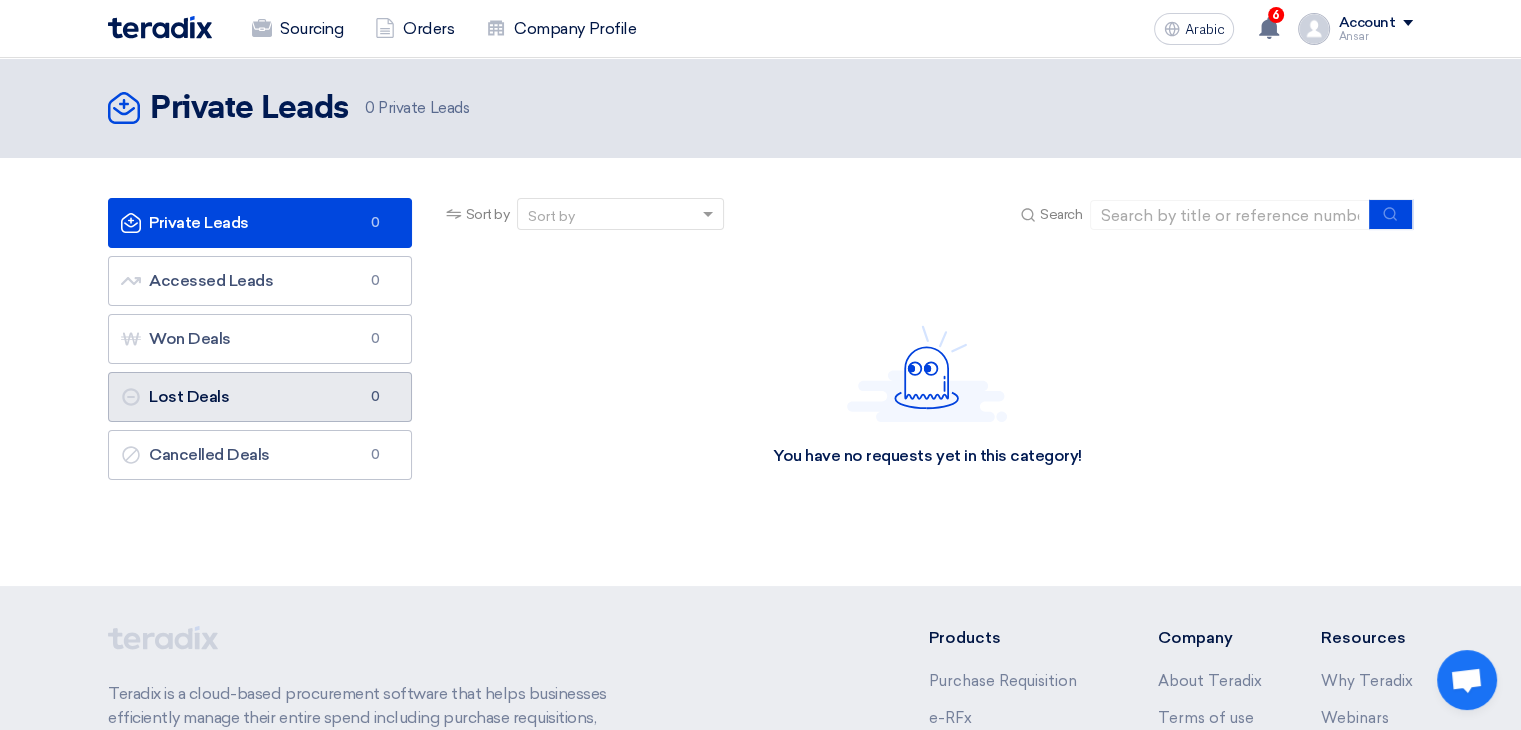 click on "Lost Deals" 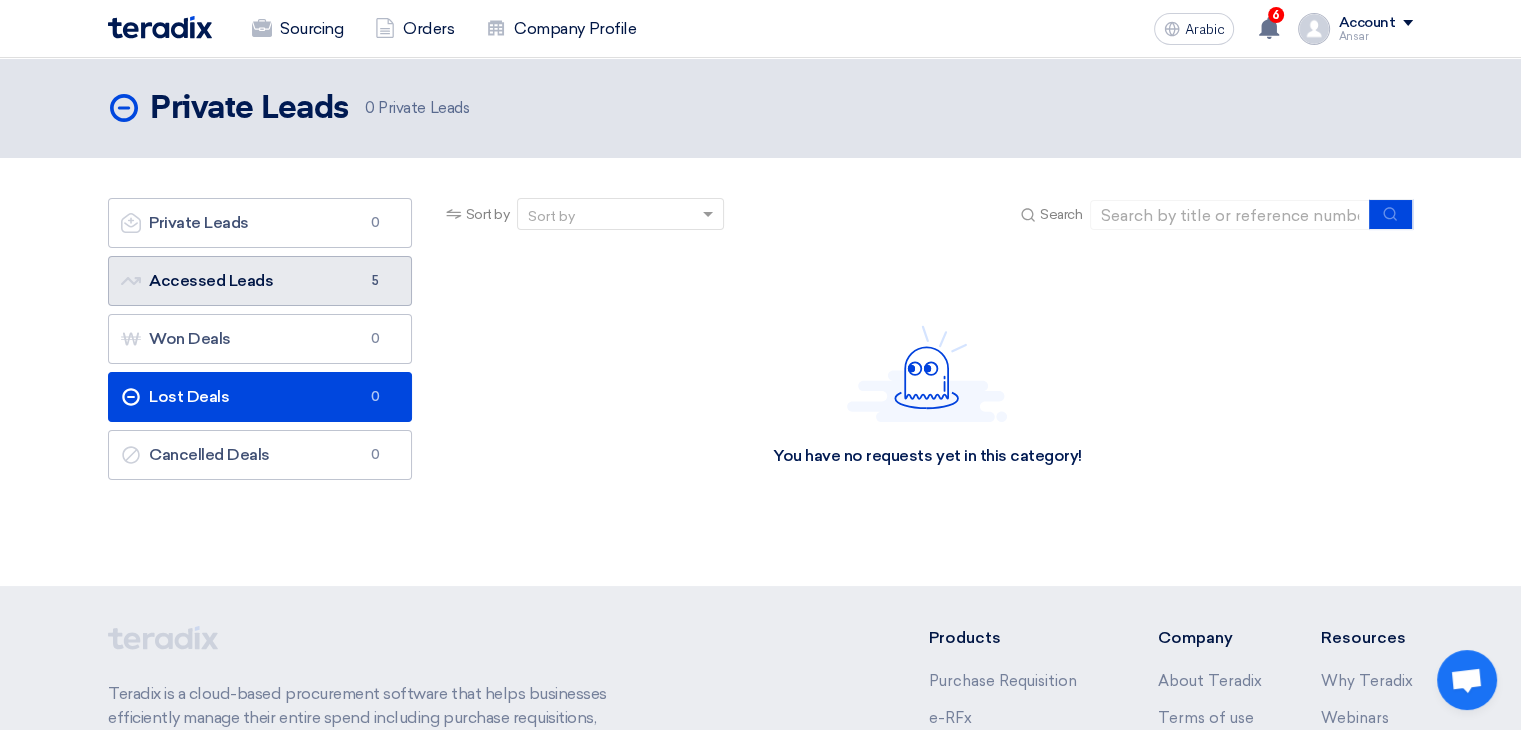 click on "Accessed Leads
Accessed Leads
5" 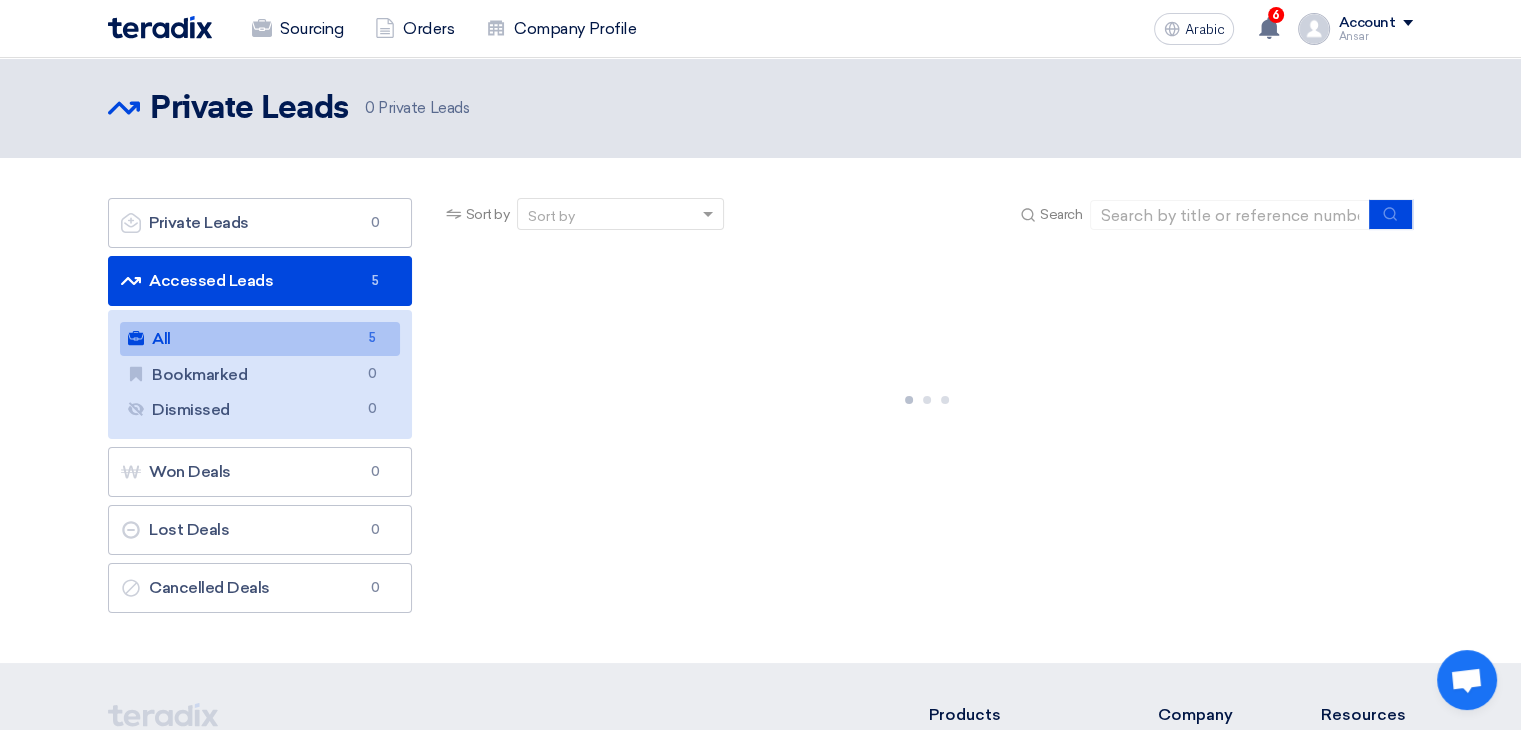 click on "All
All
5" 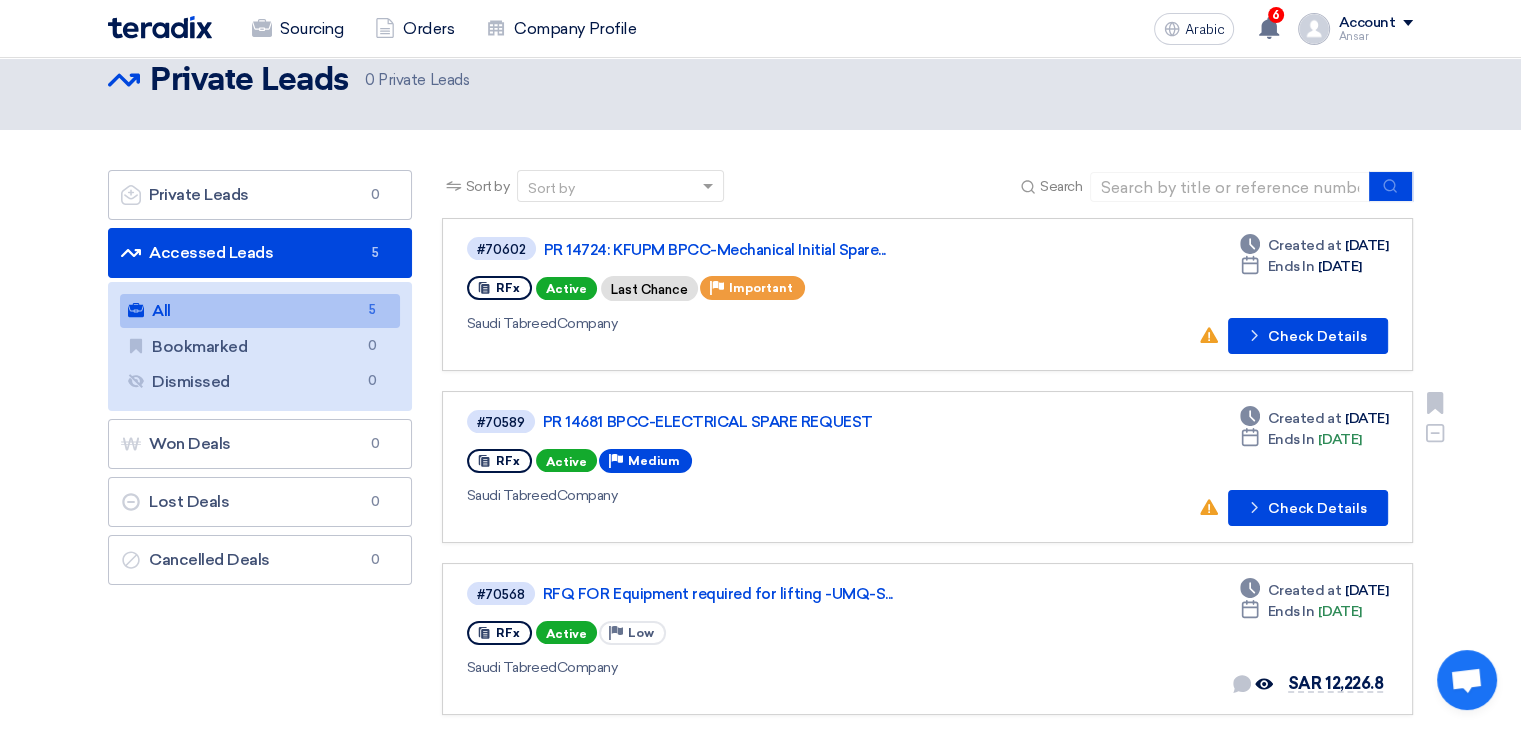 scroll, scrollTop: 32, scrollLeft: 0, axis: vertical 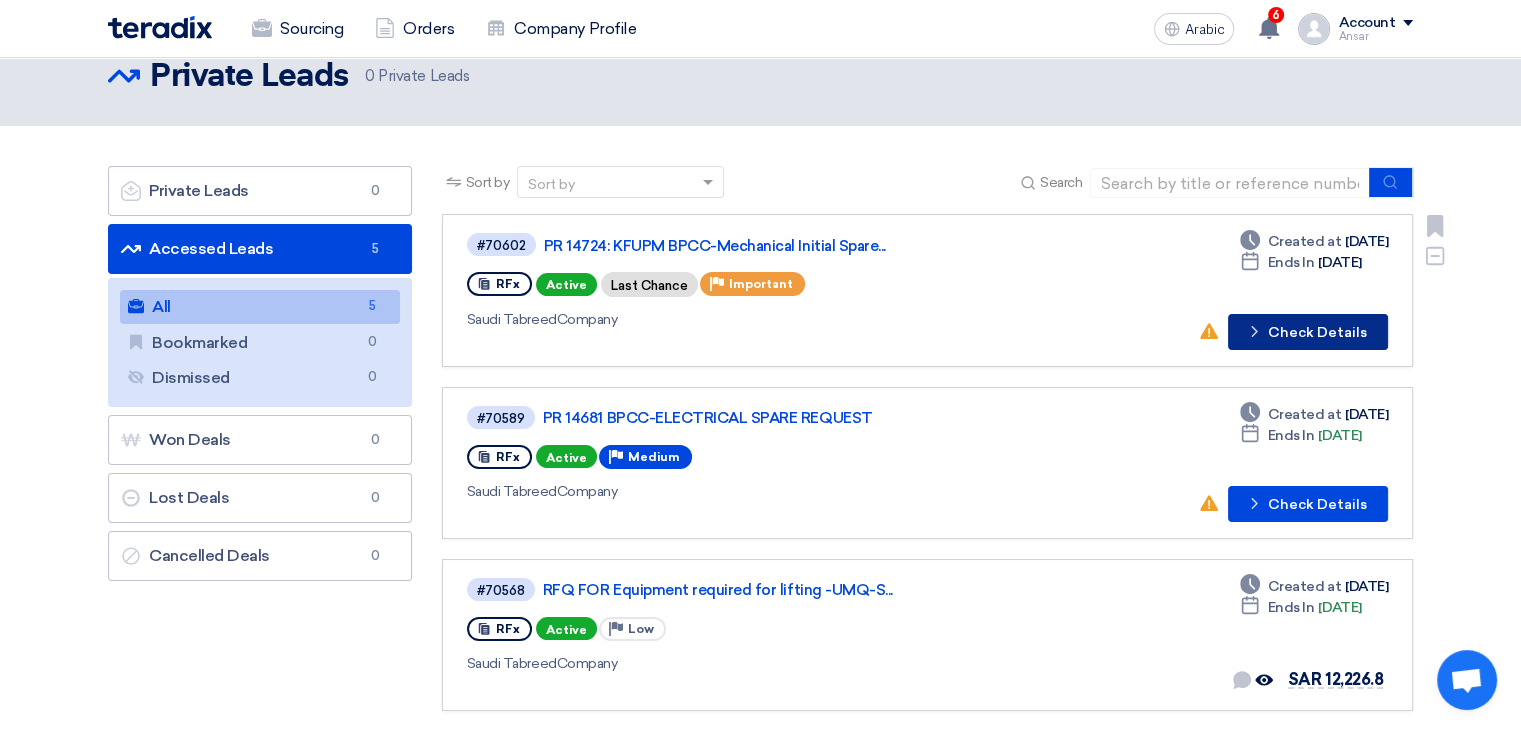 click on "Check details
Check Details" 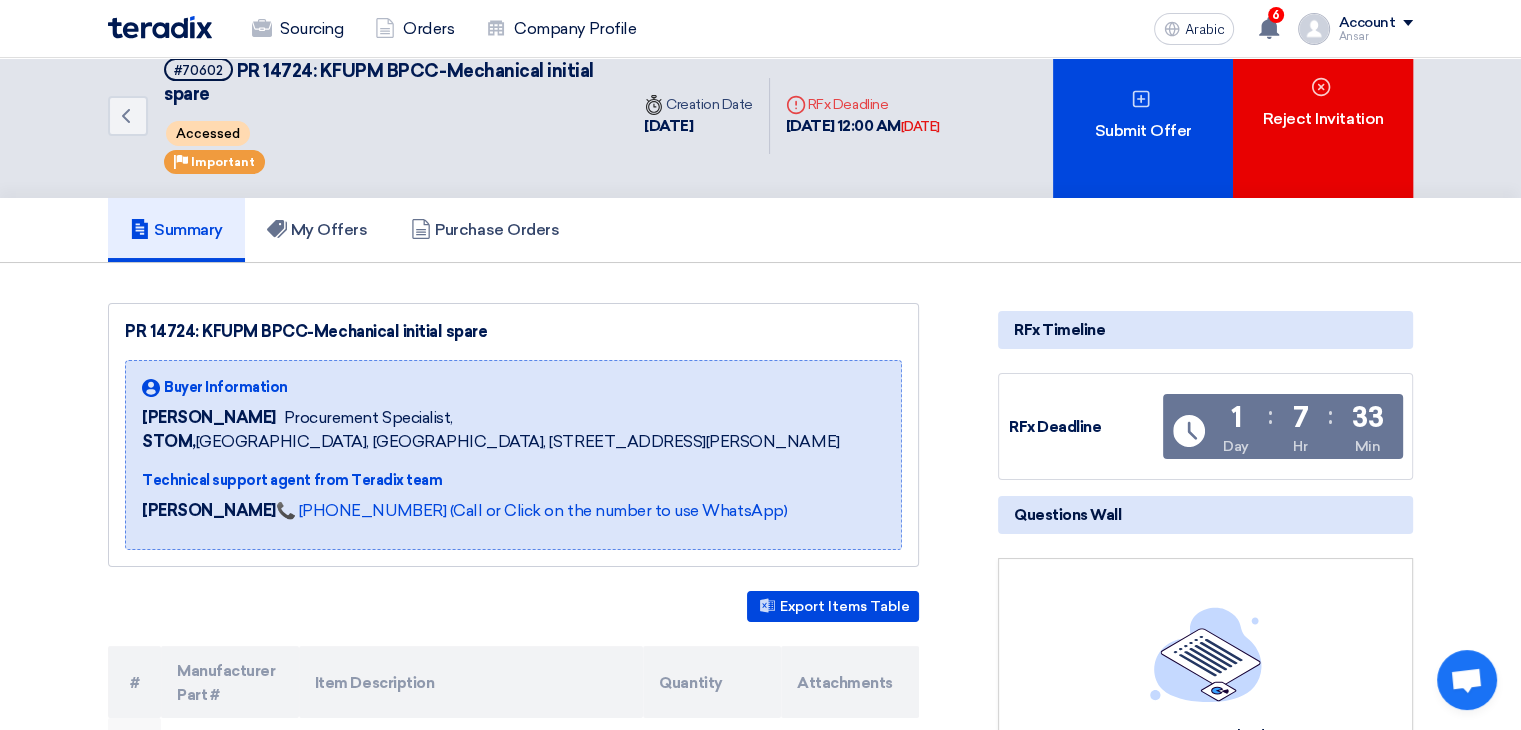scroll, scrollTop: 0, scrollLeft: 0, axis: both 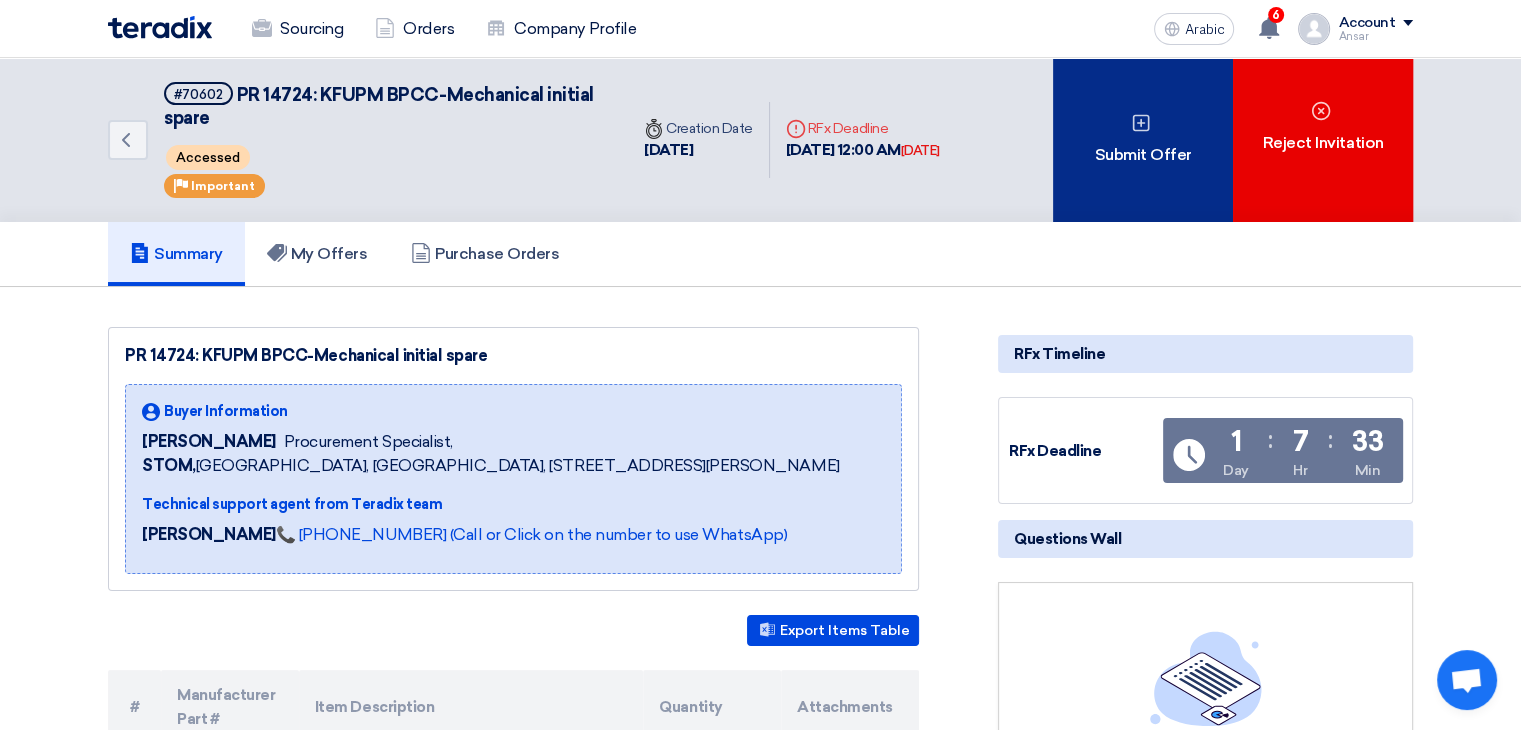 click on "Submit Offer" 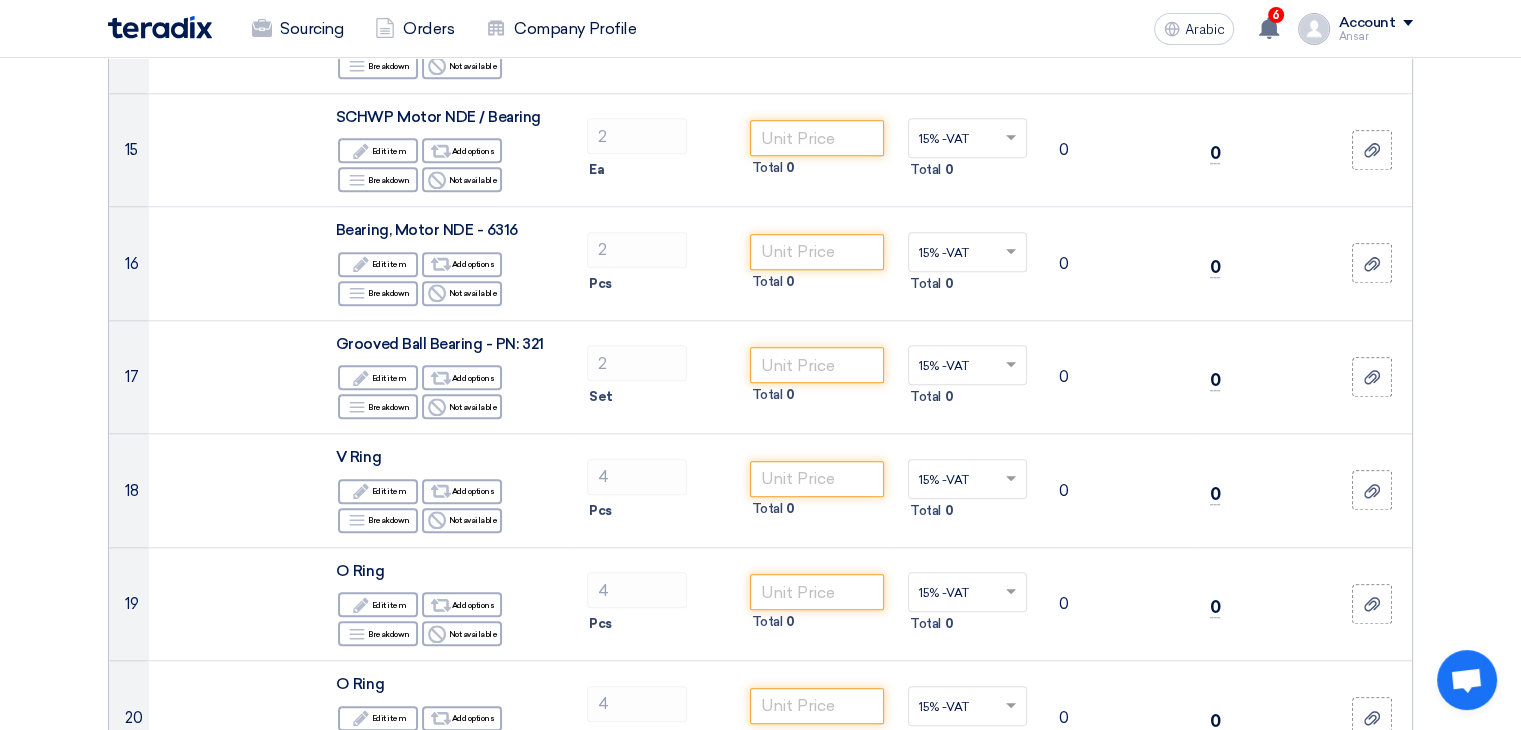 scroll, scrollTop: 2038, scrollLeft: 0, axis: vertical 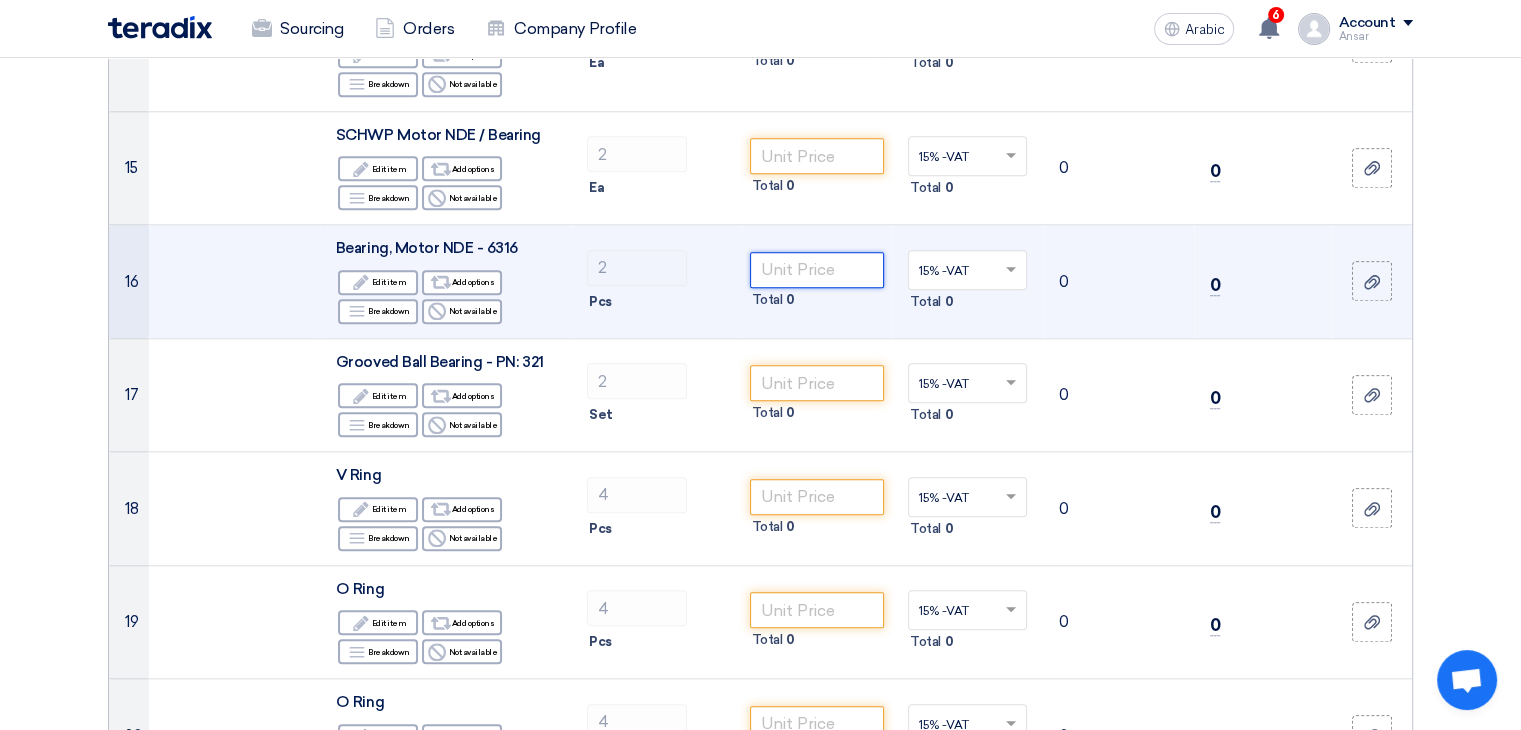 click 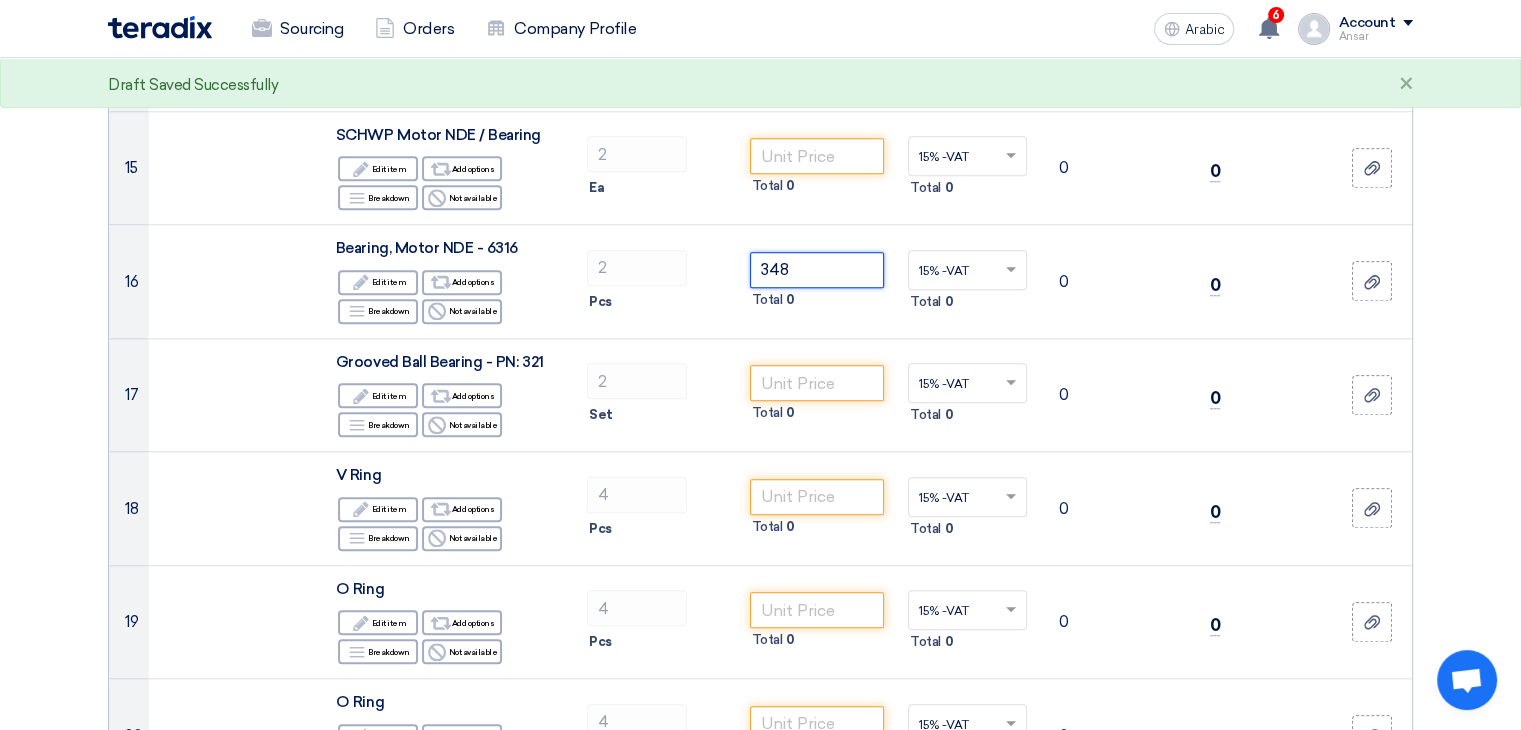 type on "348" 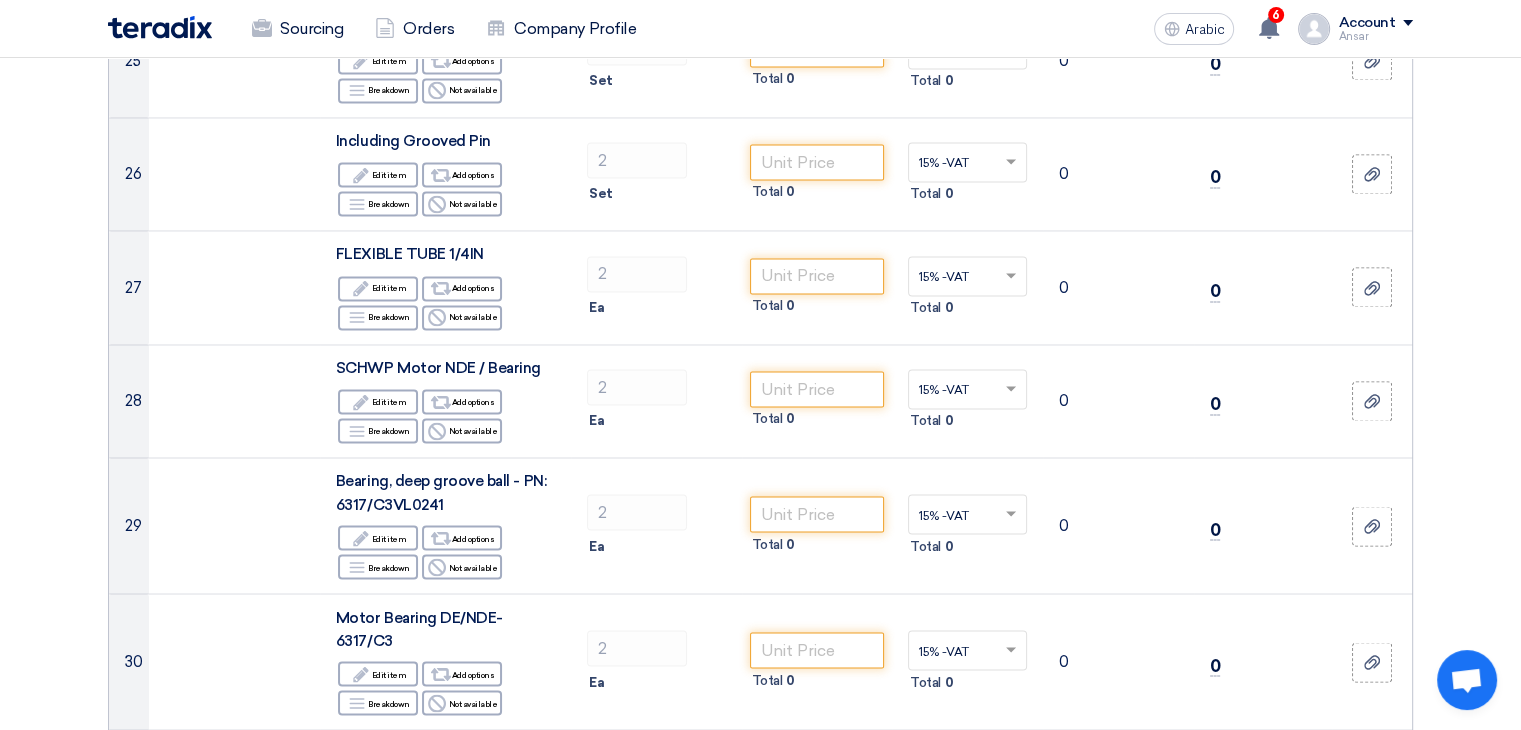 scroll, scrollTop: 3354, scrollLeft: 0, axis: vertical 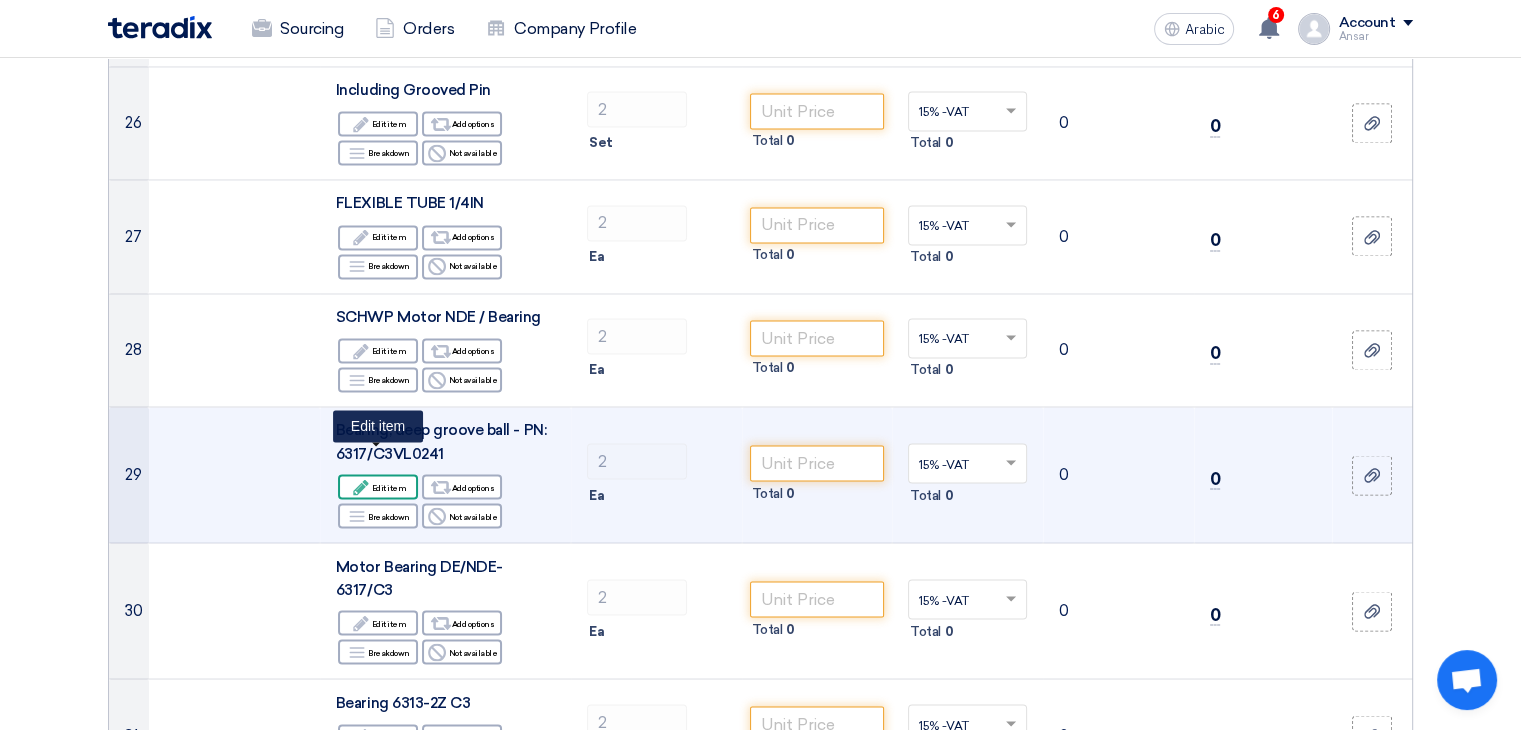 click on "Edit
Edit item" 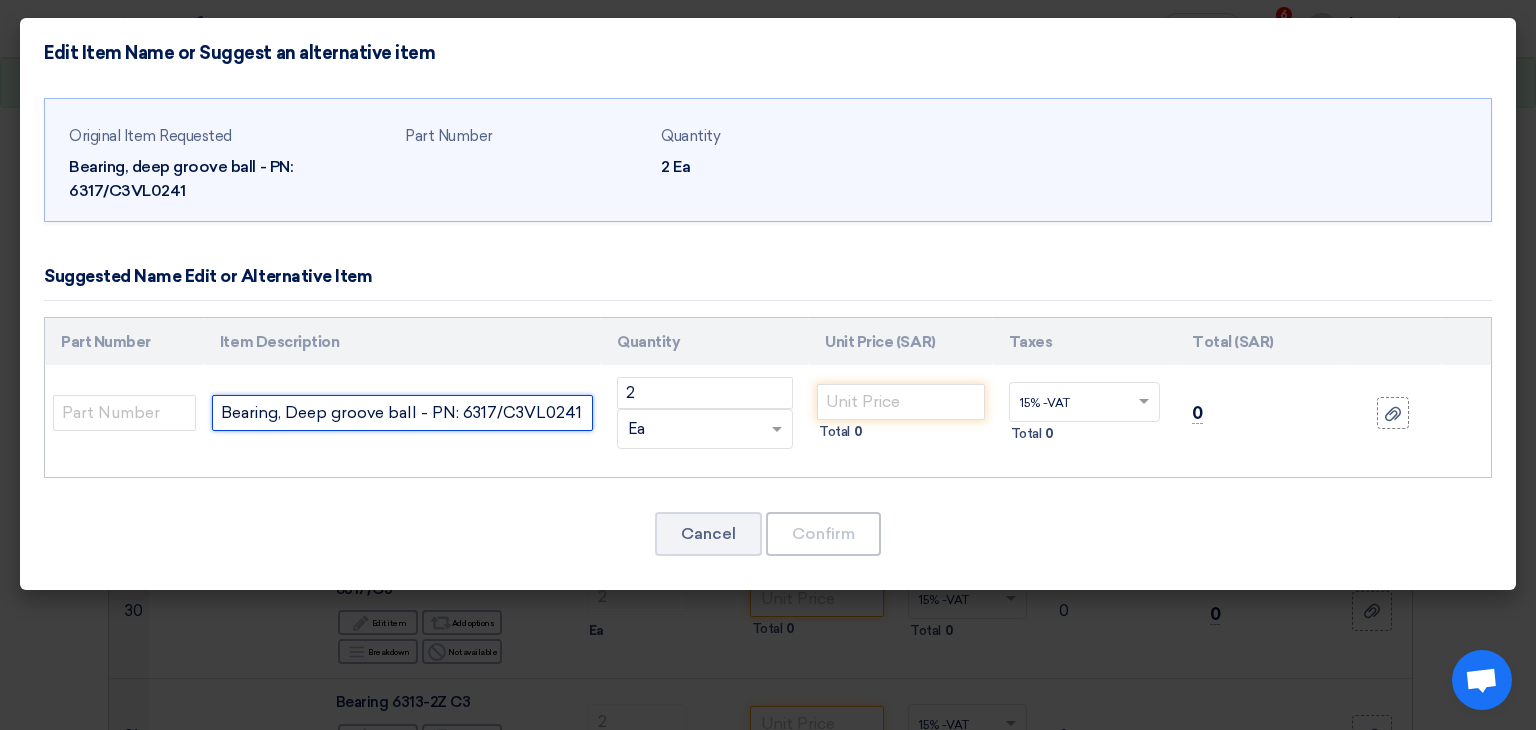 click on "Bearing, Deep groove ball - PN: 6317/C3VL0241" 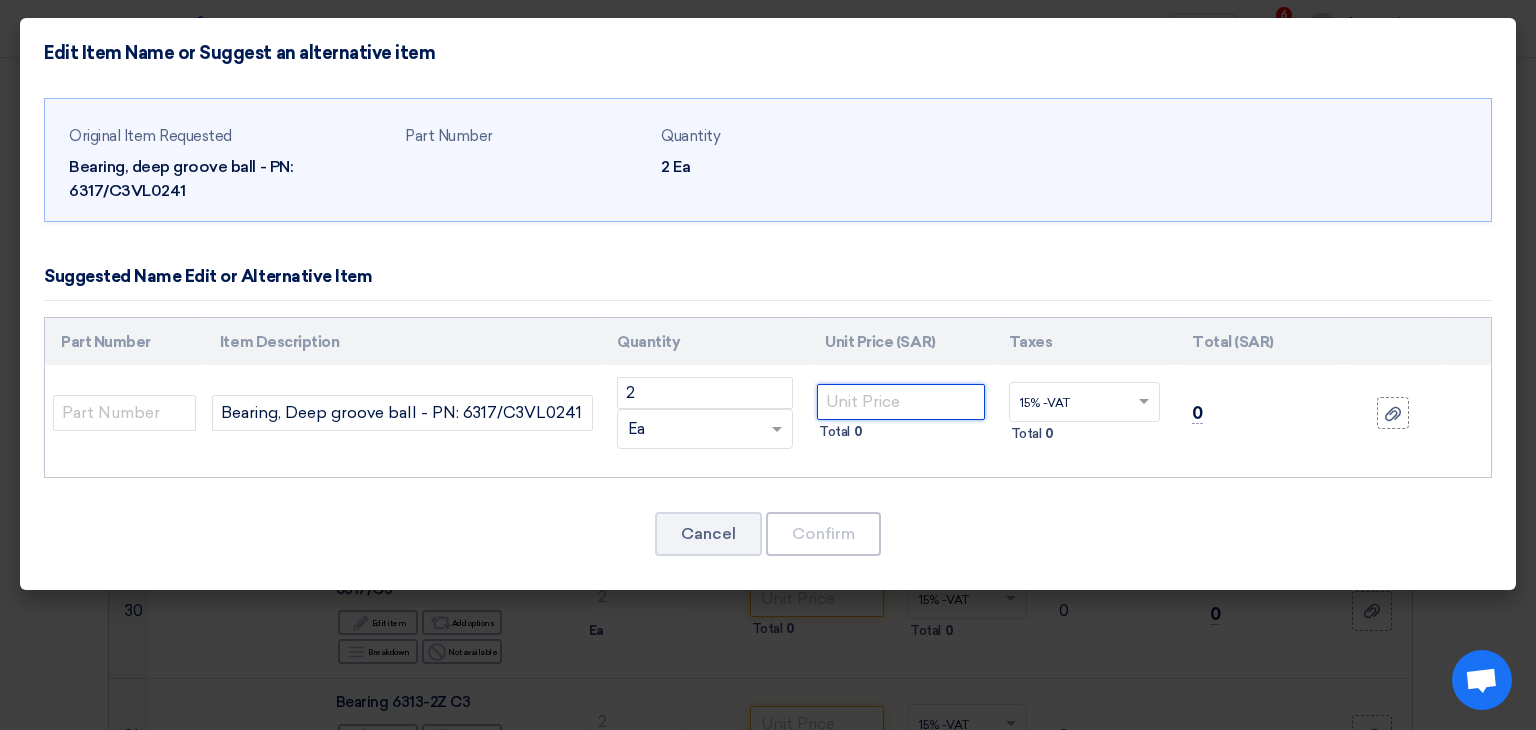 click 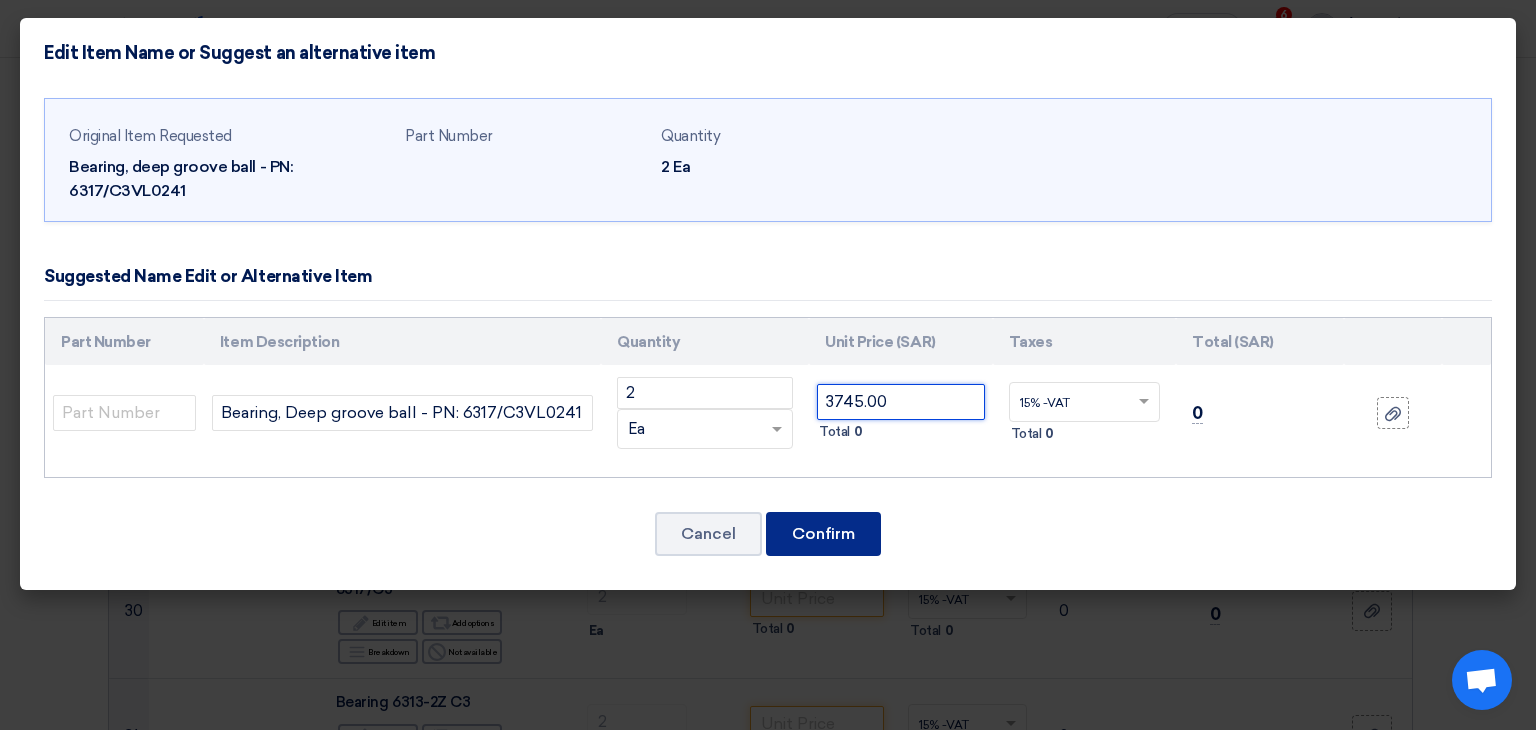 type on "3745.00" 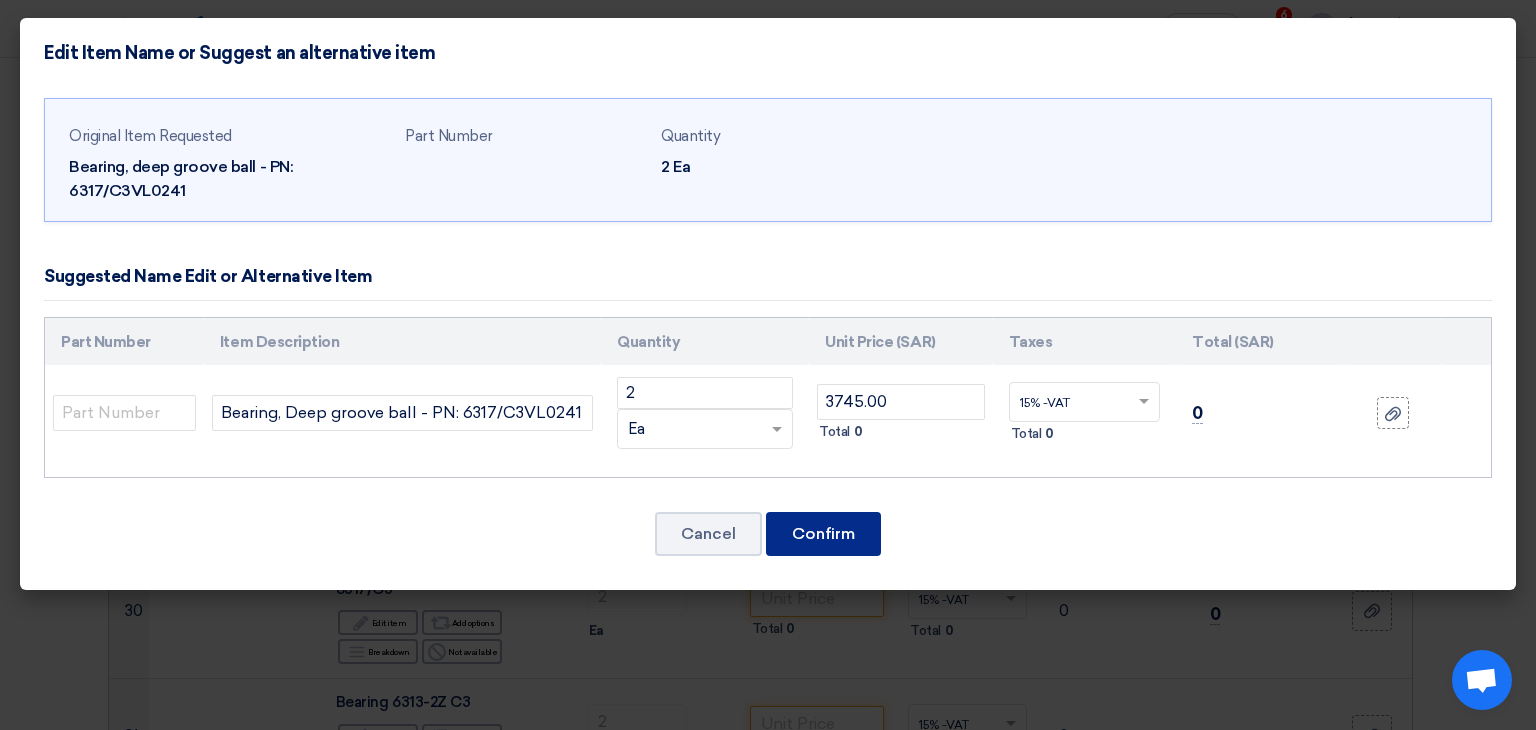 click on "Confirm" 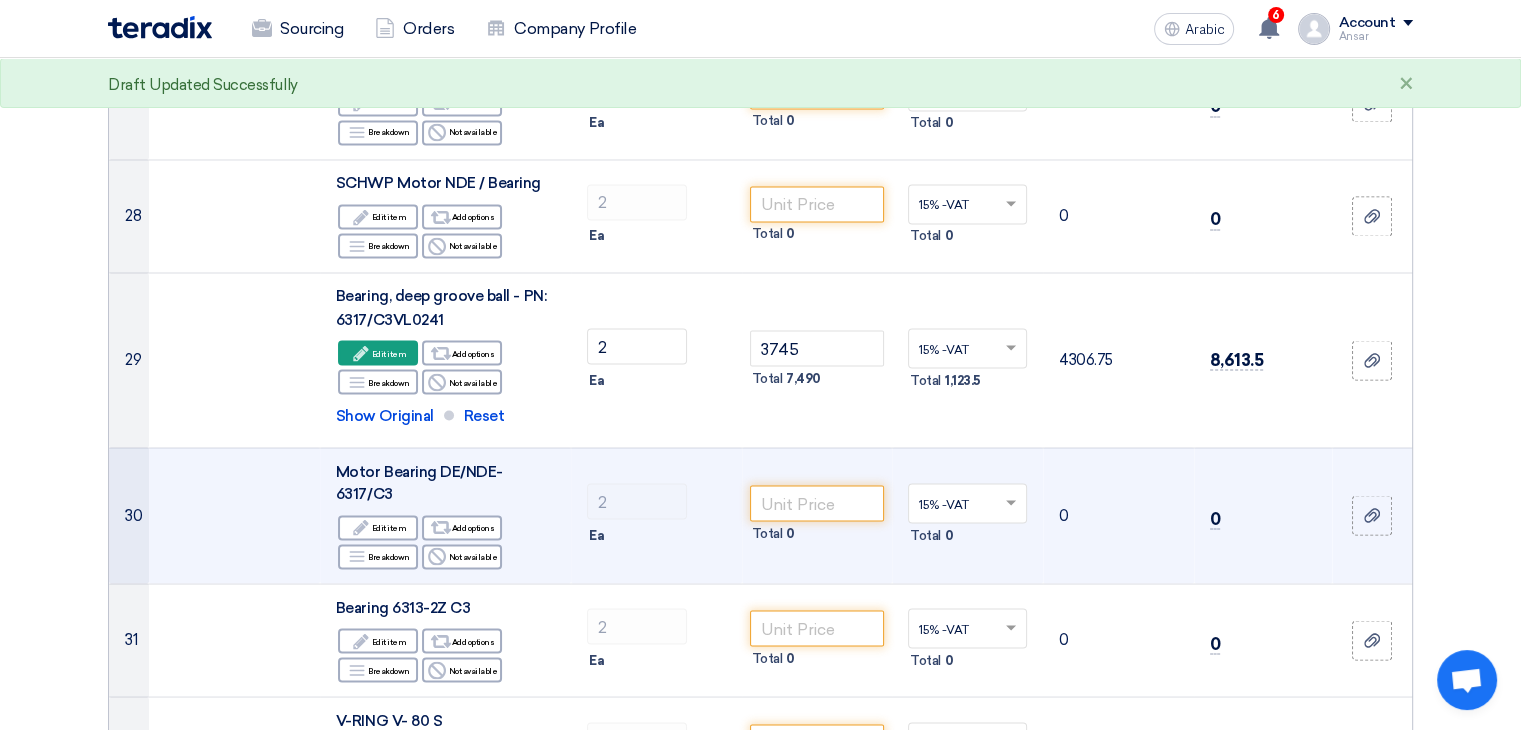 scroll, scrollTop: 3490, scrollLeft: 0, axis: vertical 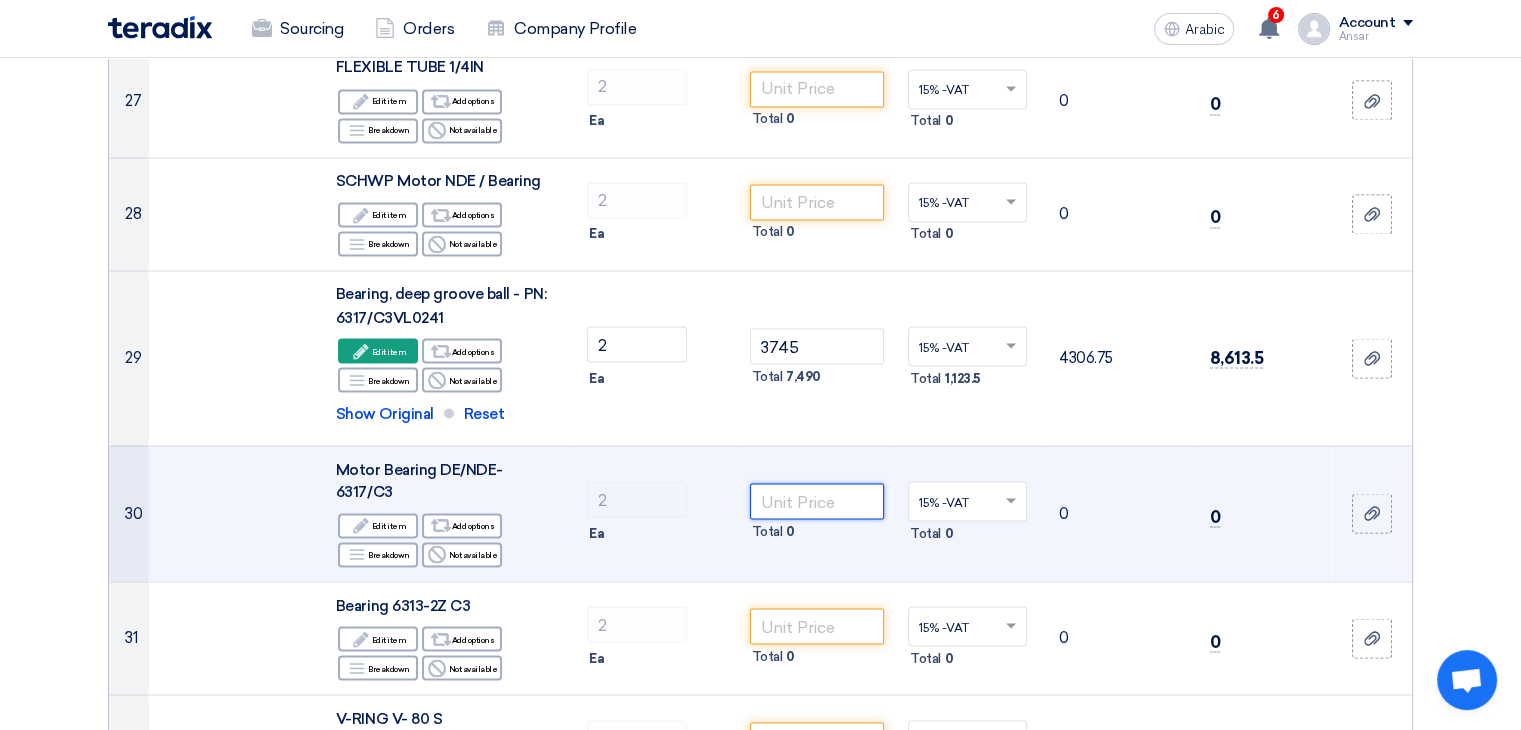 click 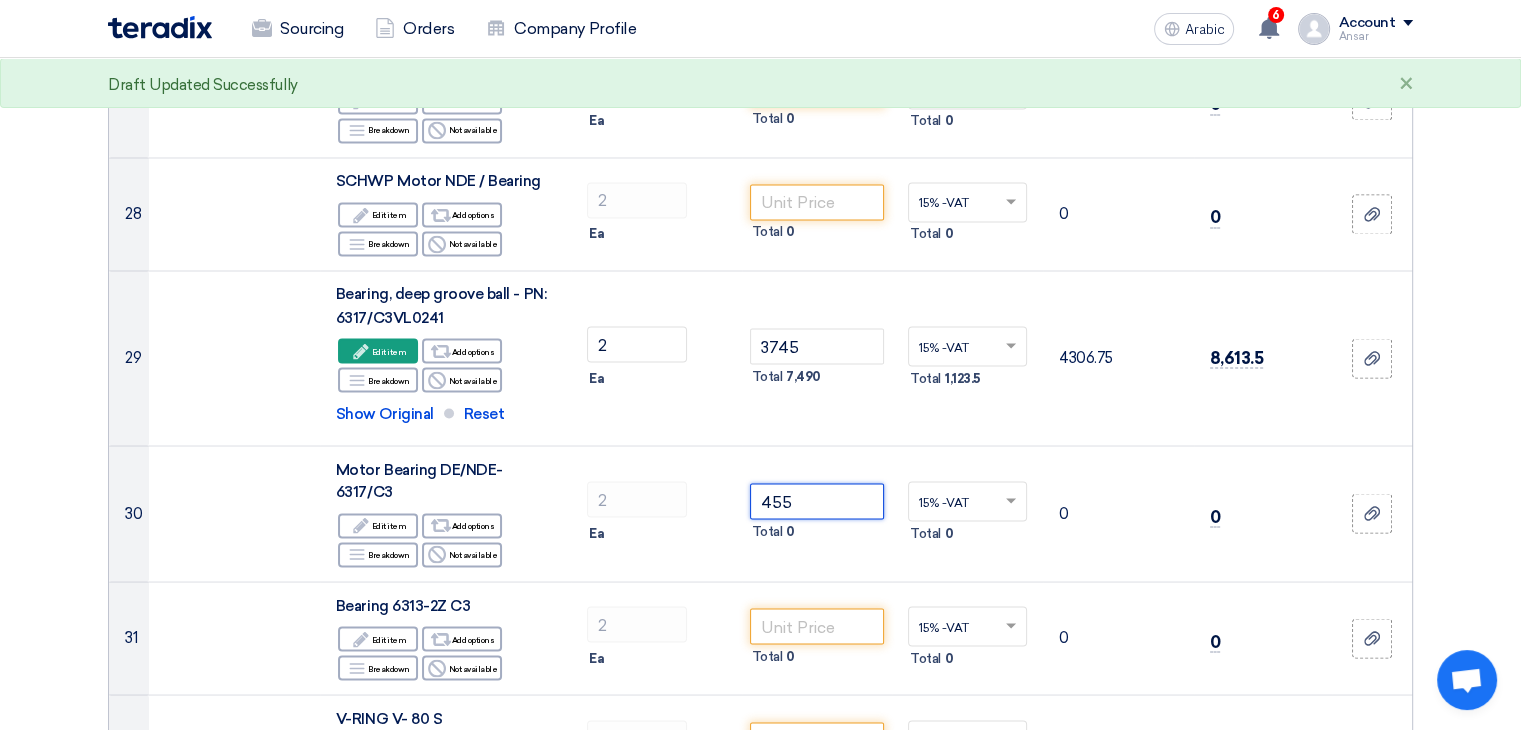 type on "455" 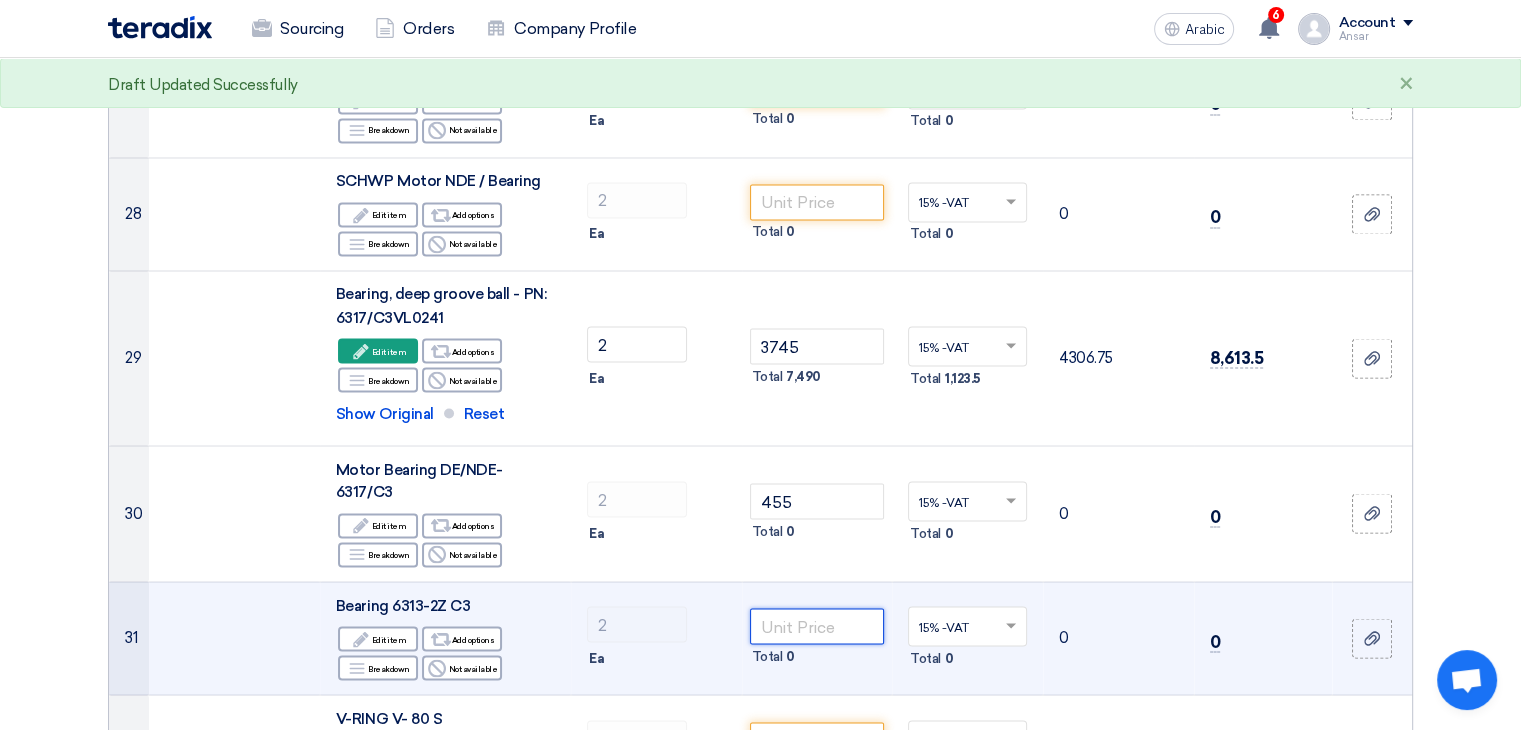 click 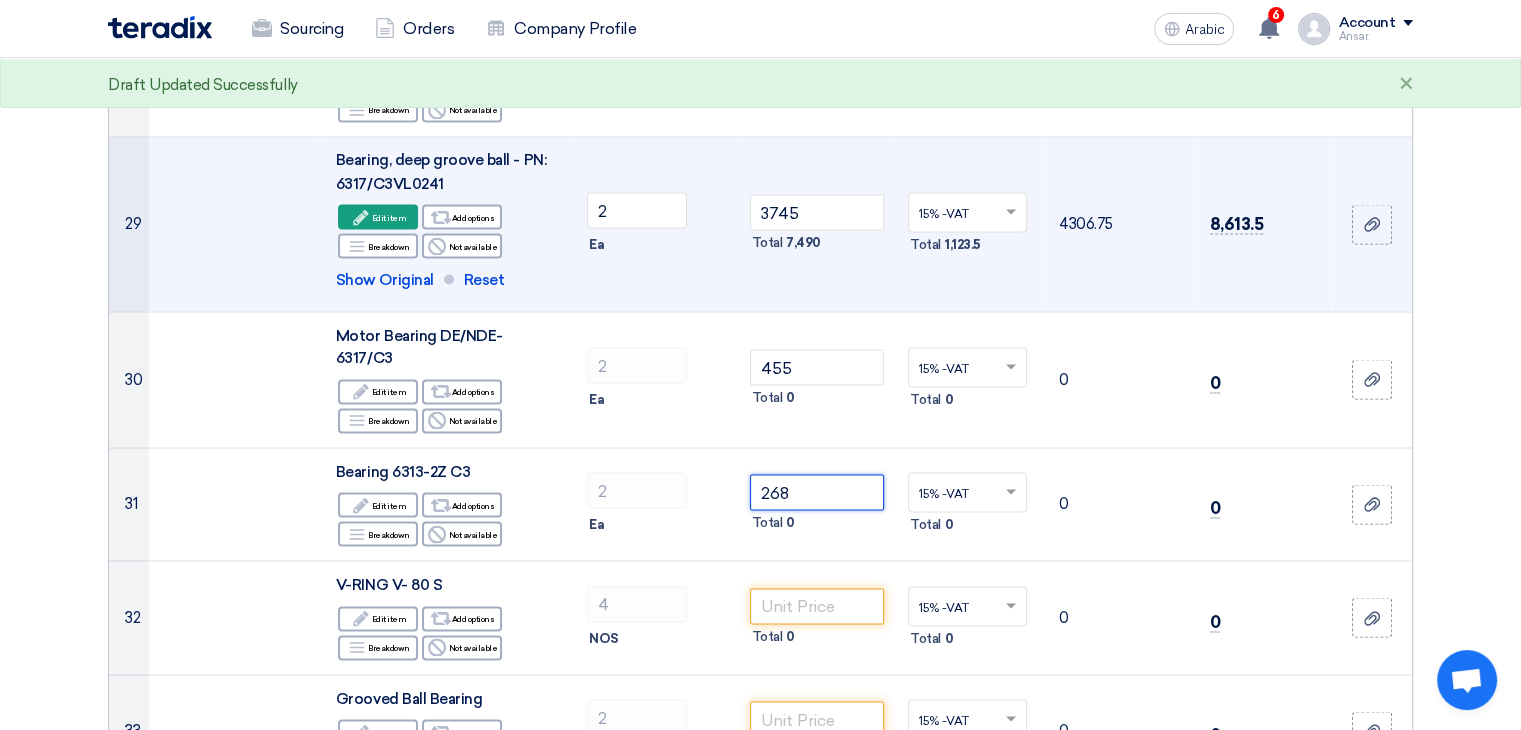 scroll, scrollTop: 3626, scrollLeft: 0, axis: vertical 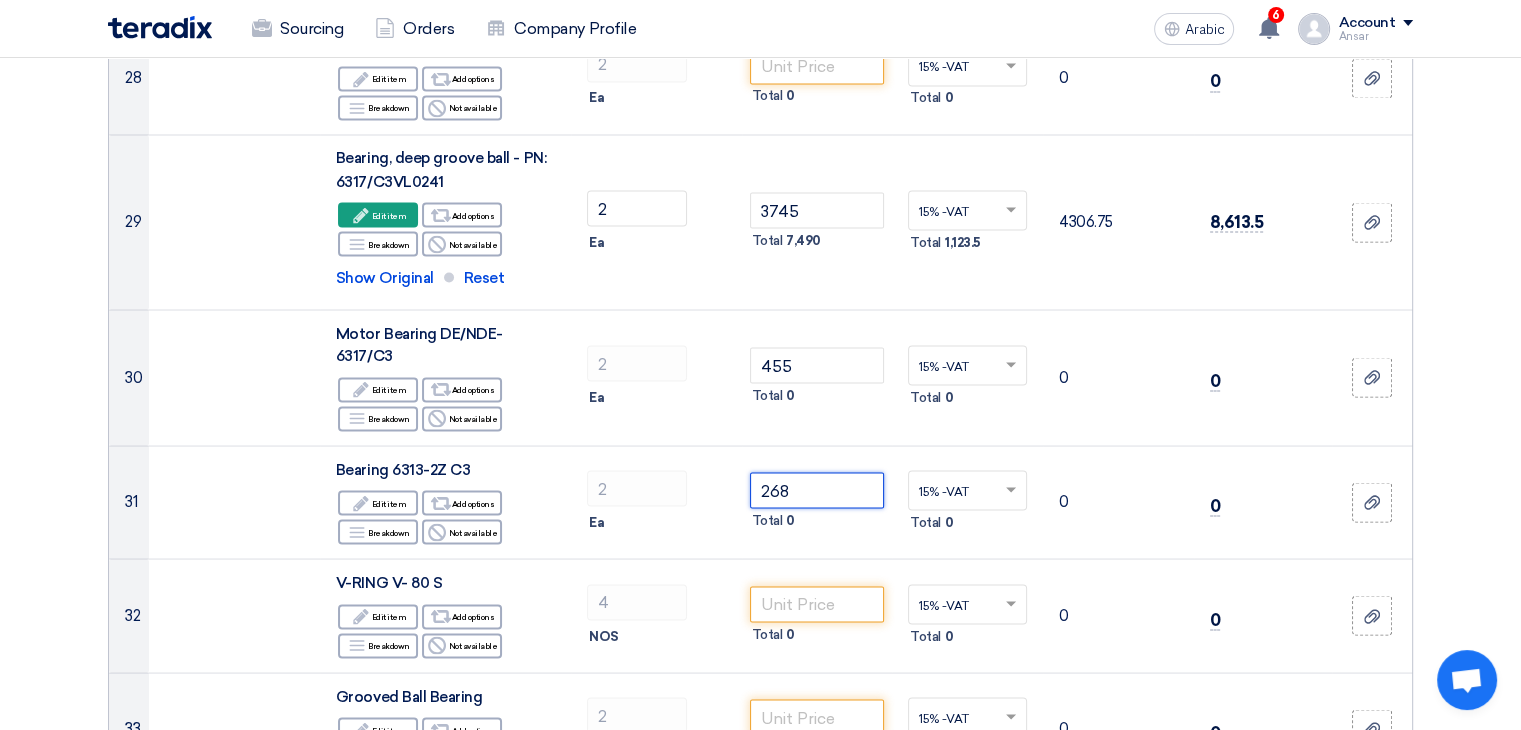 type on "268" 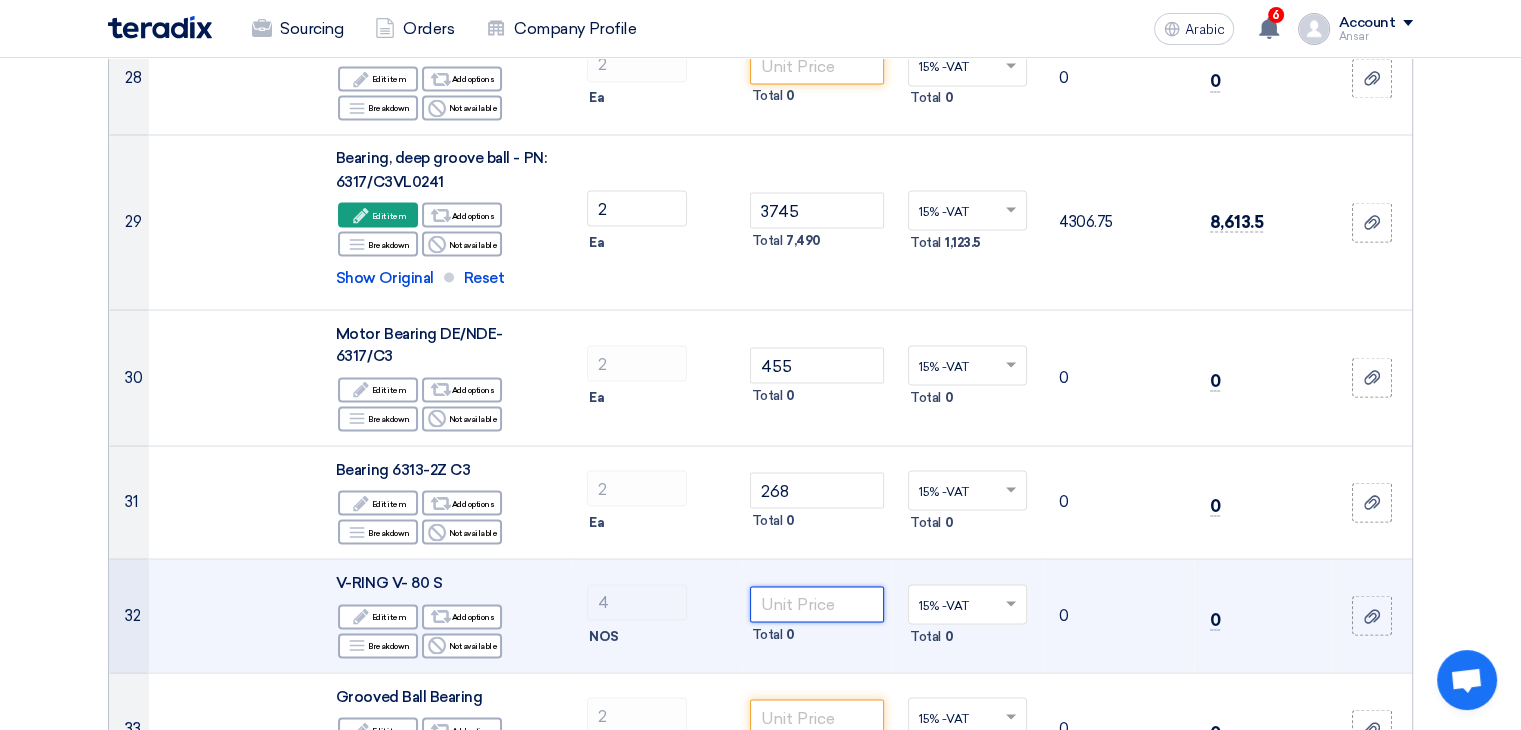 click 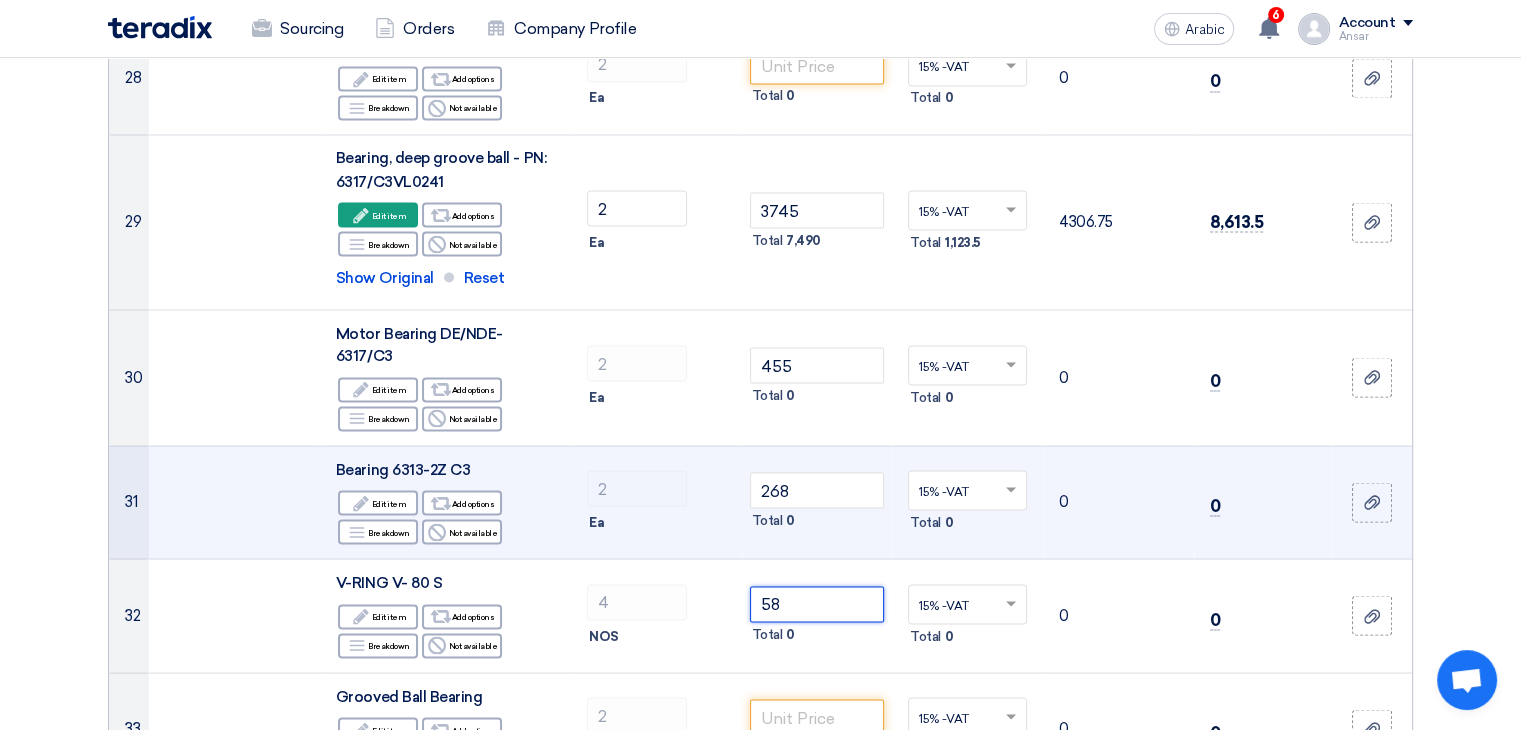 scroll, scrollTop: 3708, scrollLeft: 0, axis: vertical 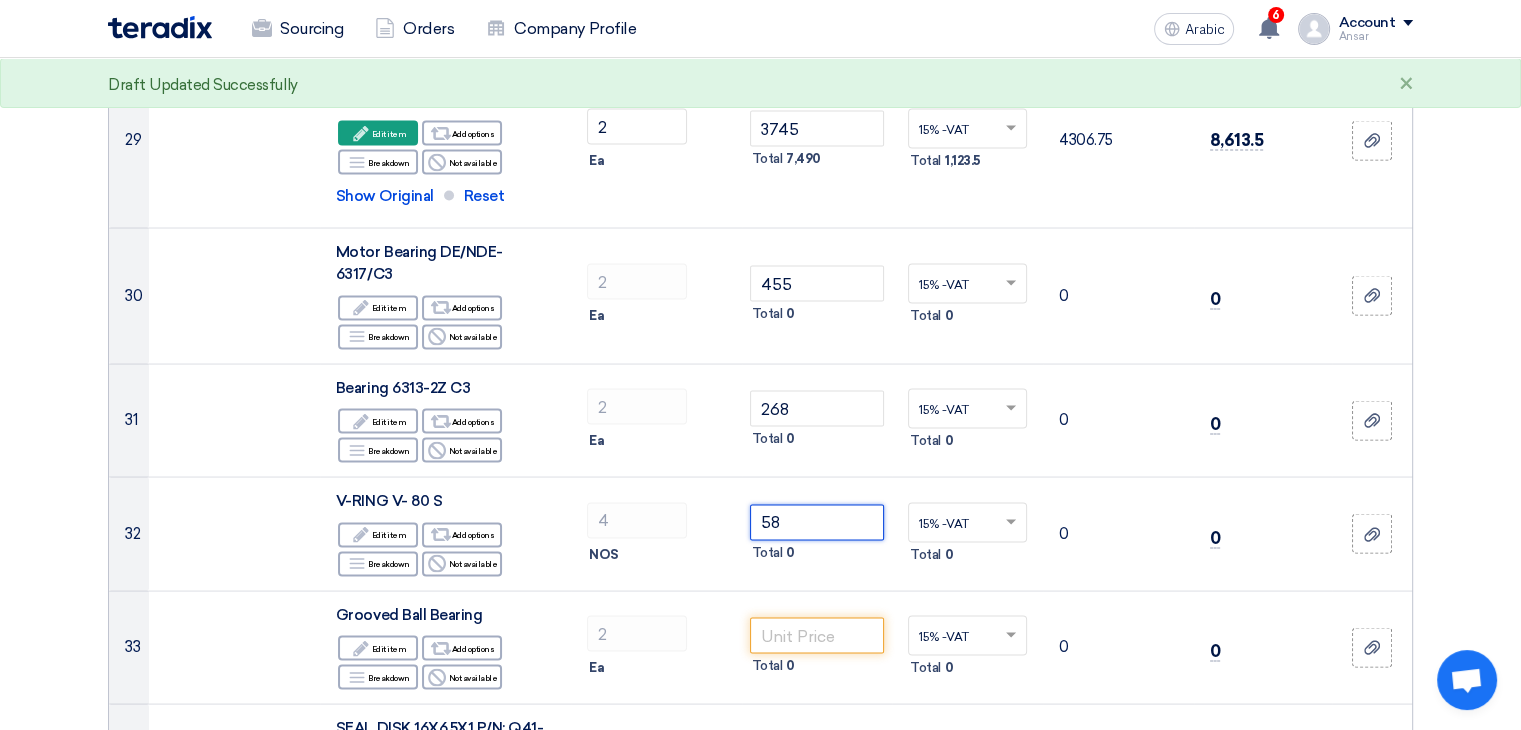 type on "58" 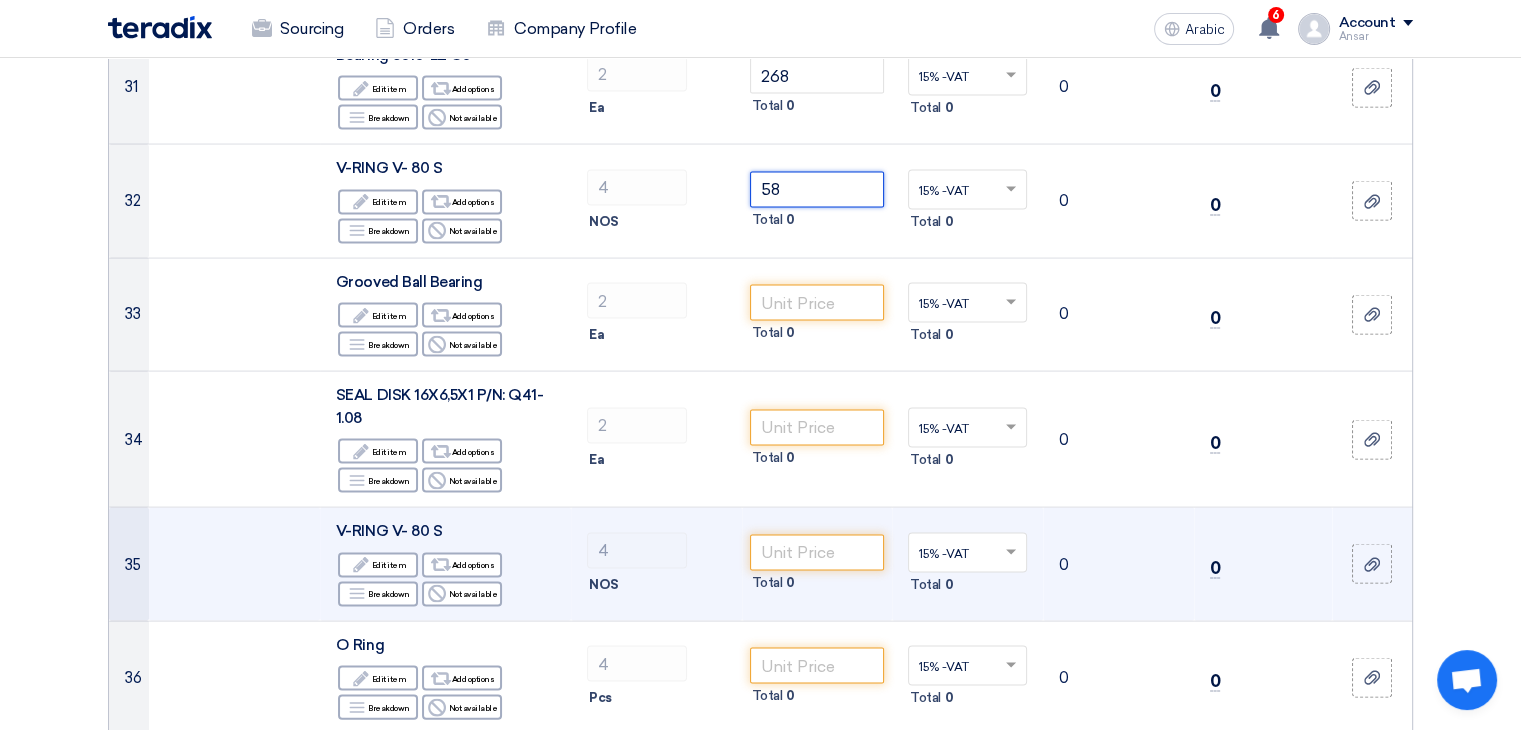 scroll, scrollTop: 4039, scrollLeft: 0, axis: vertical 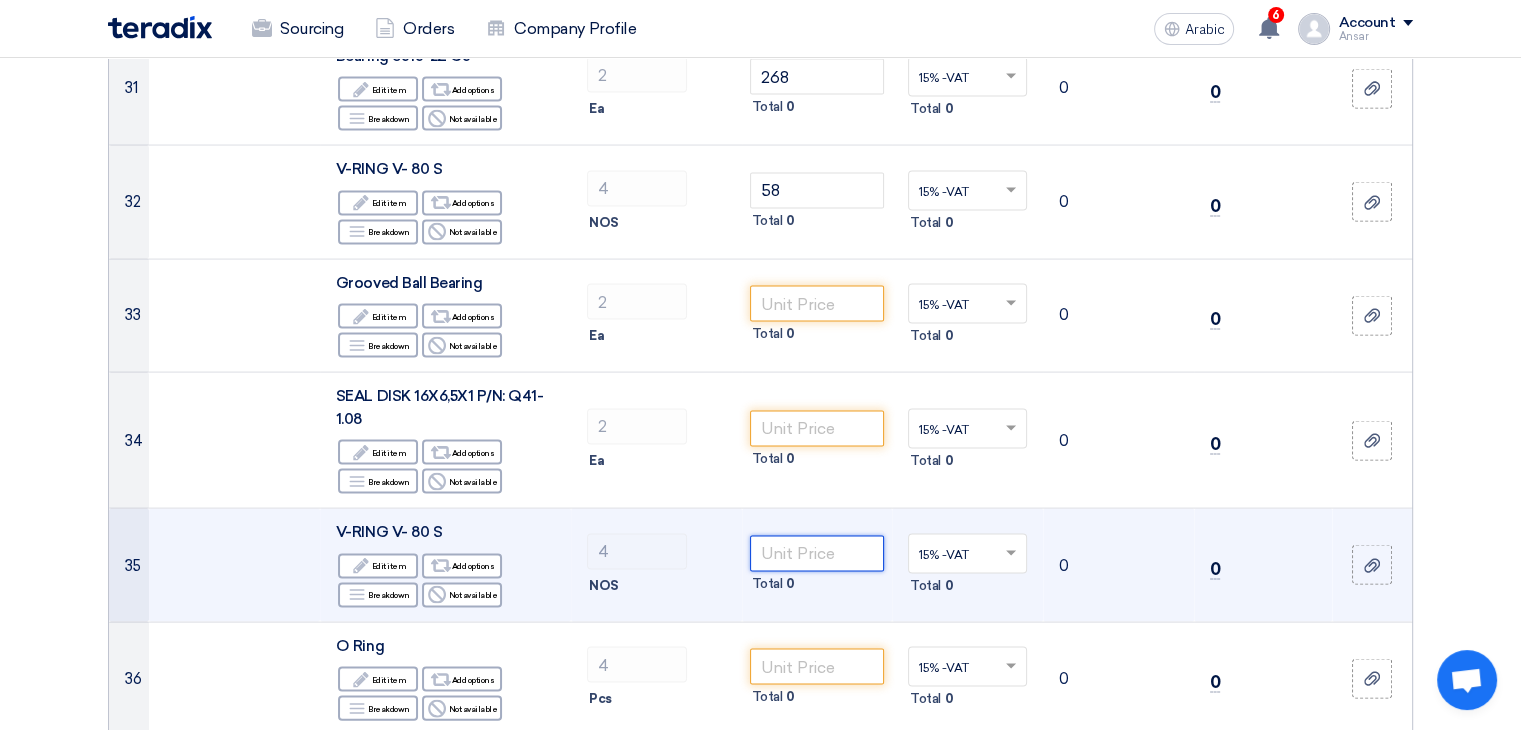 click 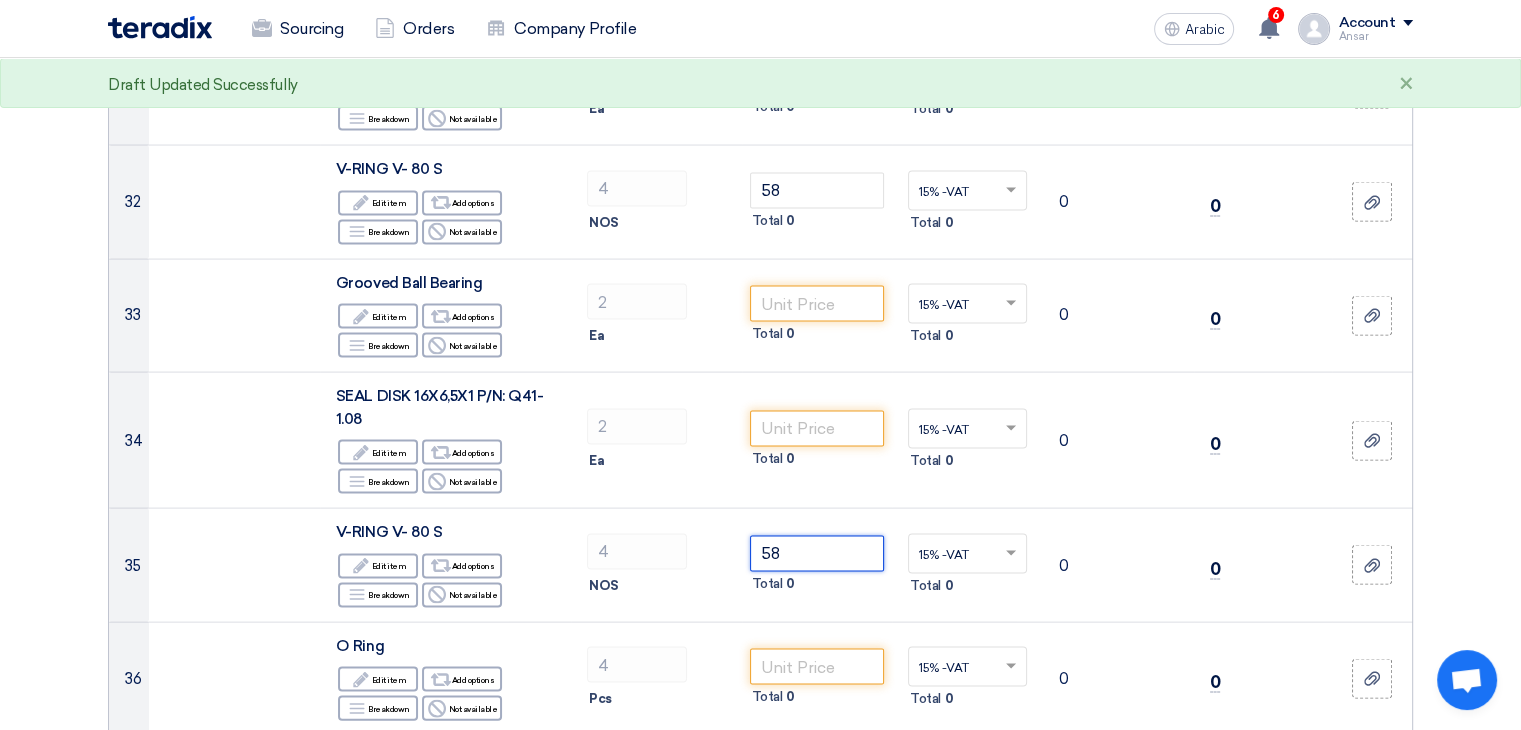 type on "58" 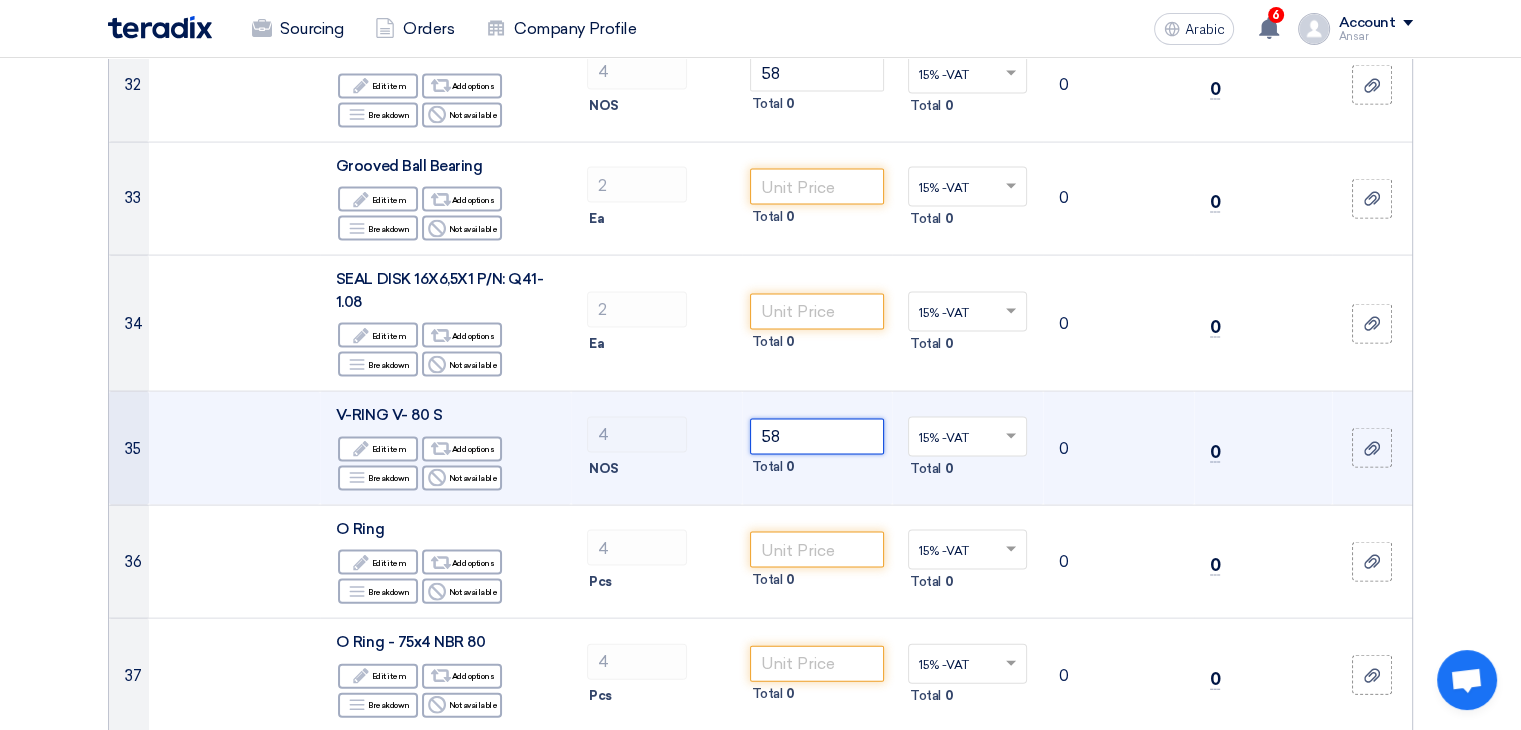 scroll, scrollTop: 4158, scrollLeft: 0, axis: vertical 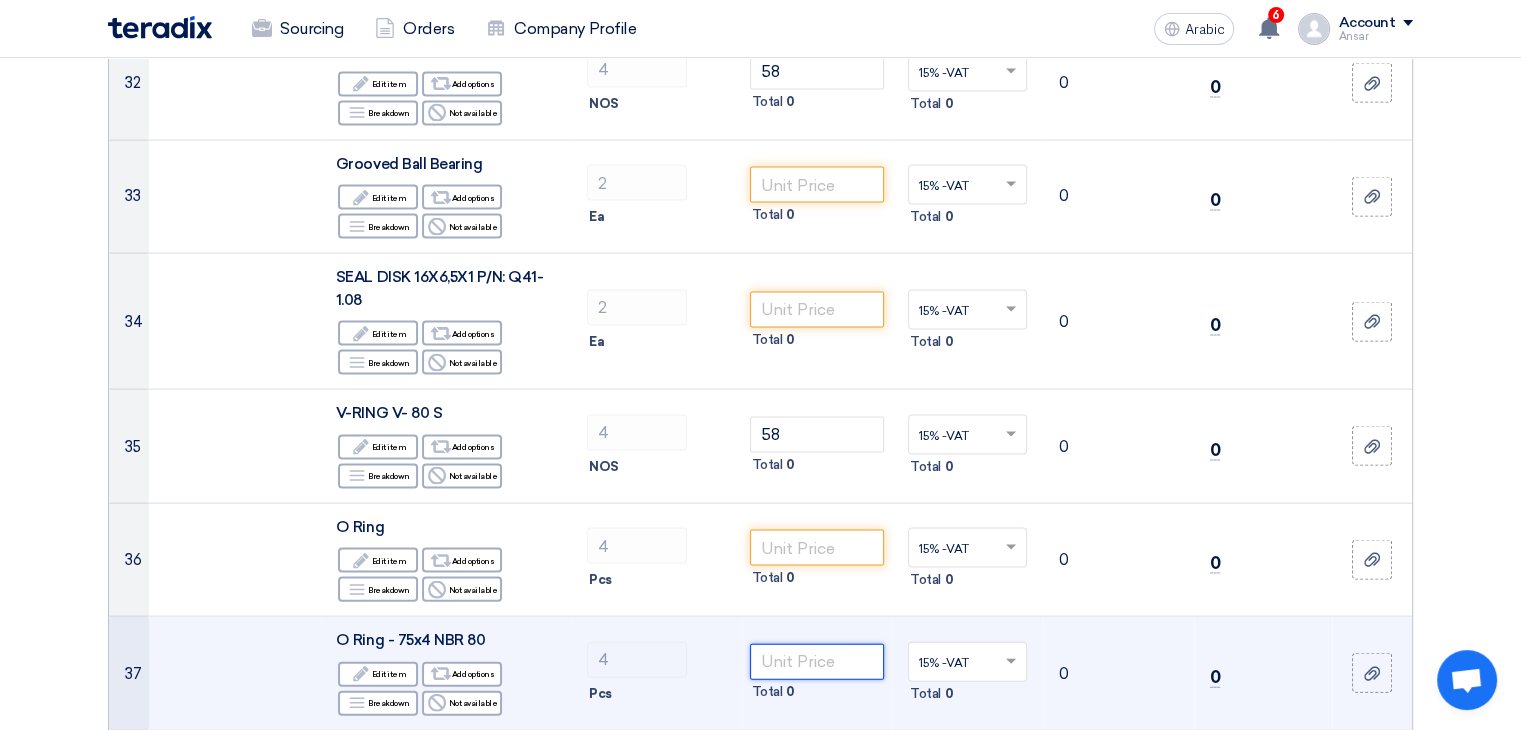 click 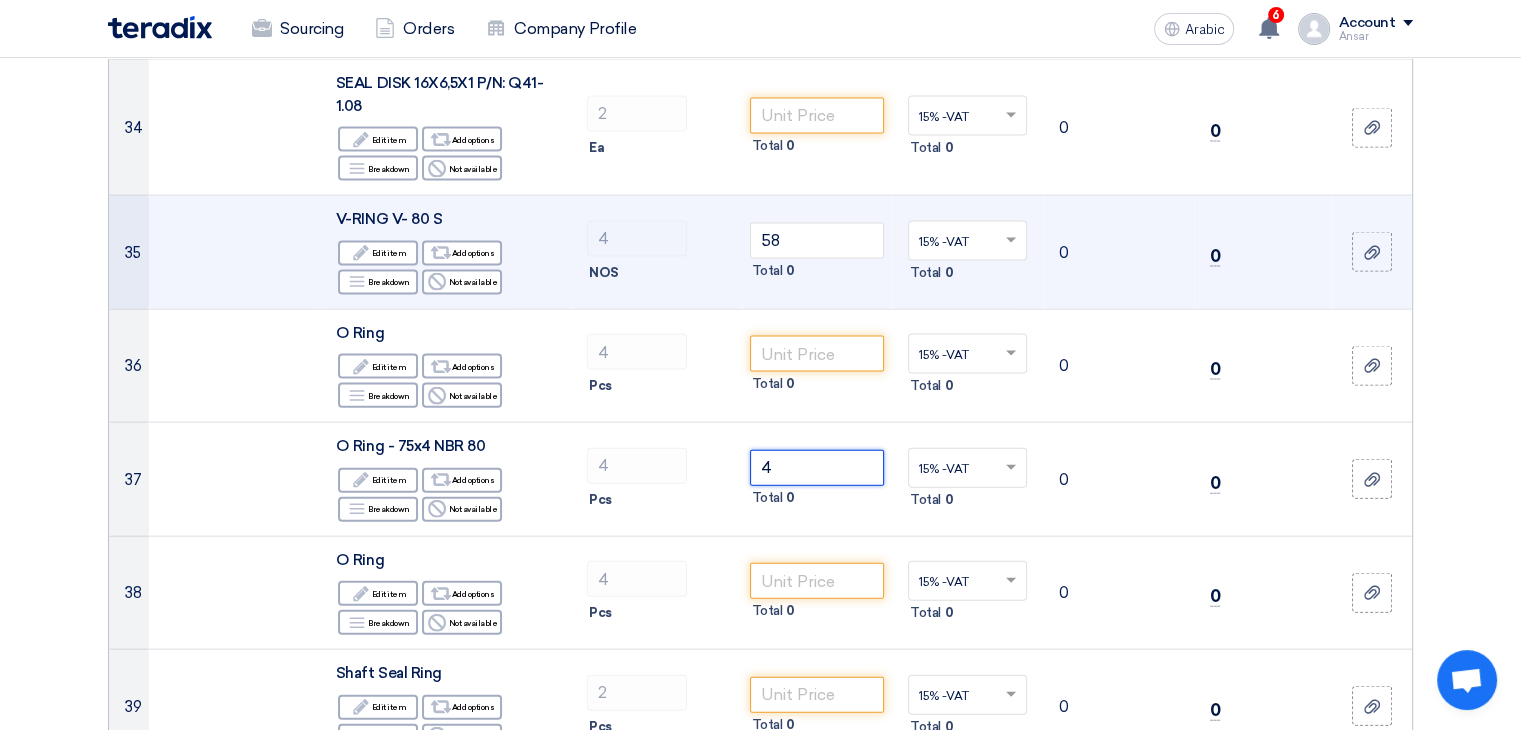 scroll, scrollTop: 4358, scrollLeft: 0, axis: vertical 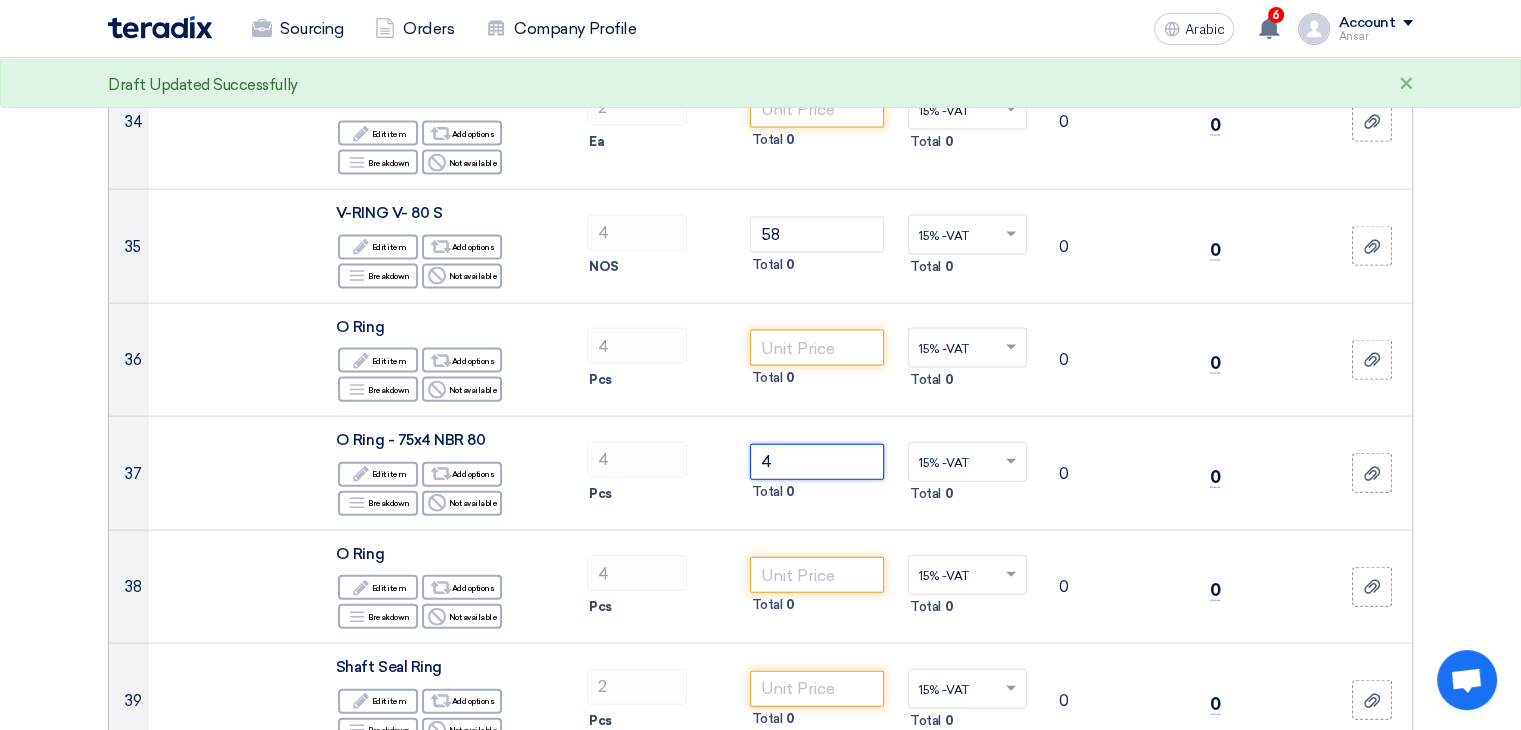 type on "4" 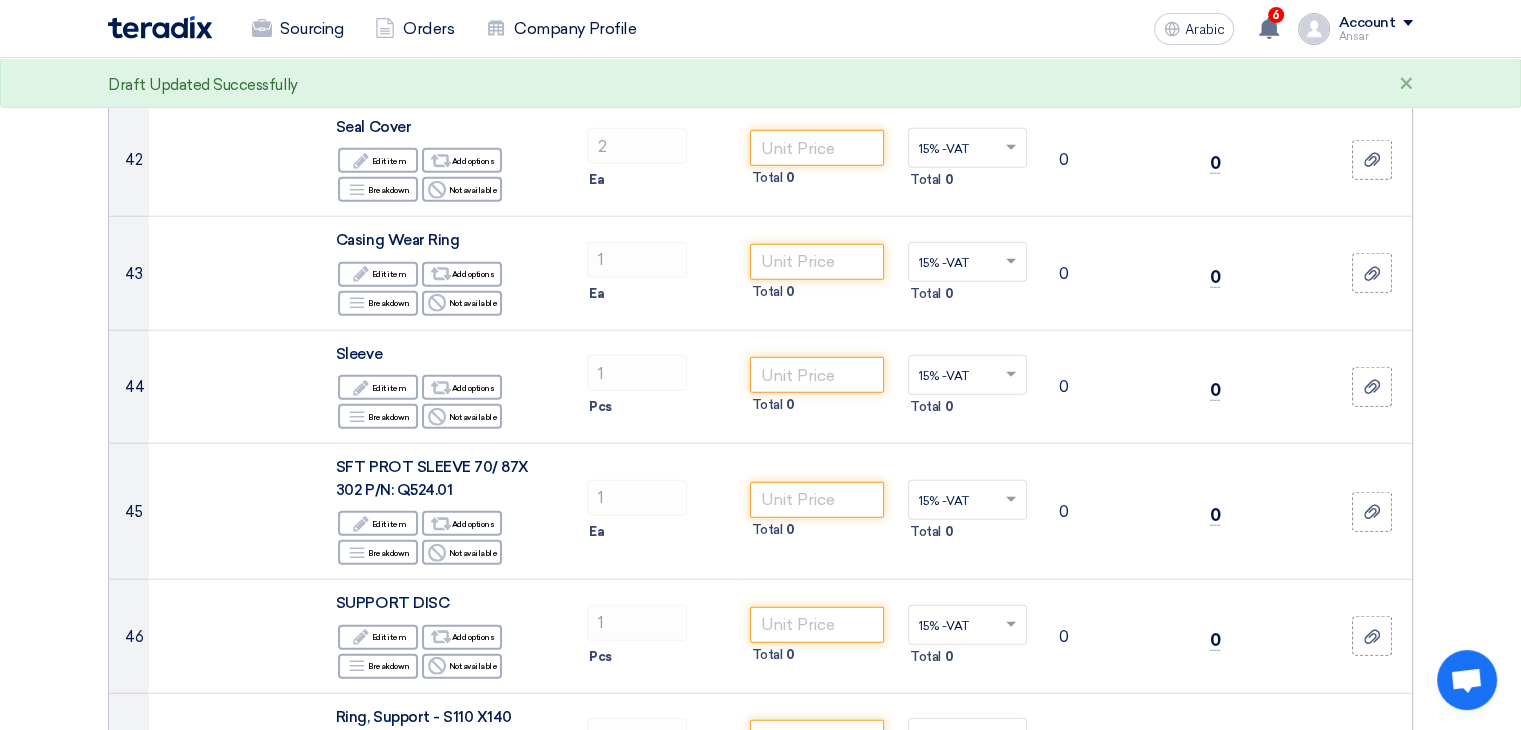 scroll, scrollTop: 5295, scrollLeft: 0, axis: vertical 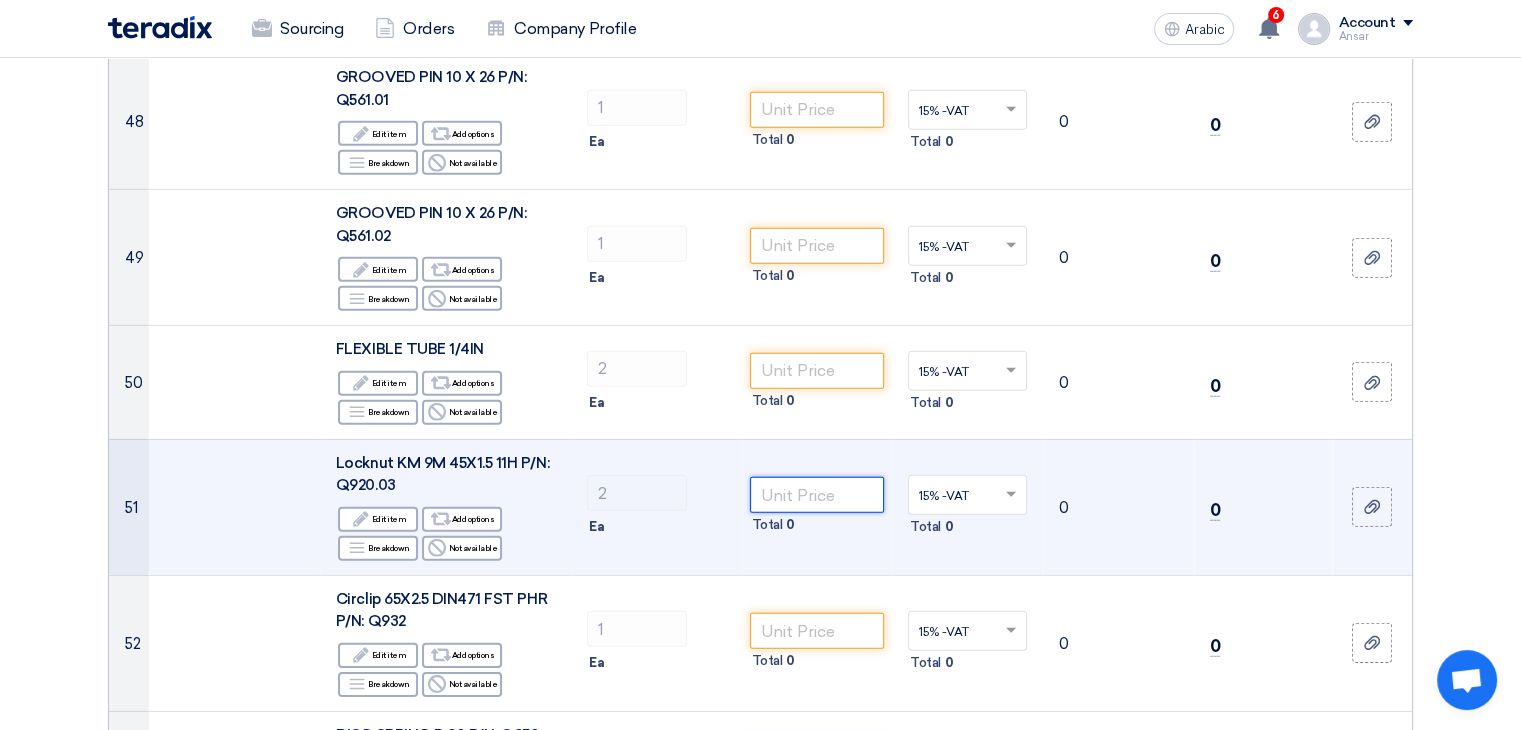 click 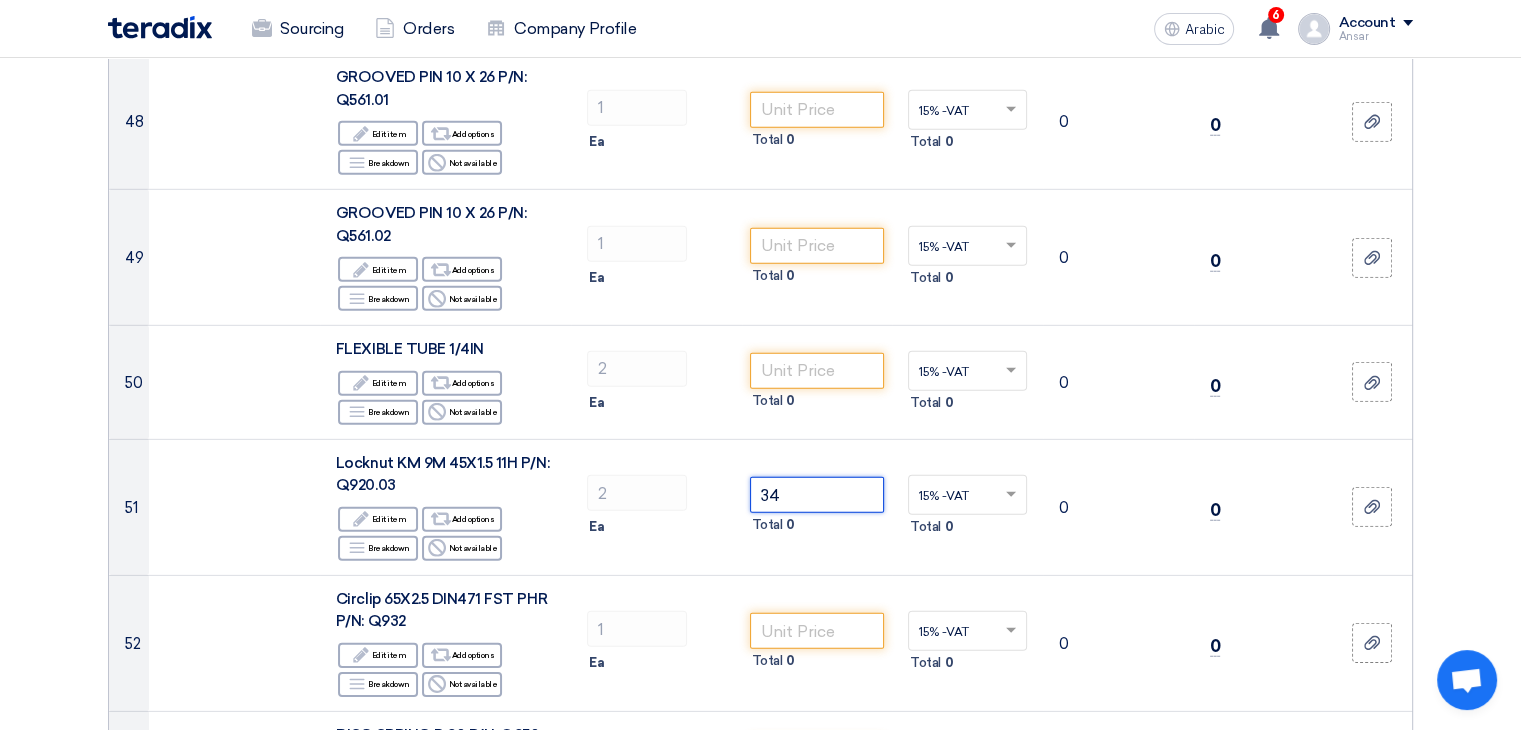 type on "34" 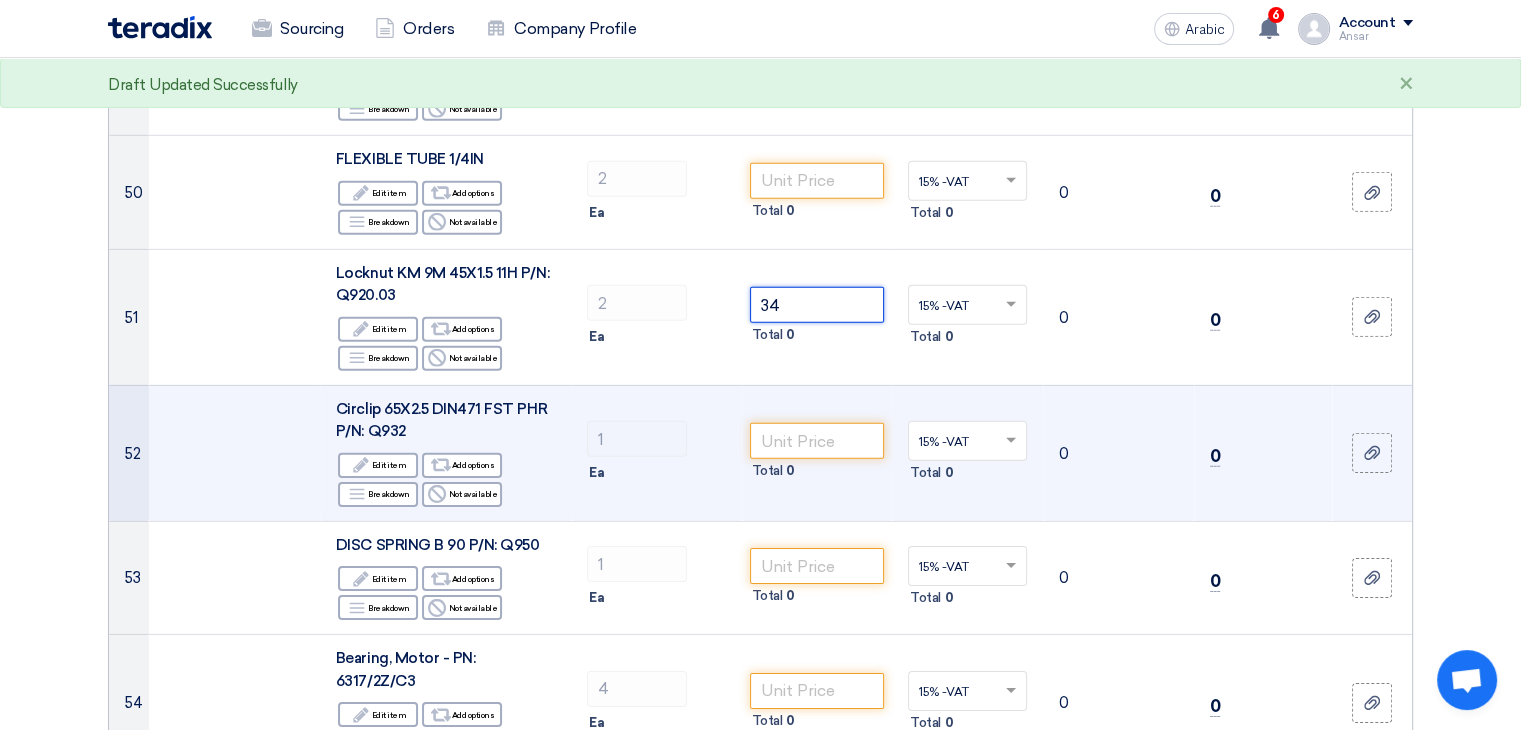 scroll, scrollTop: 6187, scrollLeft: 0, axis: vertical 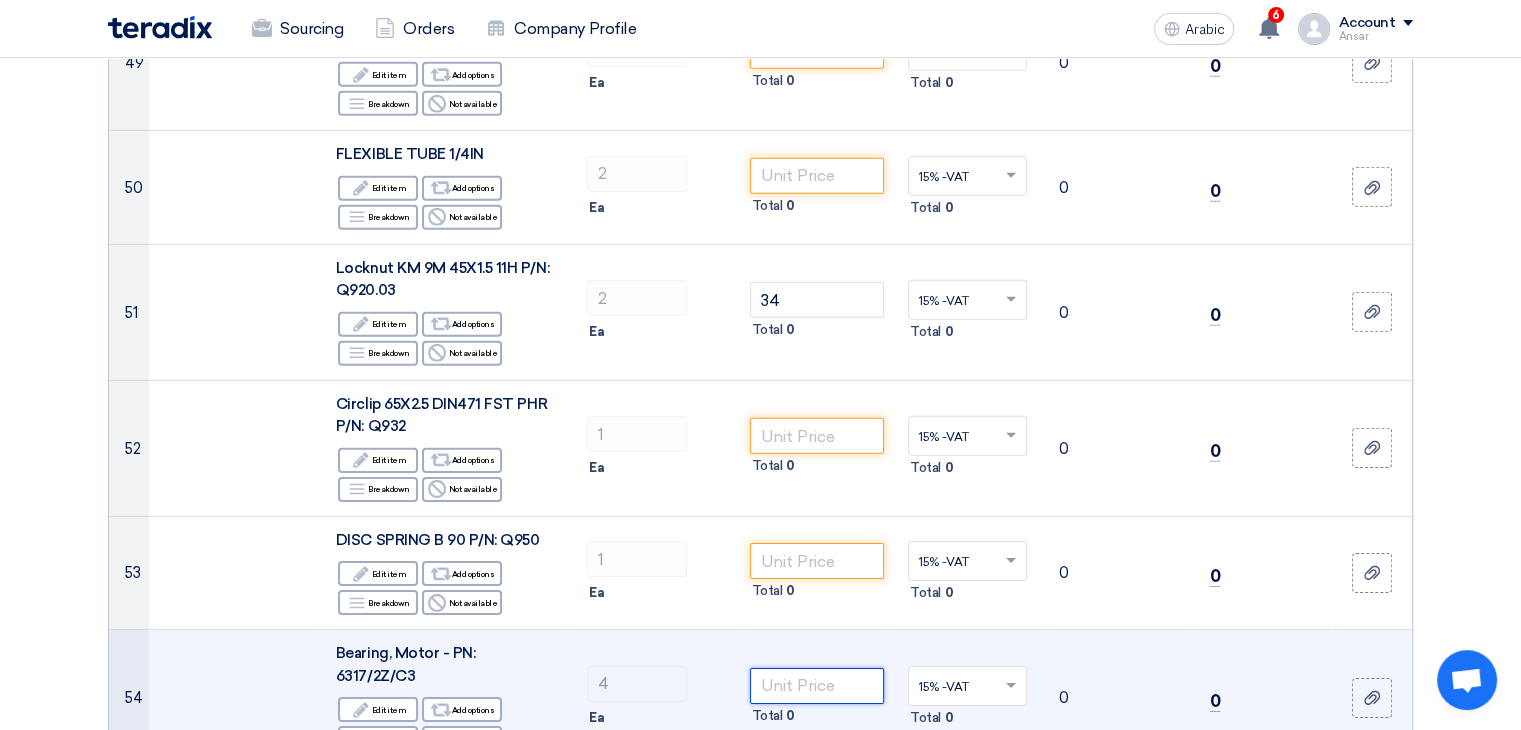 click 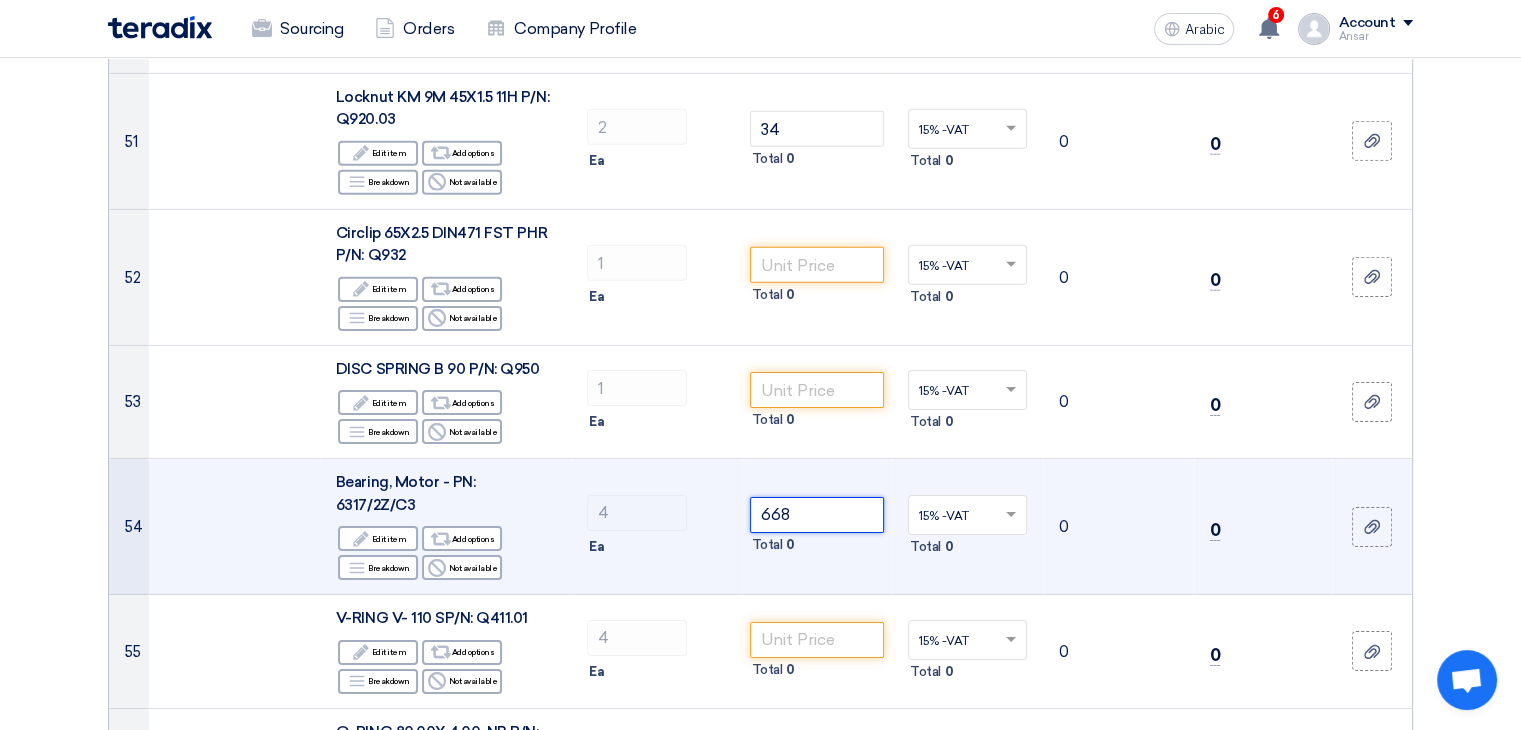 scroll, scrollTop: 6359, scrollLeft: 0, axis: vertical 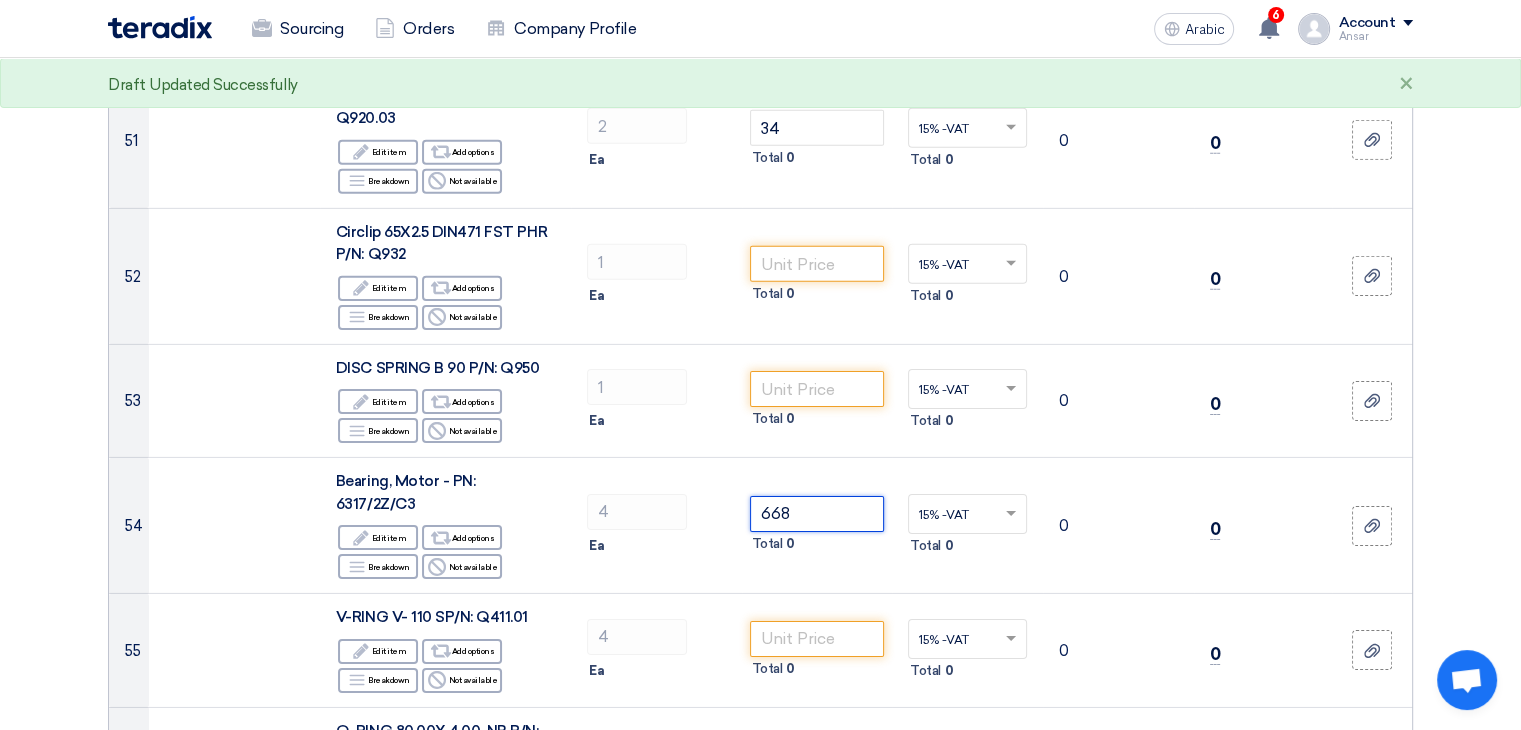 type on "668" 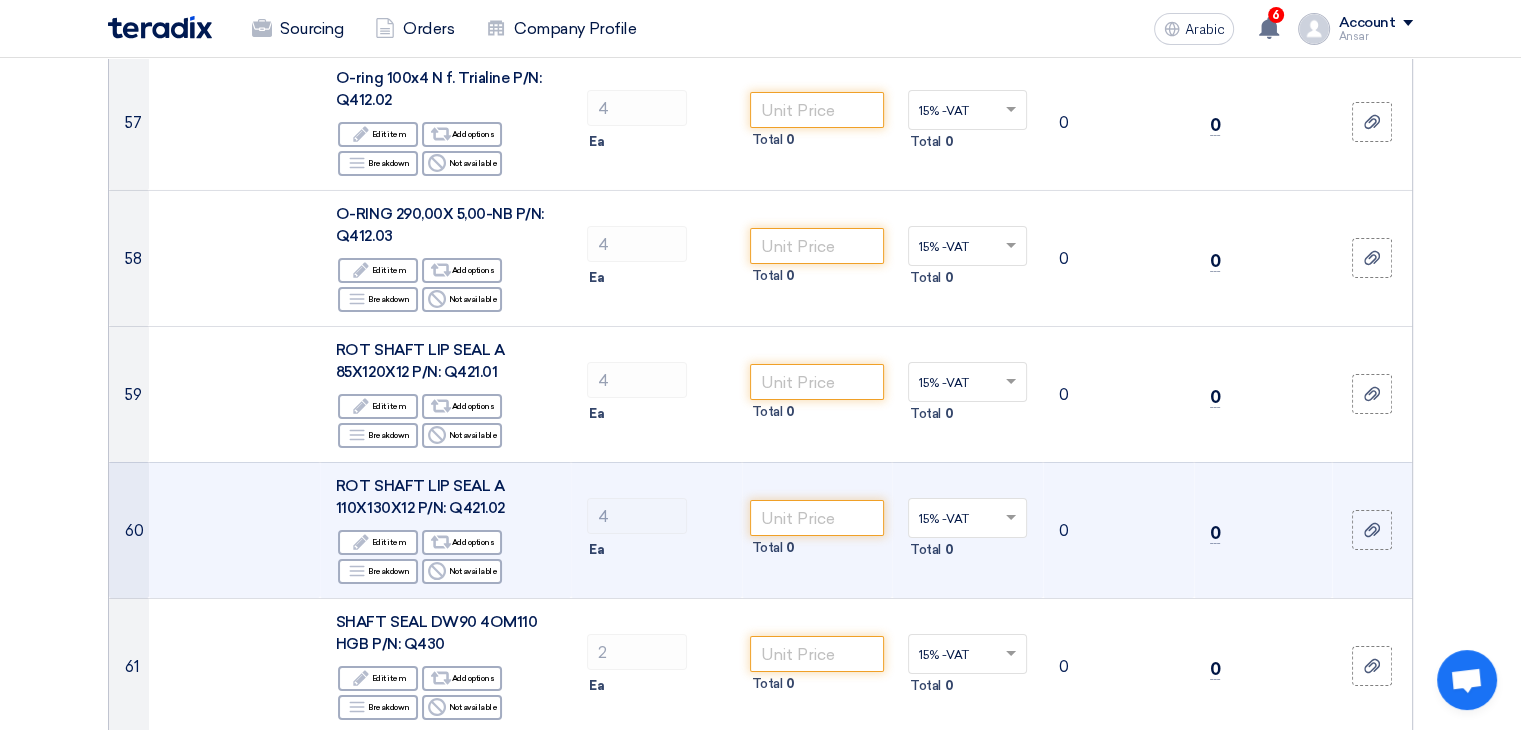 scroll, scrollTop: 7148, scrollLeft: 0, axis: vertical 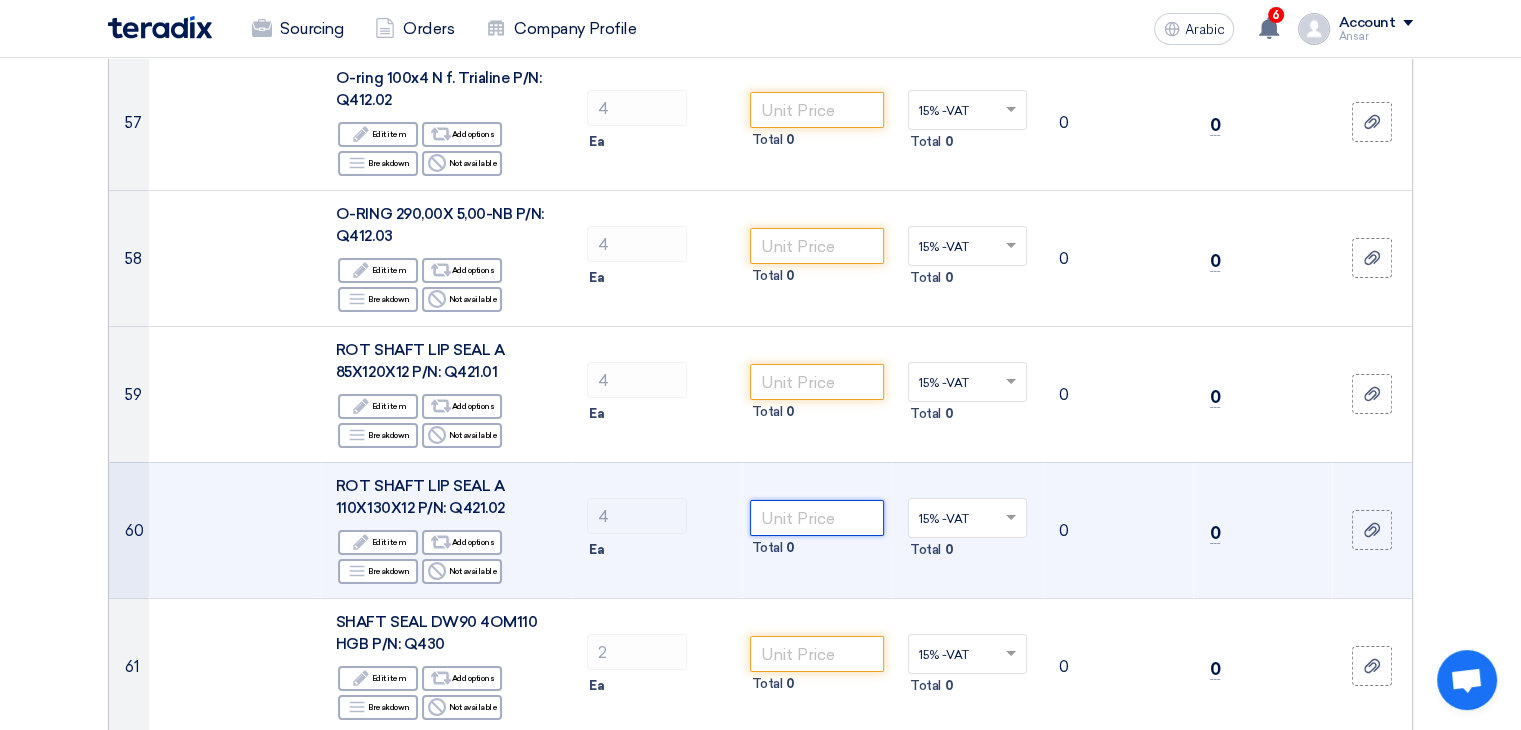 click 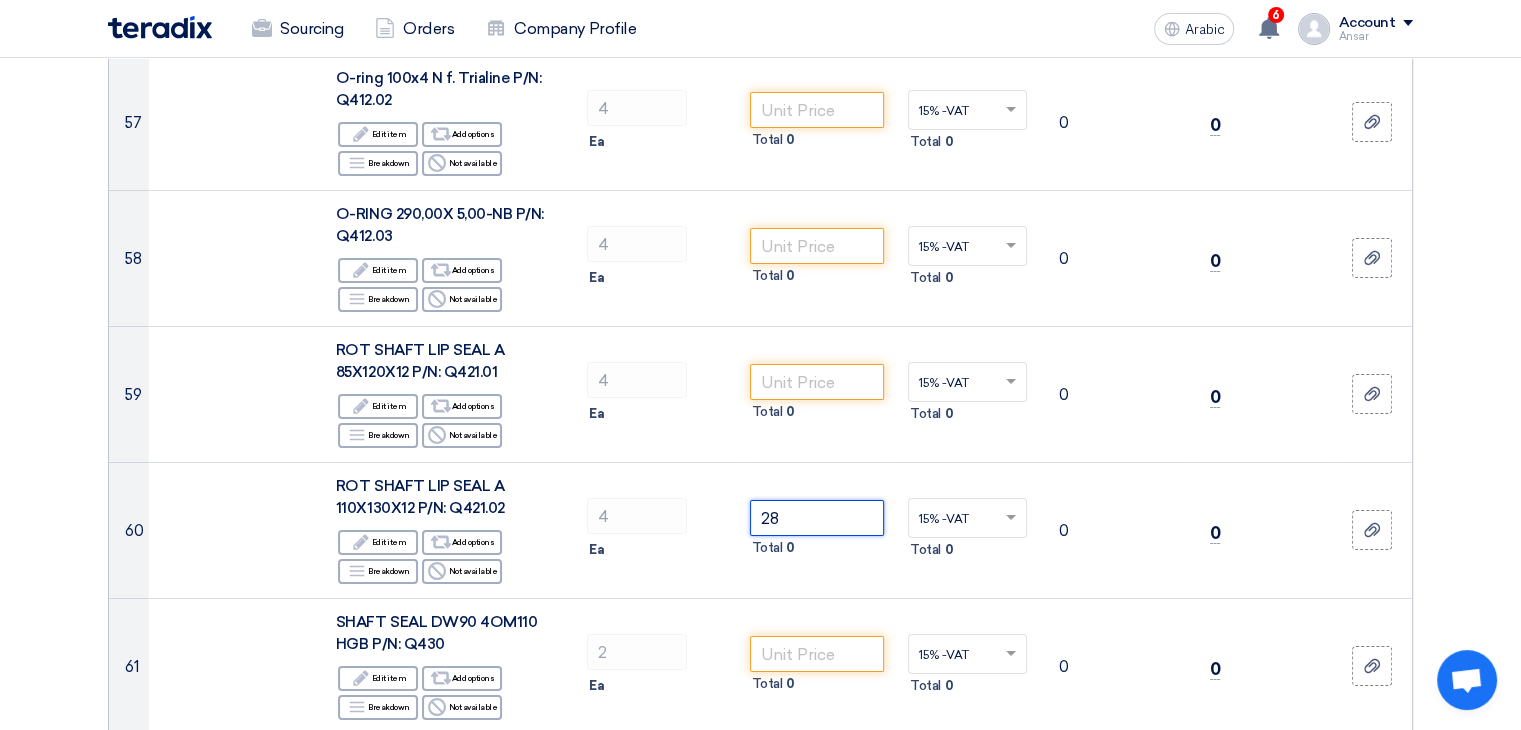 type on "28" 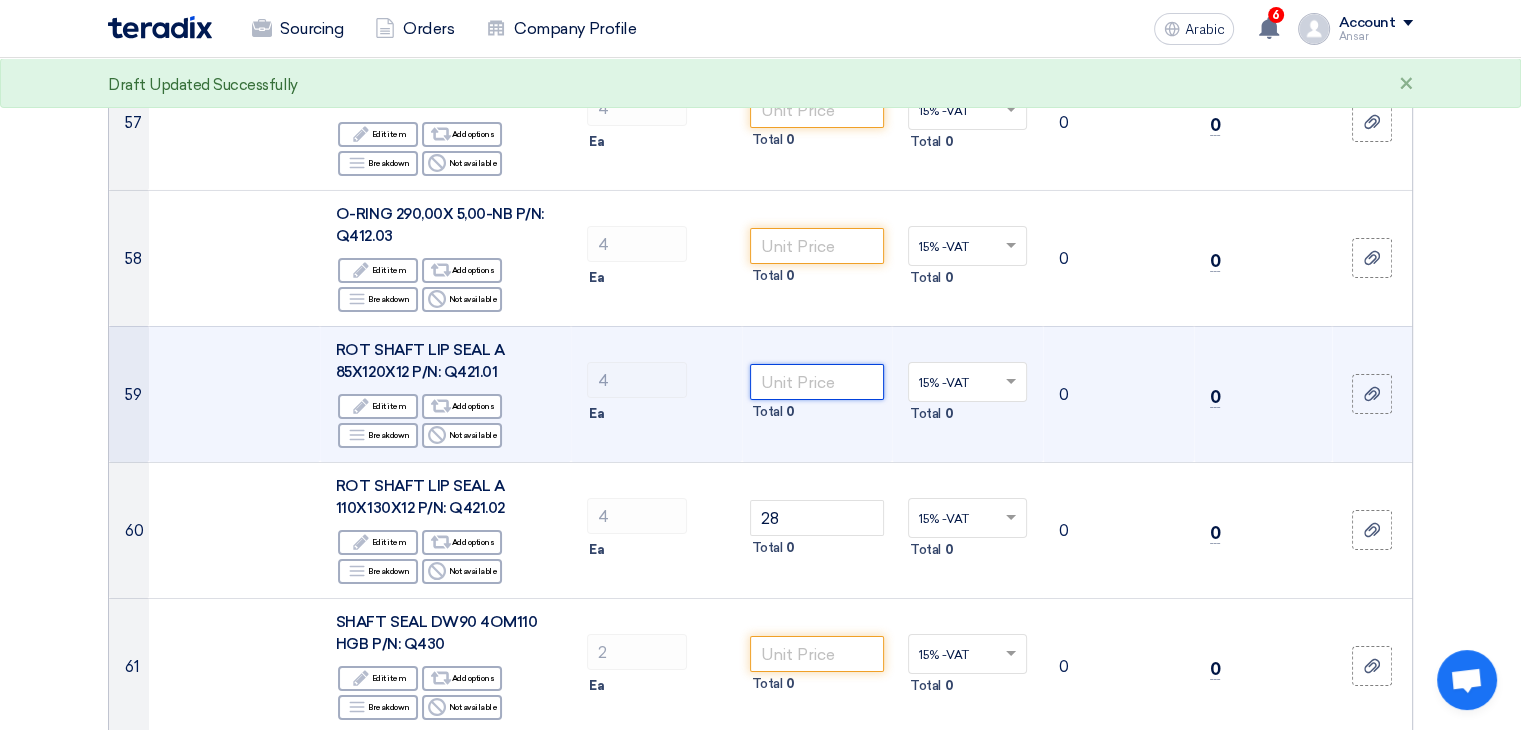 click 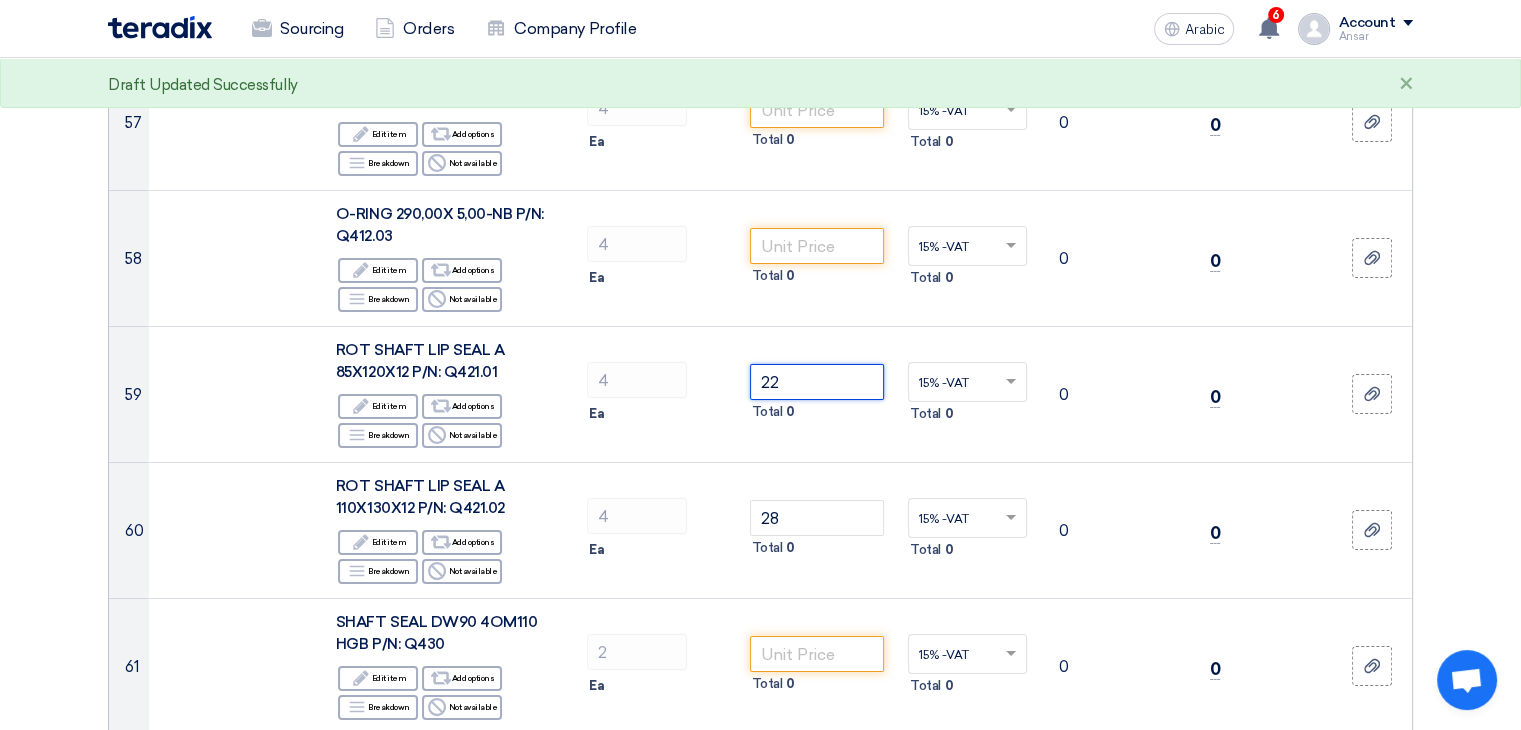 type on "22" 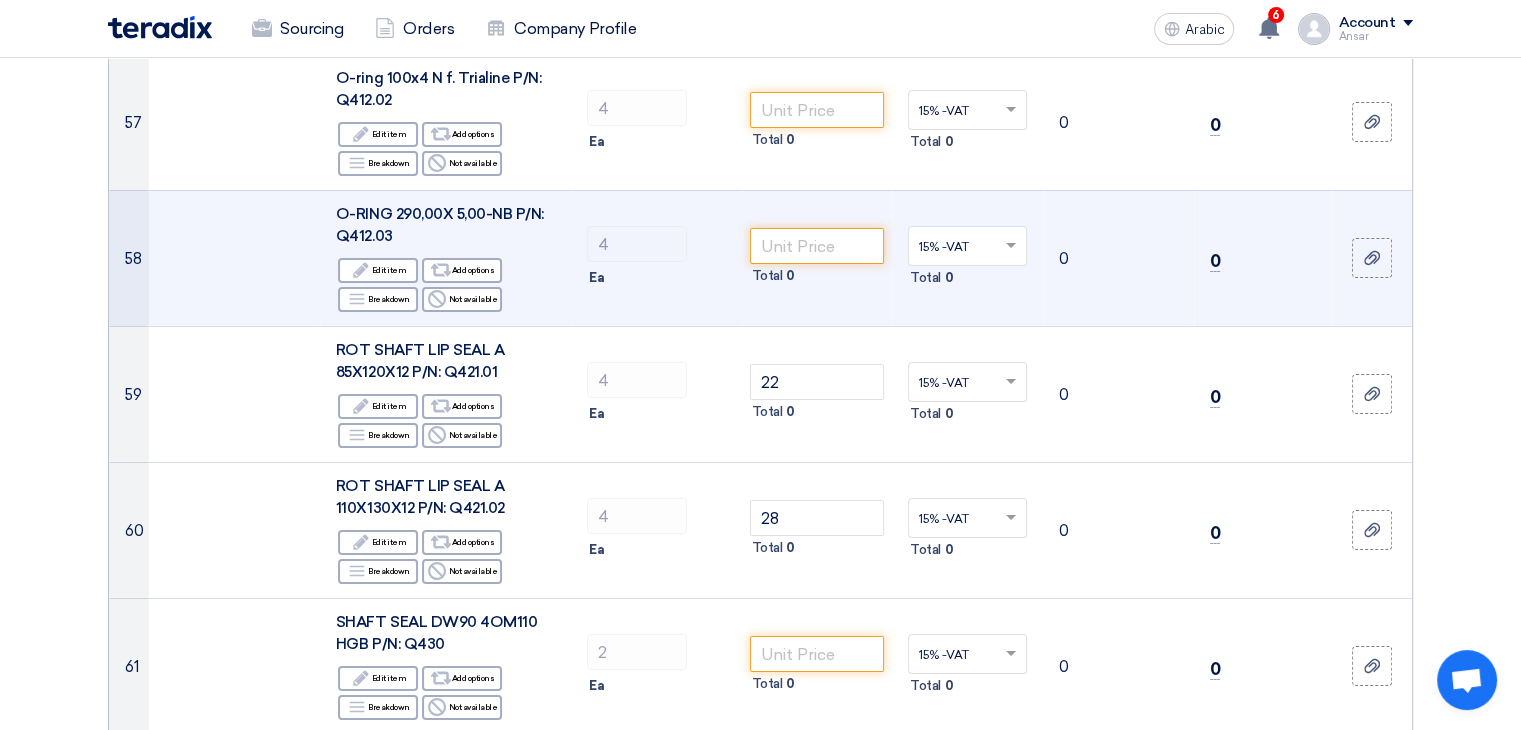 click 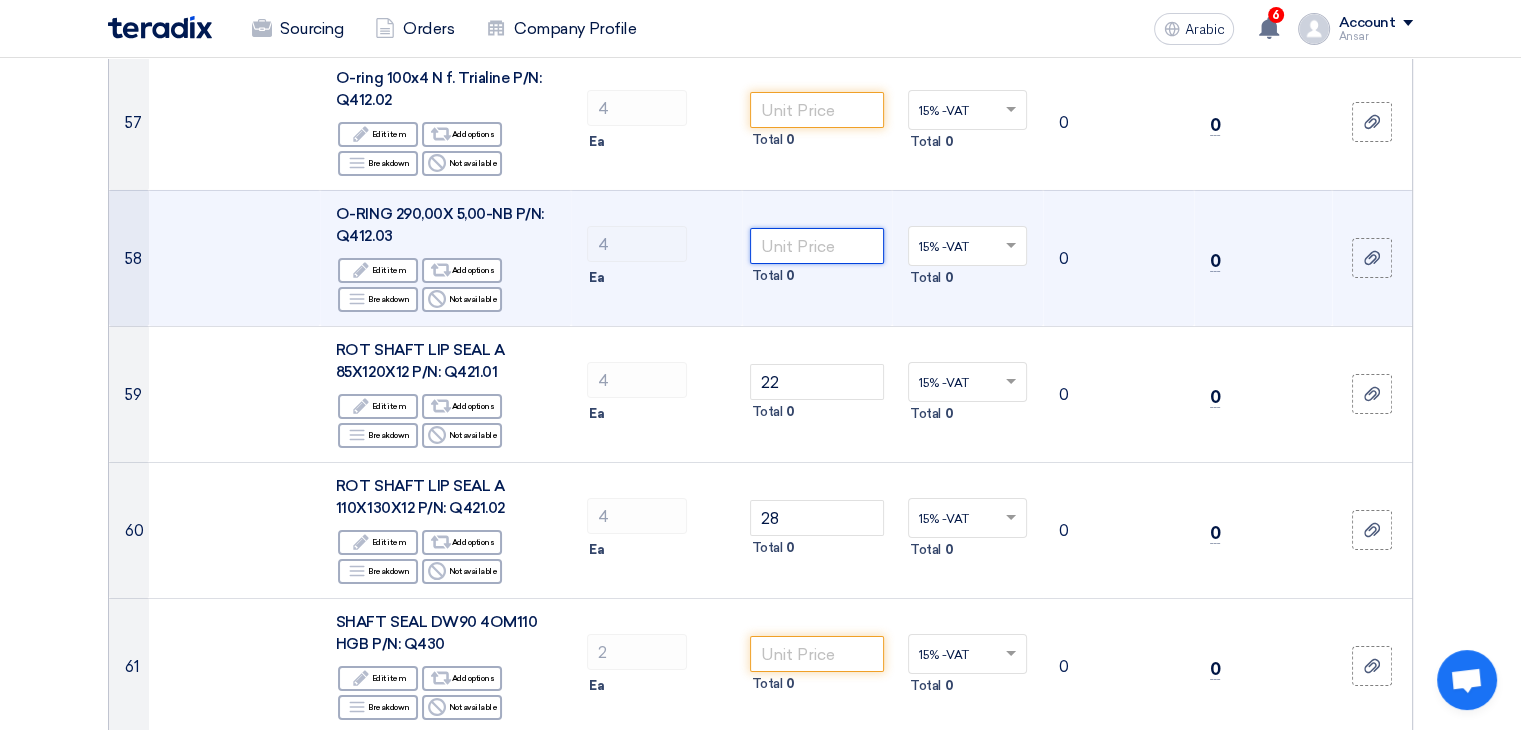 click 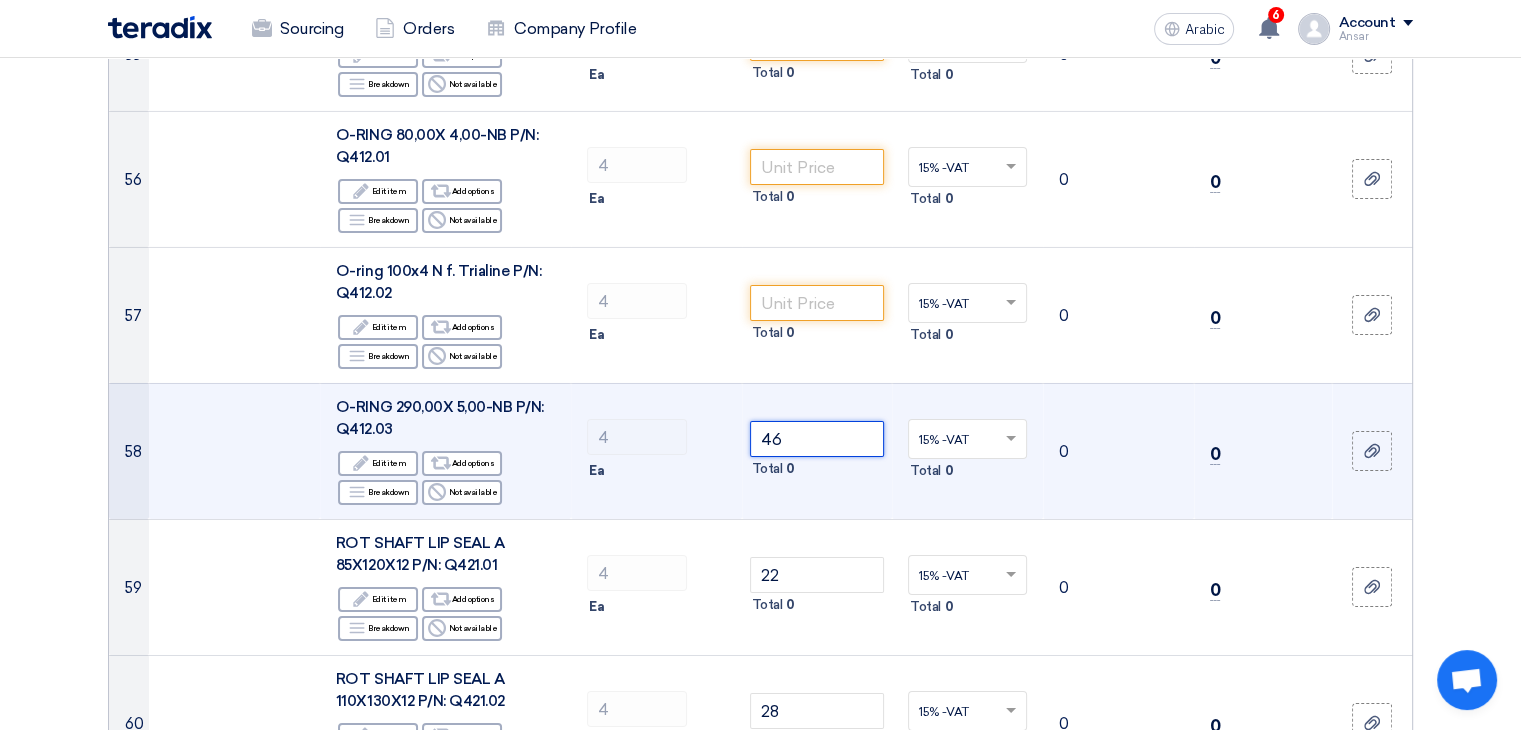 scroll, scrollTop: 6954, scrollLeft: 0, axis: vertical 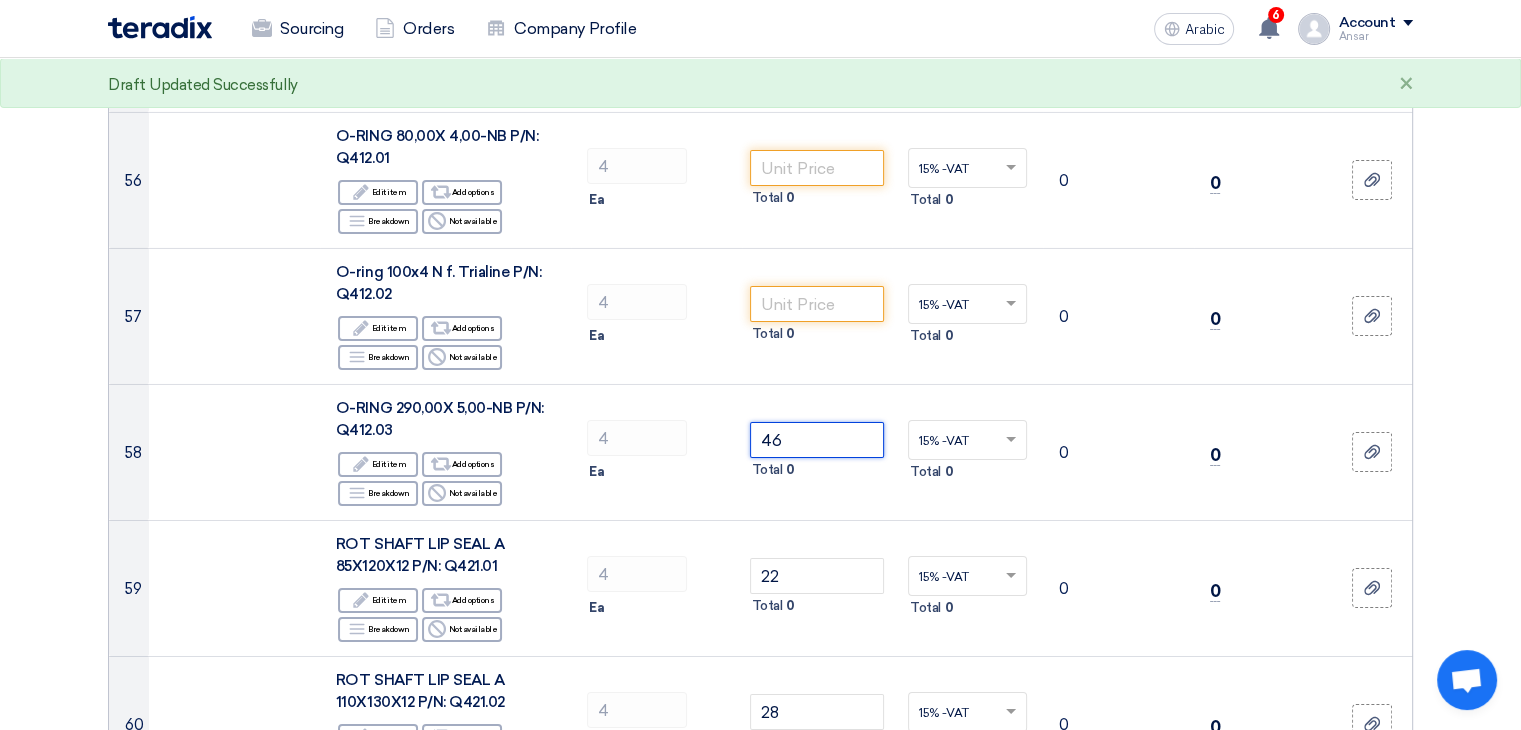 type on "46" 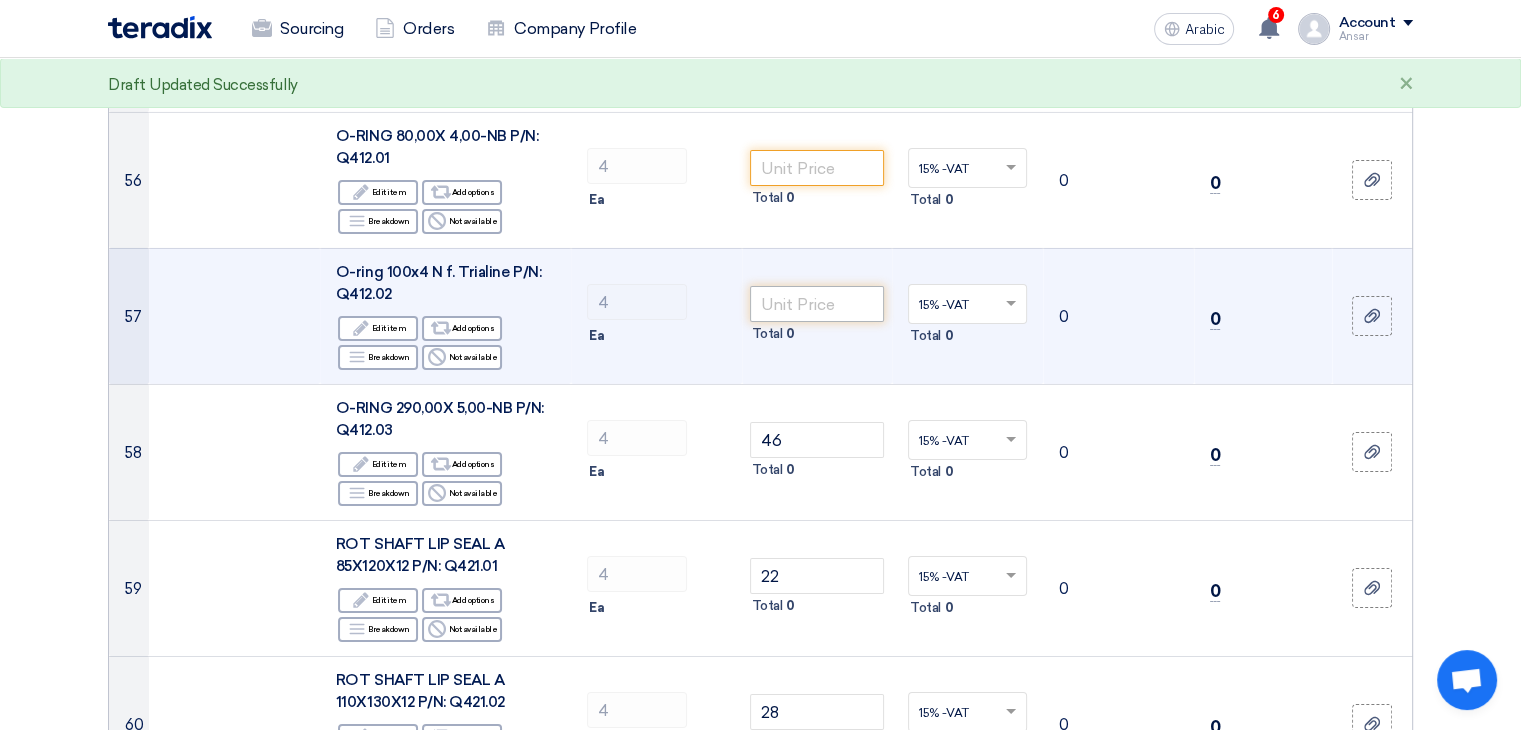 drag, startPoint x: 828, startPoint y: 205, endPoint x: 827, endPoint y: 217, distance: 12.0415945 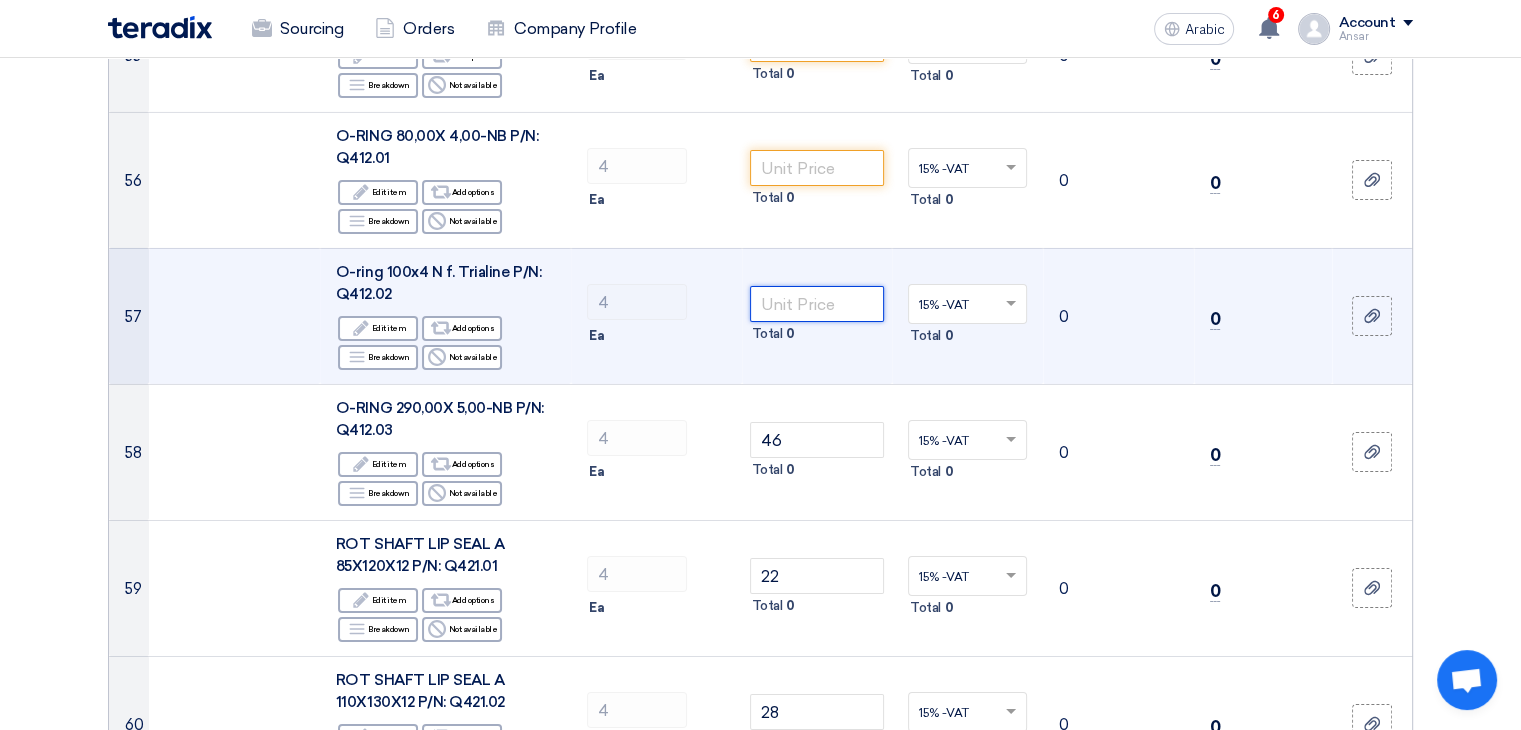 click 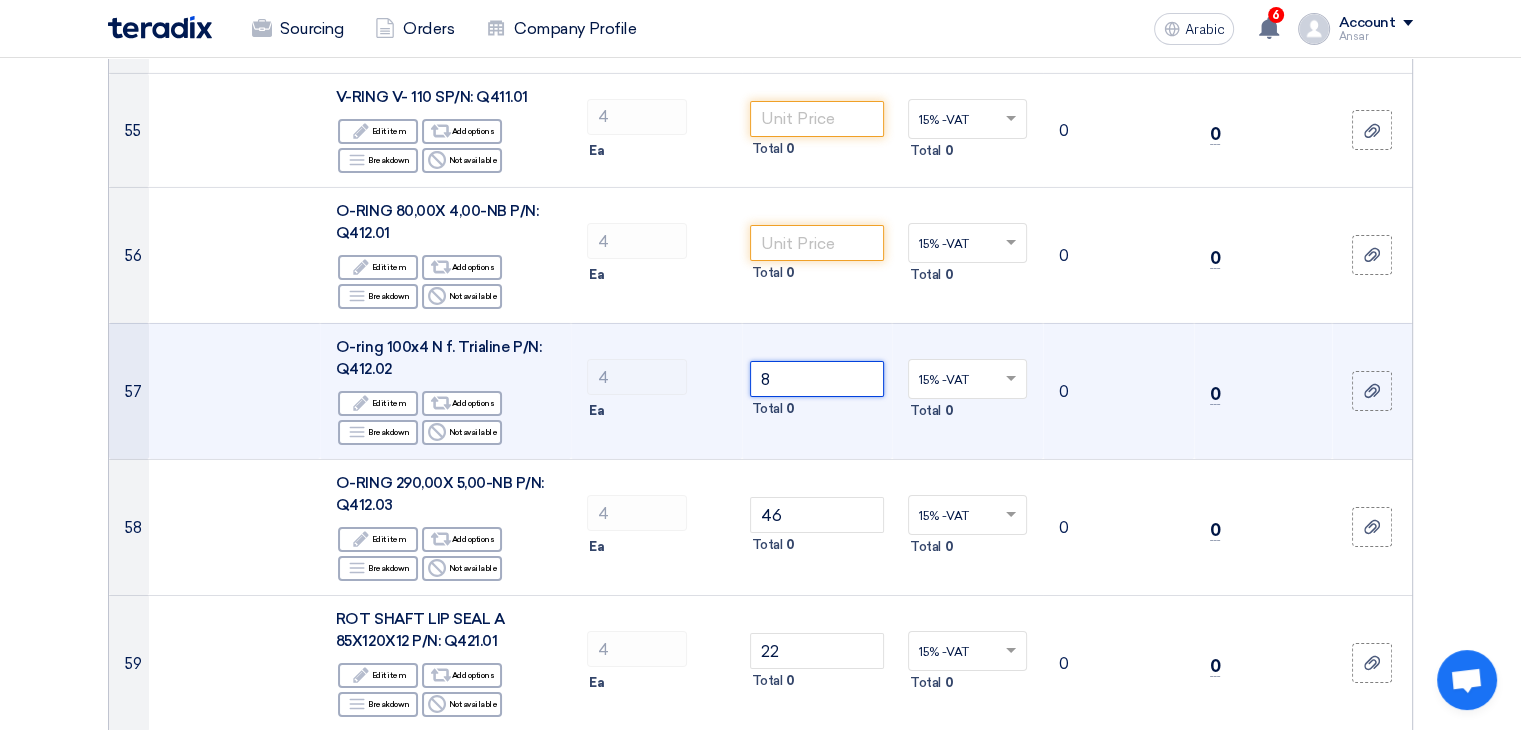 scroll, scrollTop: 6875, scrollLeft: 0, axis: vertical 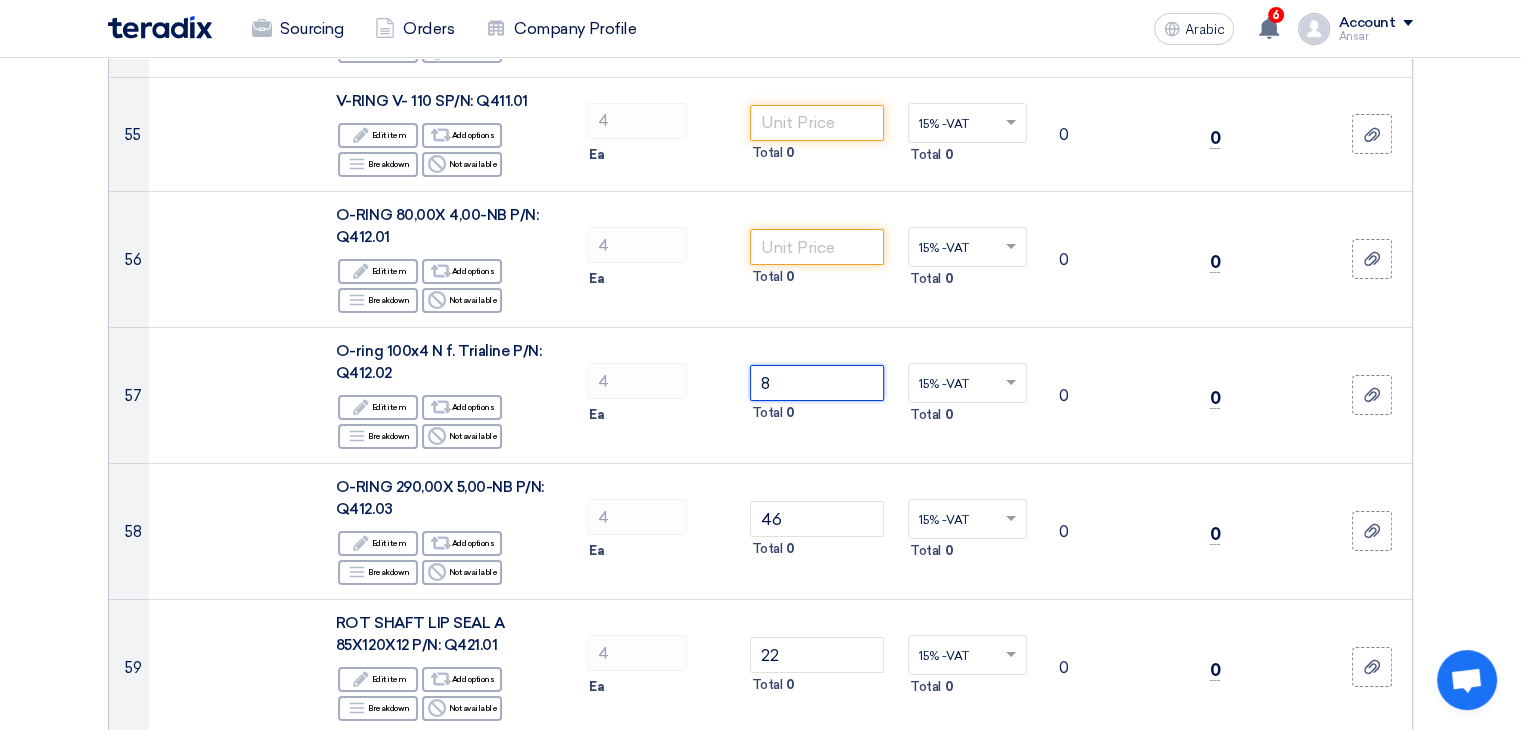 type on "8" 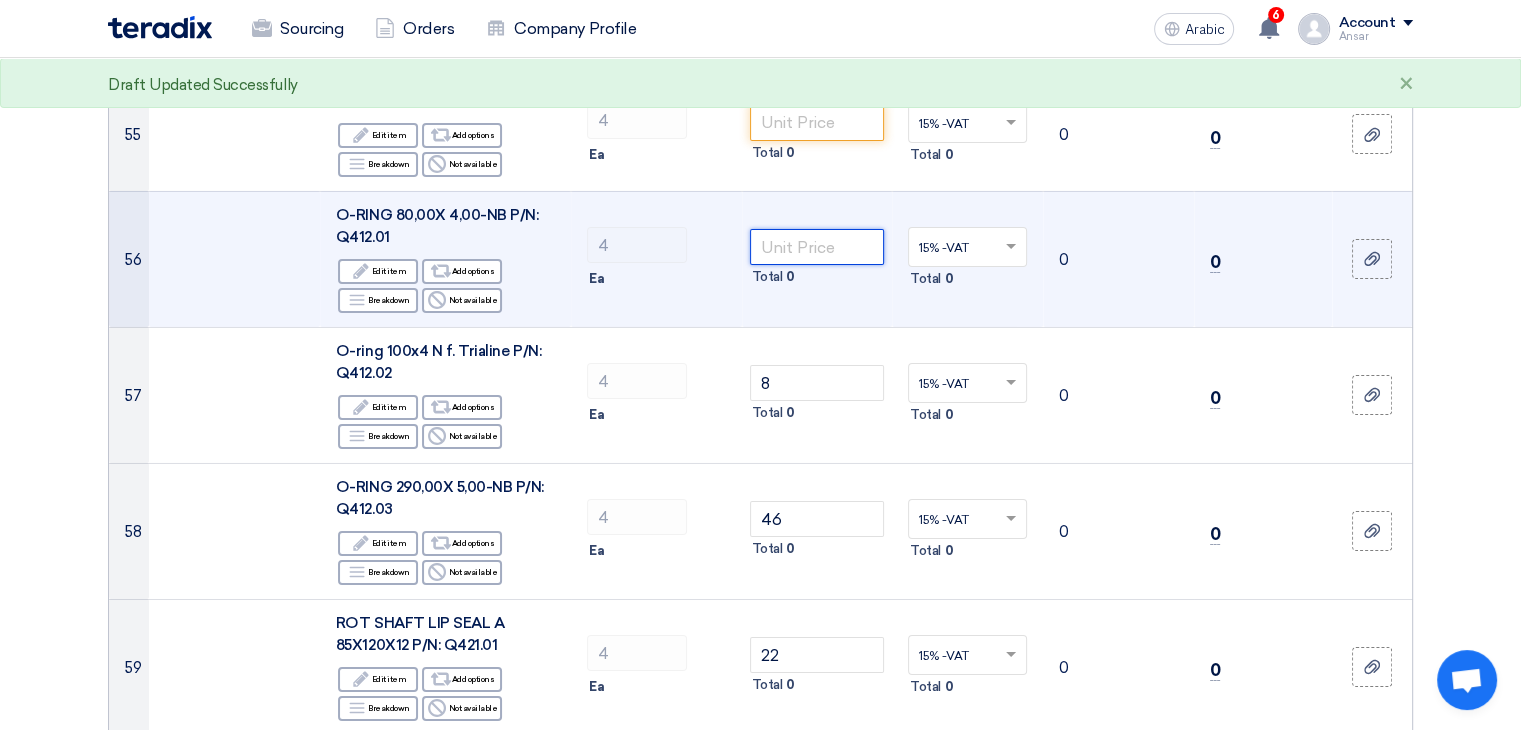 click 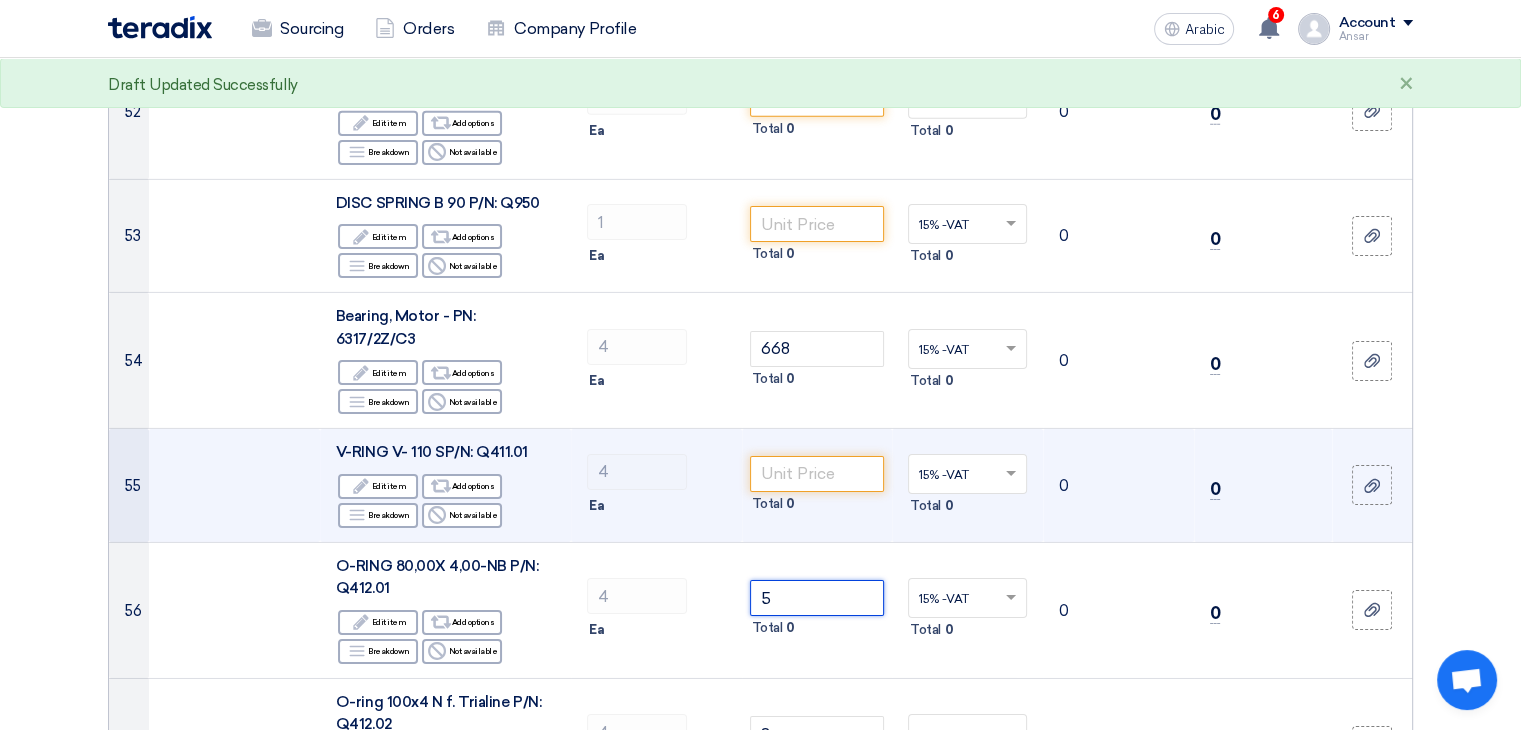 scroll, scrollTop: 6524, scrollLeft: 0, axis: vertical 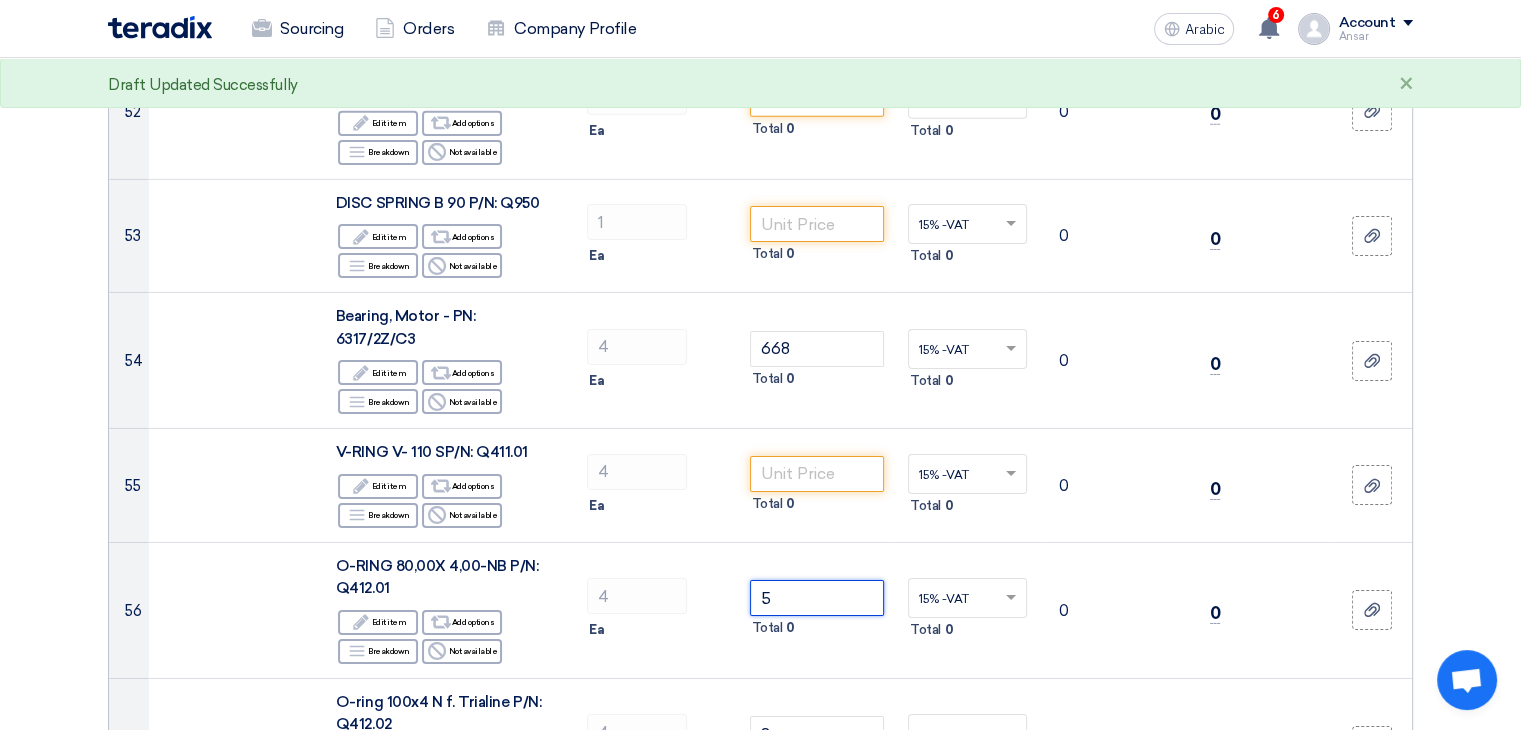 type on "5" 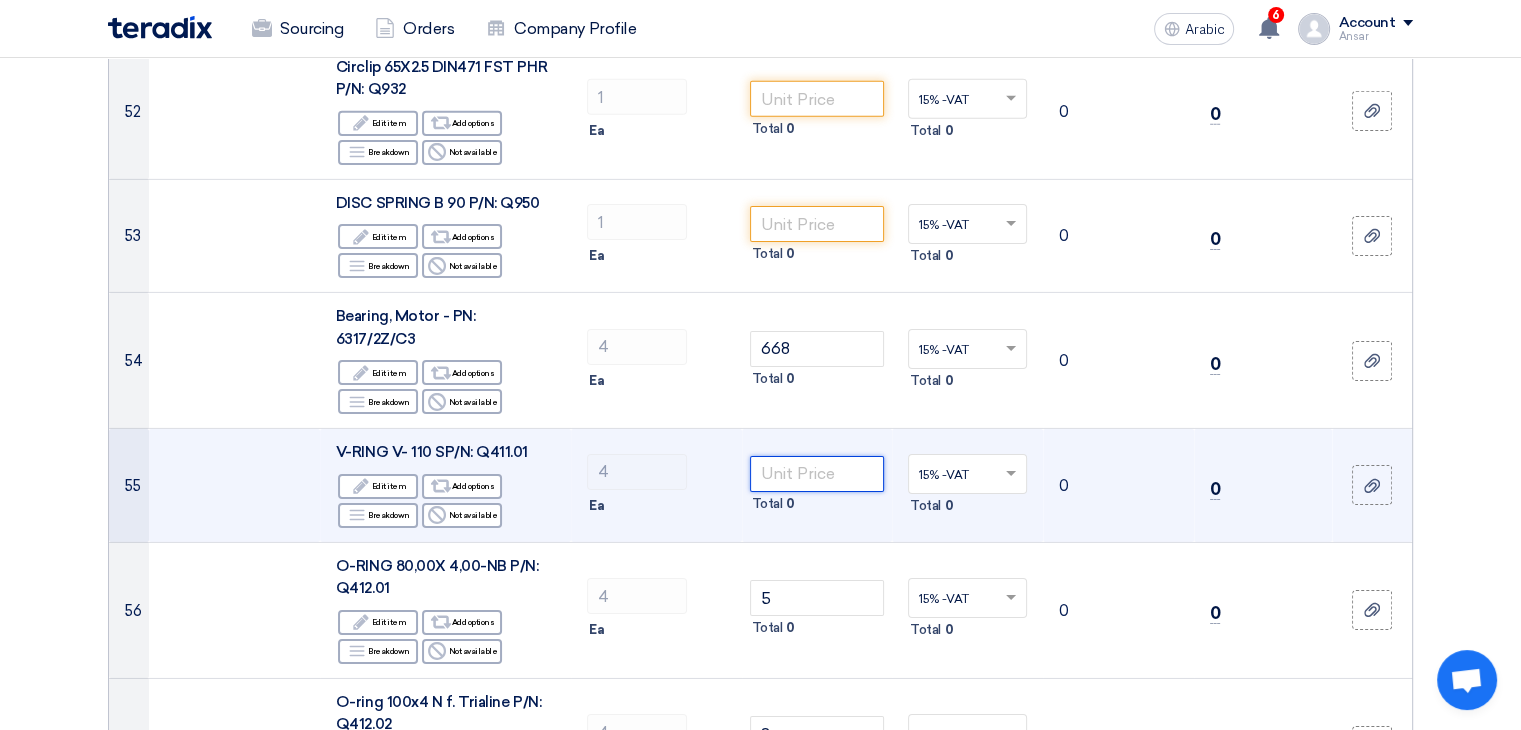 click 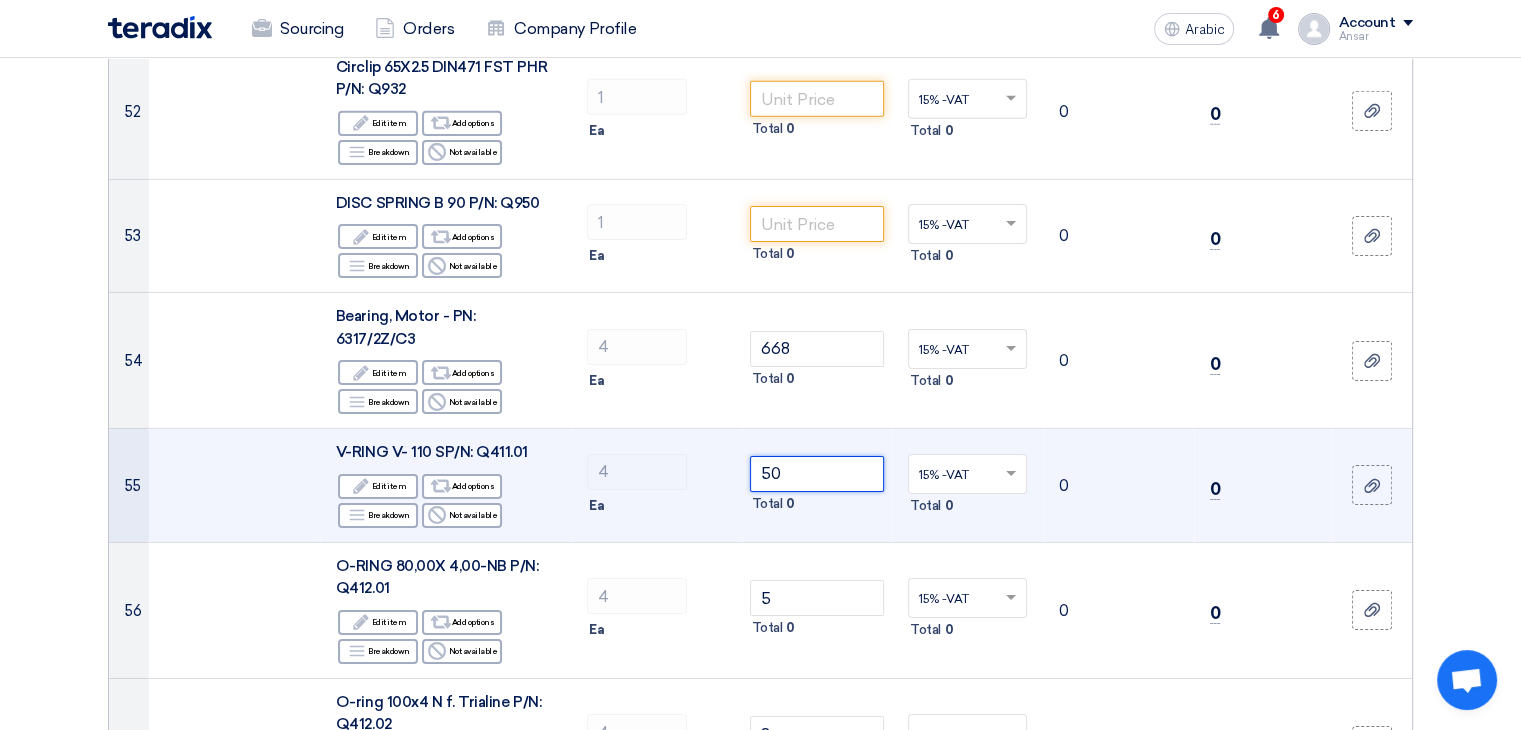 click on "50" 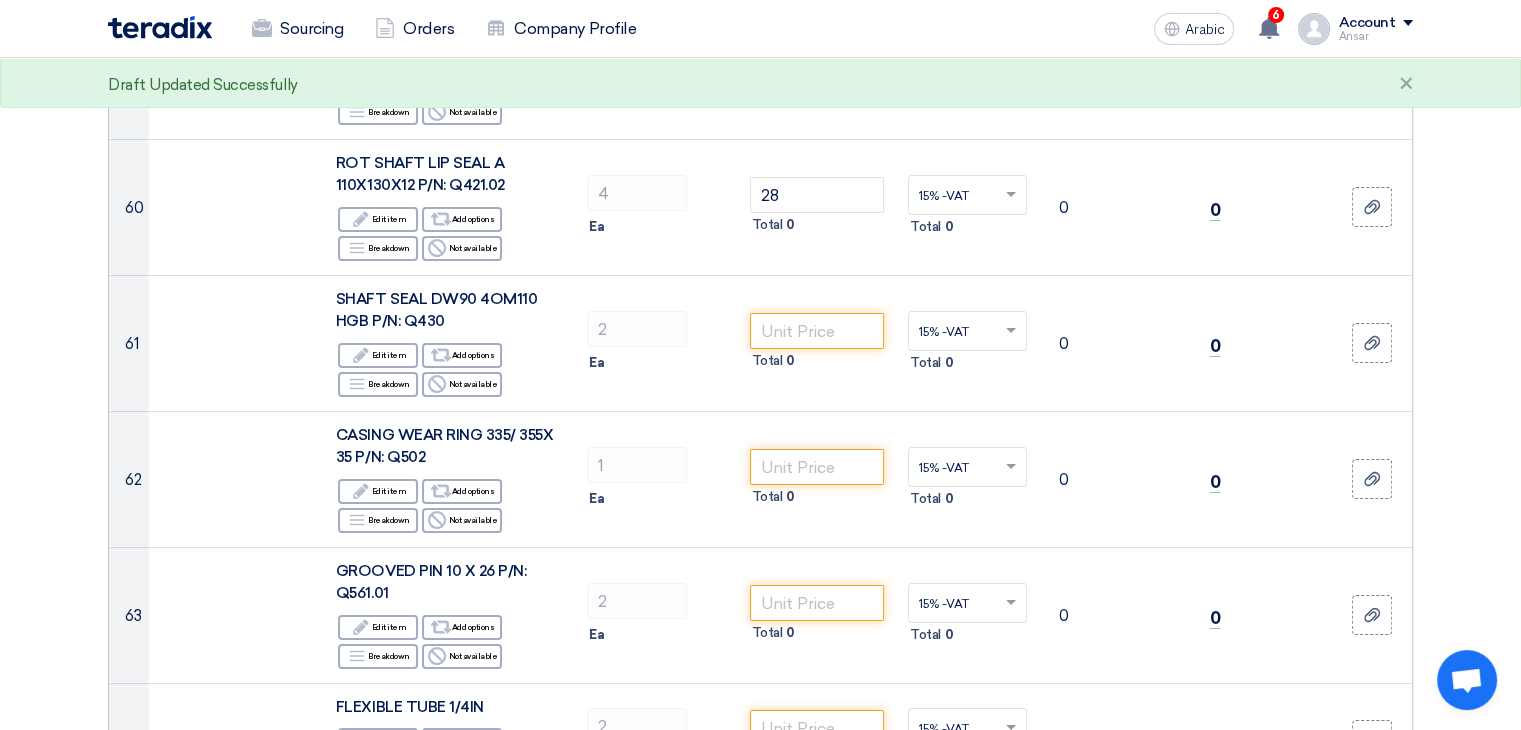 scroll, scrollTop: 7472, scrollLeft: 0, axis: vertical 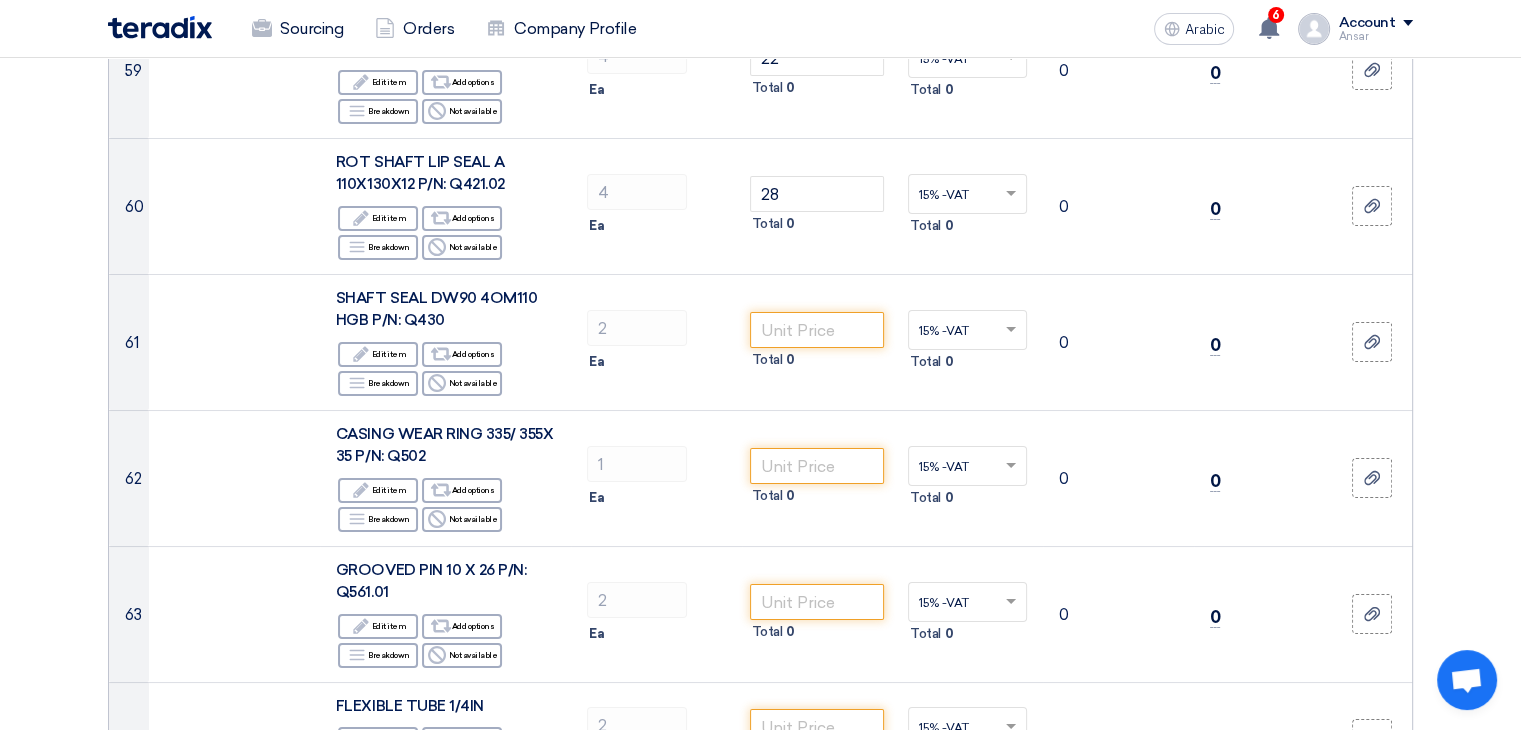type on "40" 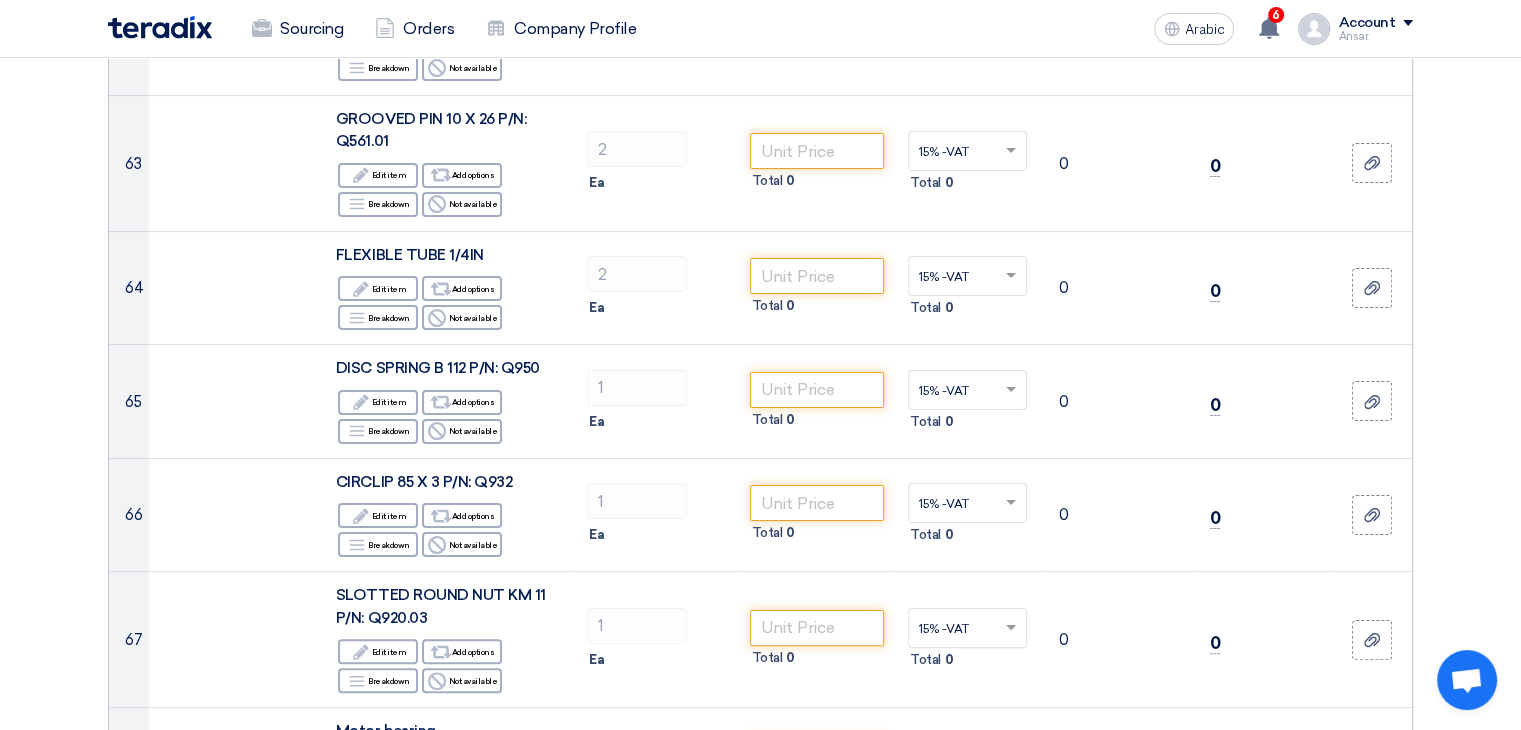scroll, scrollTop: 8004, scrollLeft: 0, axis: vertical 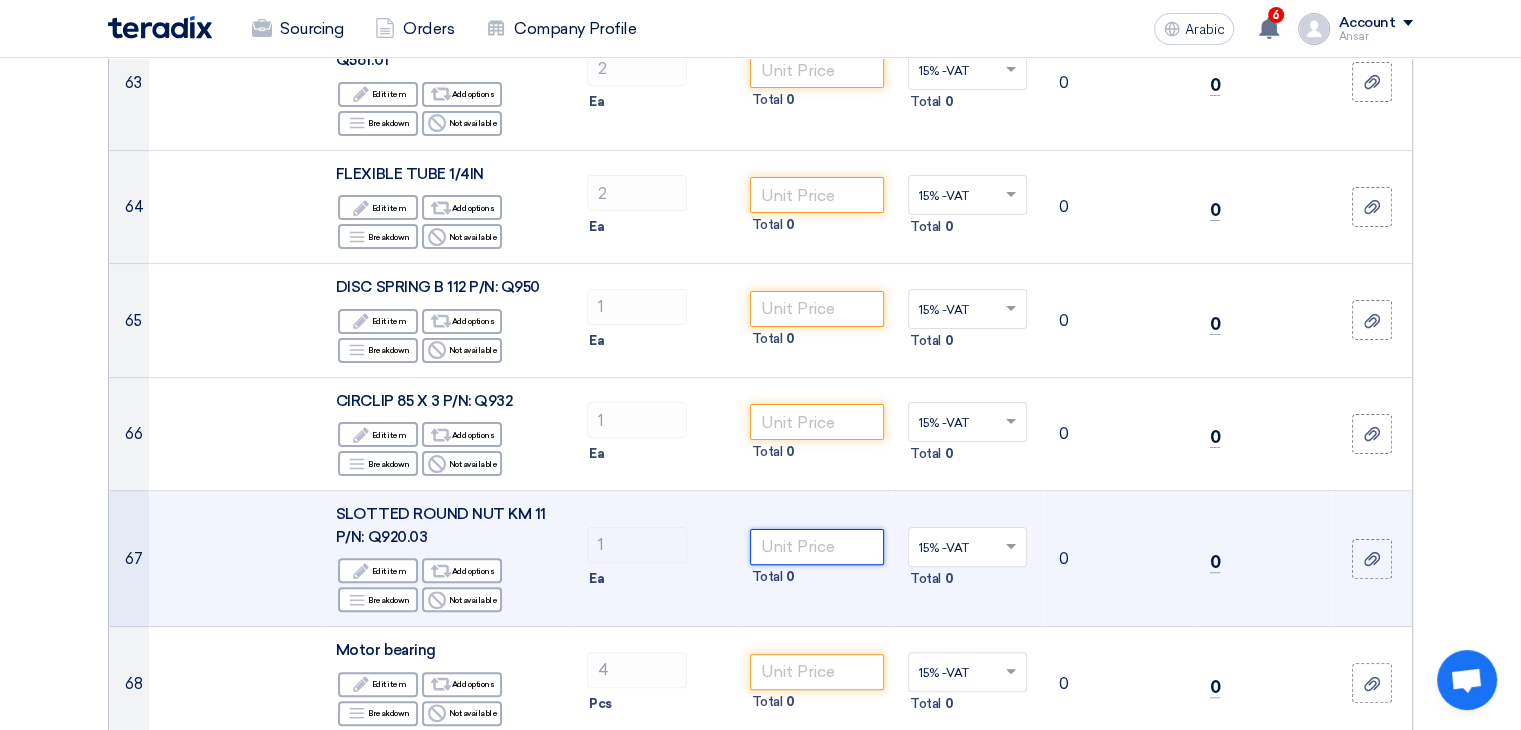 click 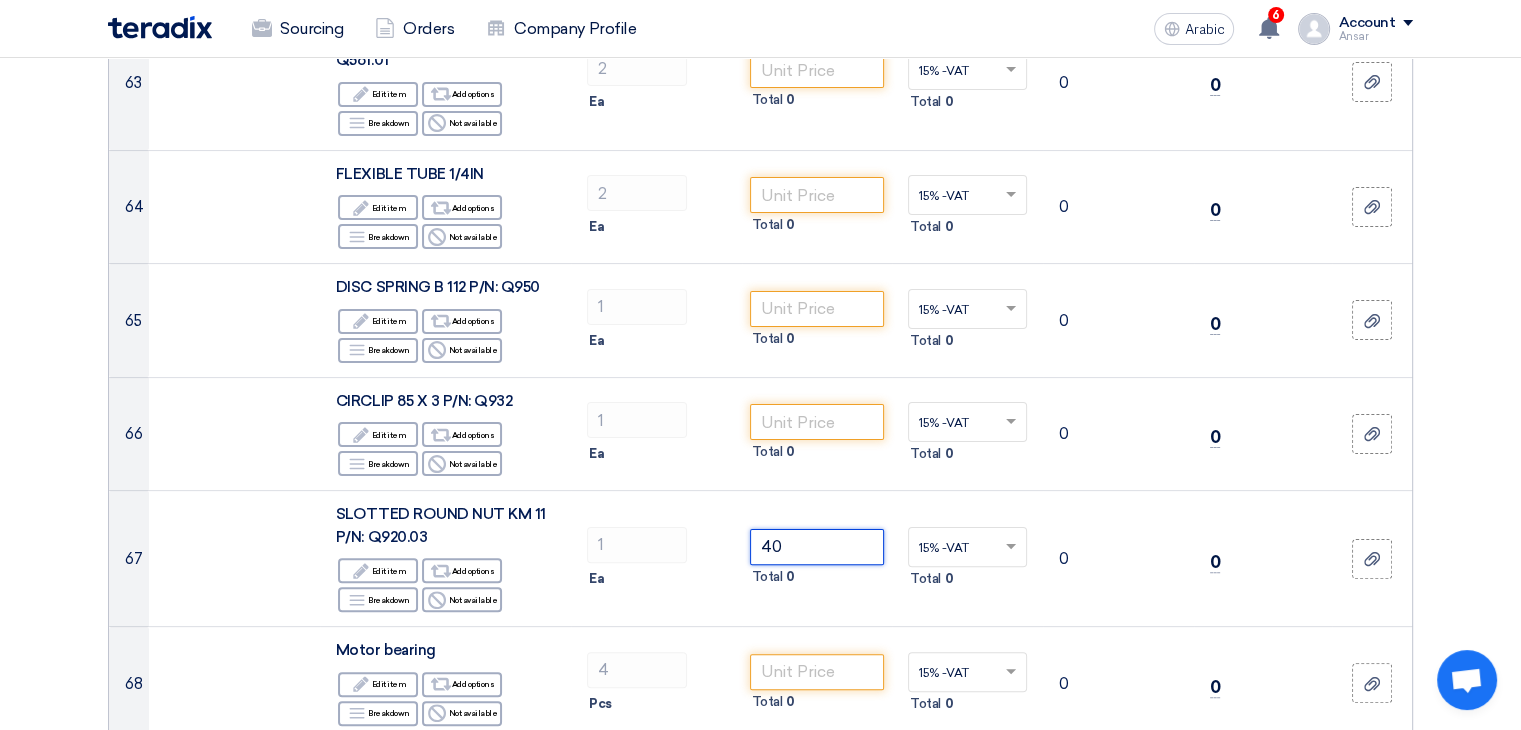 type on "40" 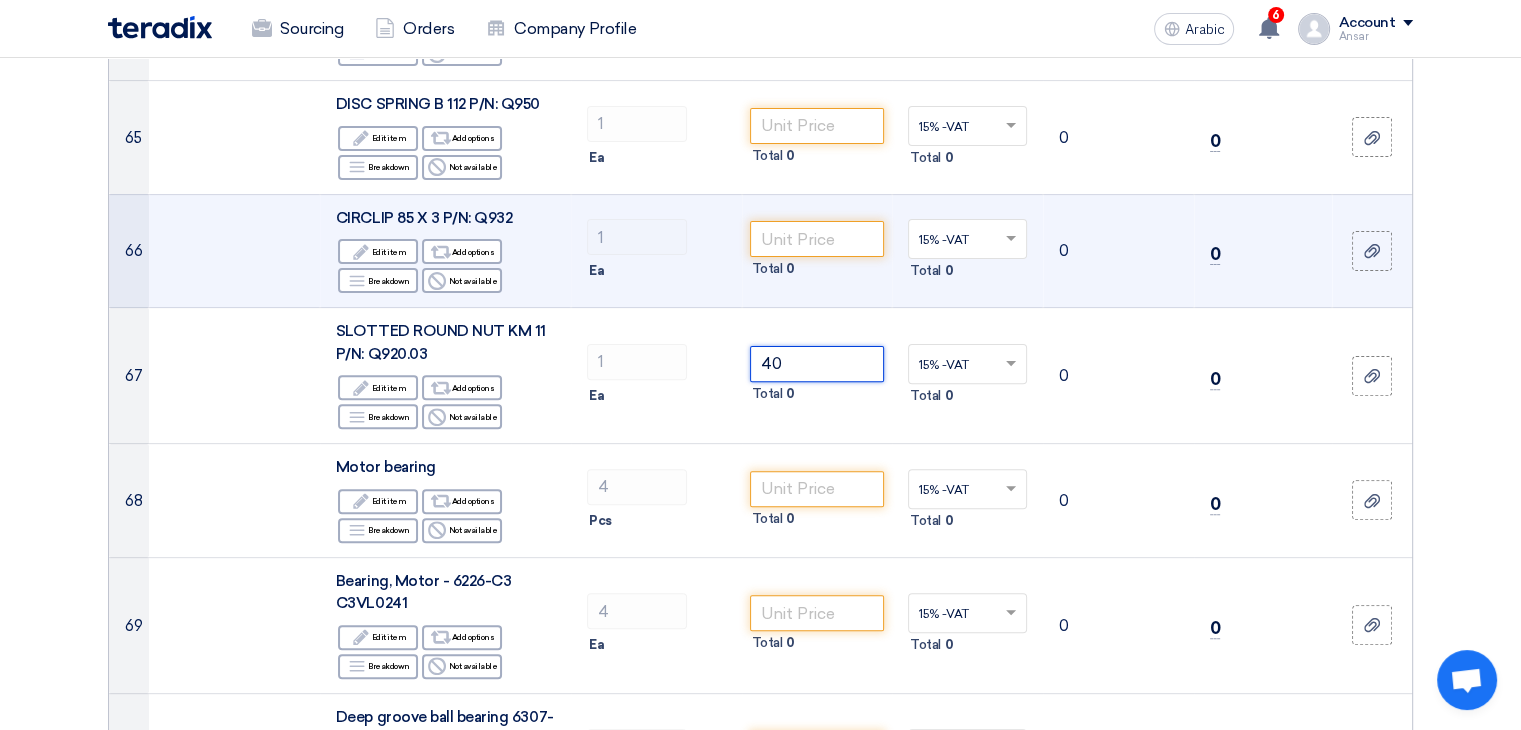 scroll, scrollTop: 8188, scrollLeft: 0, axis: vertical 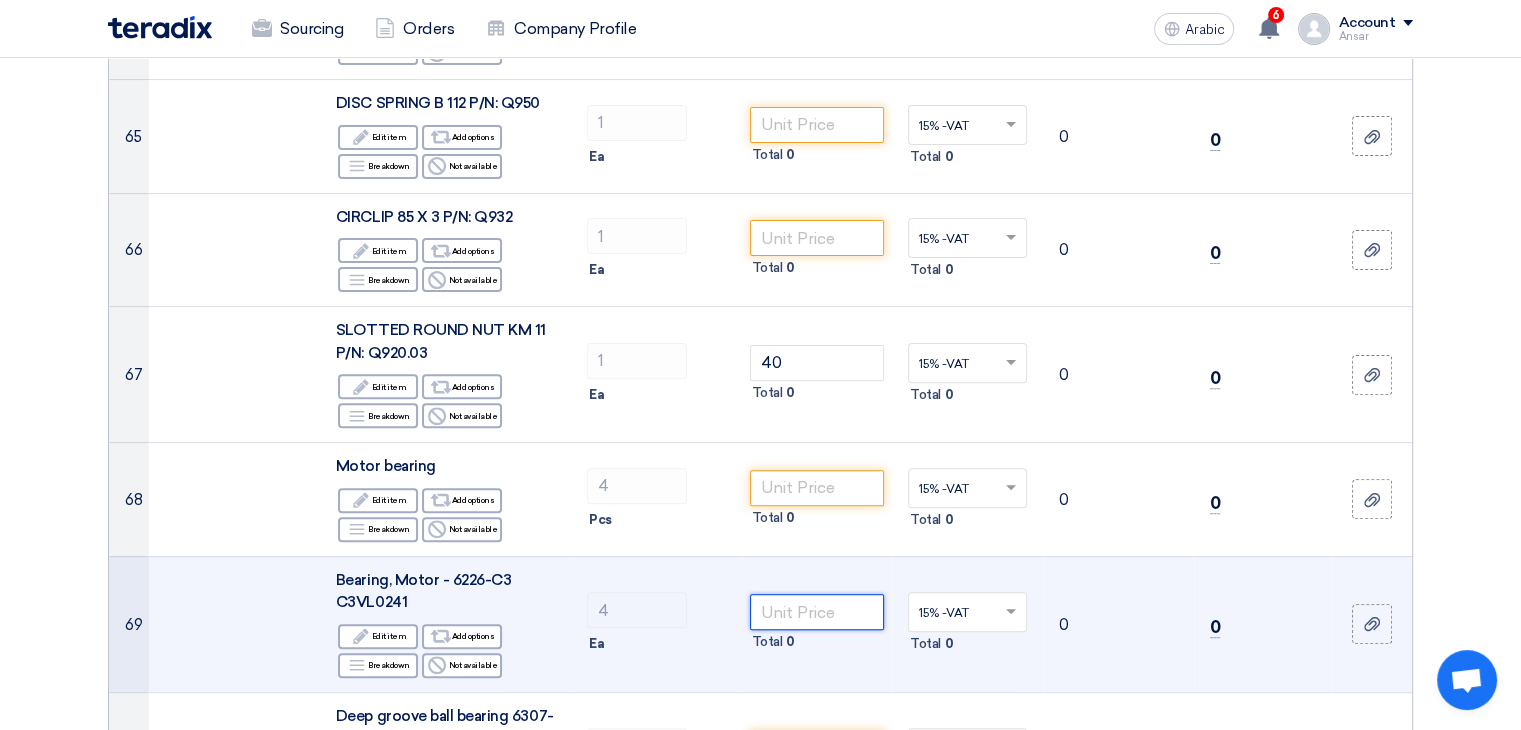 click 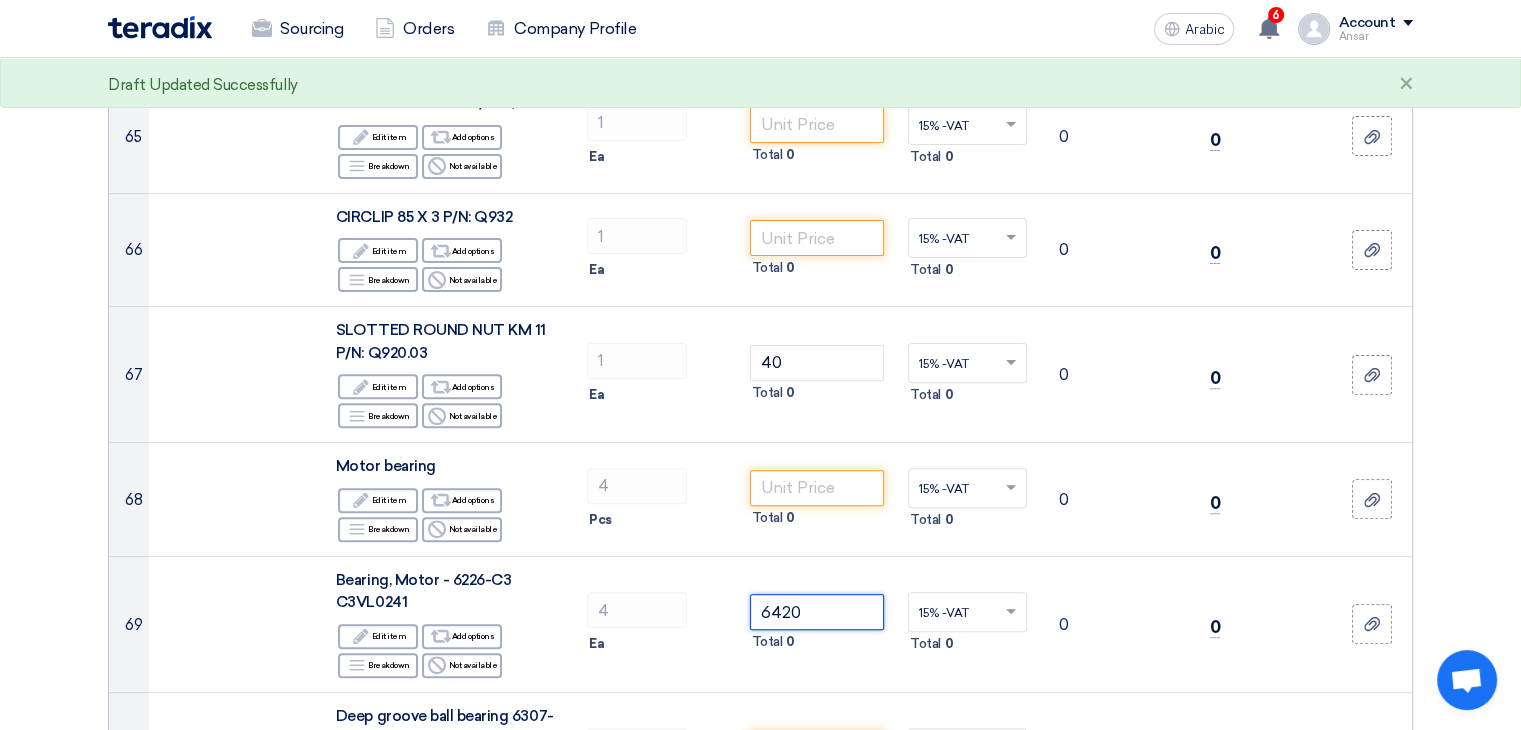 type on "6420" 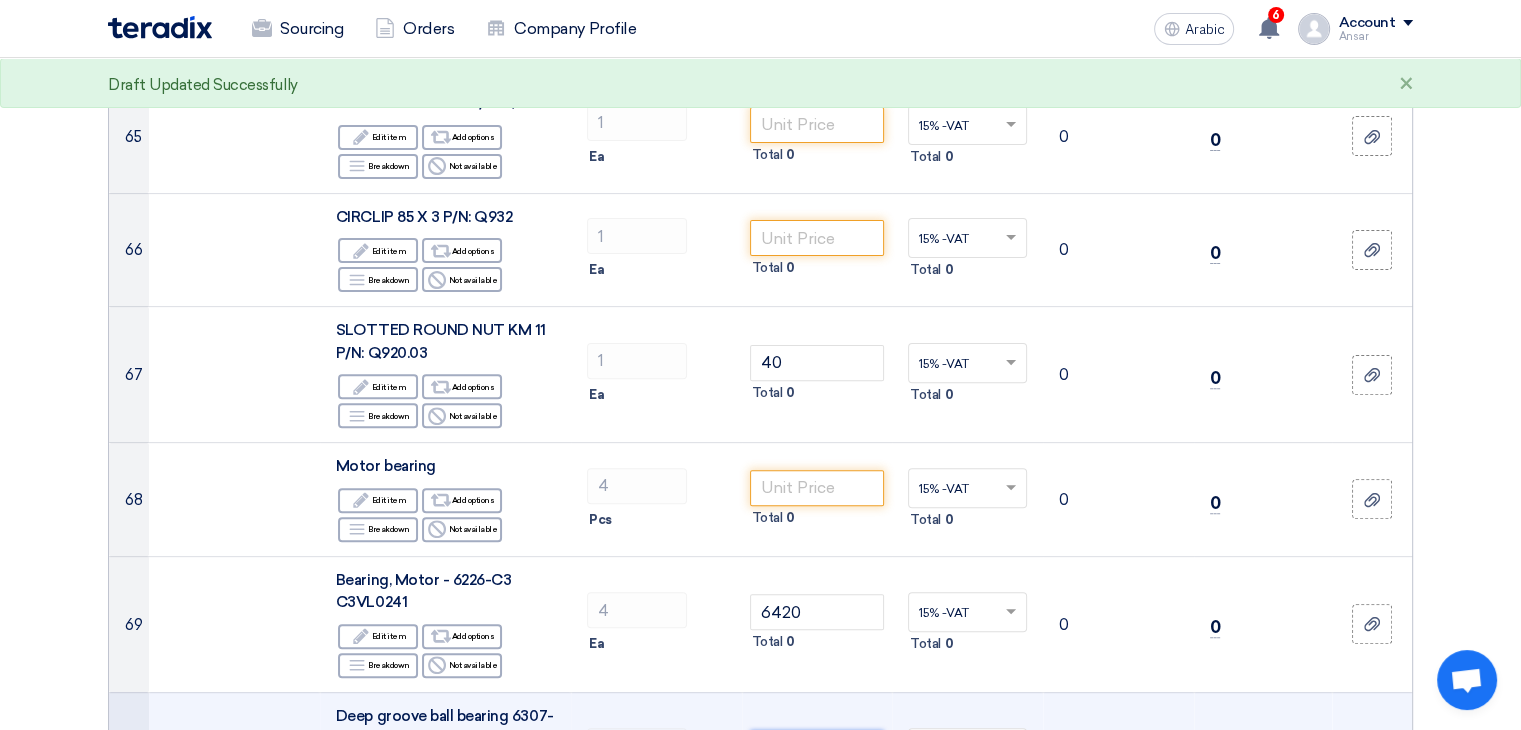 click 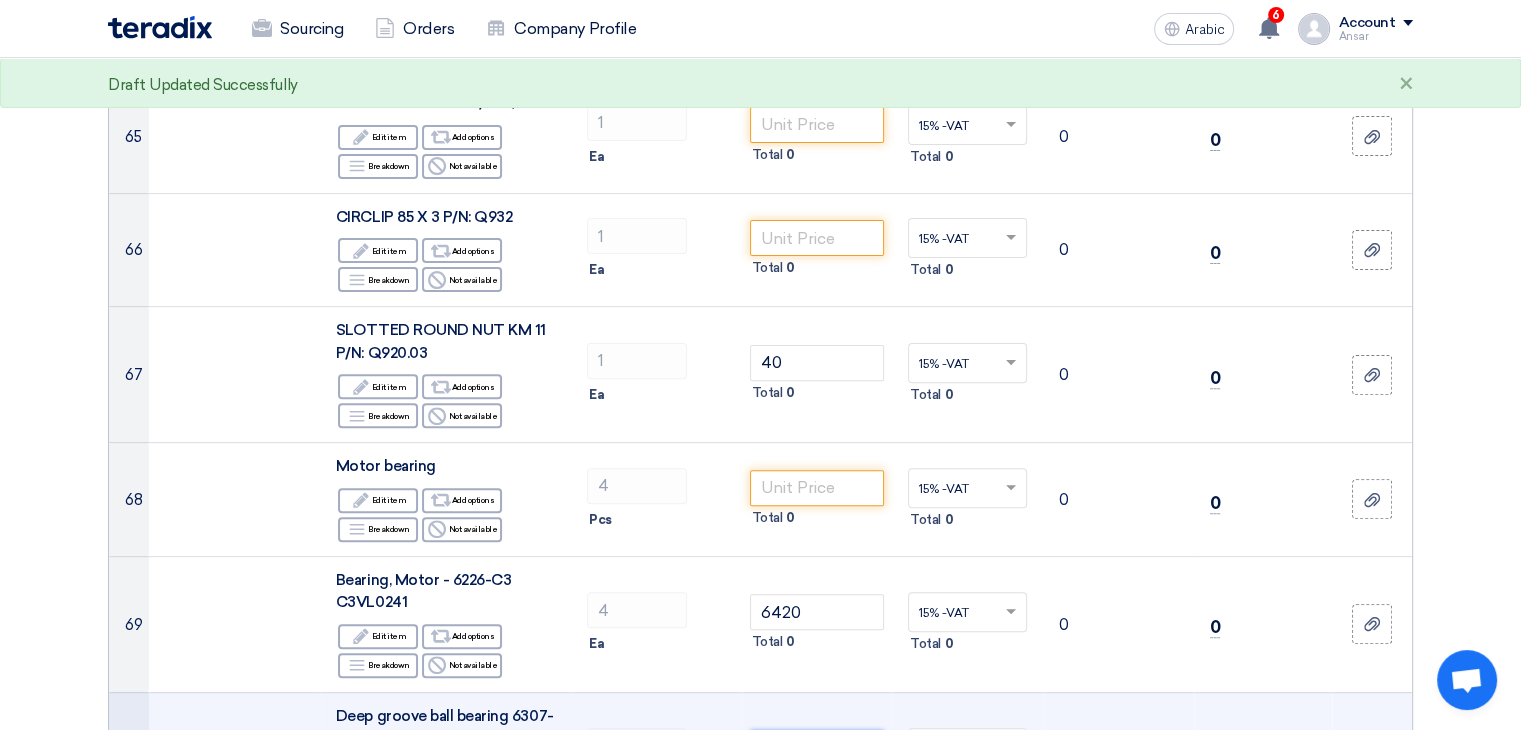 scroll, scrollTop: 8344, scrollLeft: 0, axis: vertical 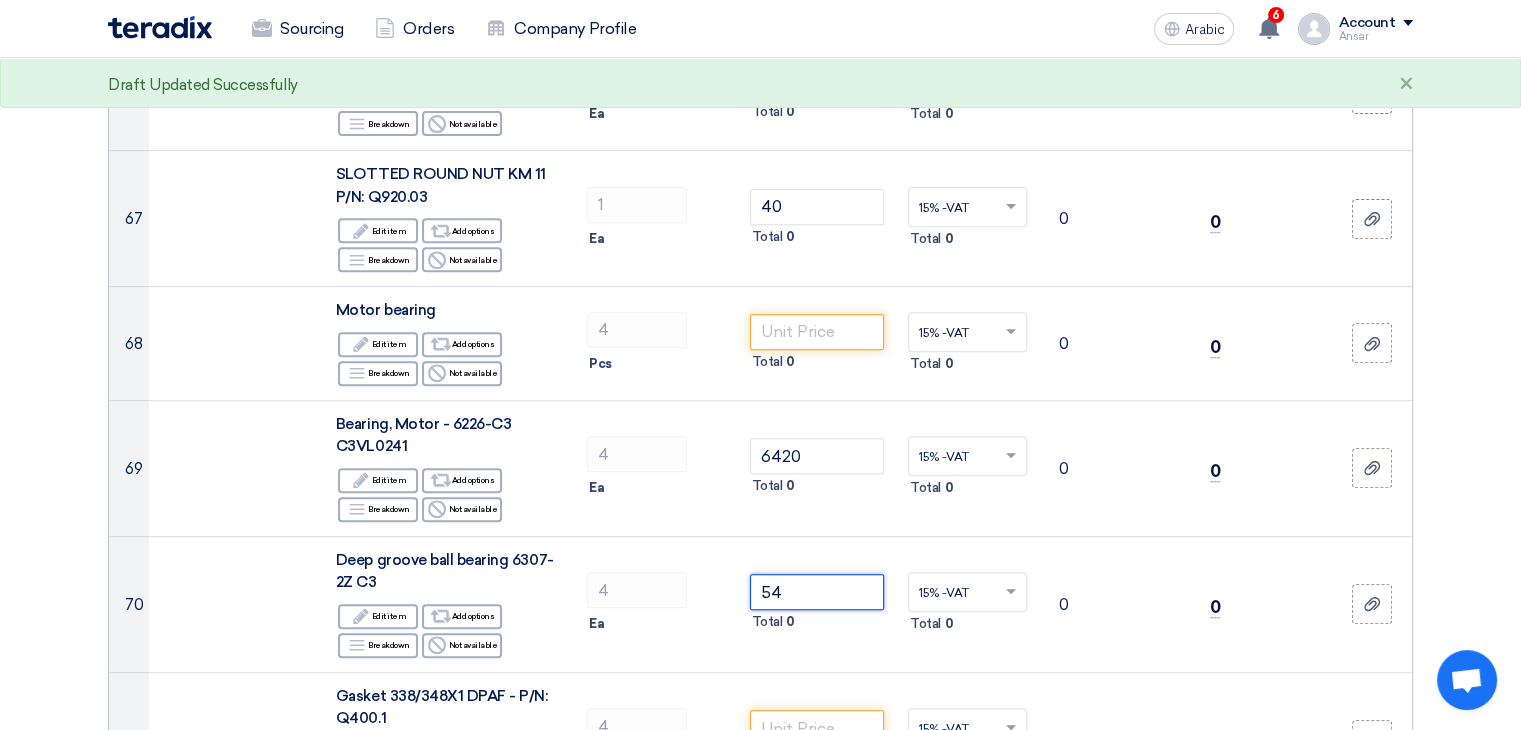 type on "54" 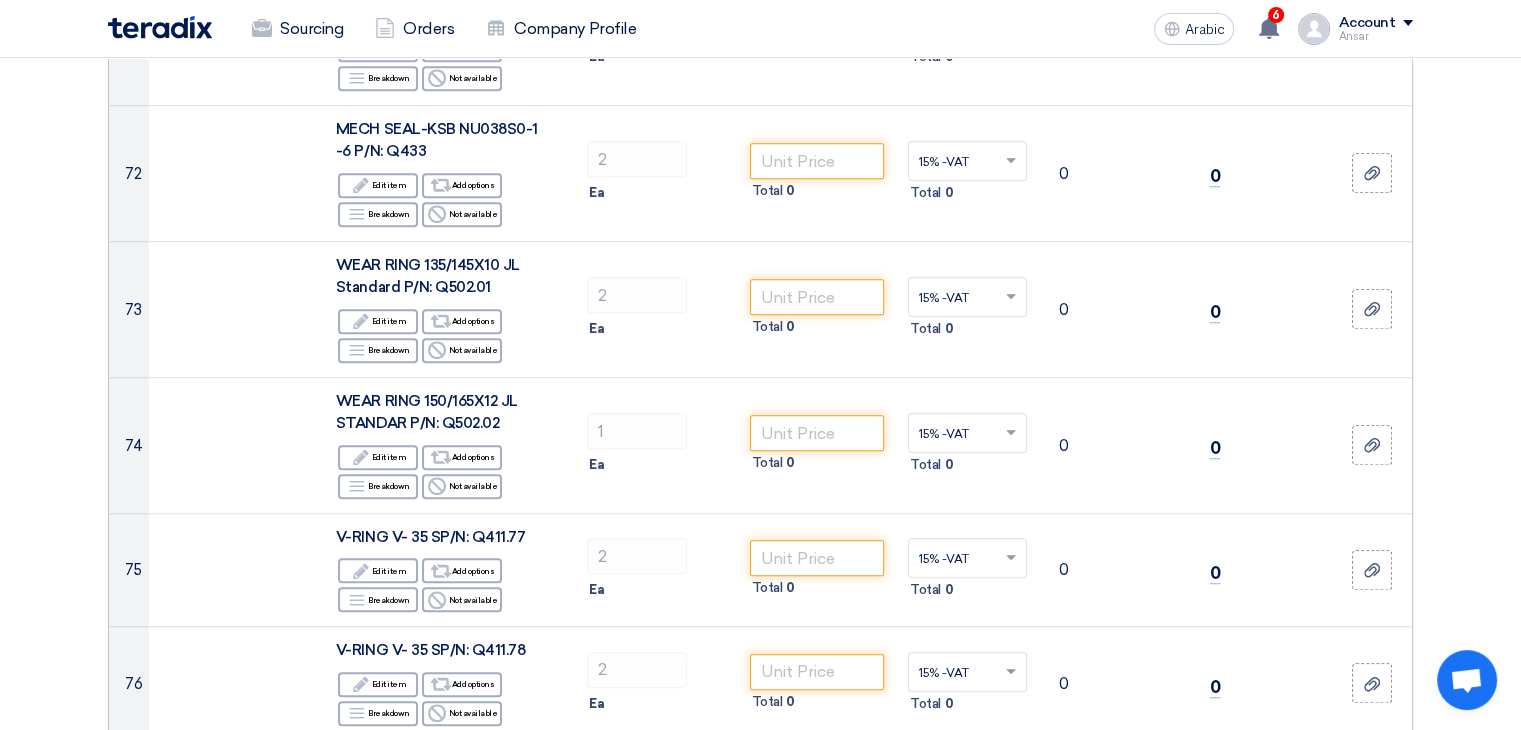 scroll, scrollTop: 9050, scrollLeft: 0, axis: vertical 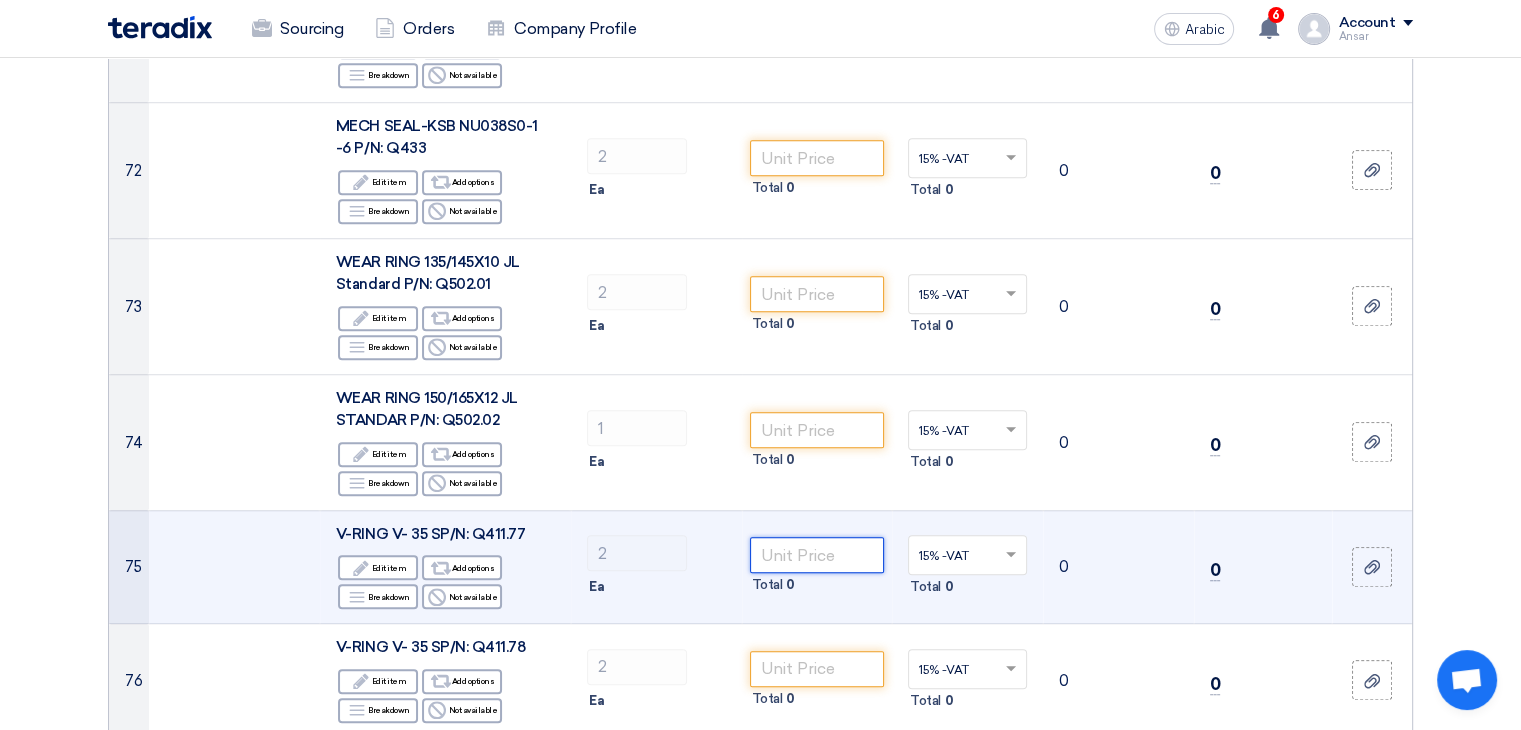 click 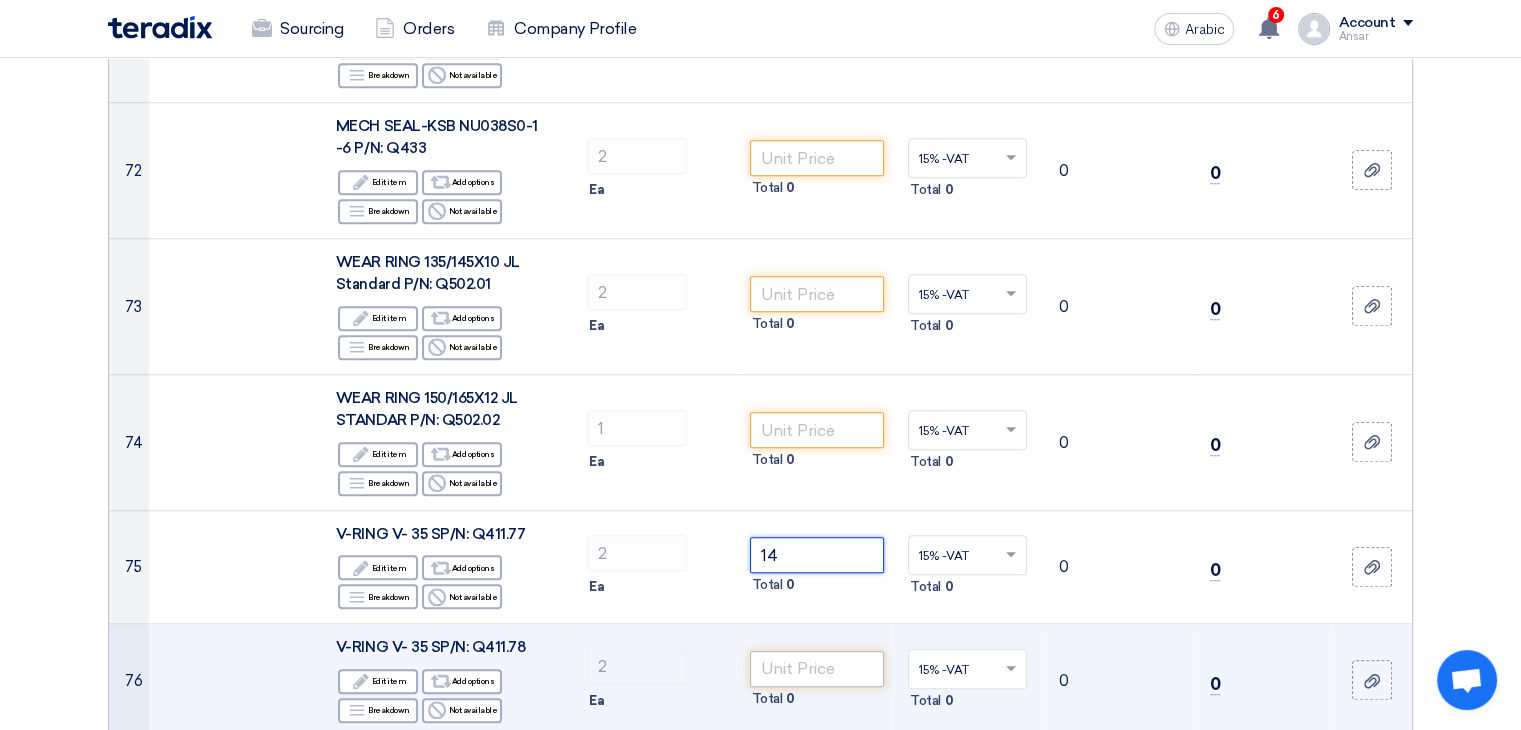 type on "14" 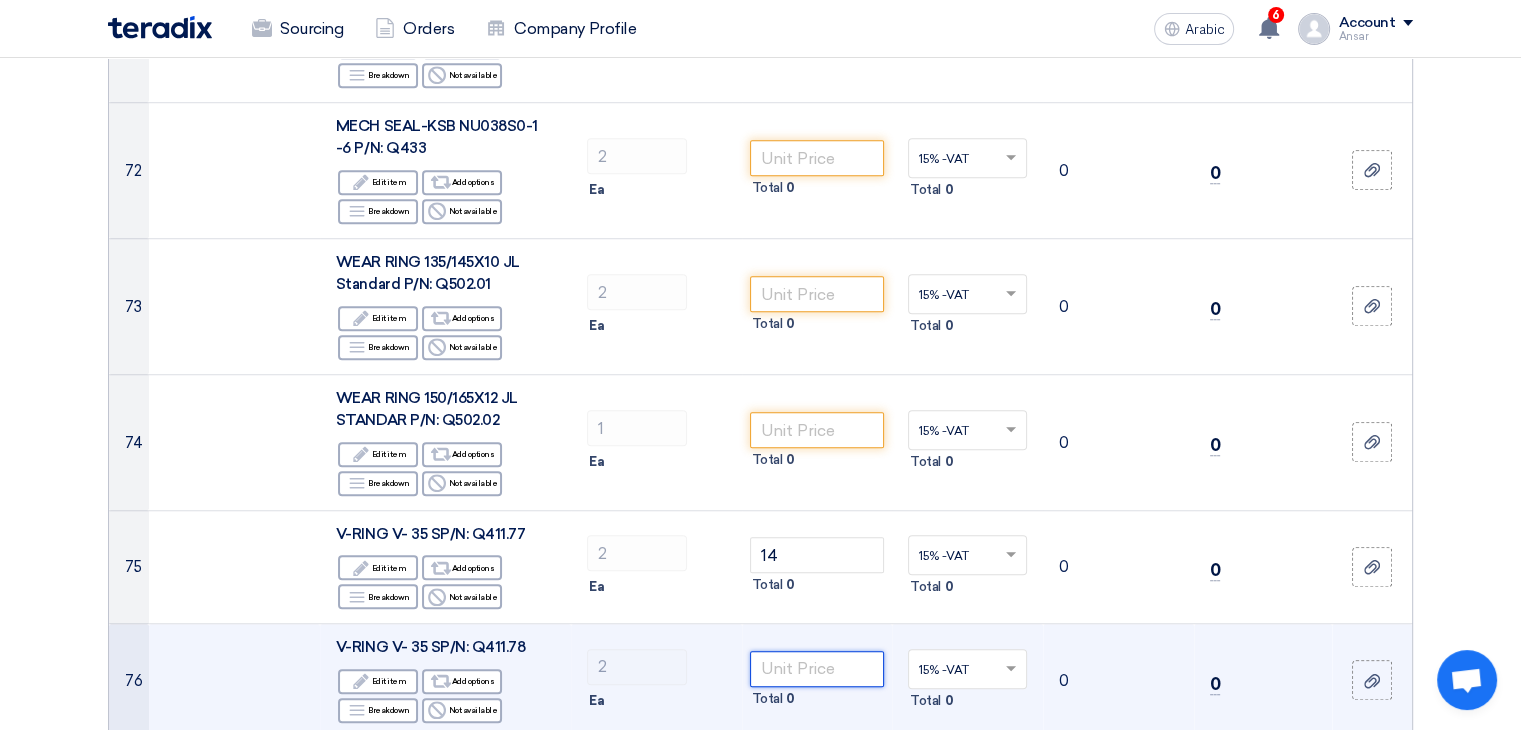 click 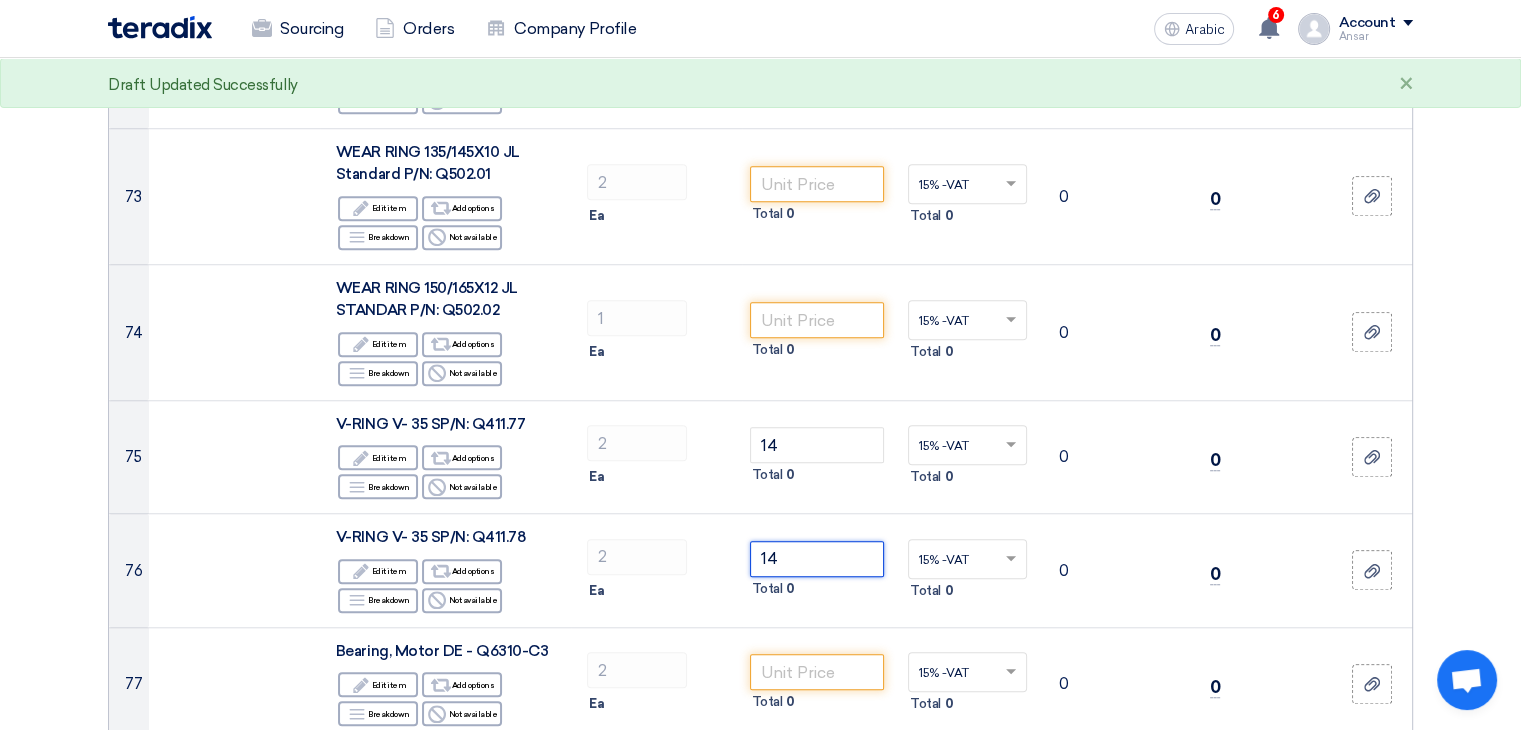 scroll, scrollTop: 9162, scrollLeft: 0, axis: vertical 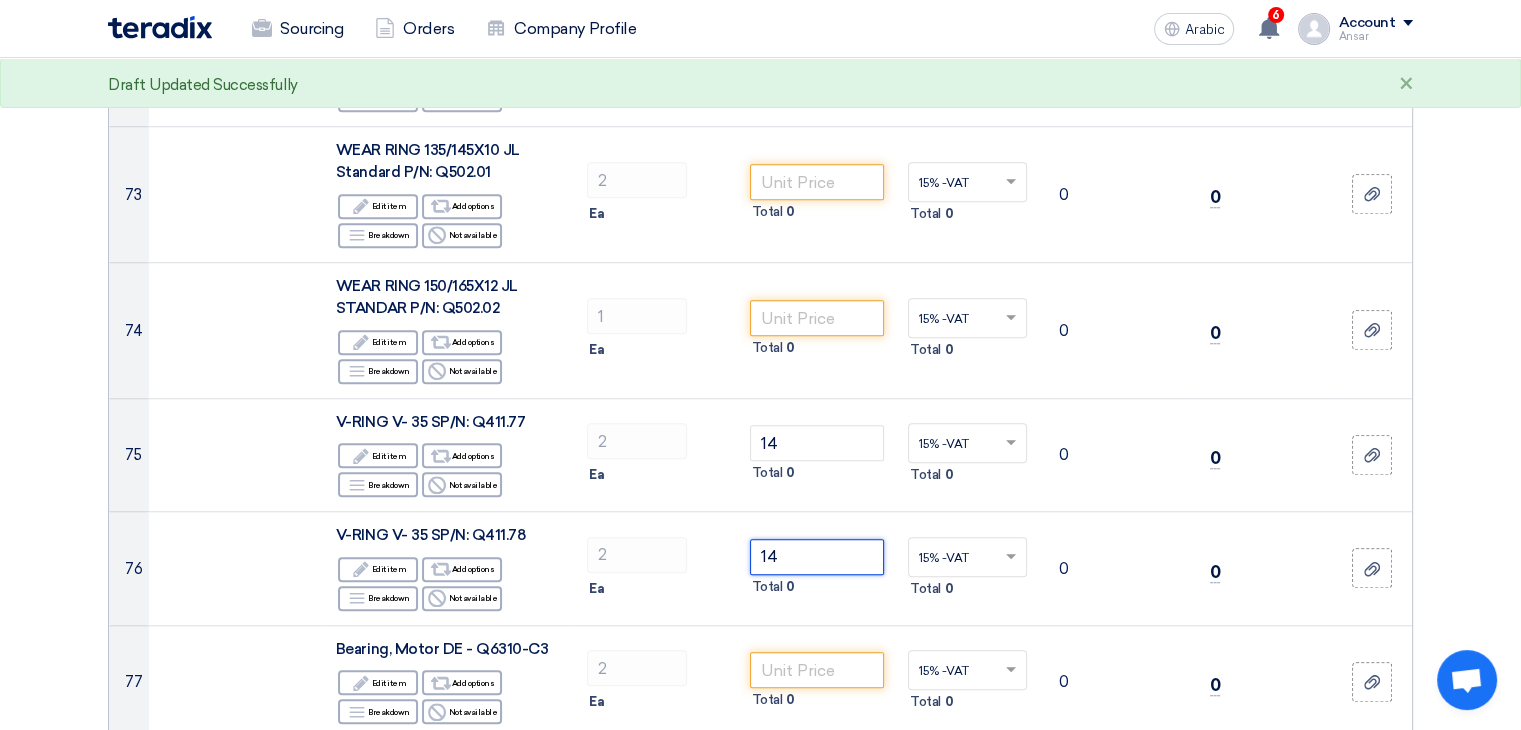 type on "14" 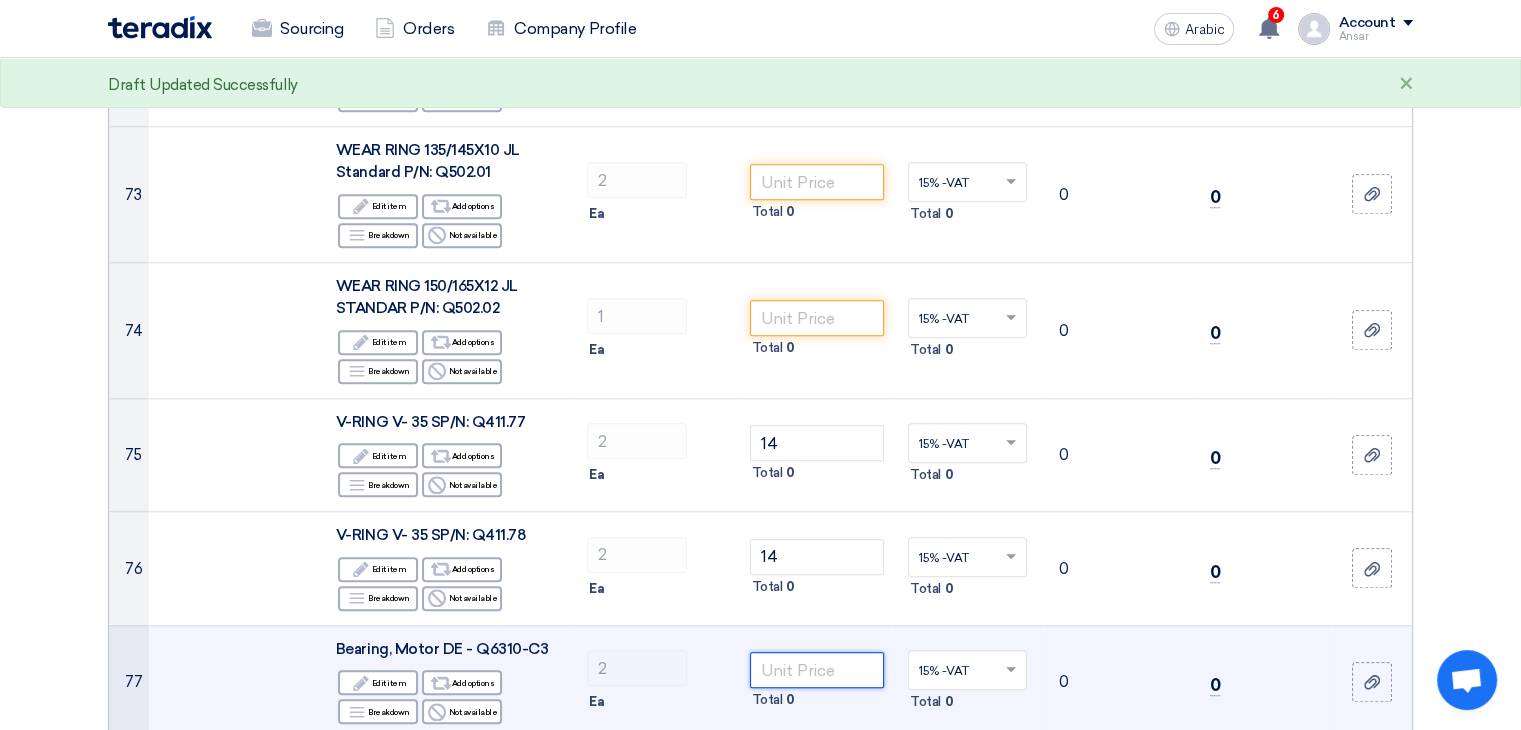 click 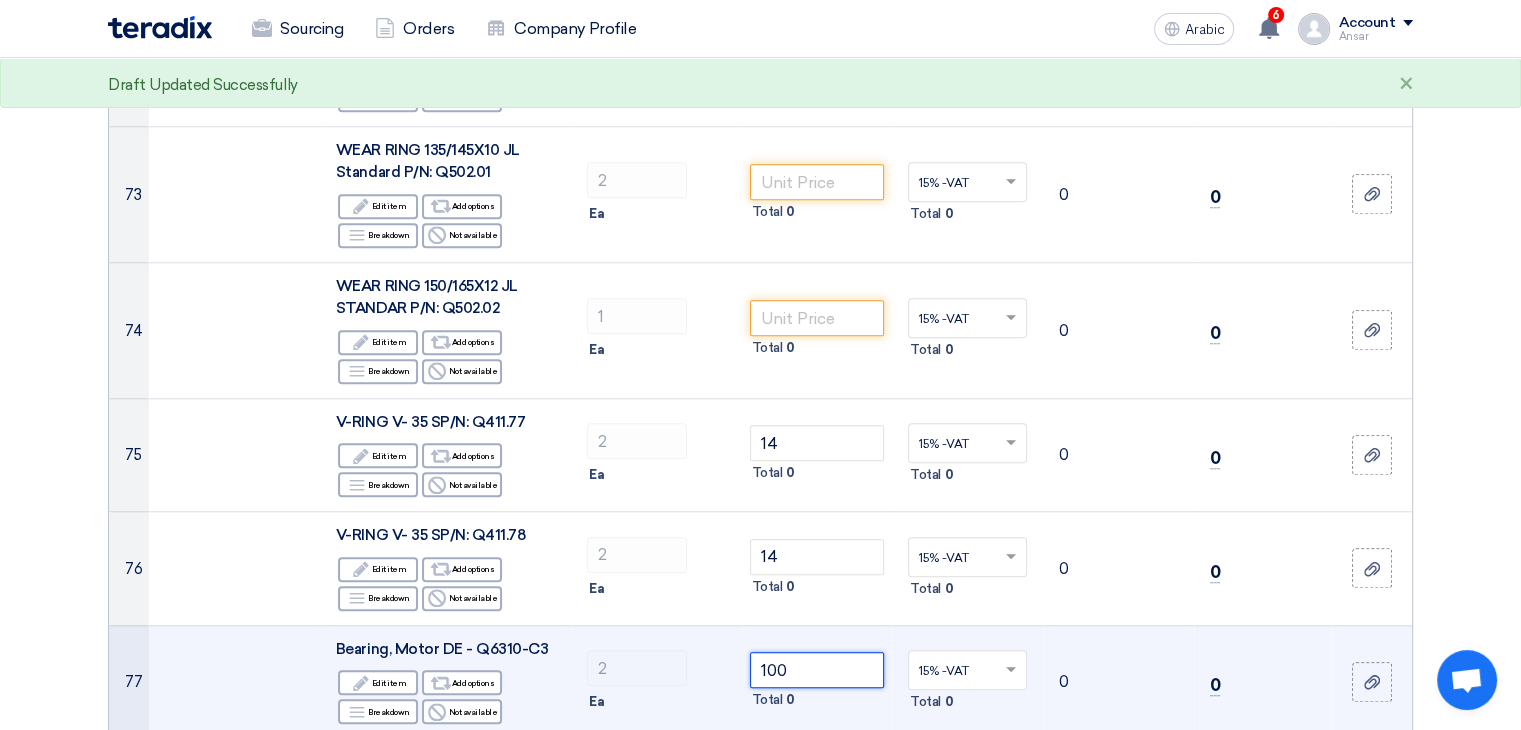 scroll, scrollTop: 9259, scrollLeft: 0, axis: vertical 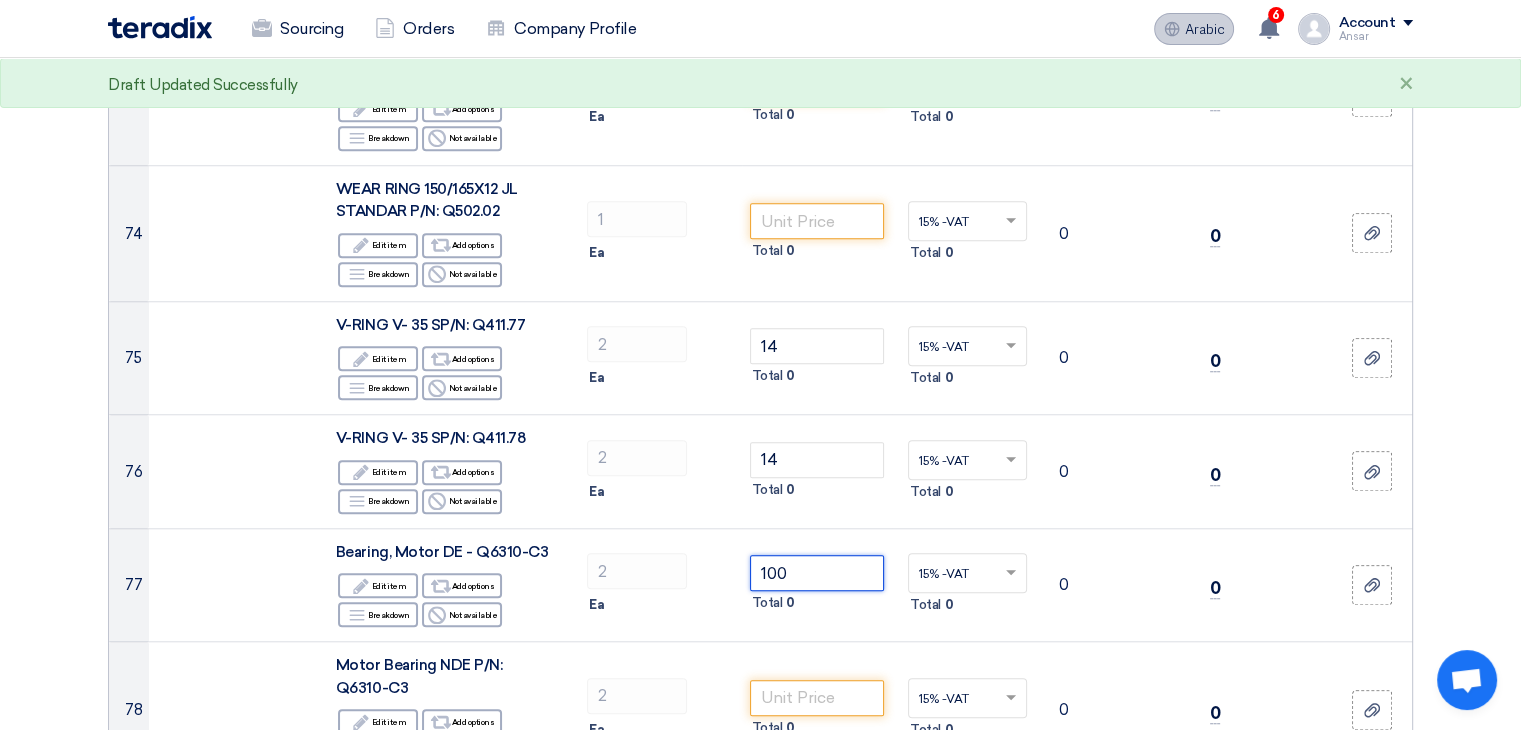 type on "100" 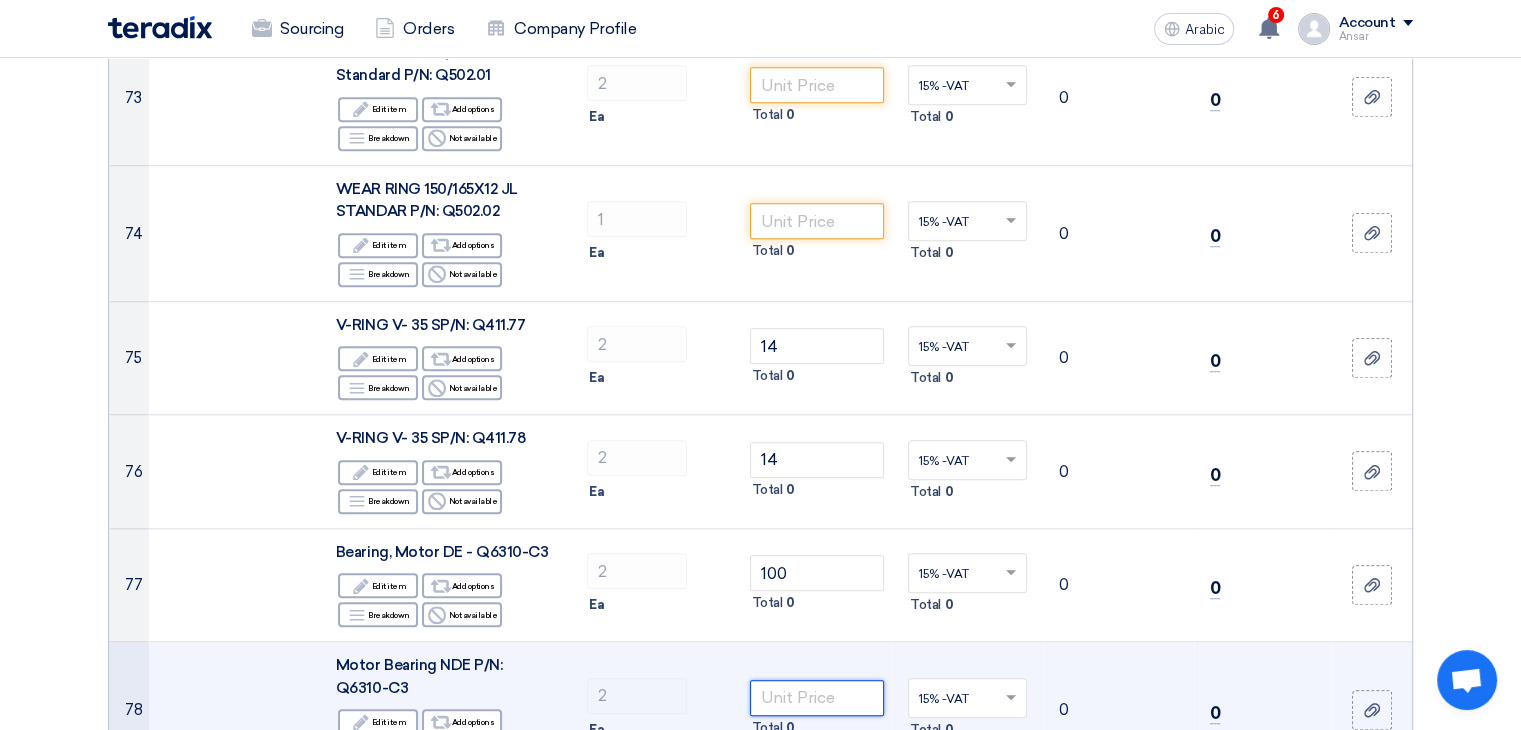 click 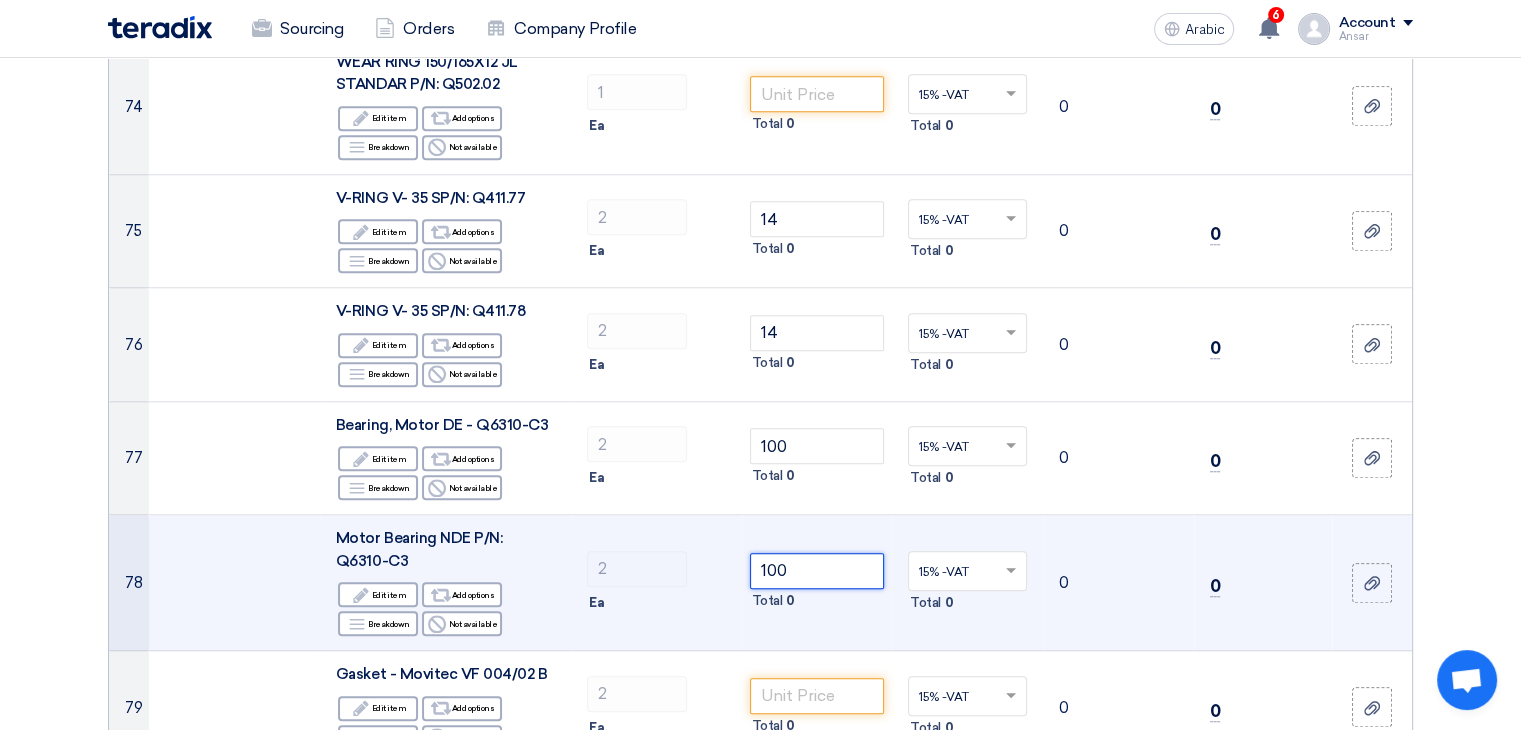 scroll, scrollTop: 9387, scrollLeft: 0, axis: vertical 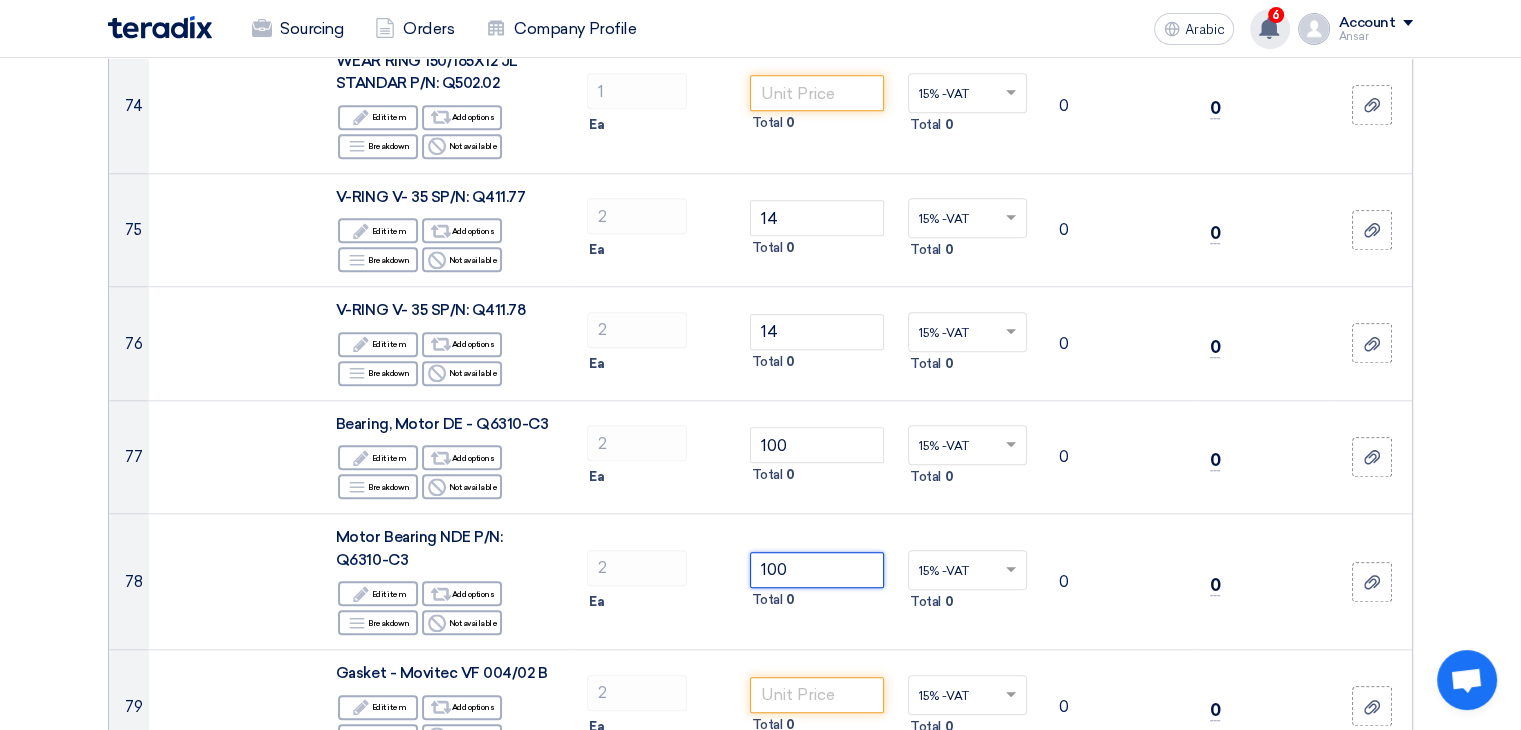 type on "100" 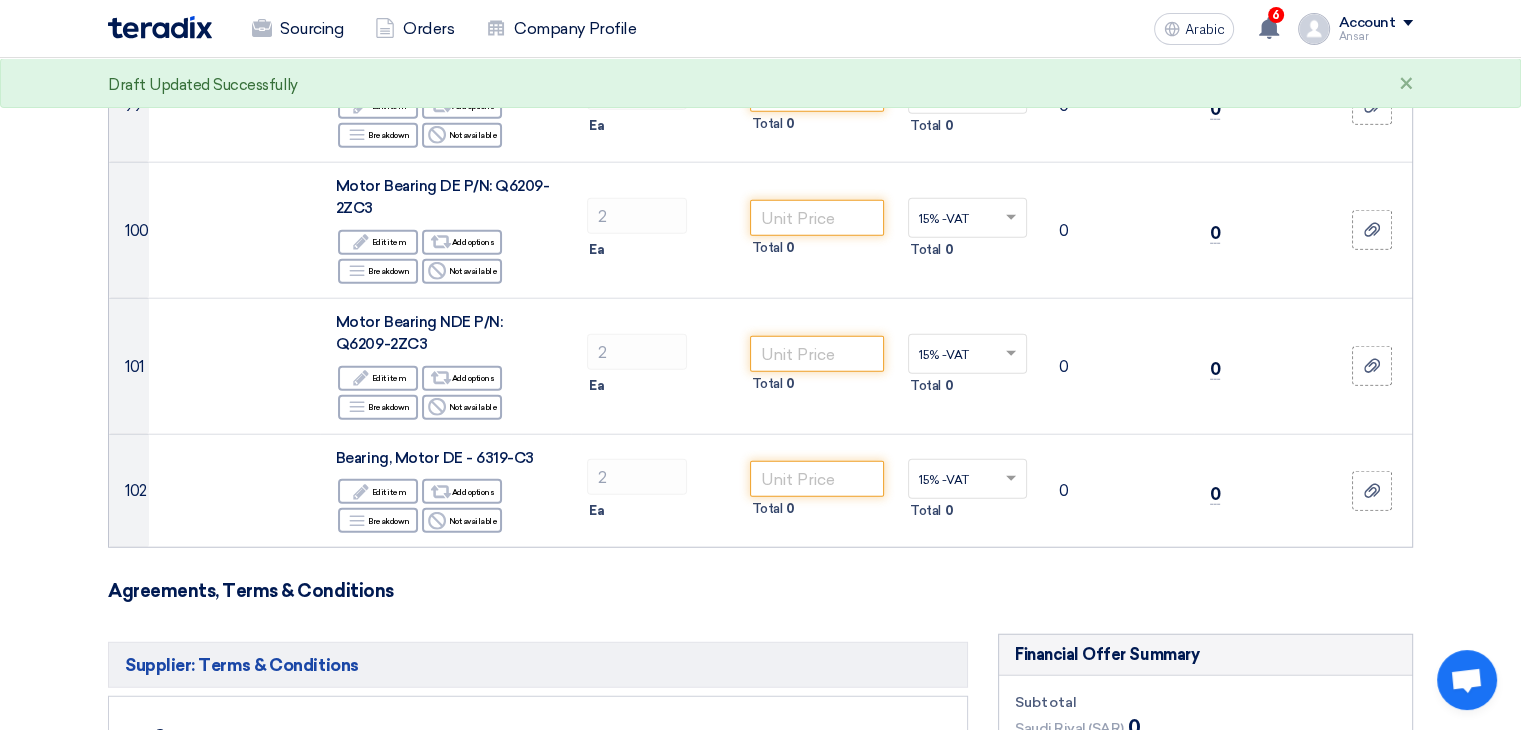 scroll, scrollTop: 12512, scrollLeft: 0, axis: vertical 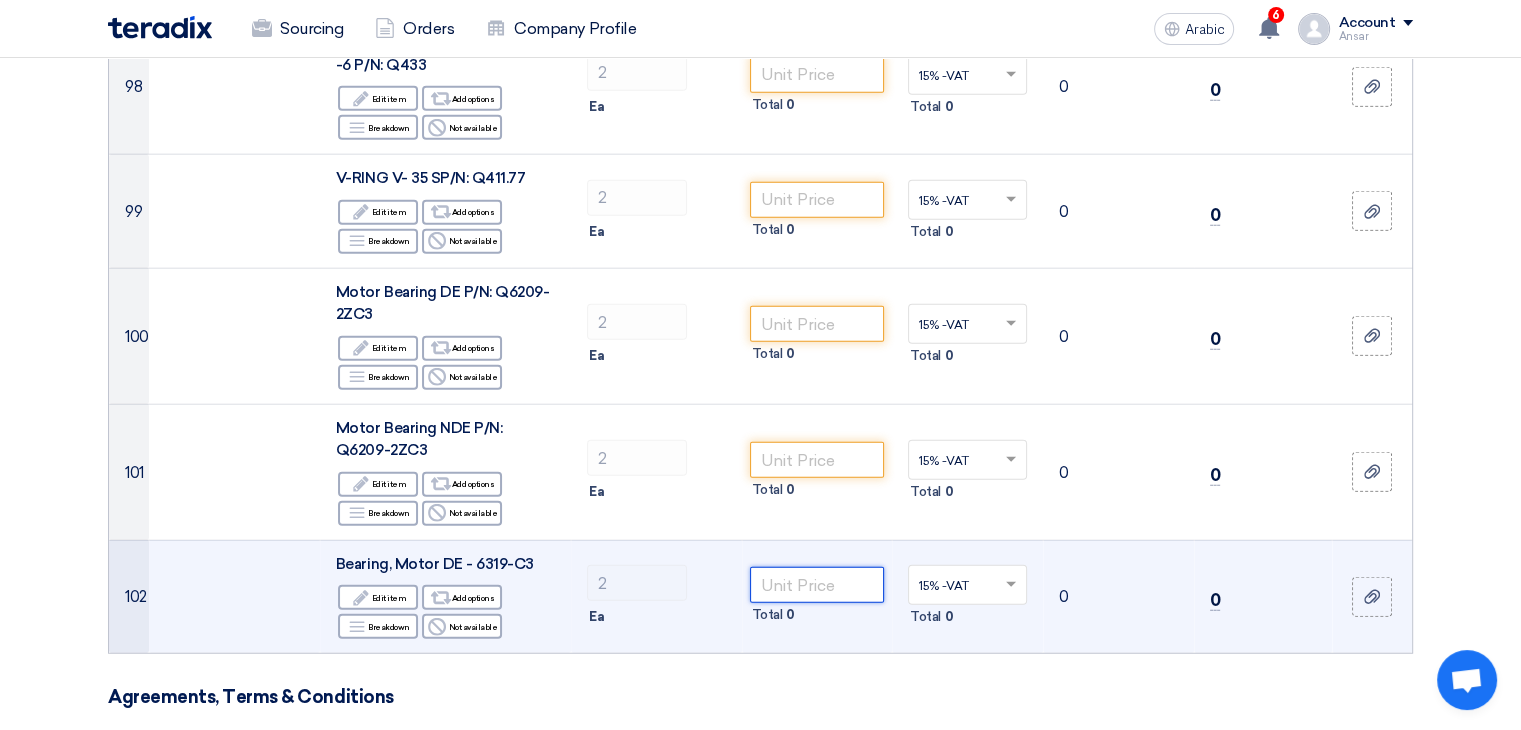 click 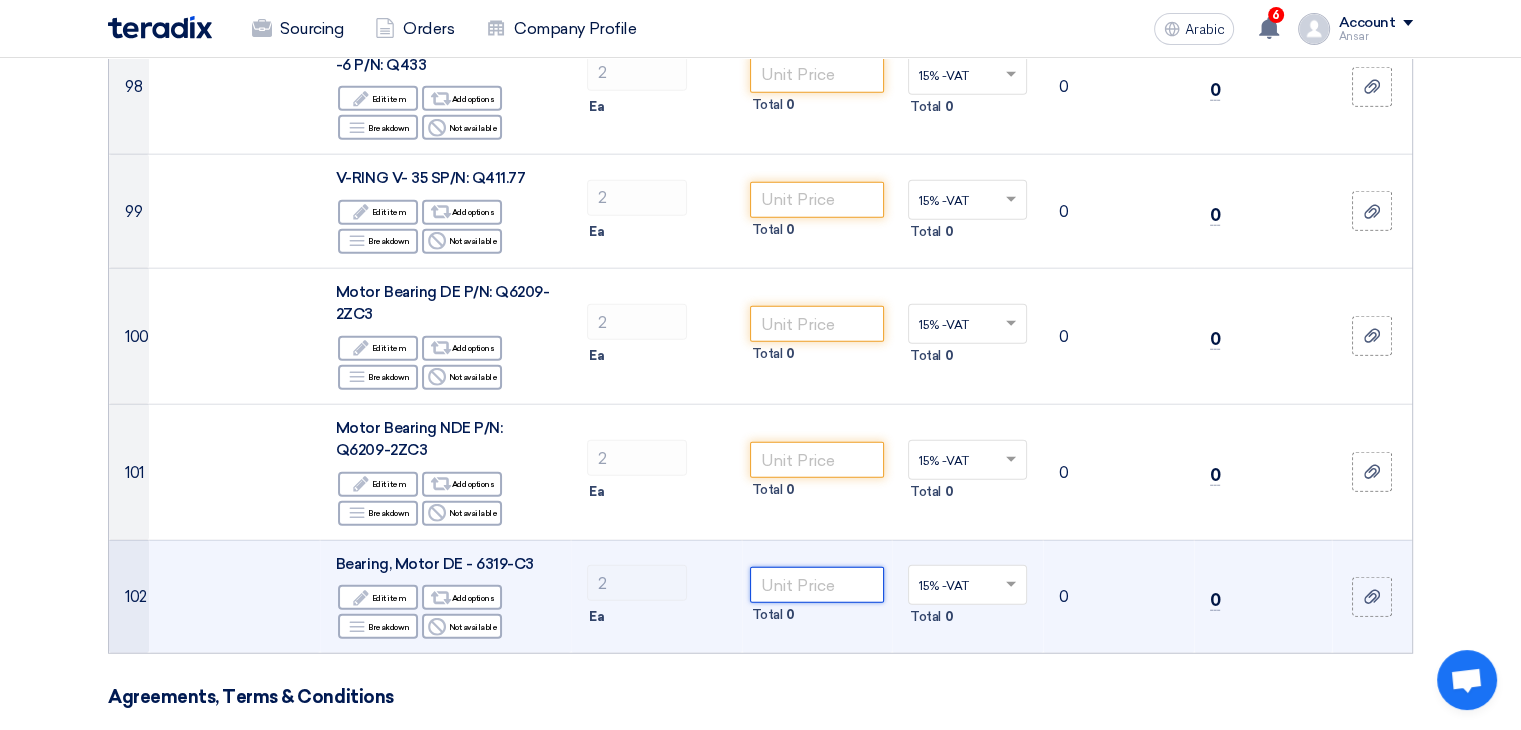 type on "3" 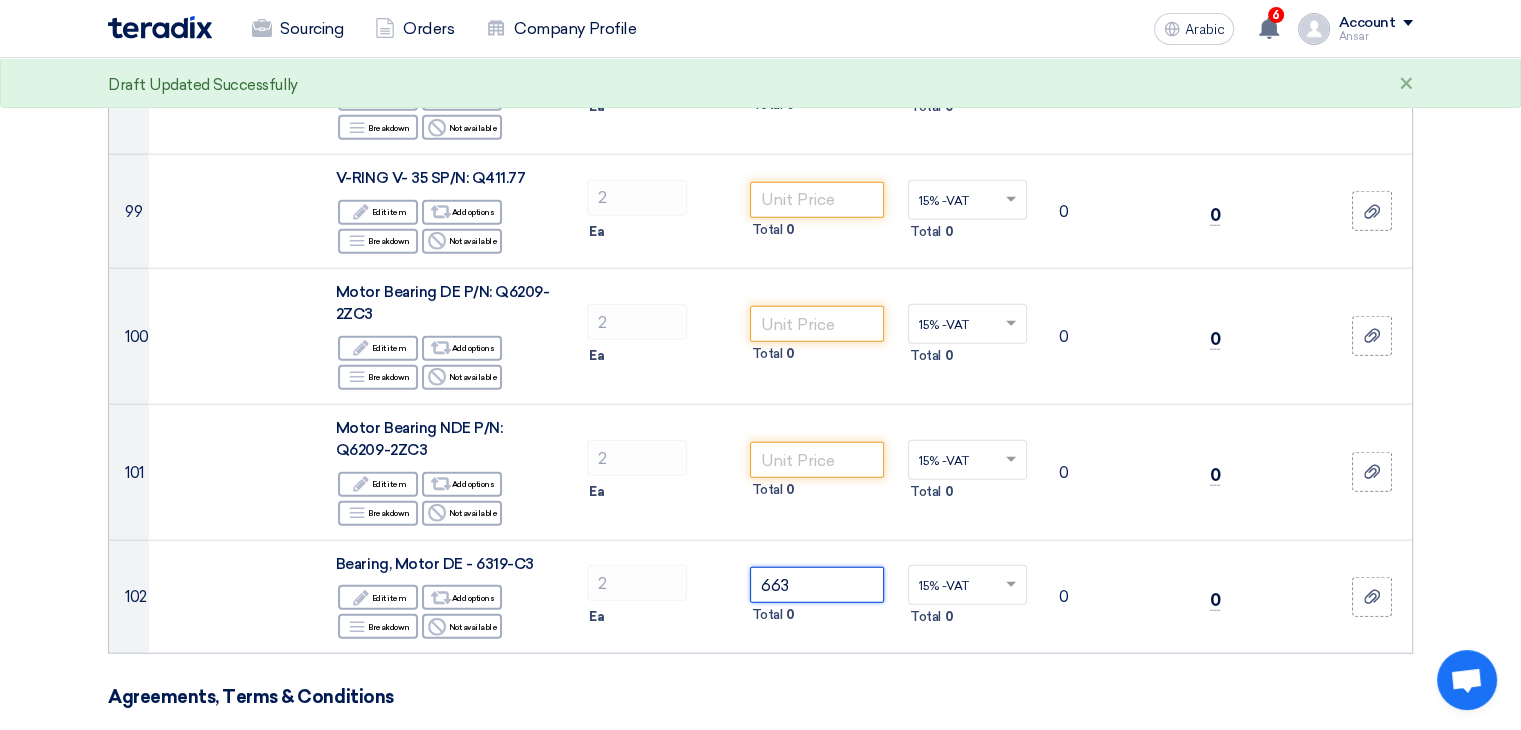 type on "663" 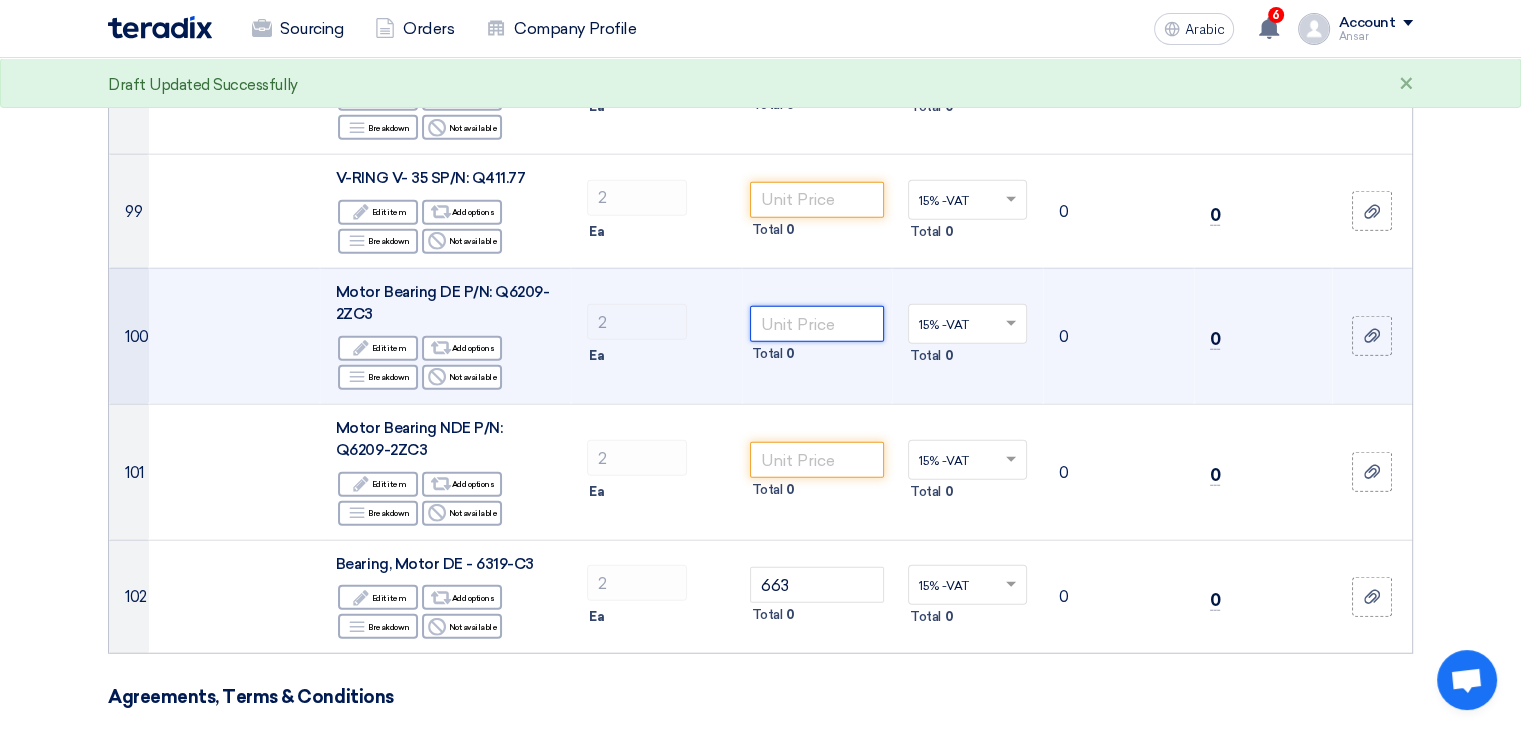 click 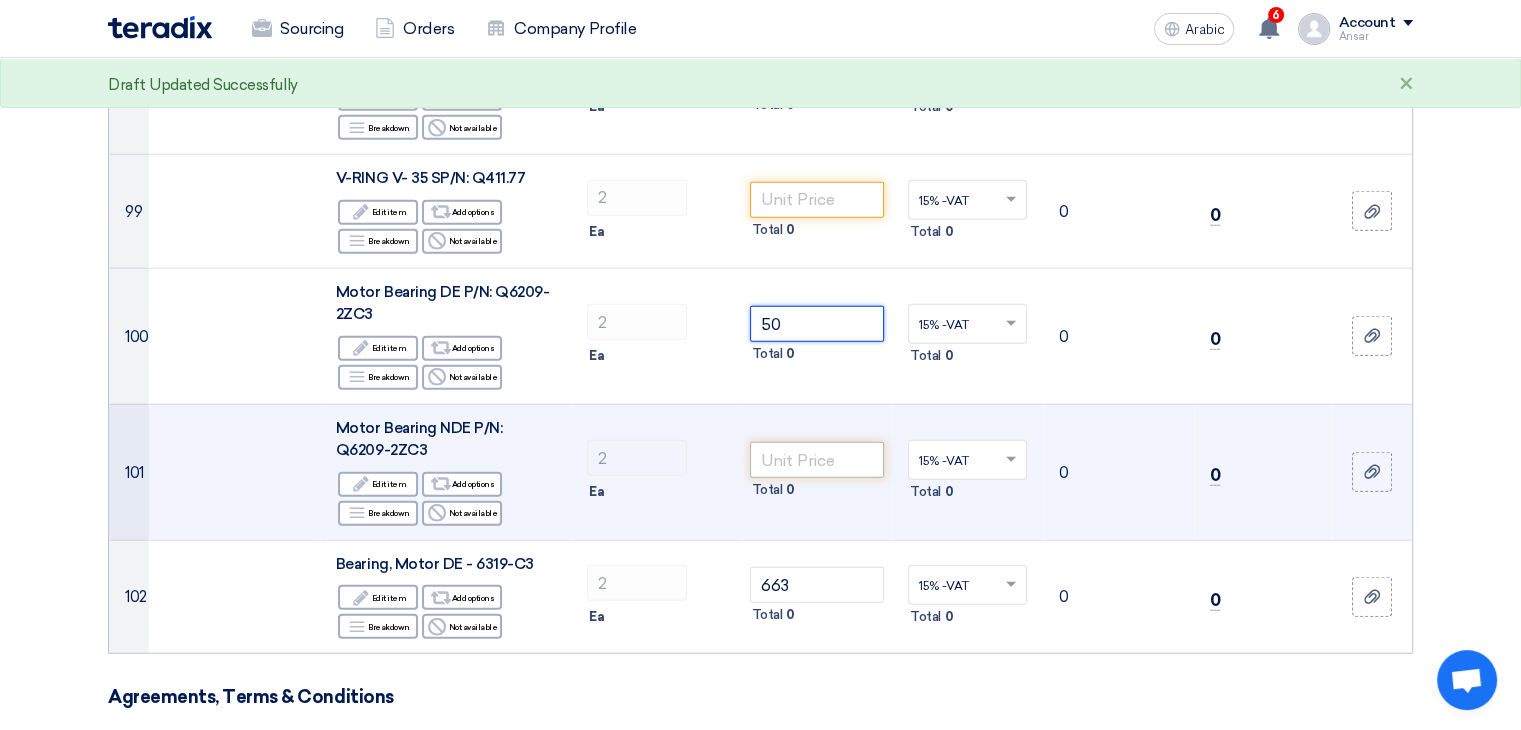 type on "50" 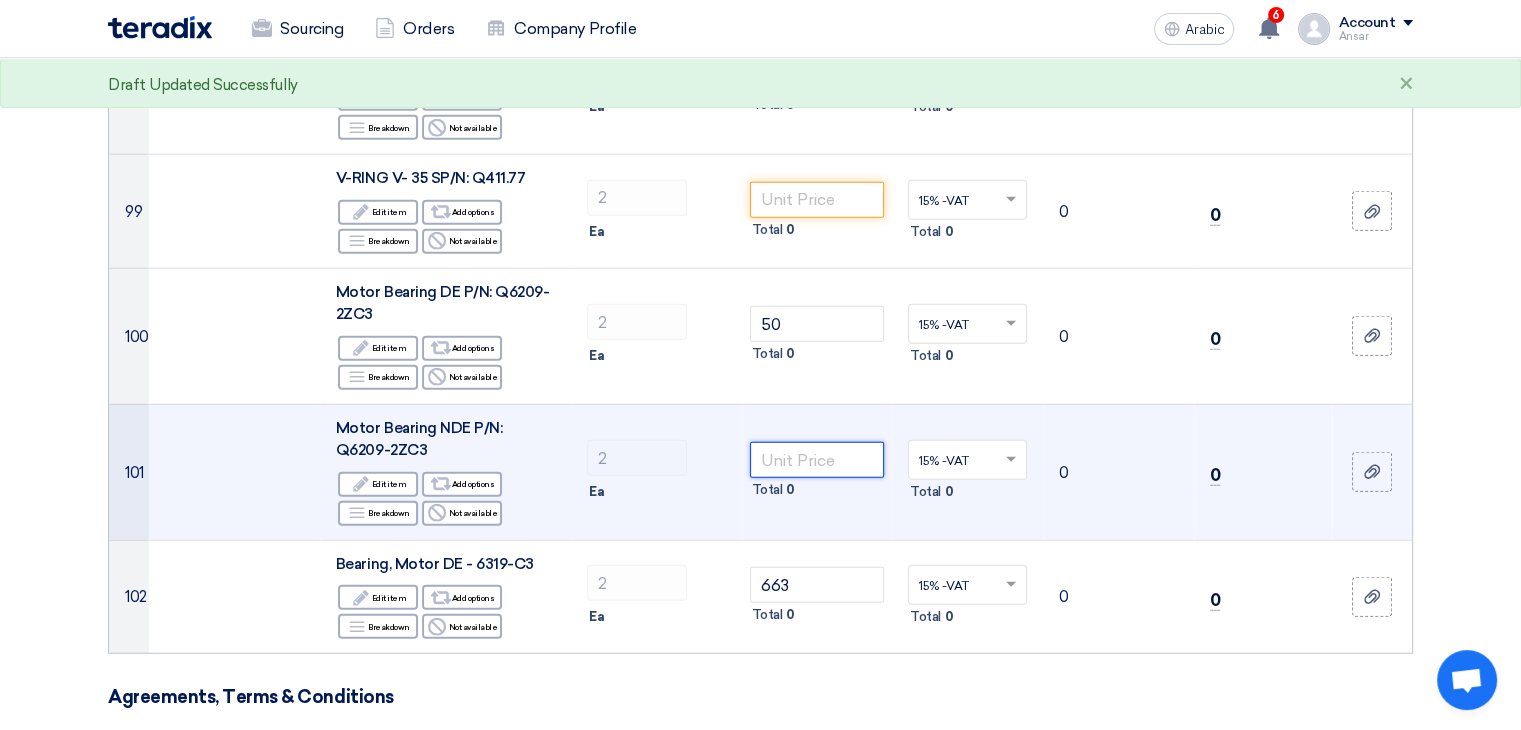 click 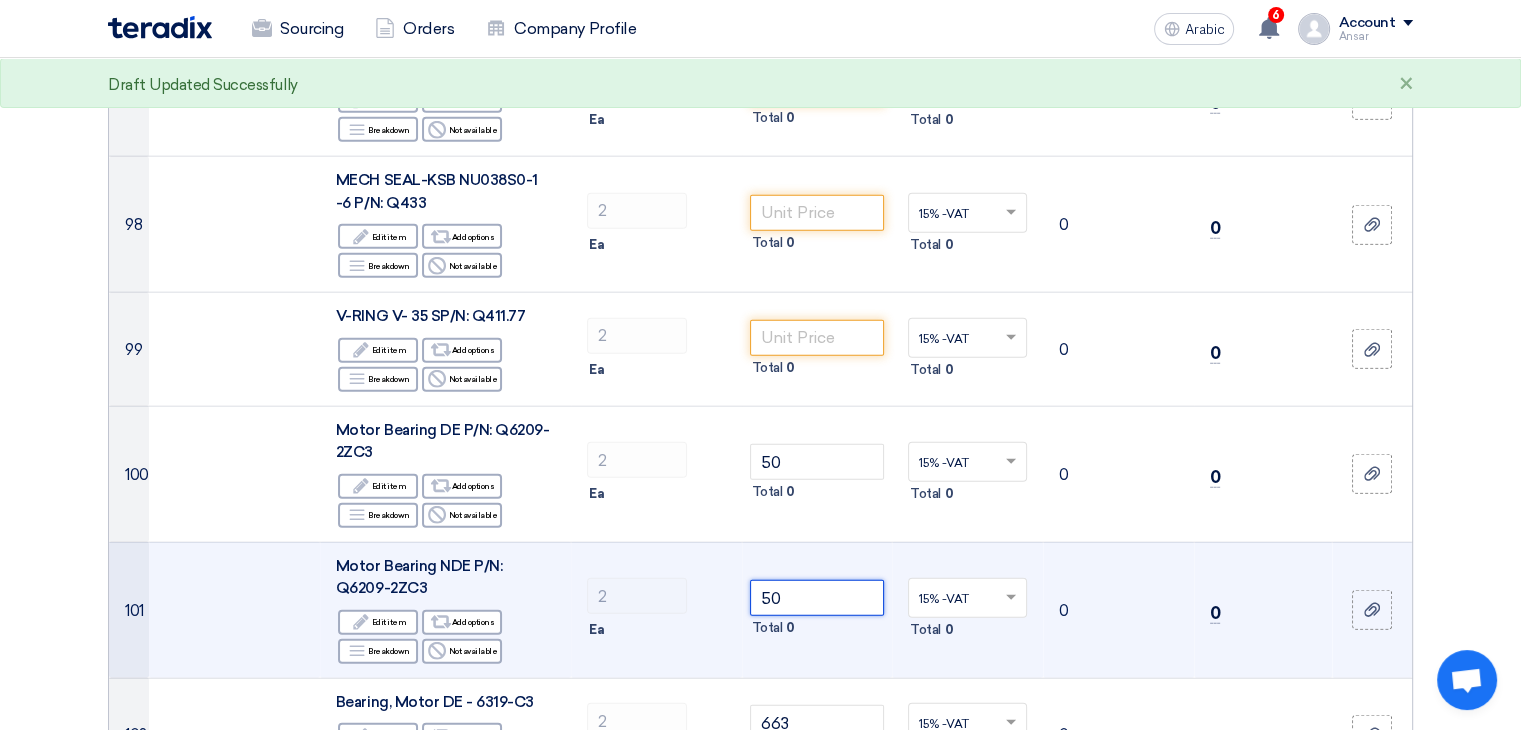 scroll, scrollTop: 12372, scrollLeft: 0, axis: vertical 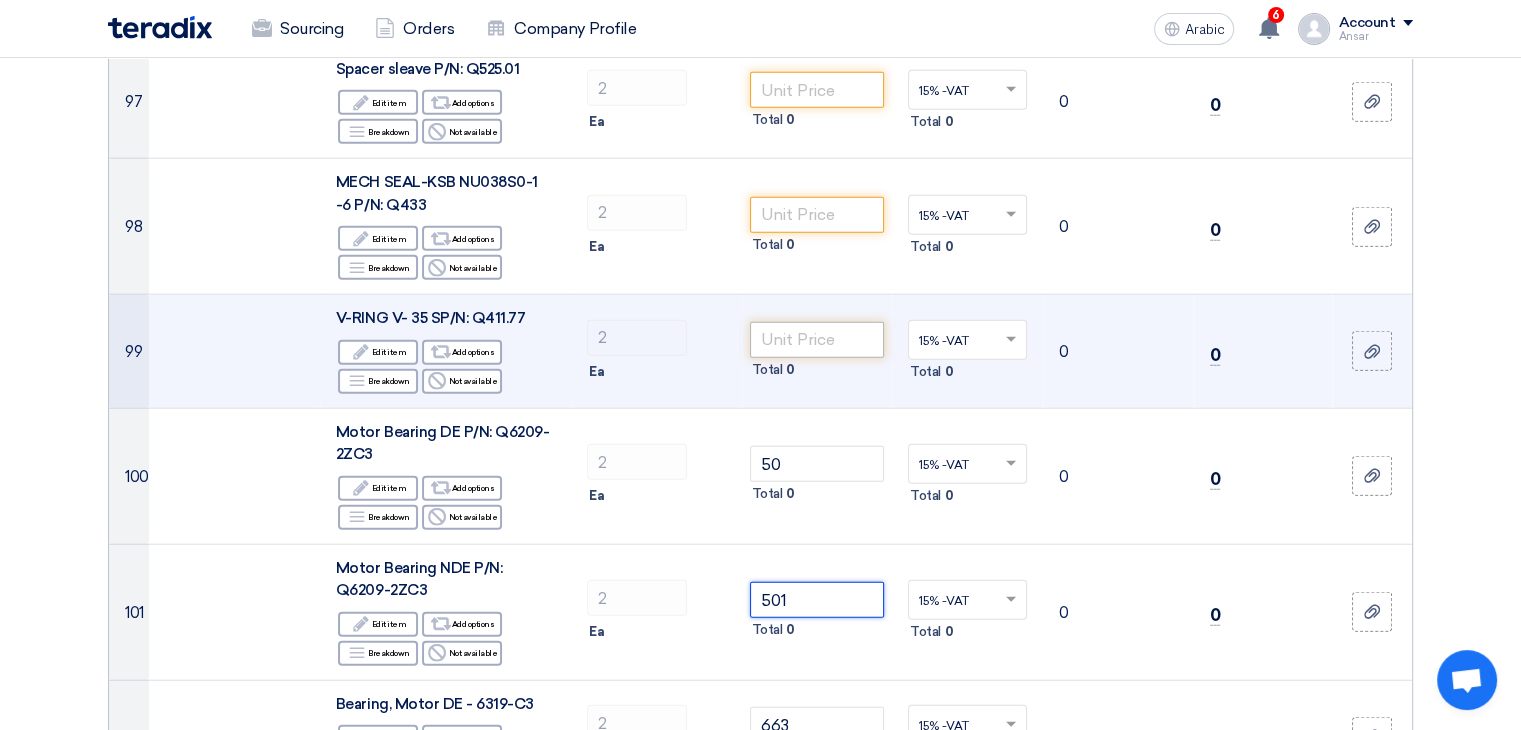 type on "50" 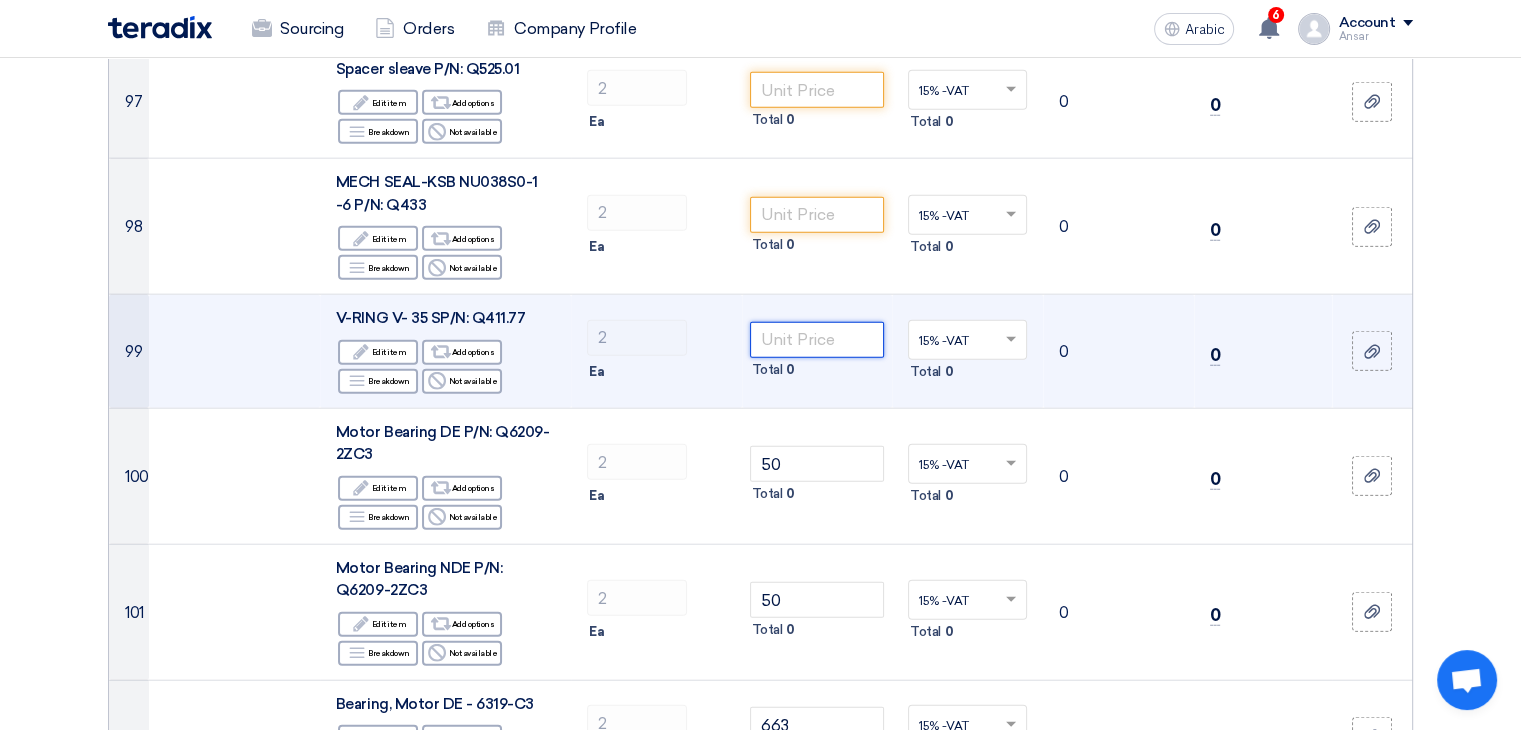 click 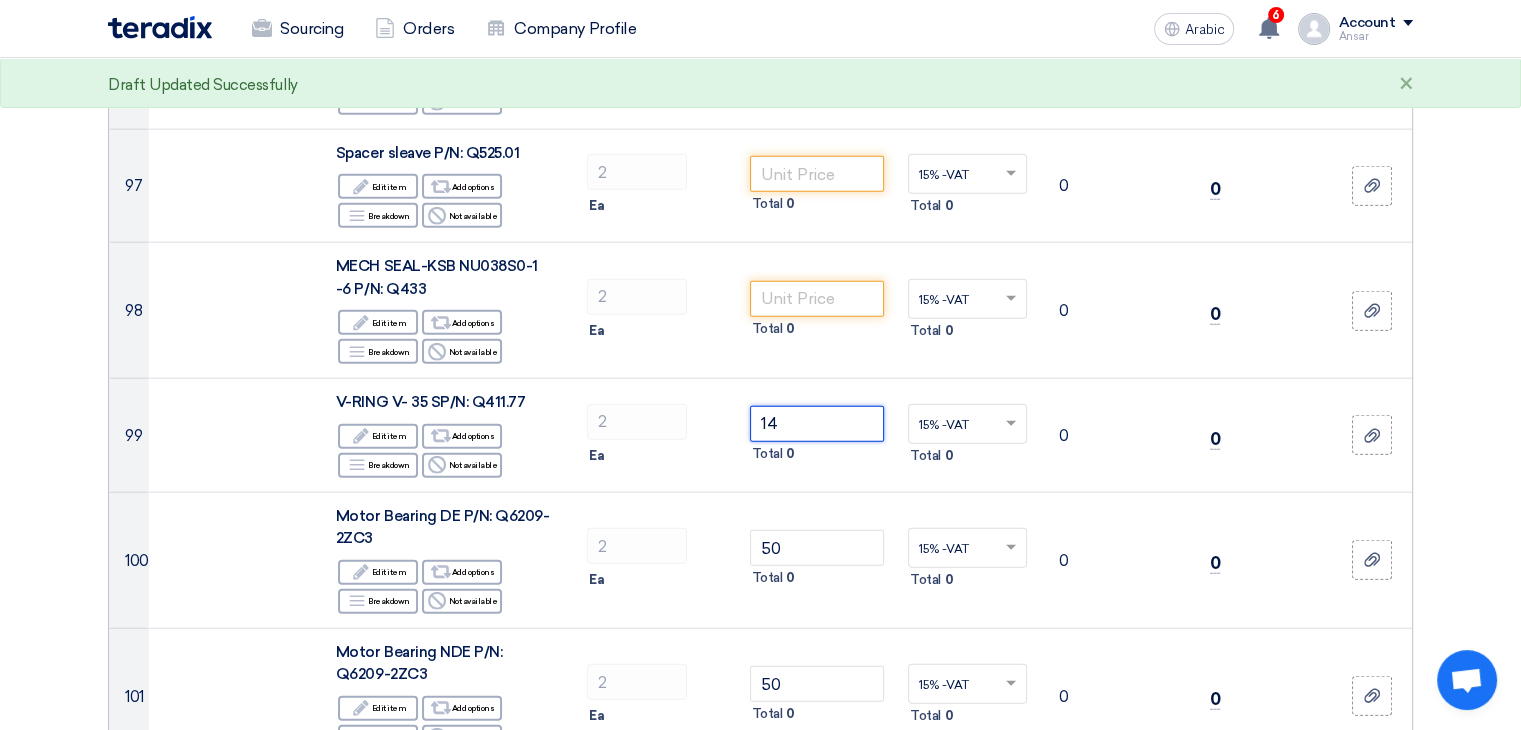 scroll, scrollTop: 12288, scrollLeft: 0, axis: vertical 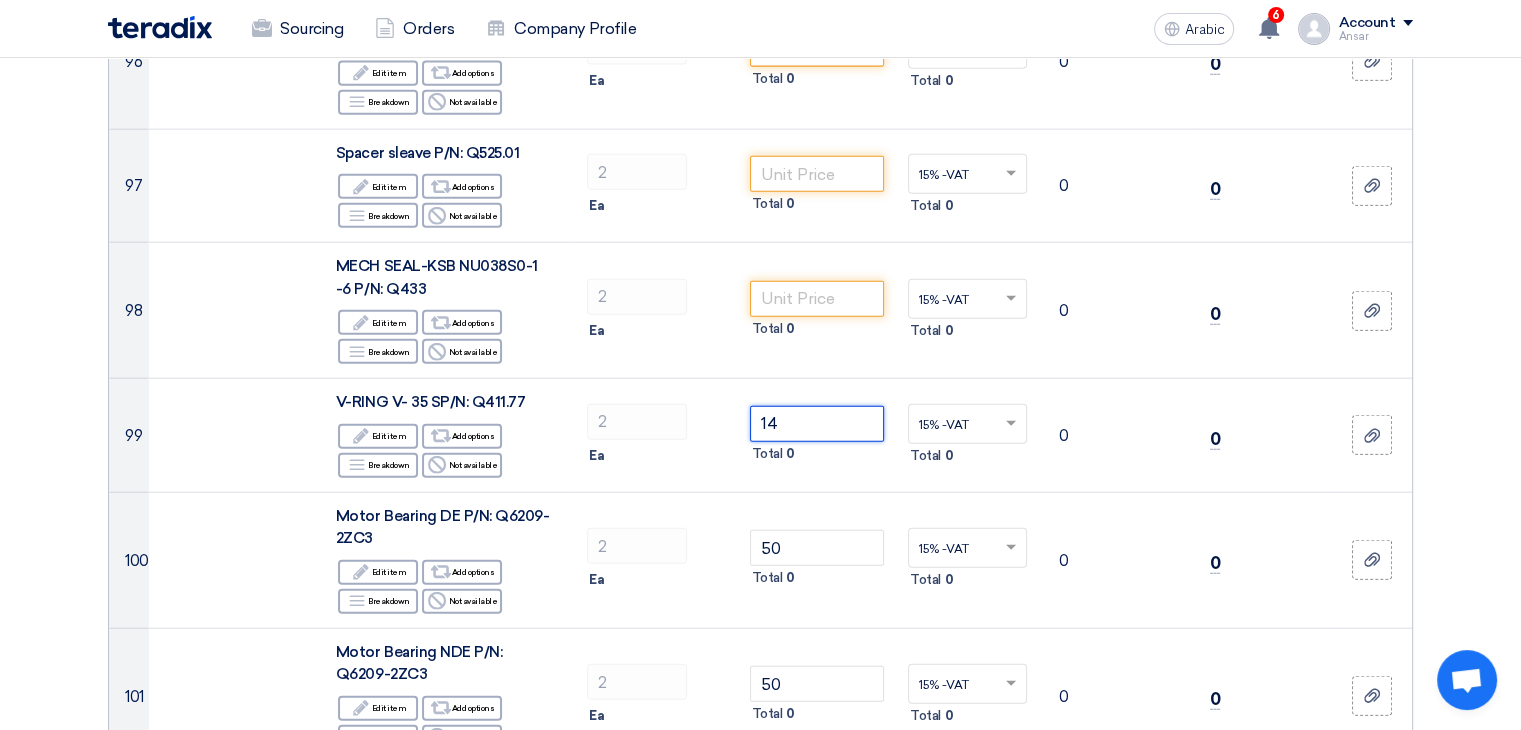 type on "14" 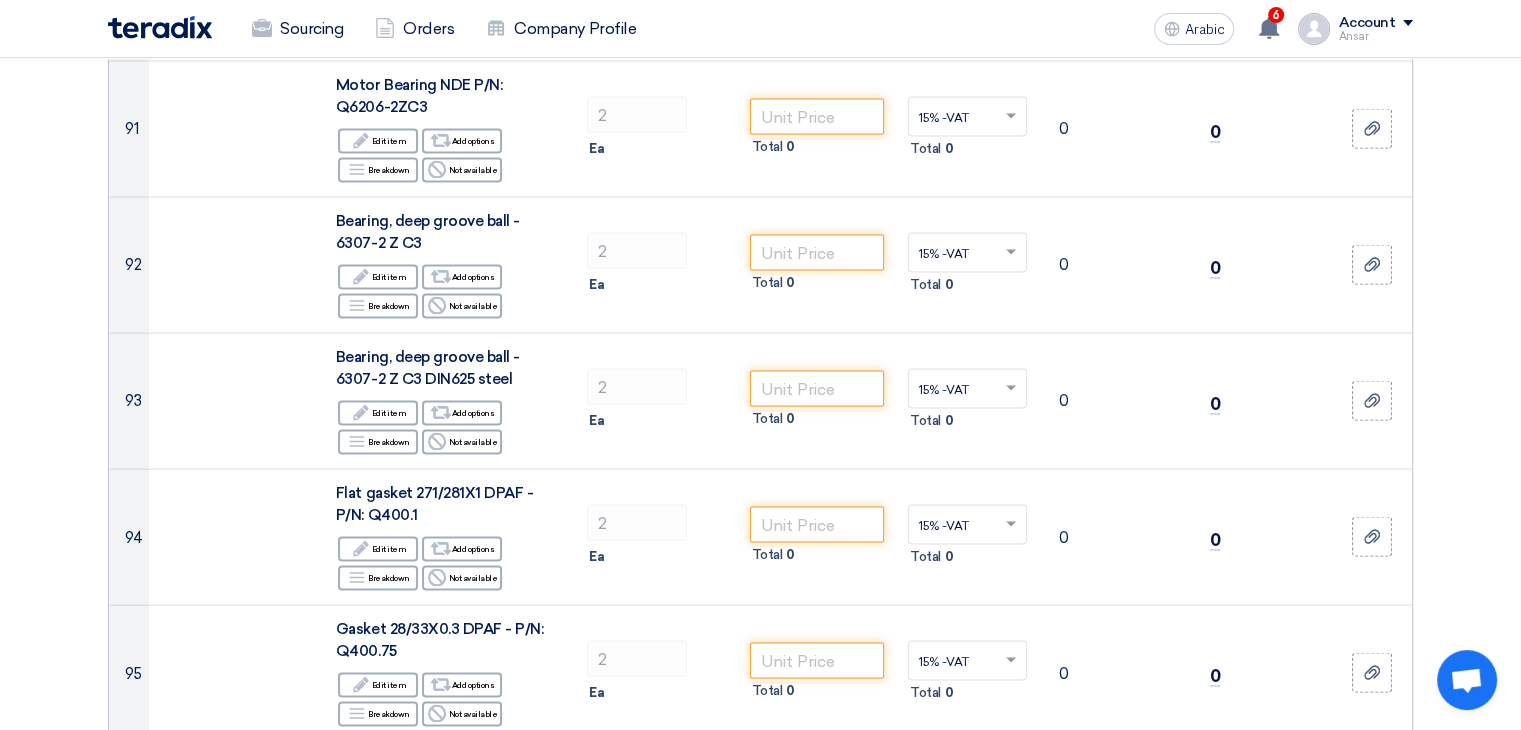 scroll, scrollTop: 11504, scrollLeft: 0, axis: vertical 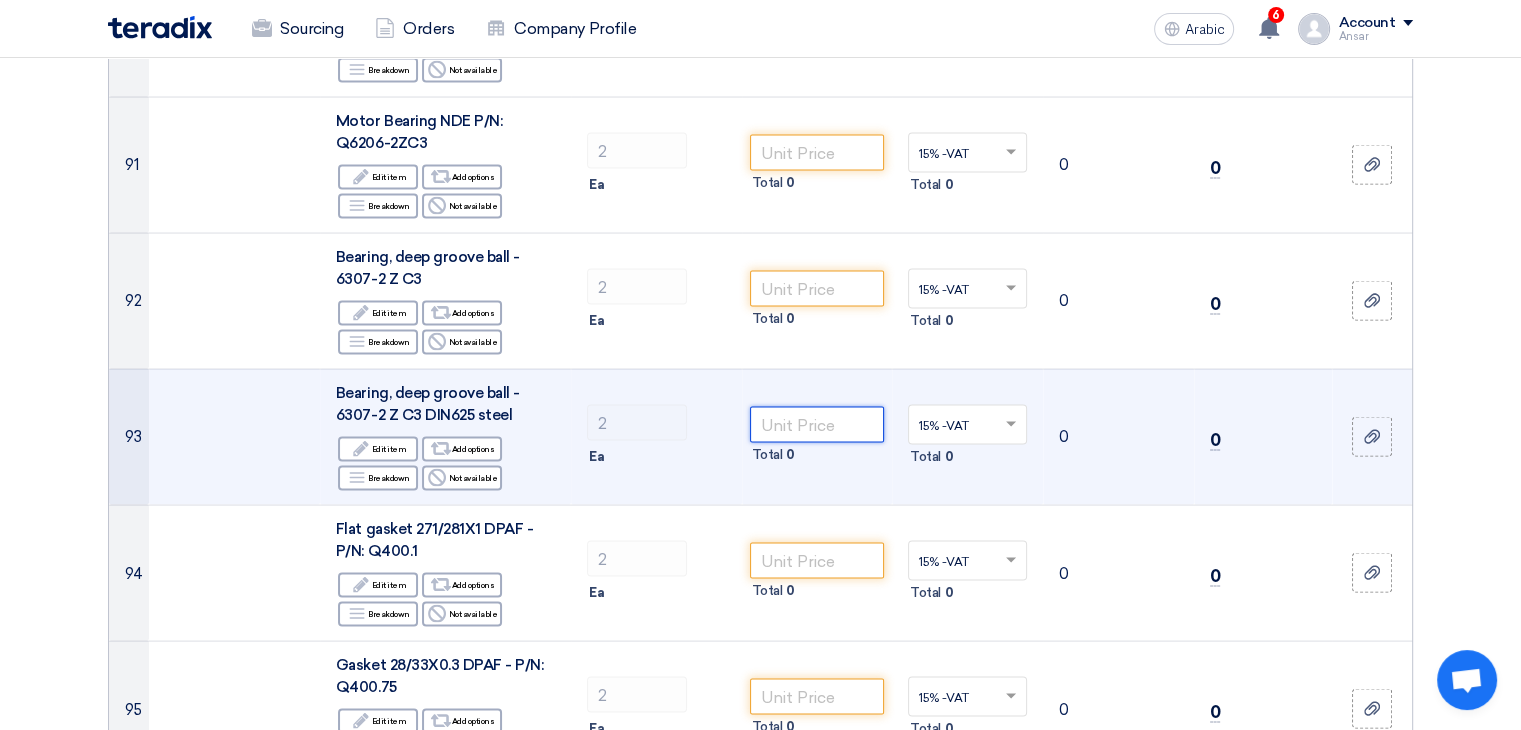 click 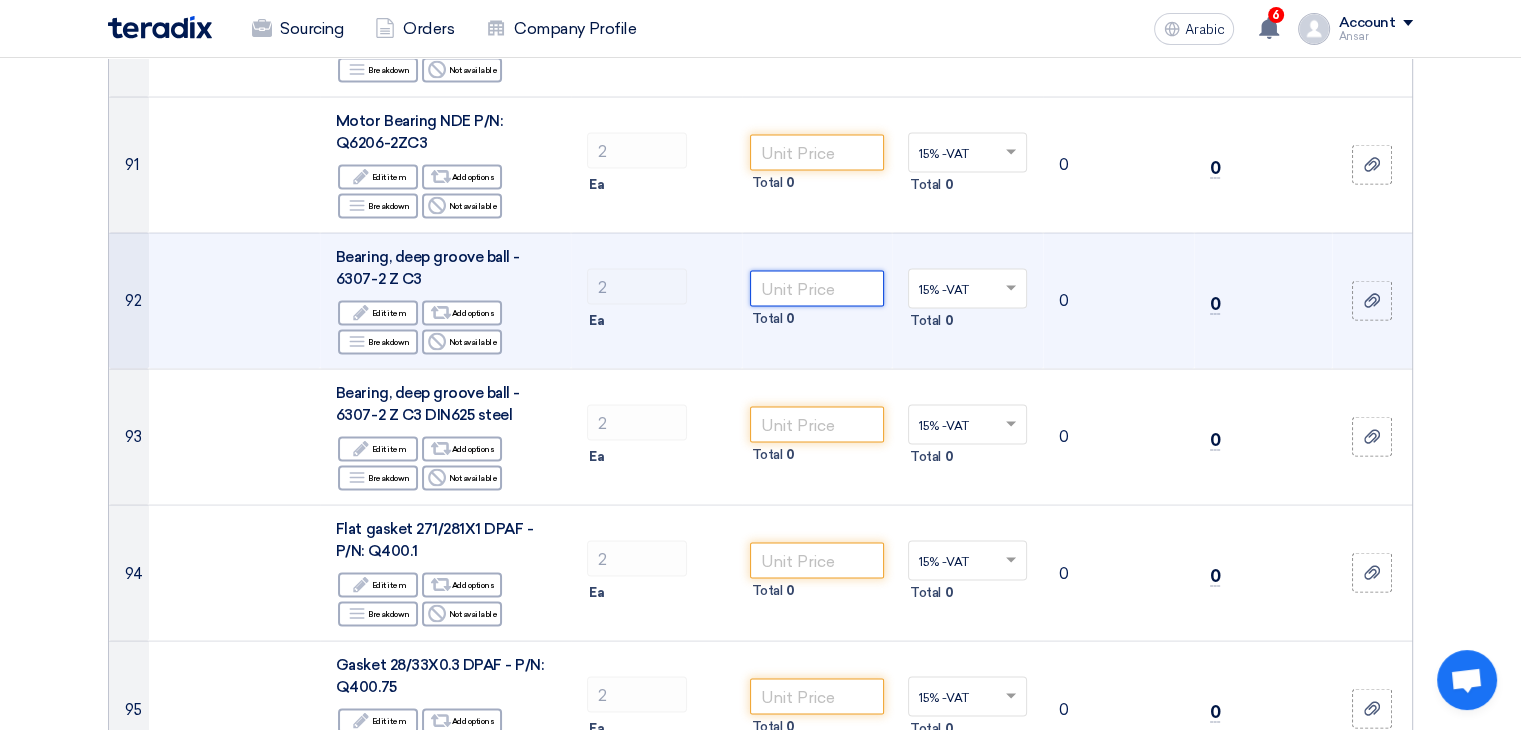 click 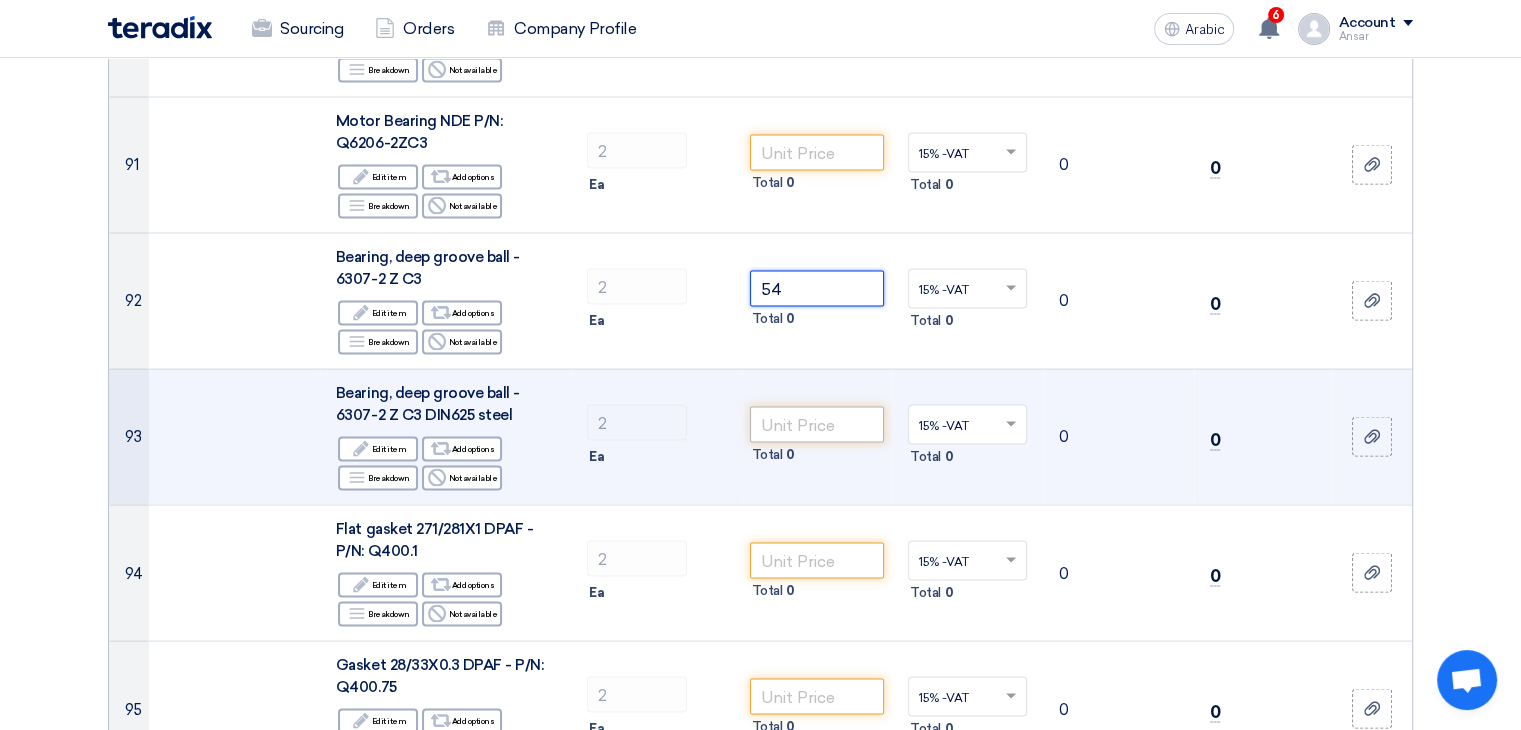 type on "54" 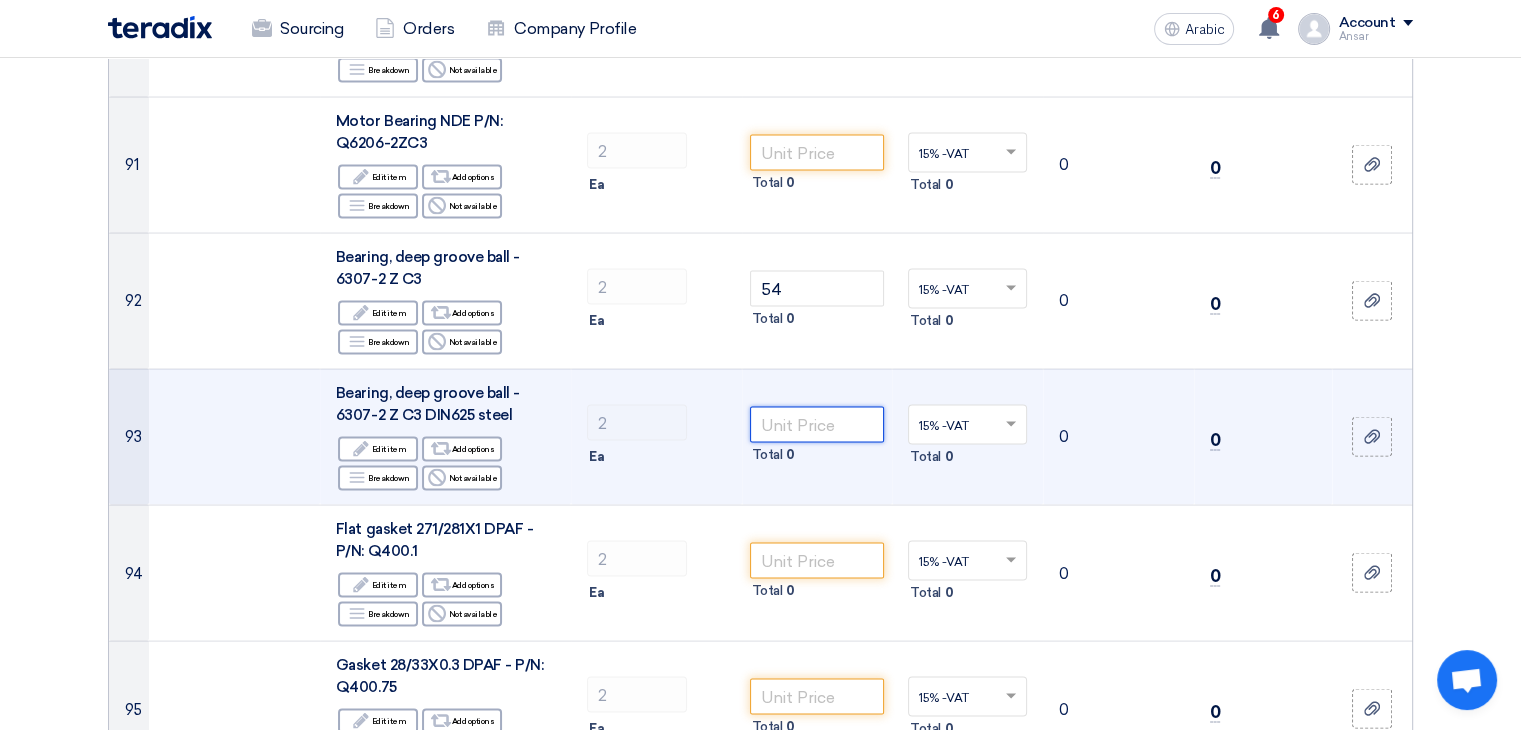 click 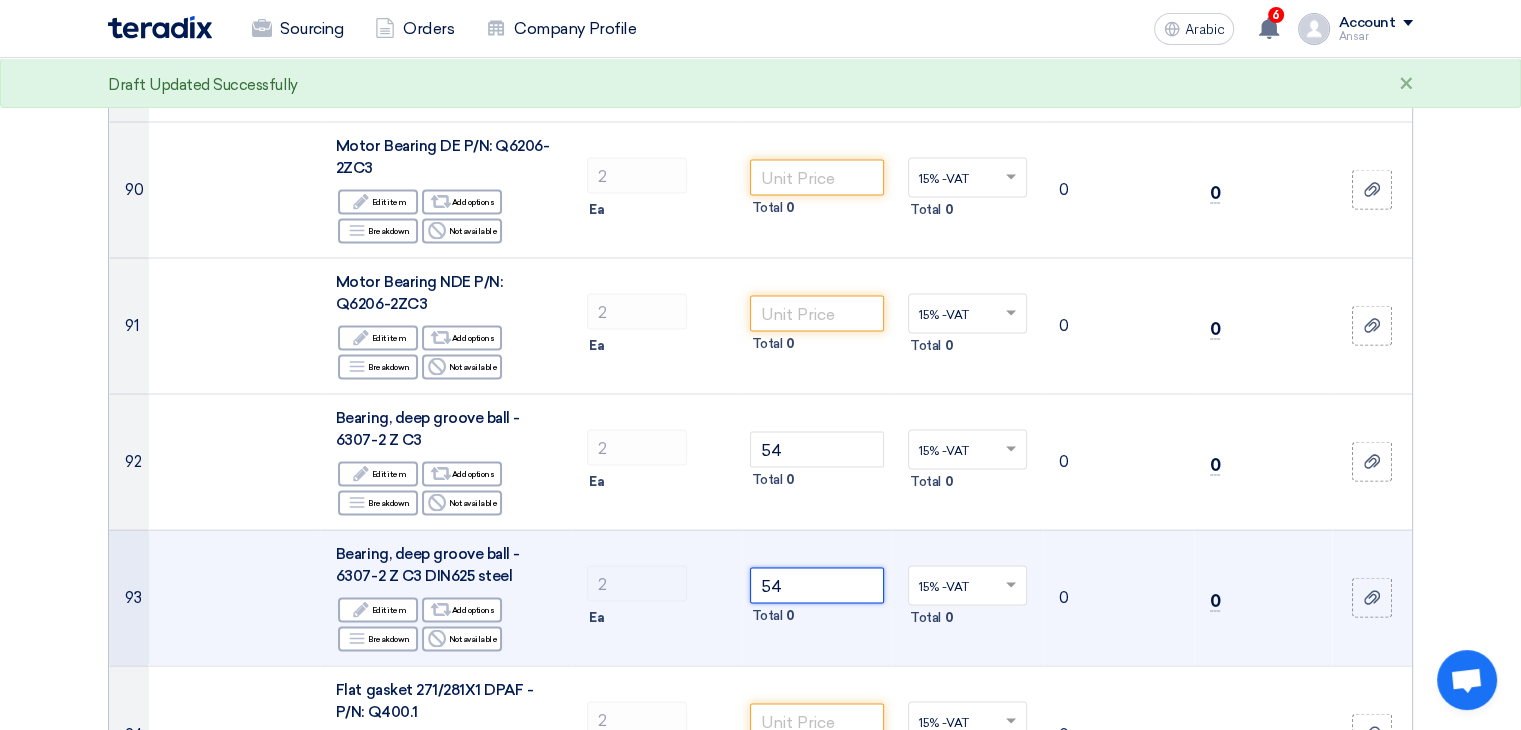 scroll, scrollTop: 11340, scrollLeft: 0, axis: vertical 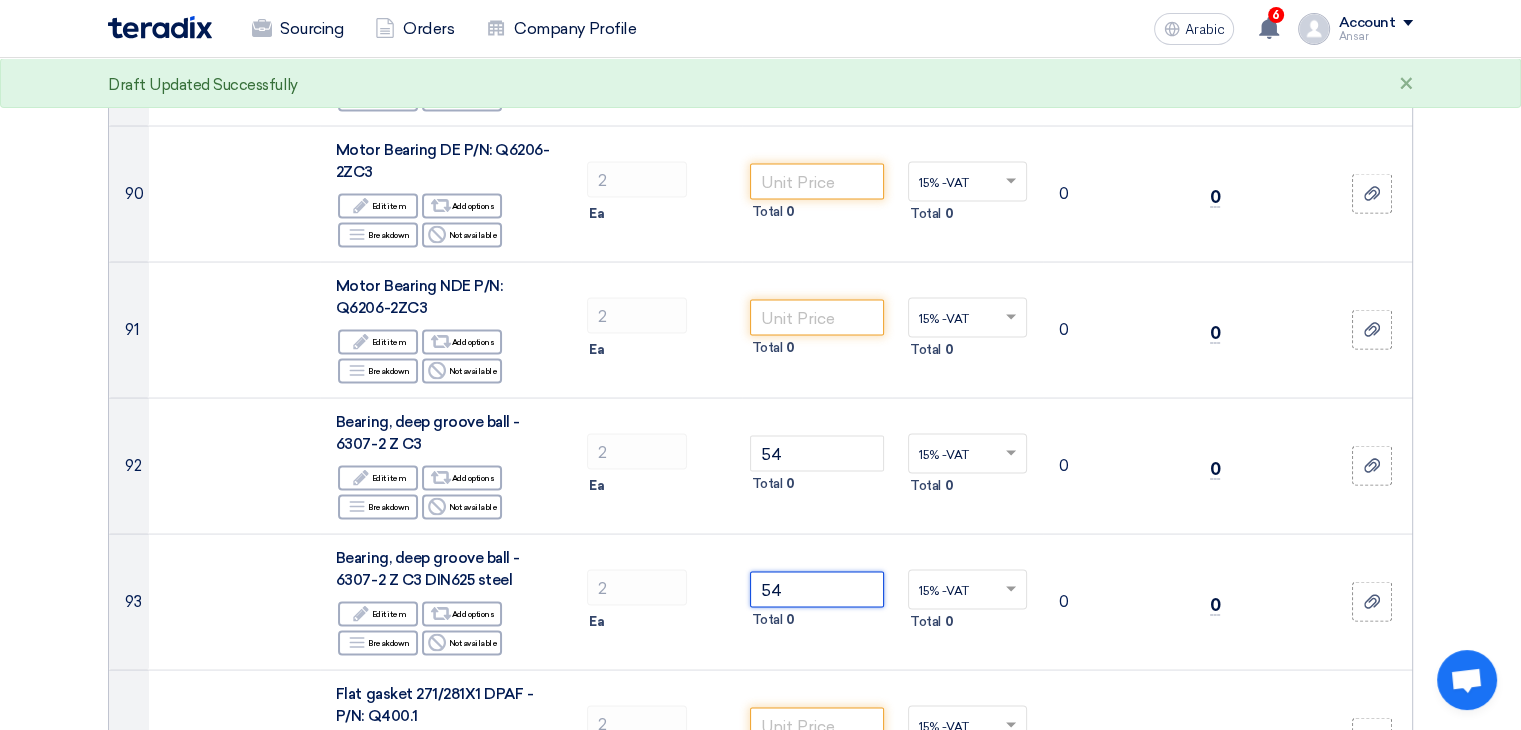 type on "54" 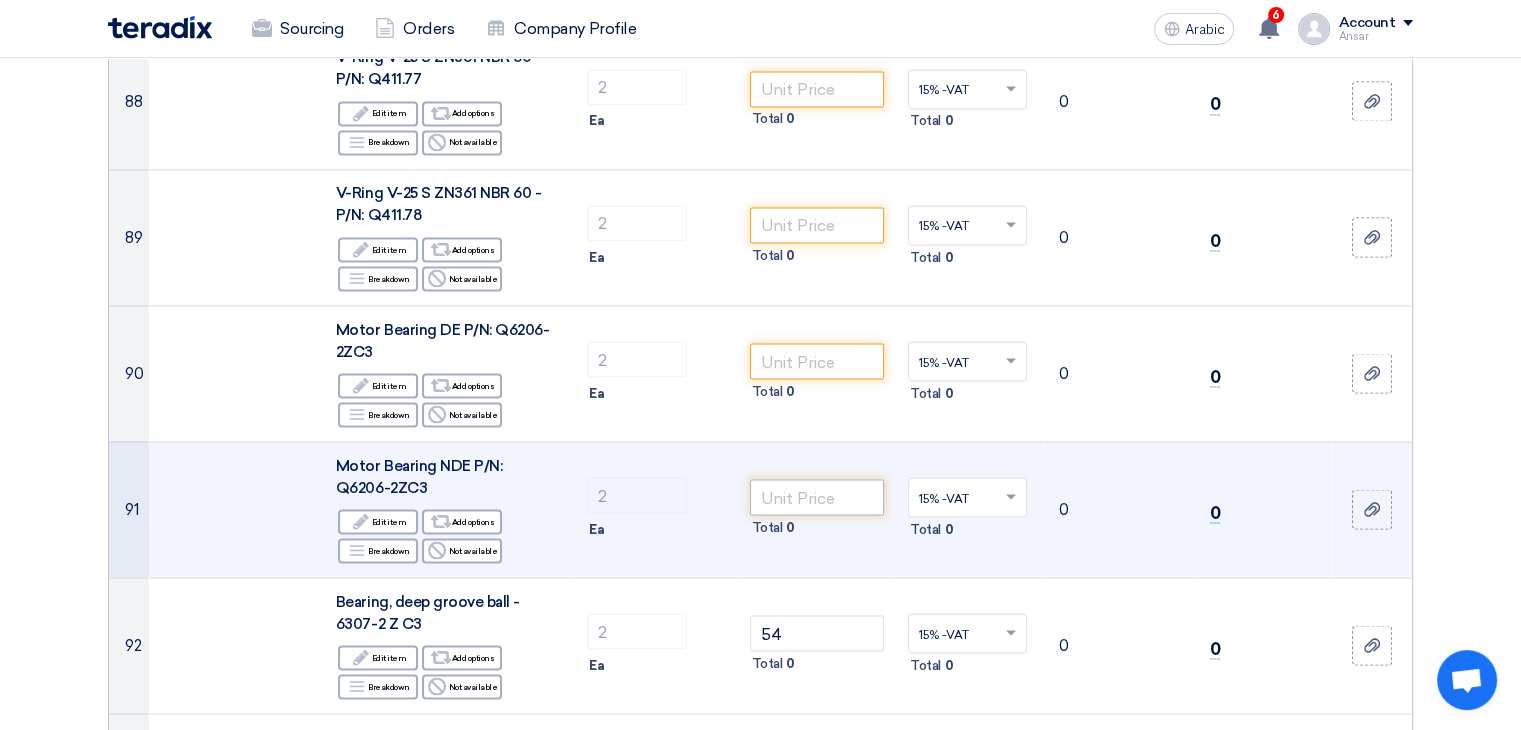 scroll, scrollTop: 11160, scrollLeft: 0, axis: vertical 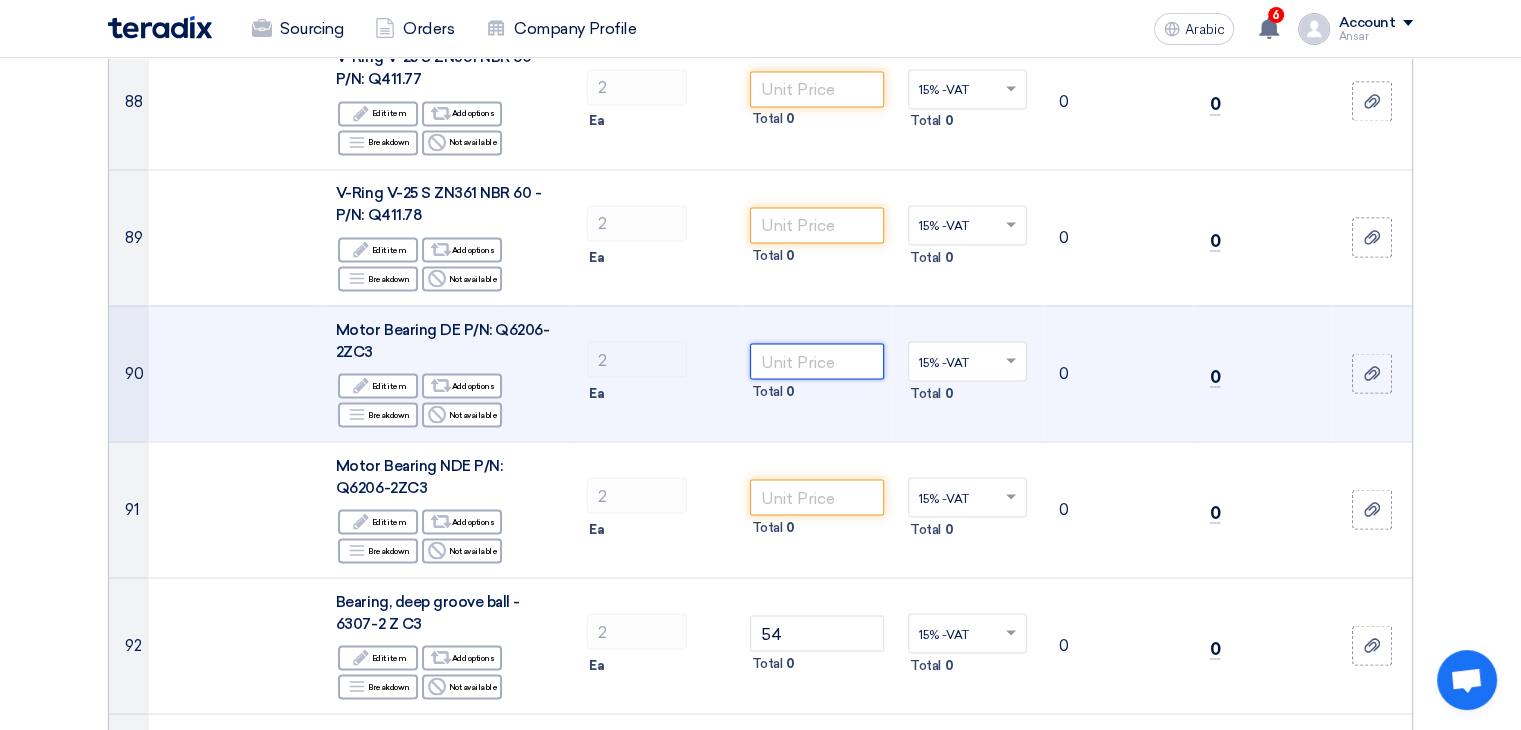 click 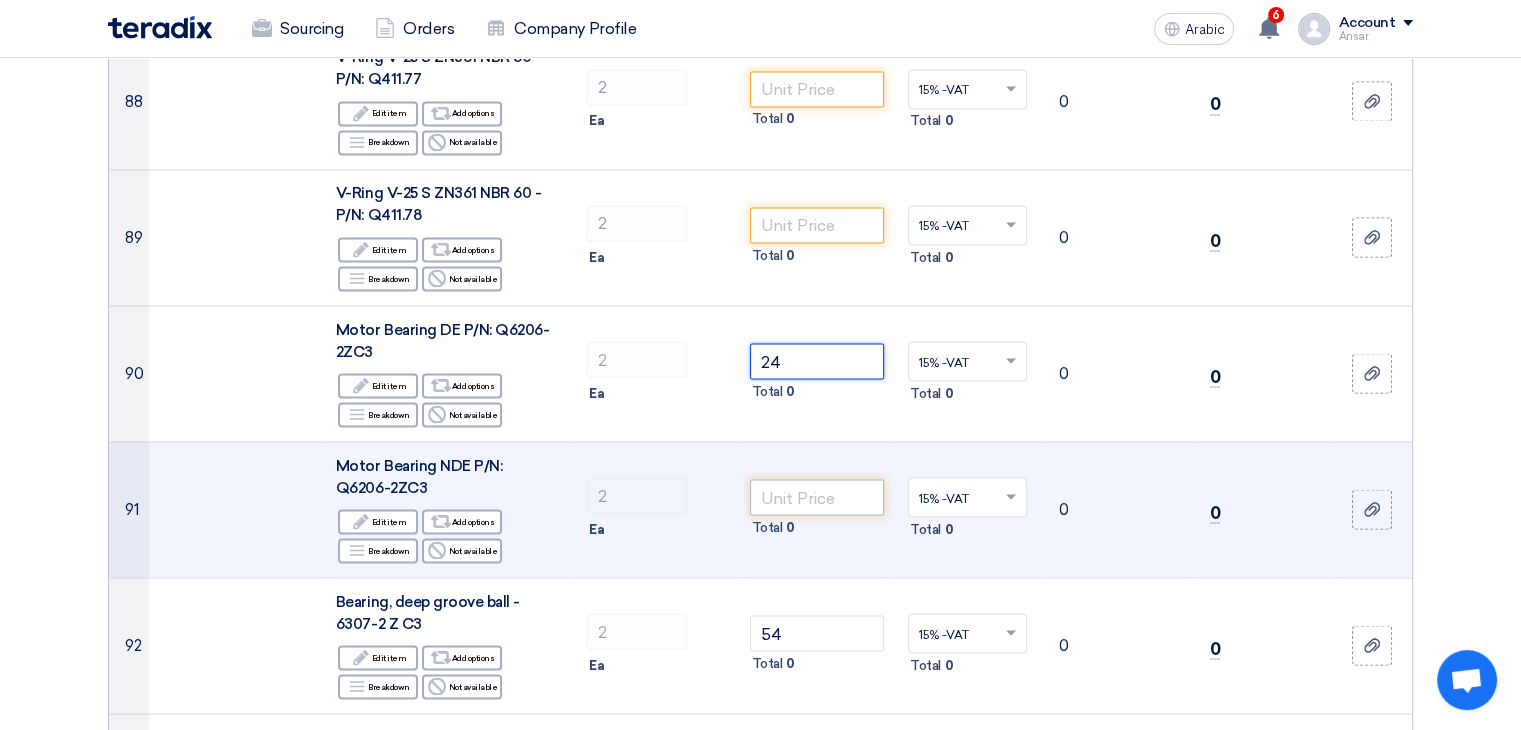 type on "24" 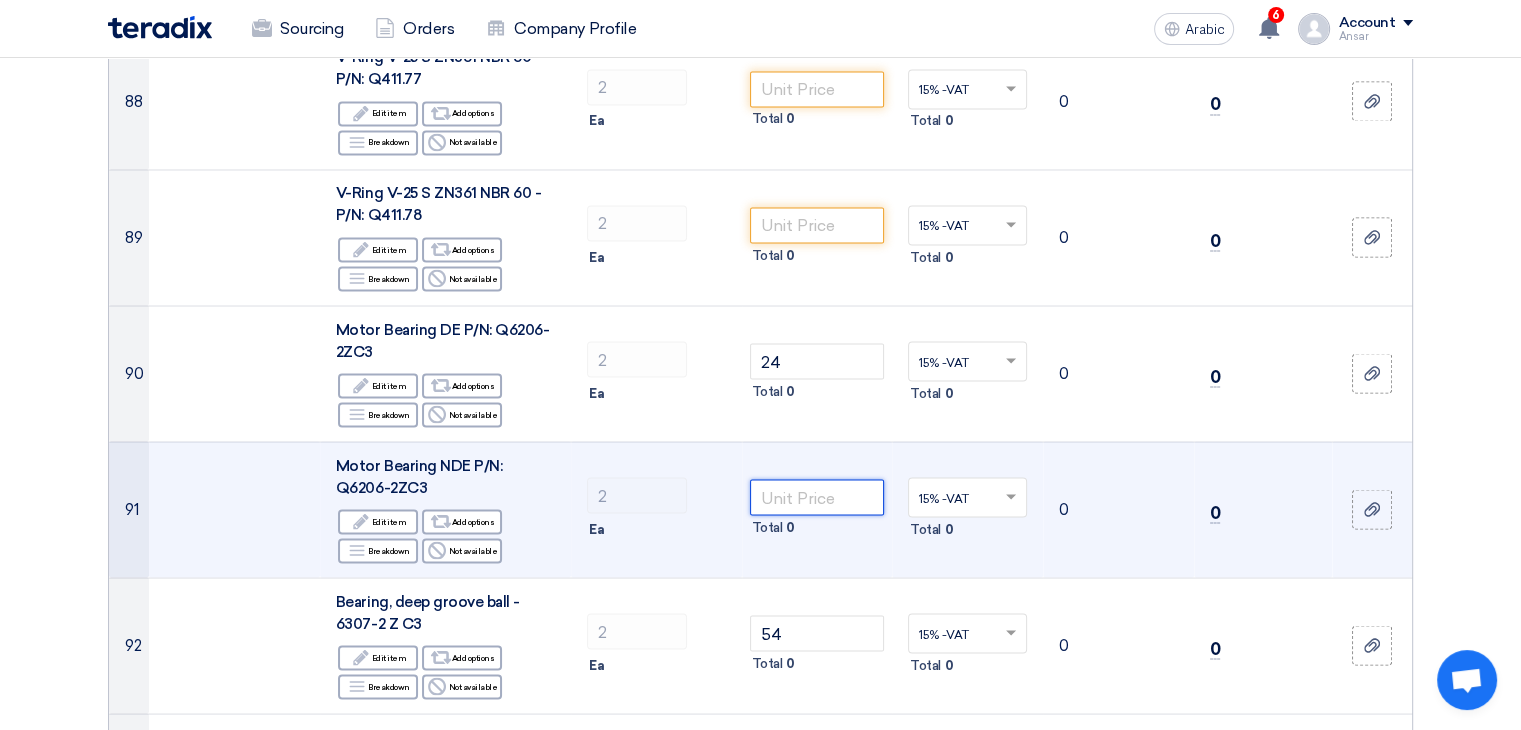 click 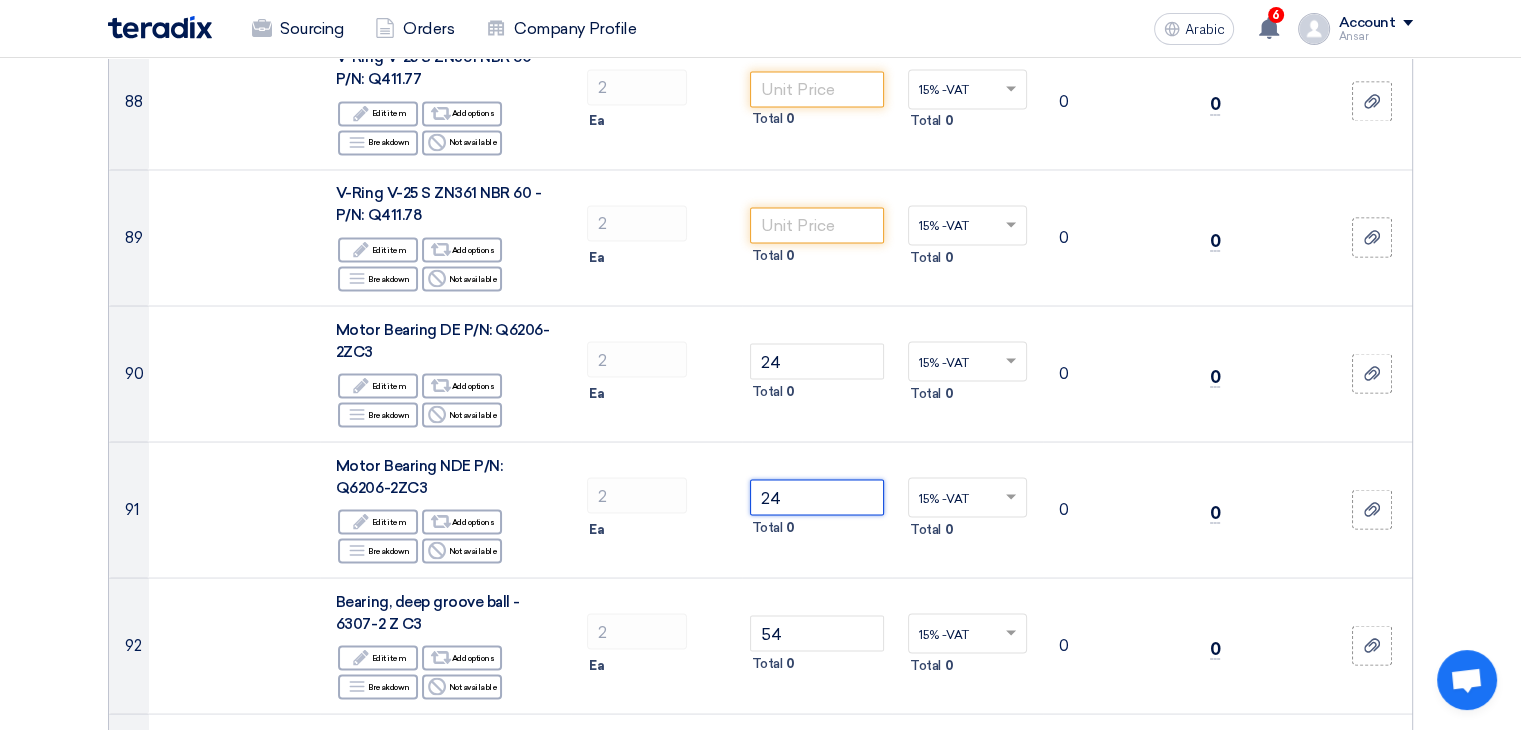 type on "24" 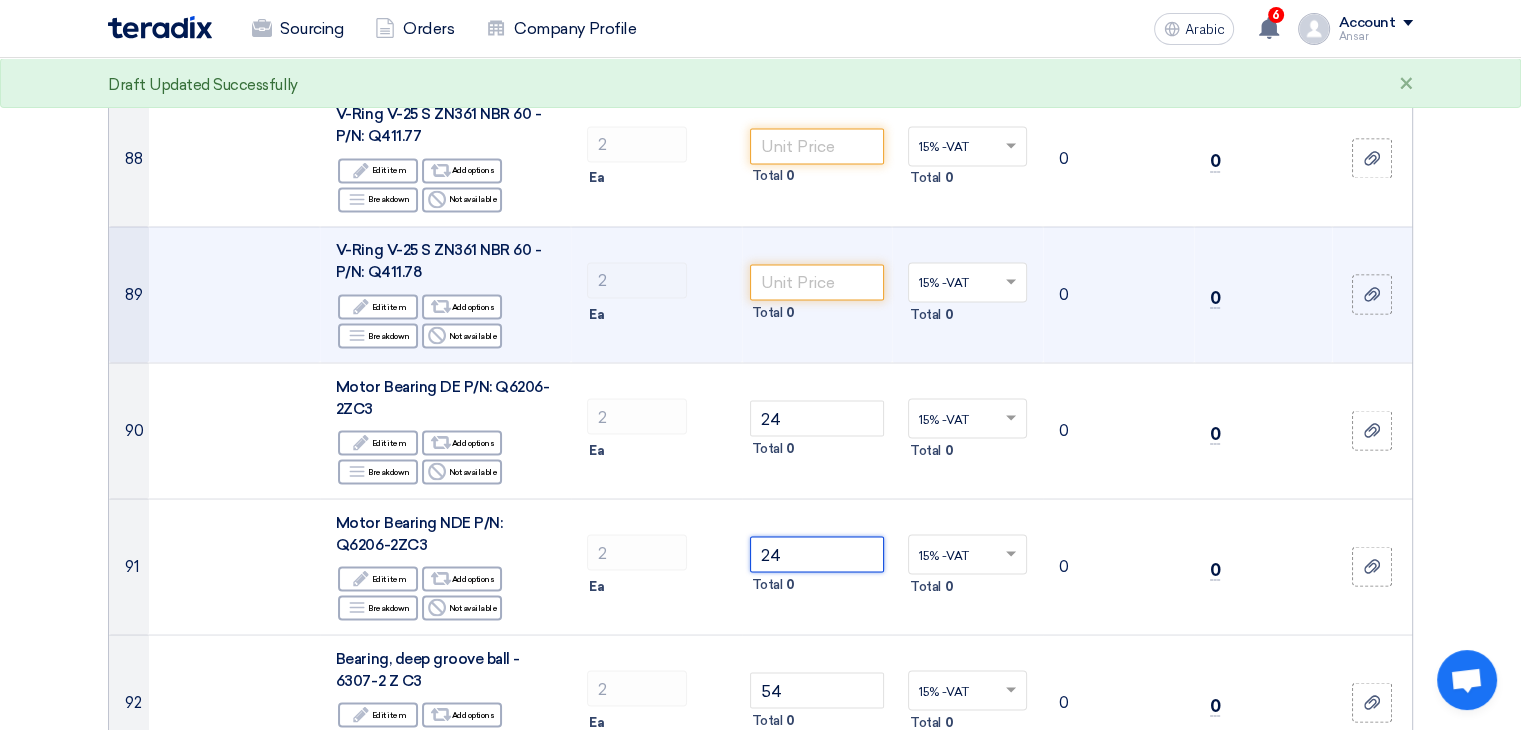 scroll, scrollTop: 11102, scrollLeft: 0, axis: vertical 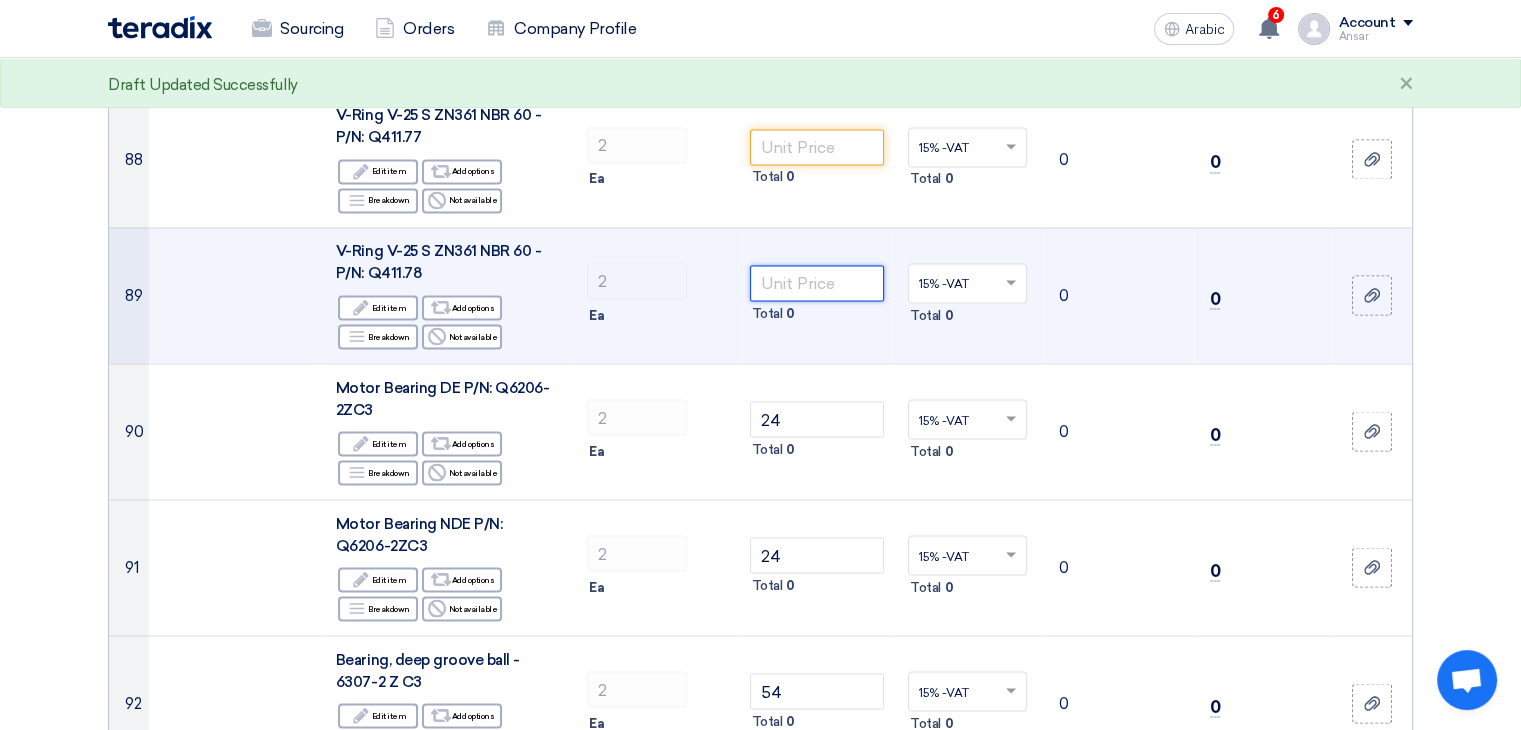 click 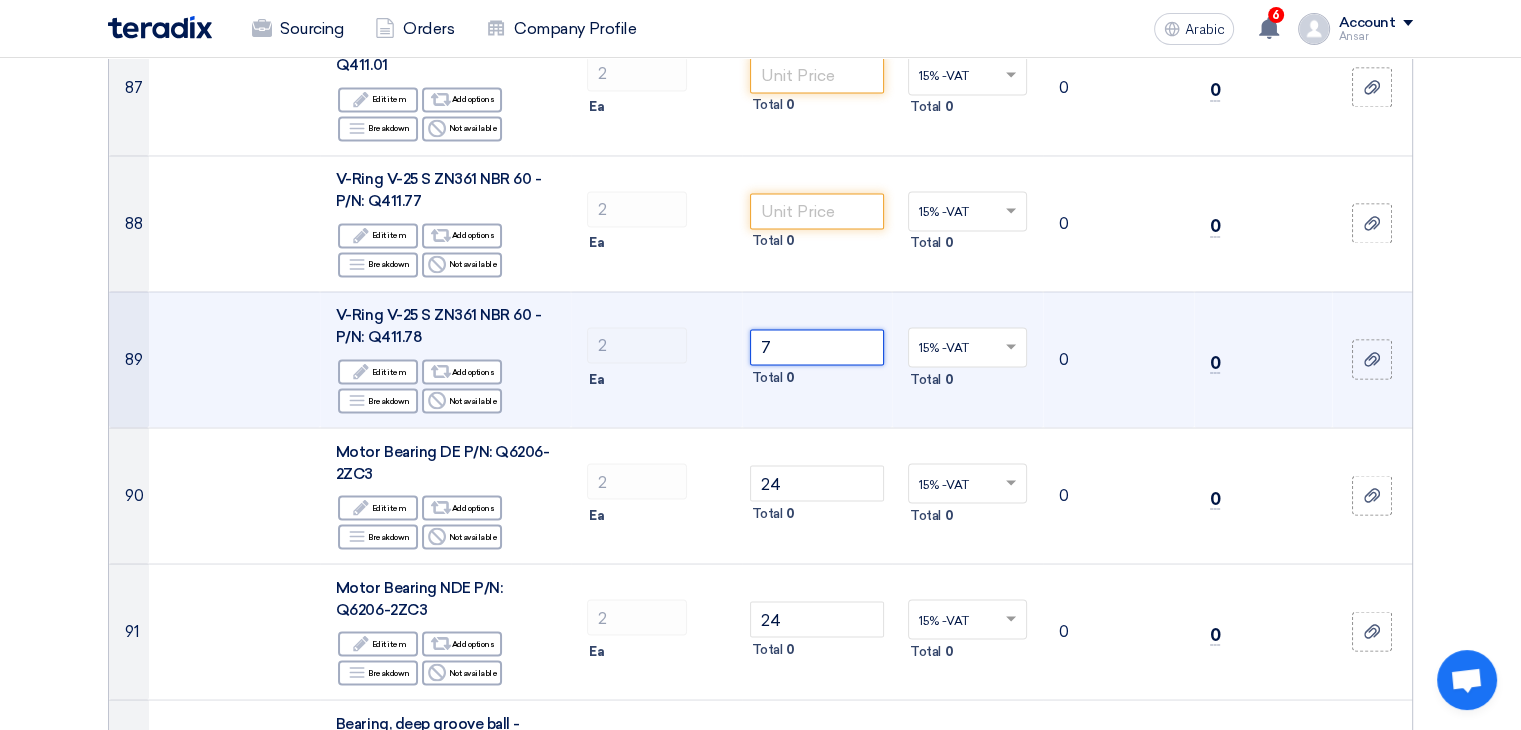 scroll, scrollTop: 11036, scrollLeft: 0, axis: vertical 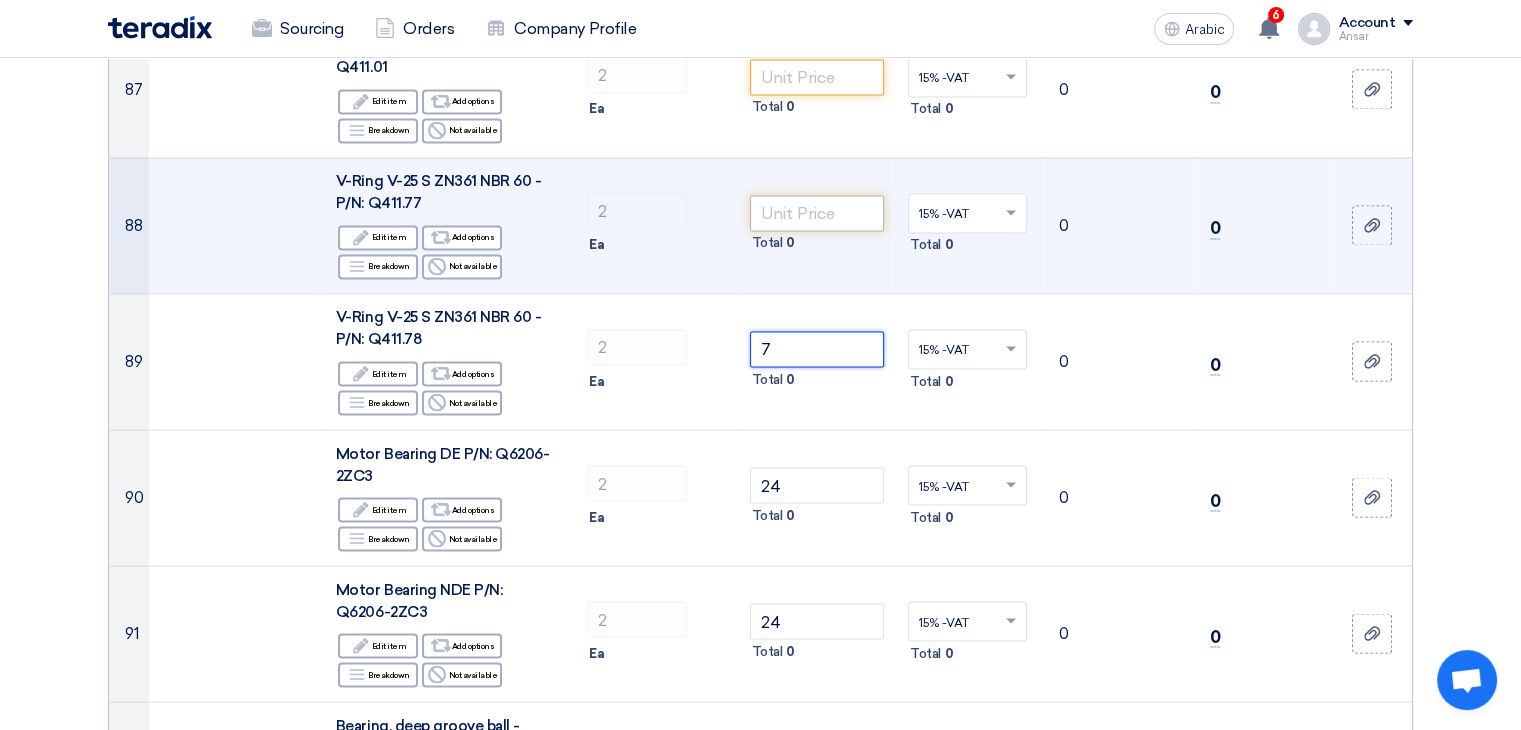 type on "7" 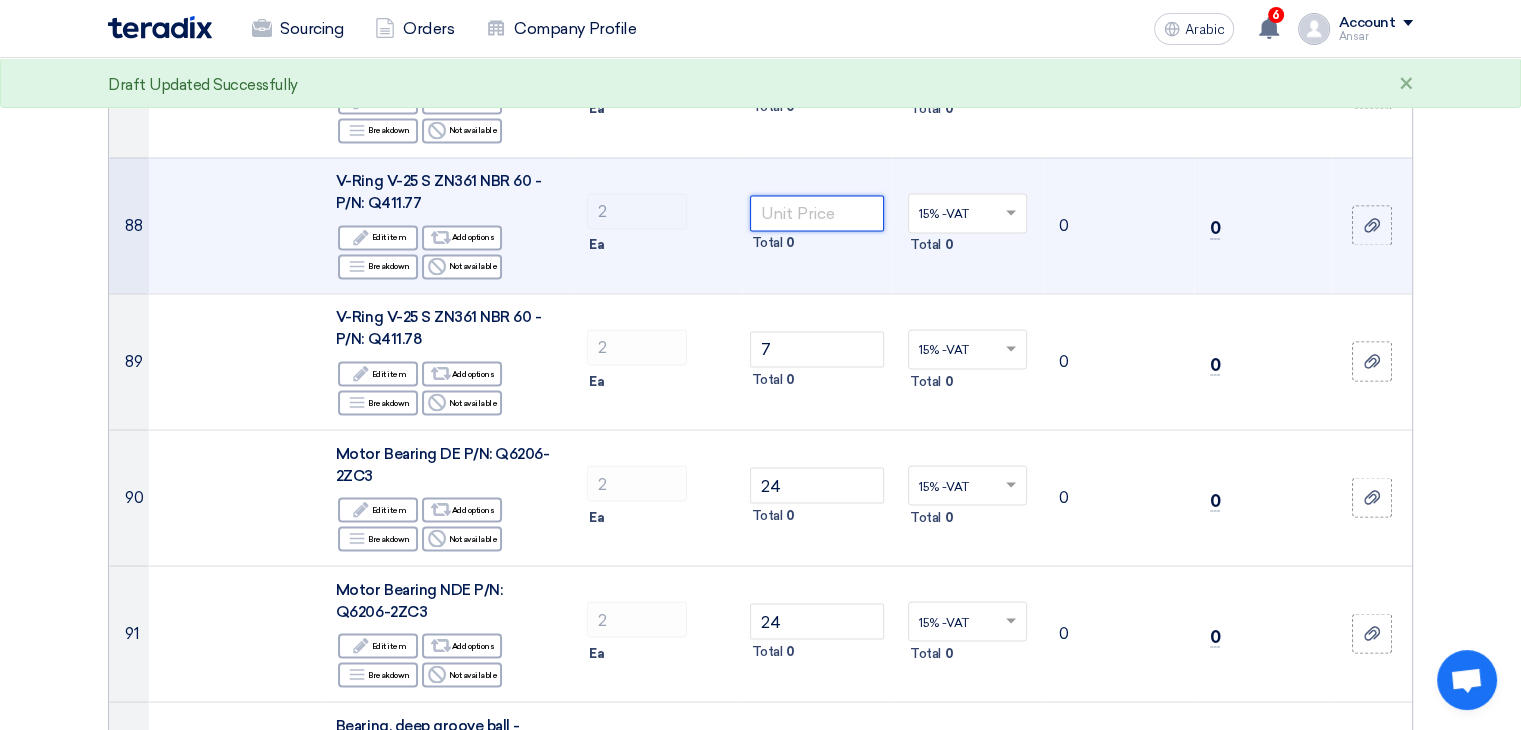 click 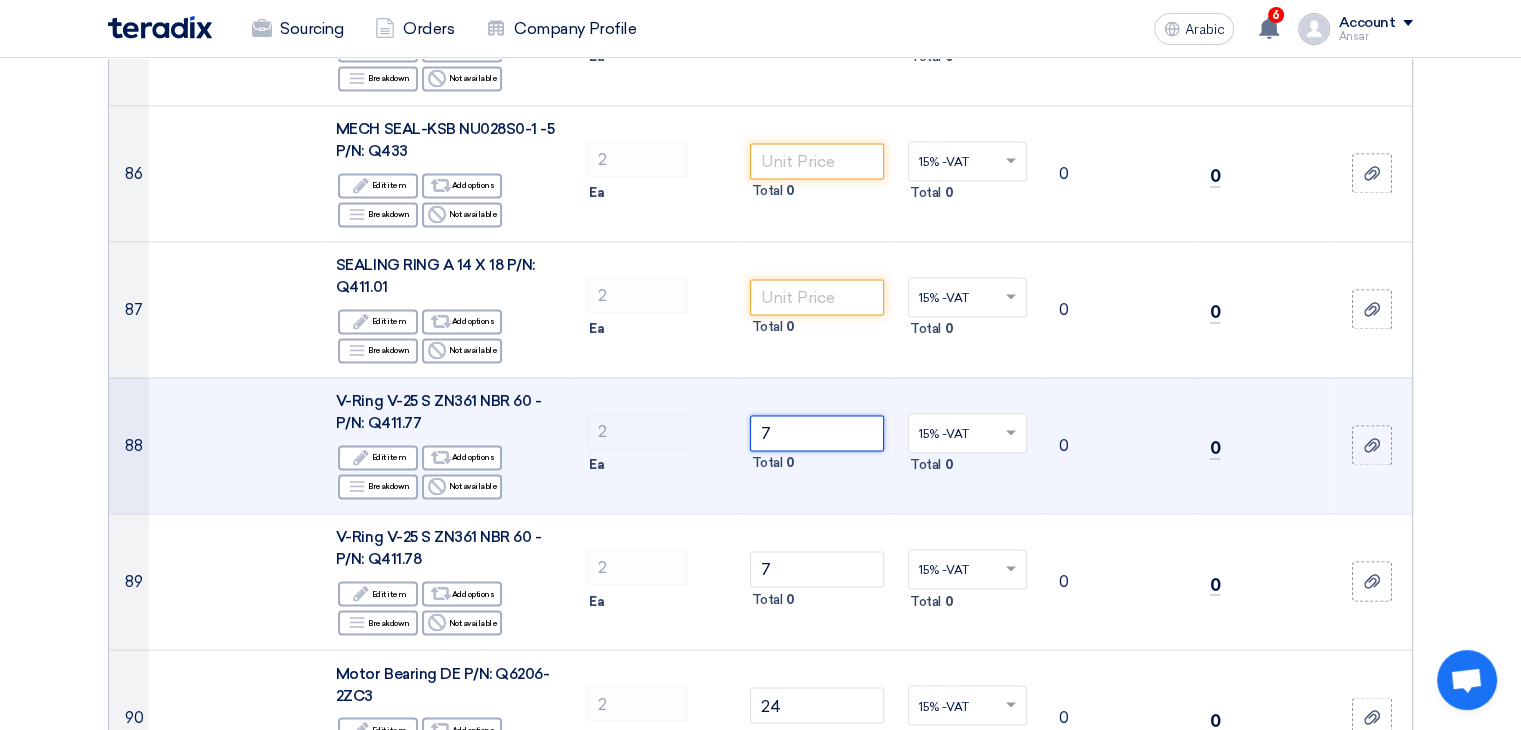 scroll, scrollTop: 10810, scrollLeft: 0, axis: vertical 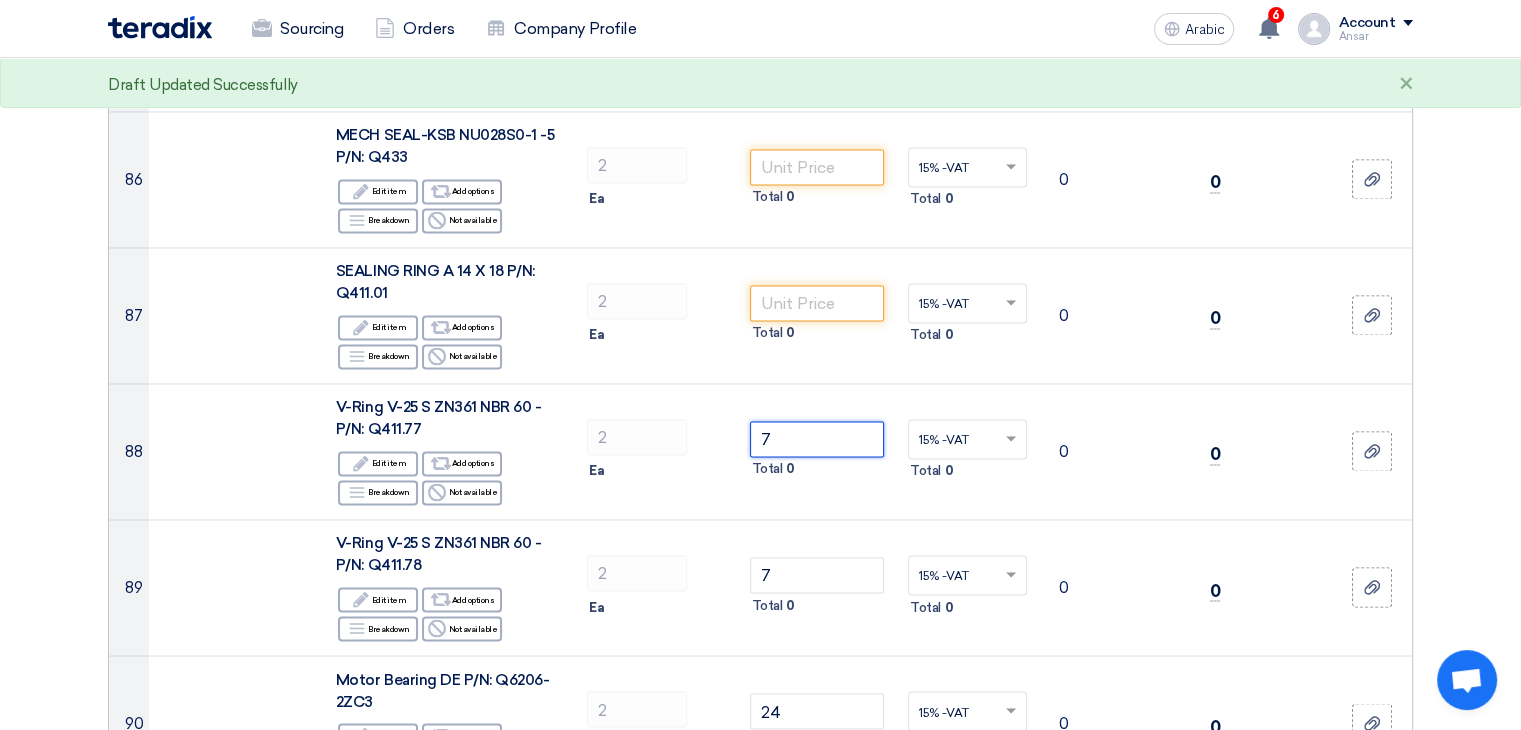 type on "7" 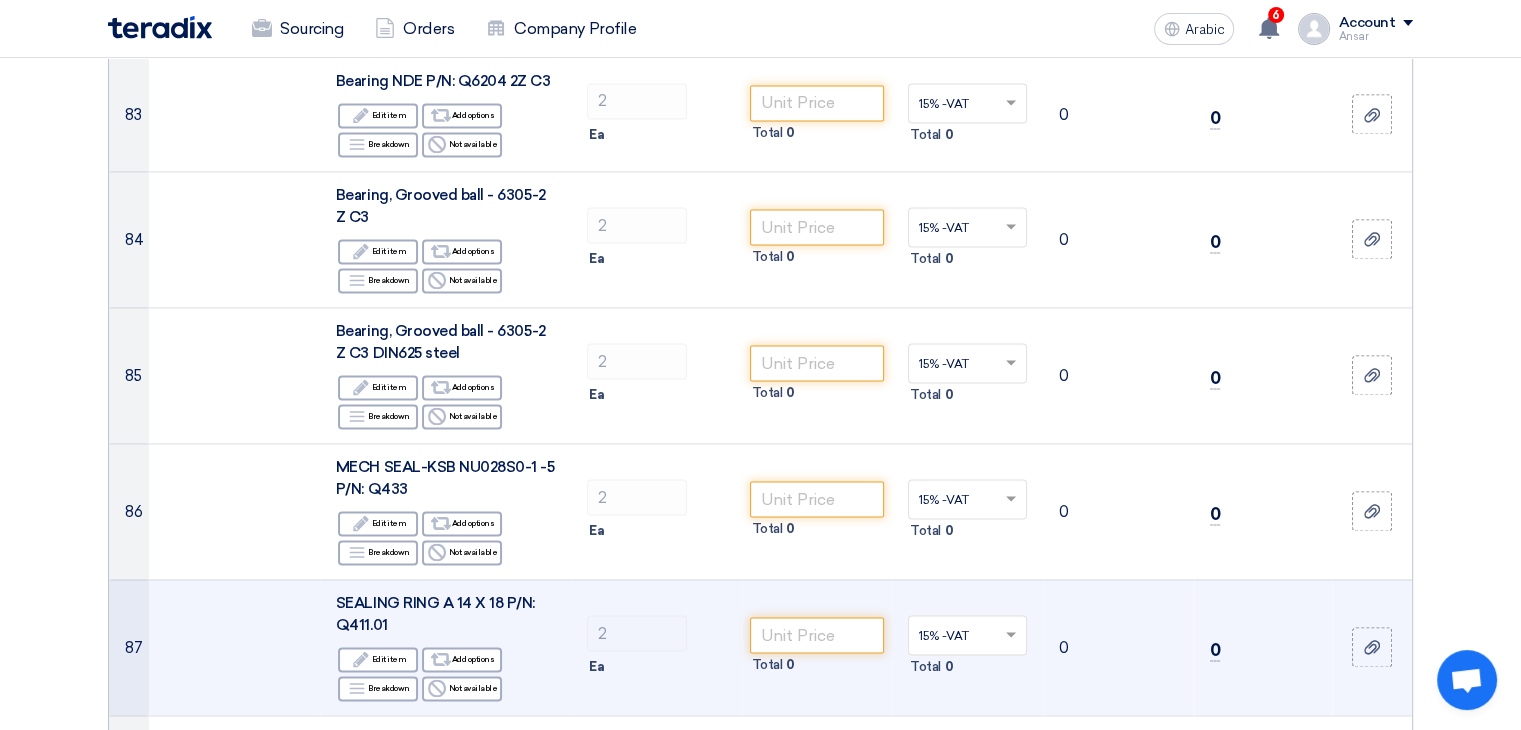 scroll, scrollTop: 10476, scrollLeft: 0, axis: vertical 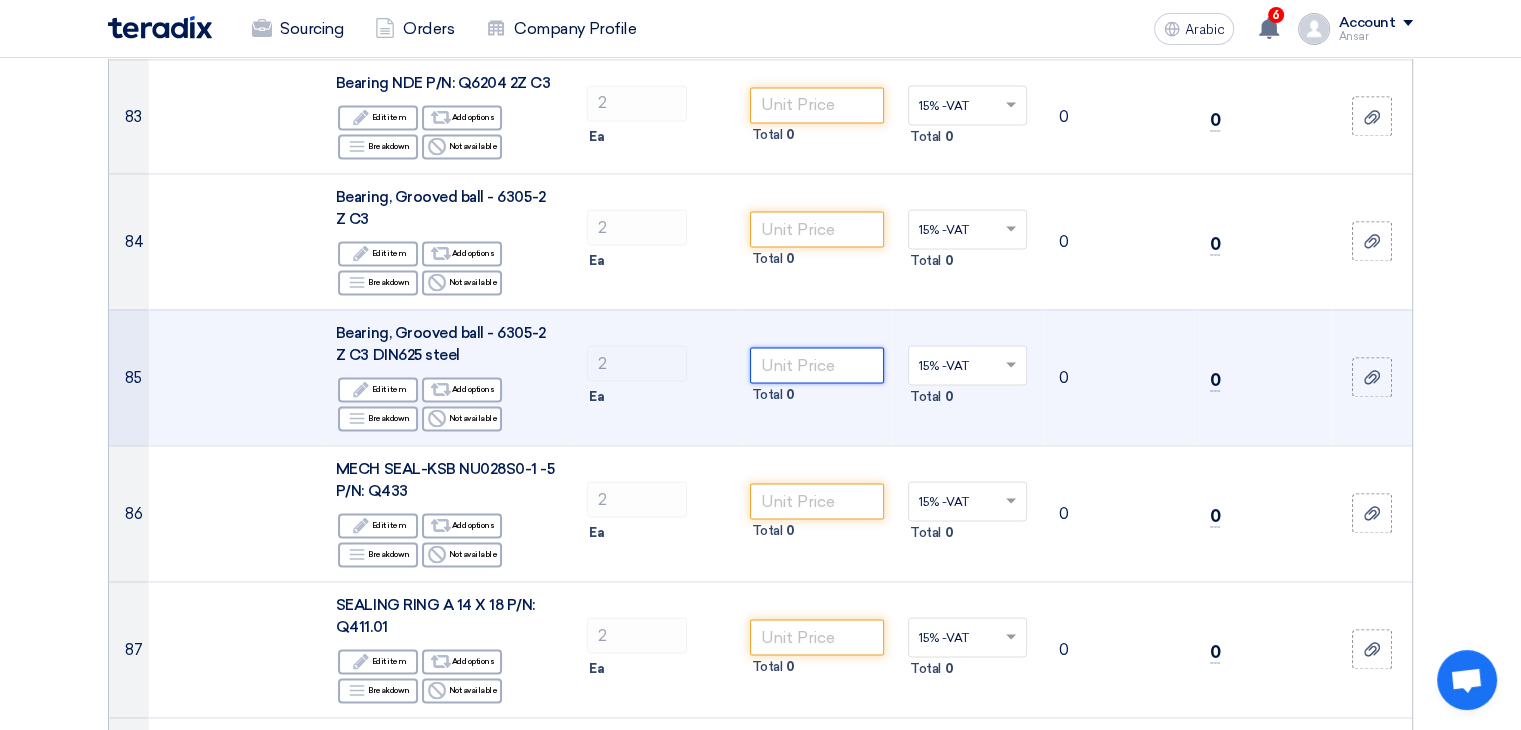 click 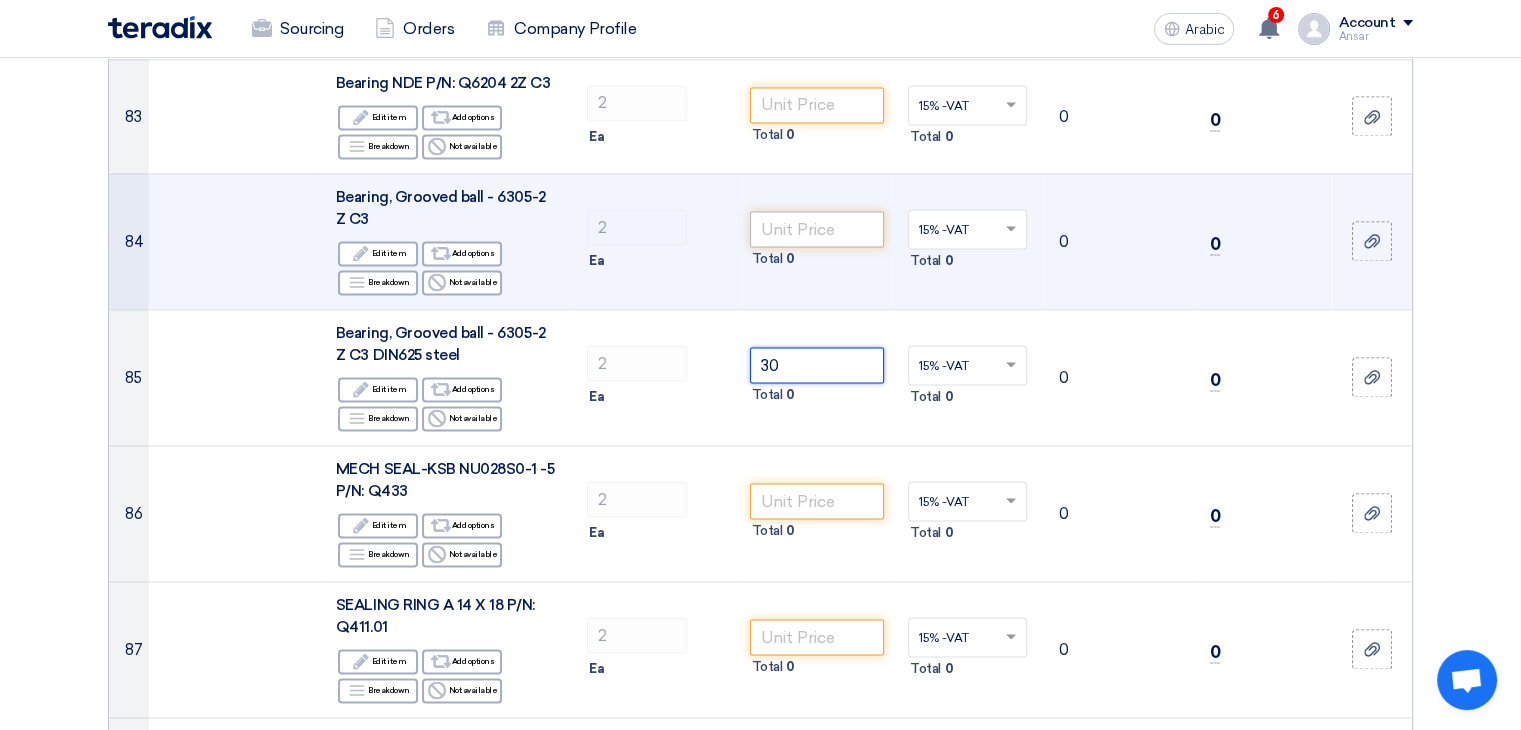 type on "30" 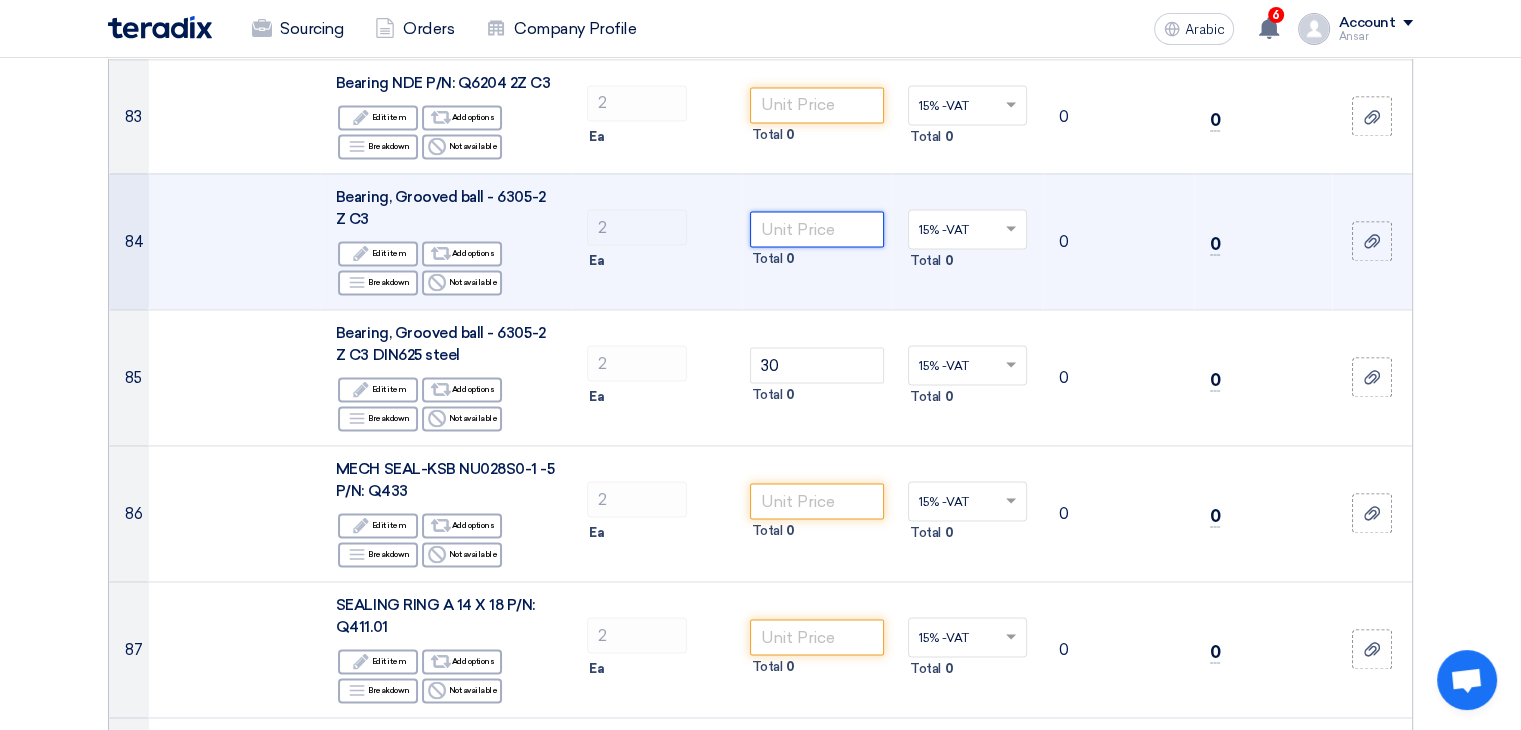 click 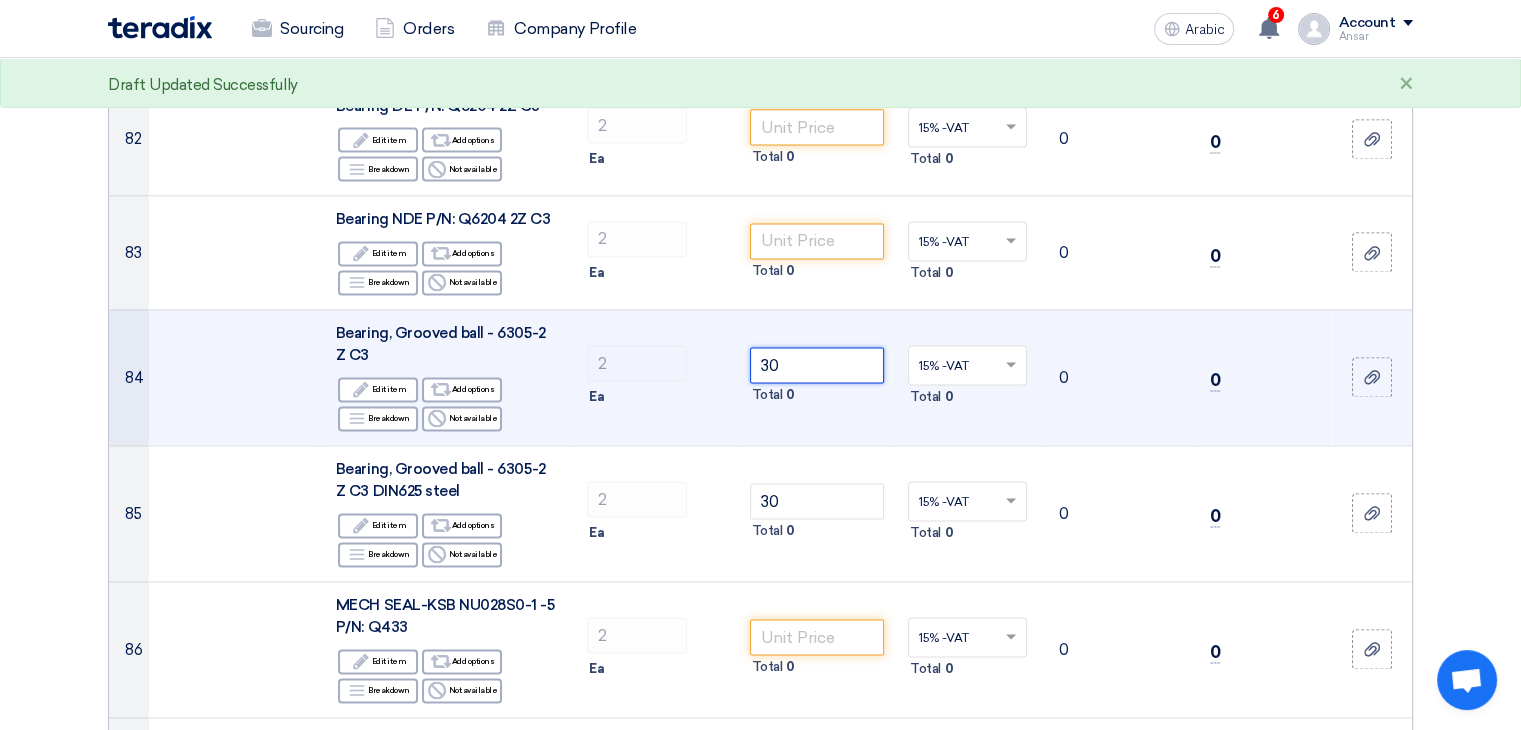 scroll, scrollTop: 10339, scrollLeft: 0, axis: vertical 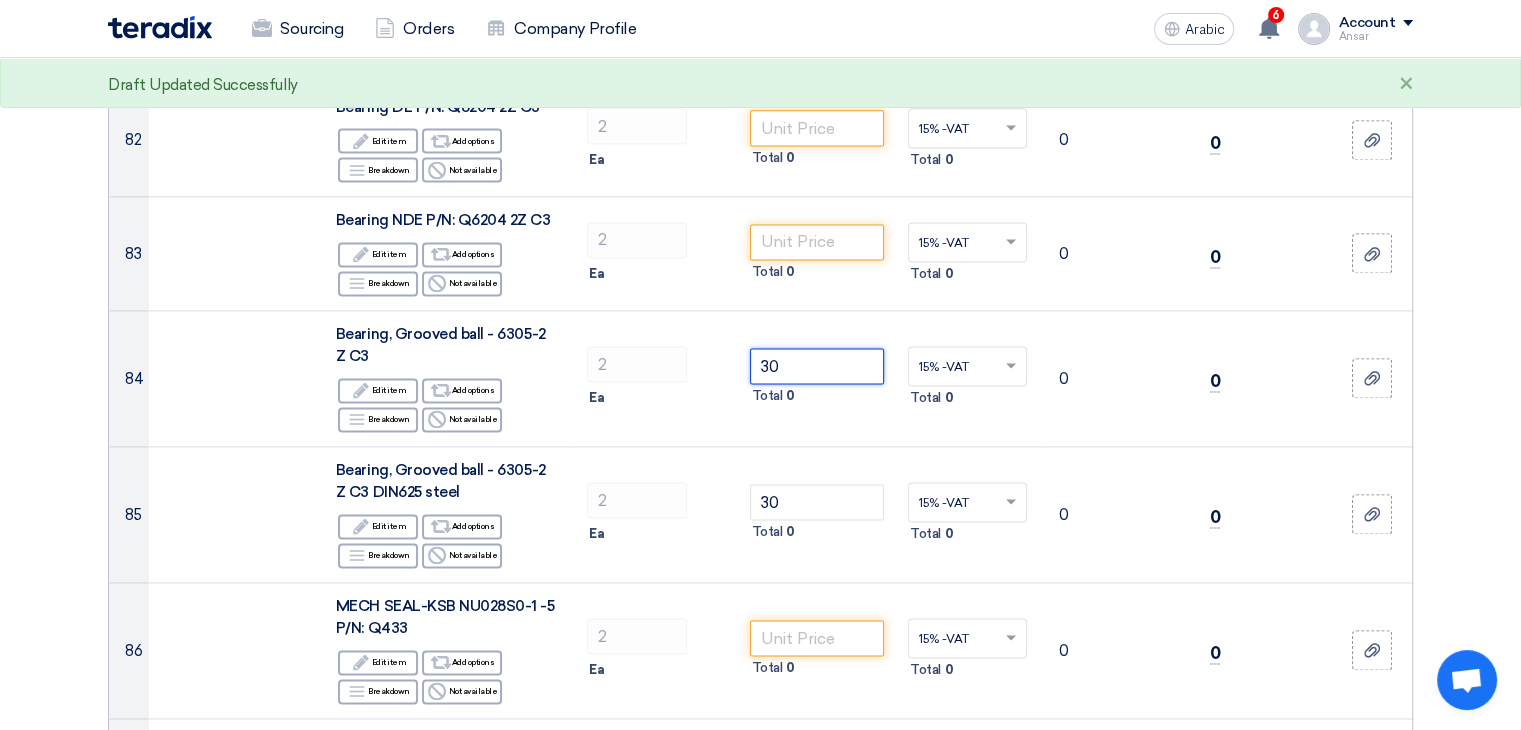 type on "30" 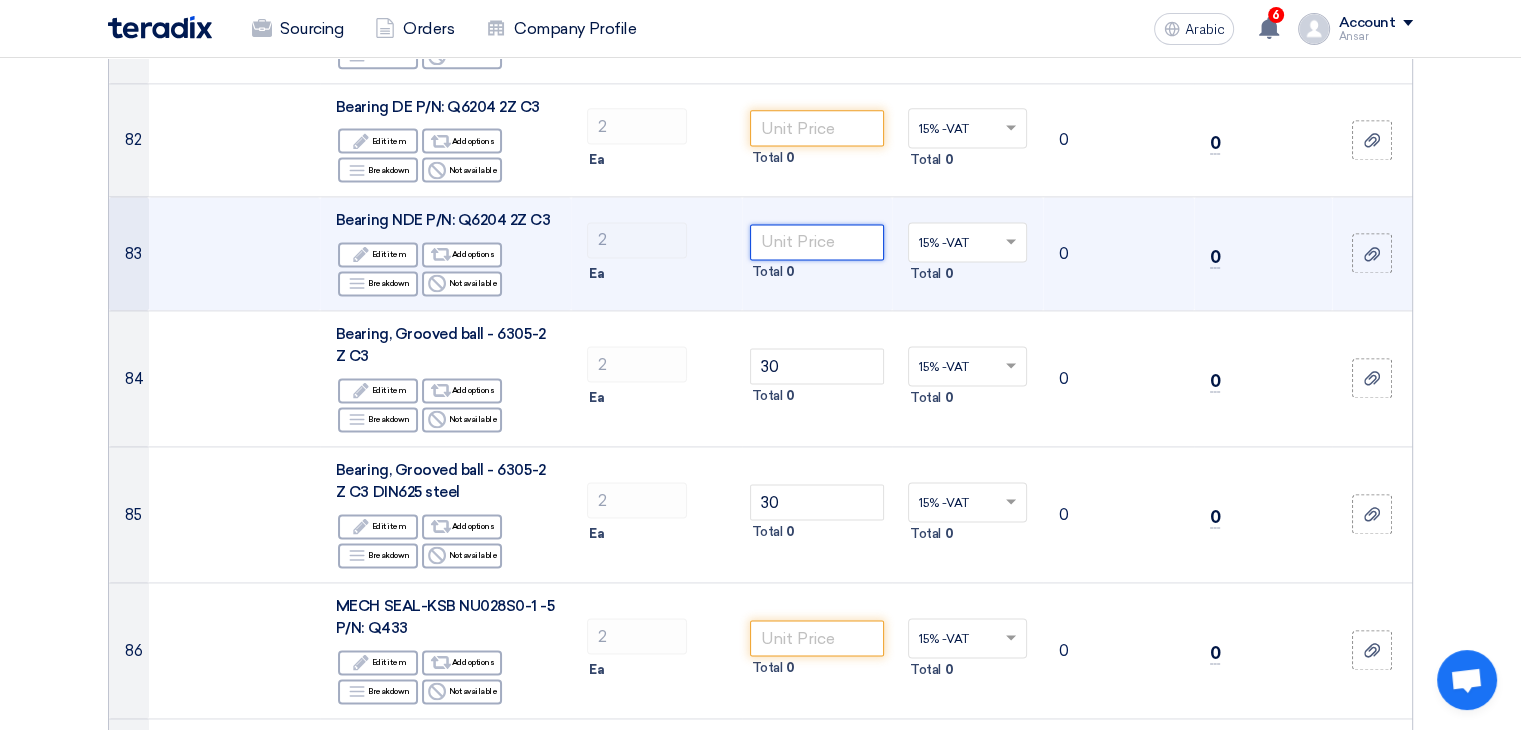 click 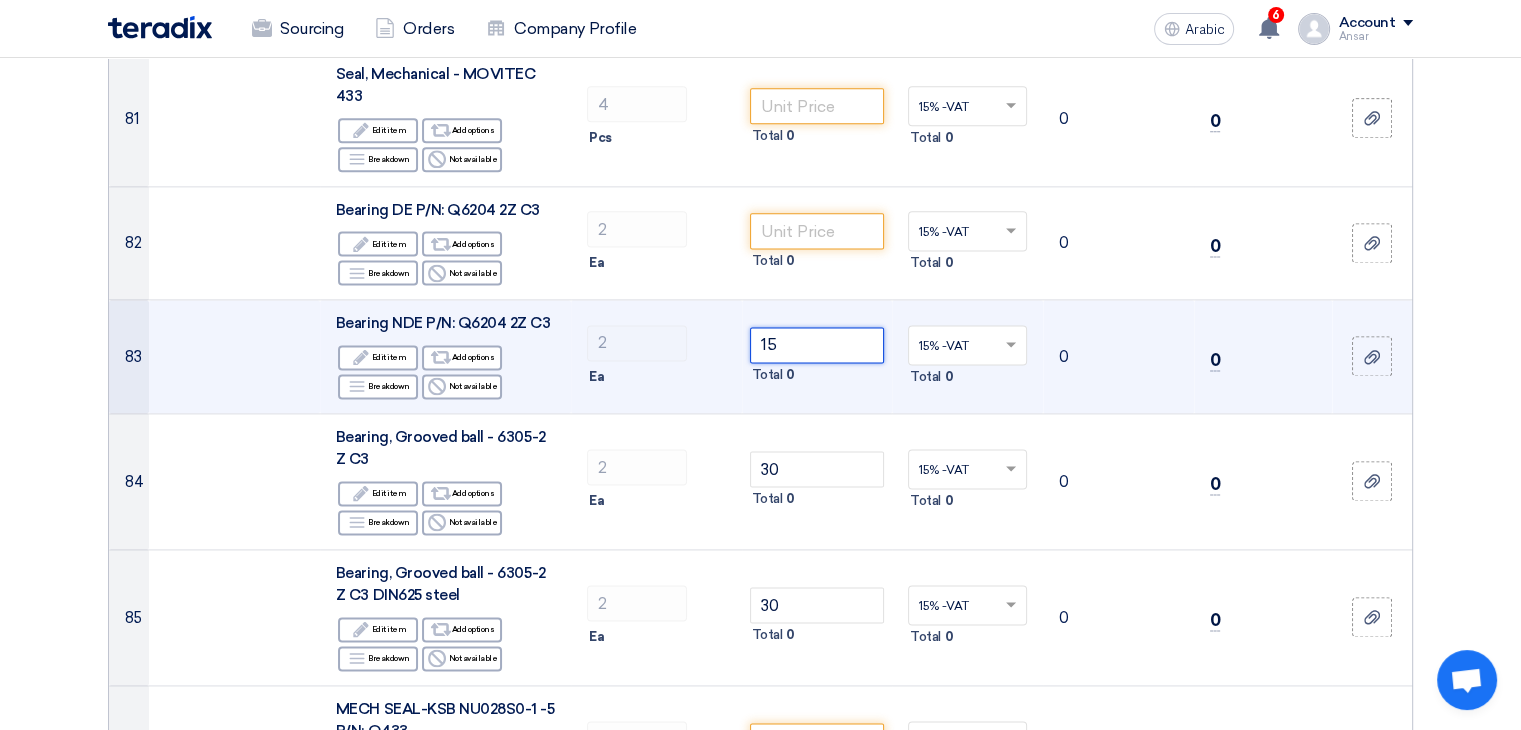 scroll, scrollTop: 10235, scrollLeft: 0, axis: vertical 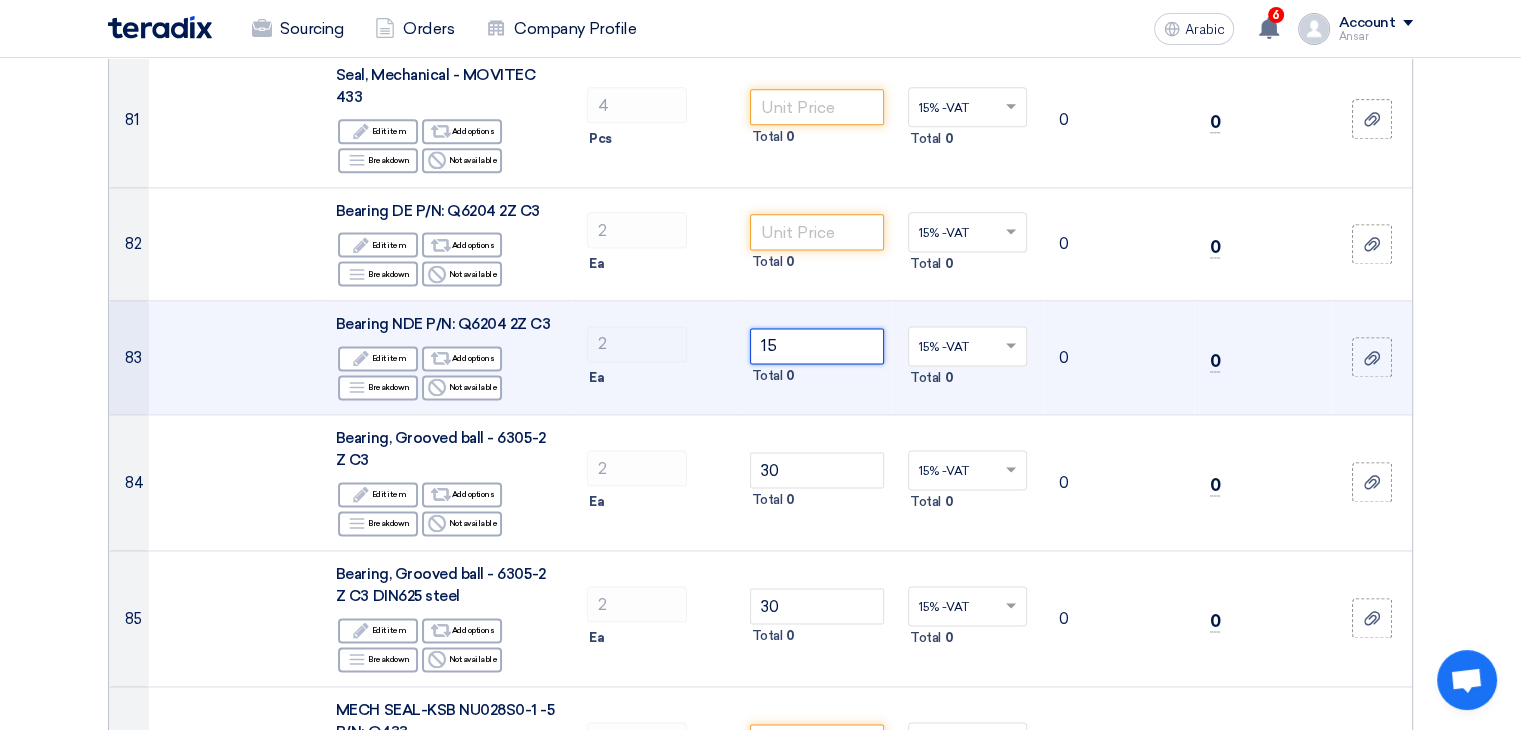 type on "15" 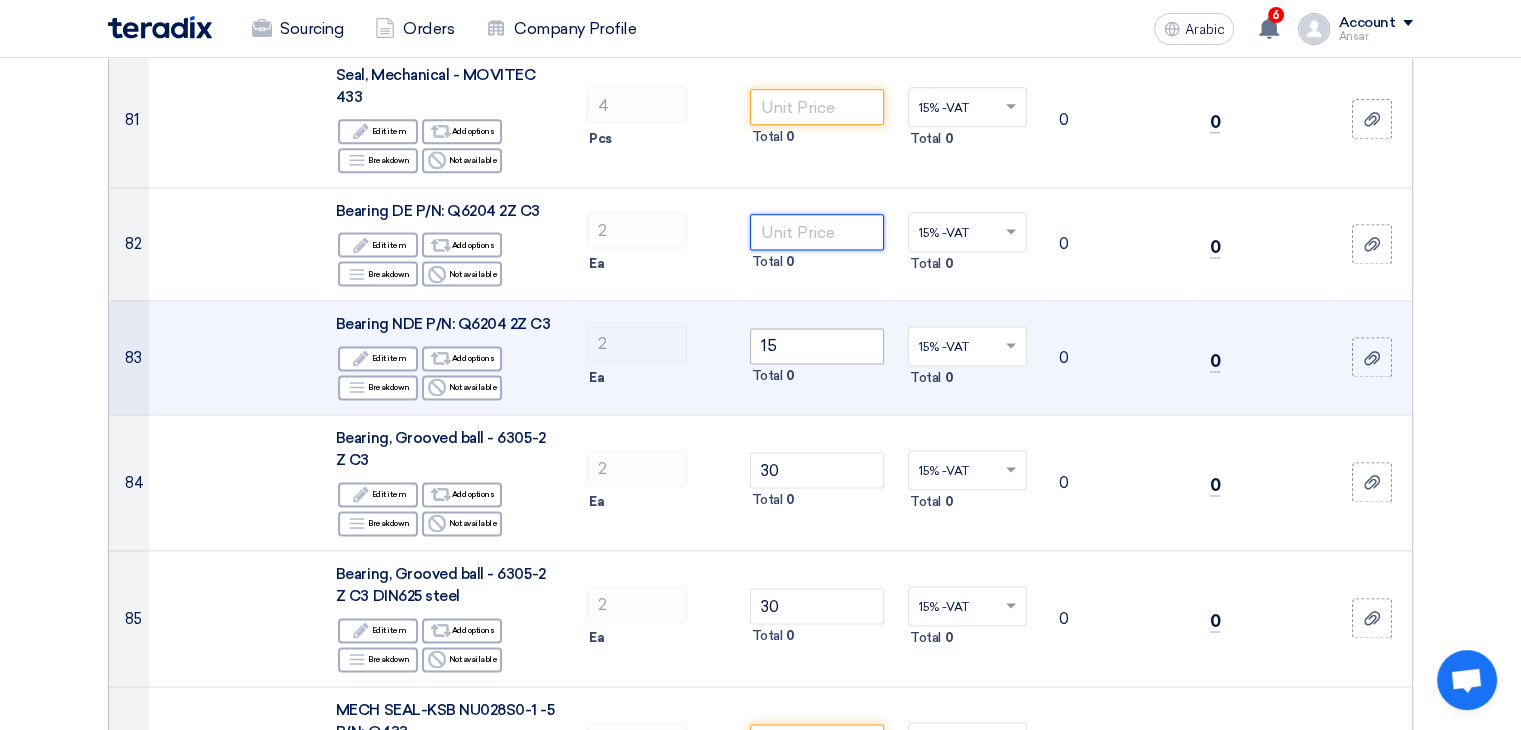 click 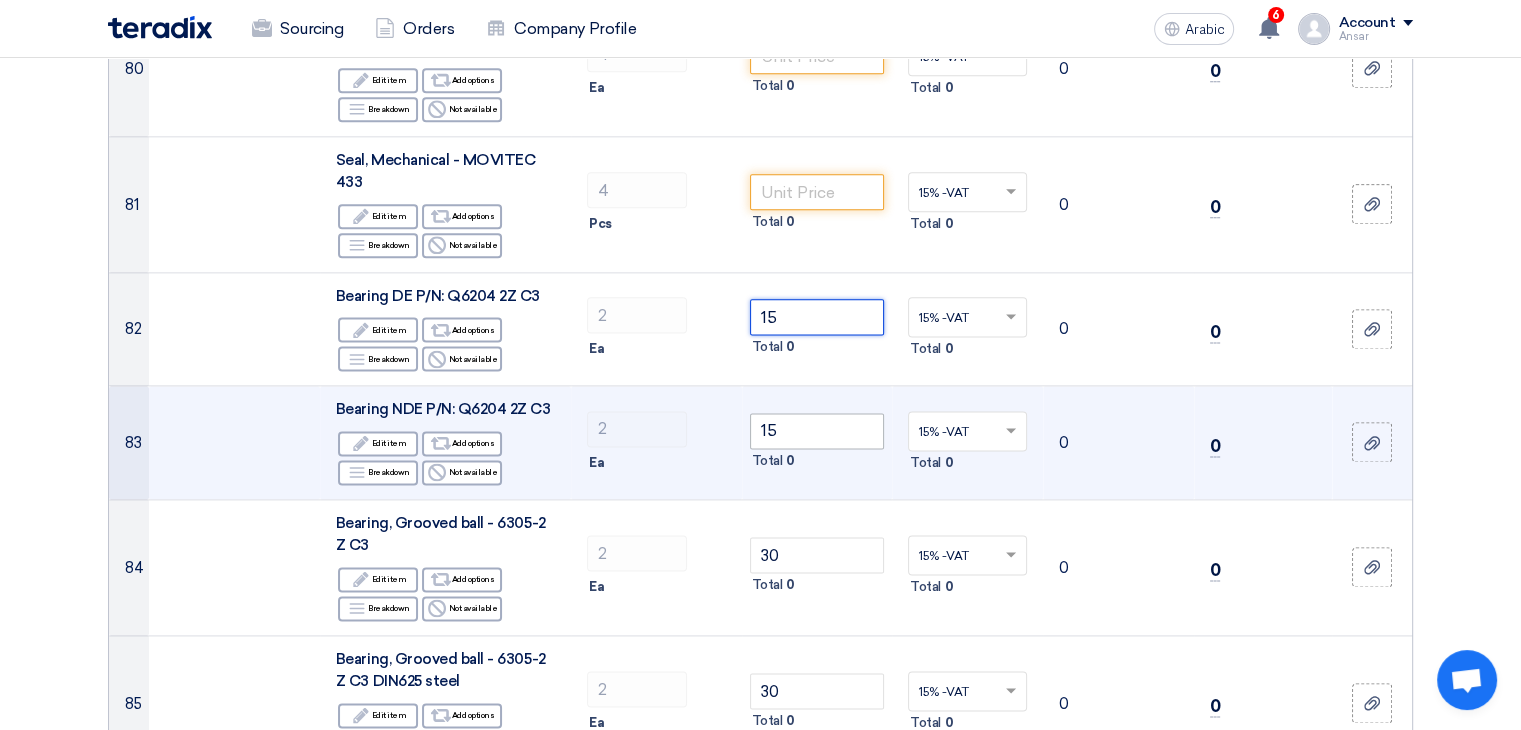 scroll, scrollTop: 10132, scrollLeft: 0, axis: vertical 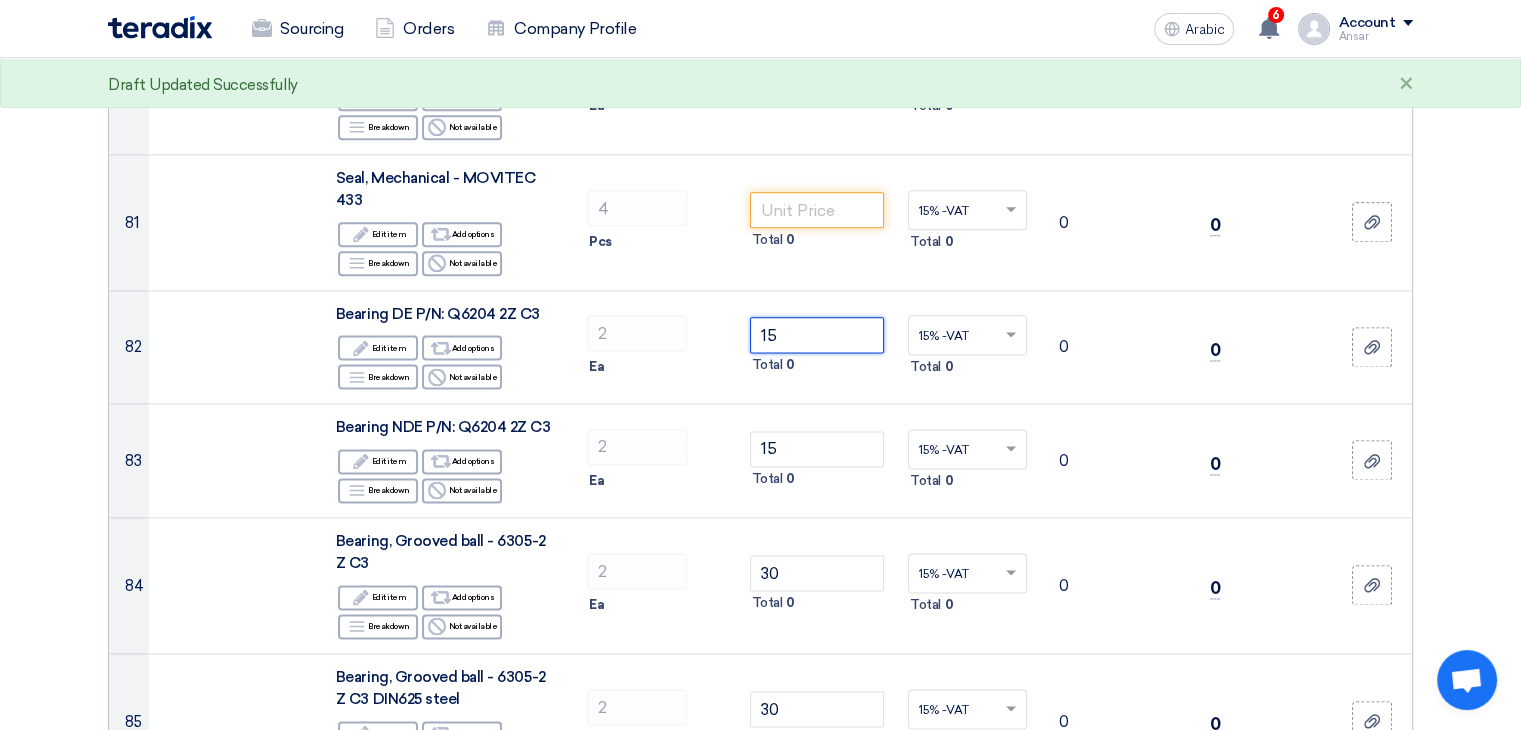 type on "15" 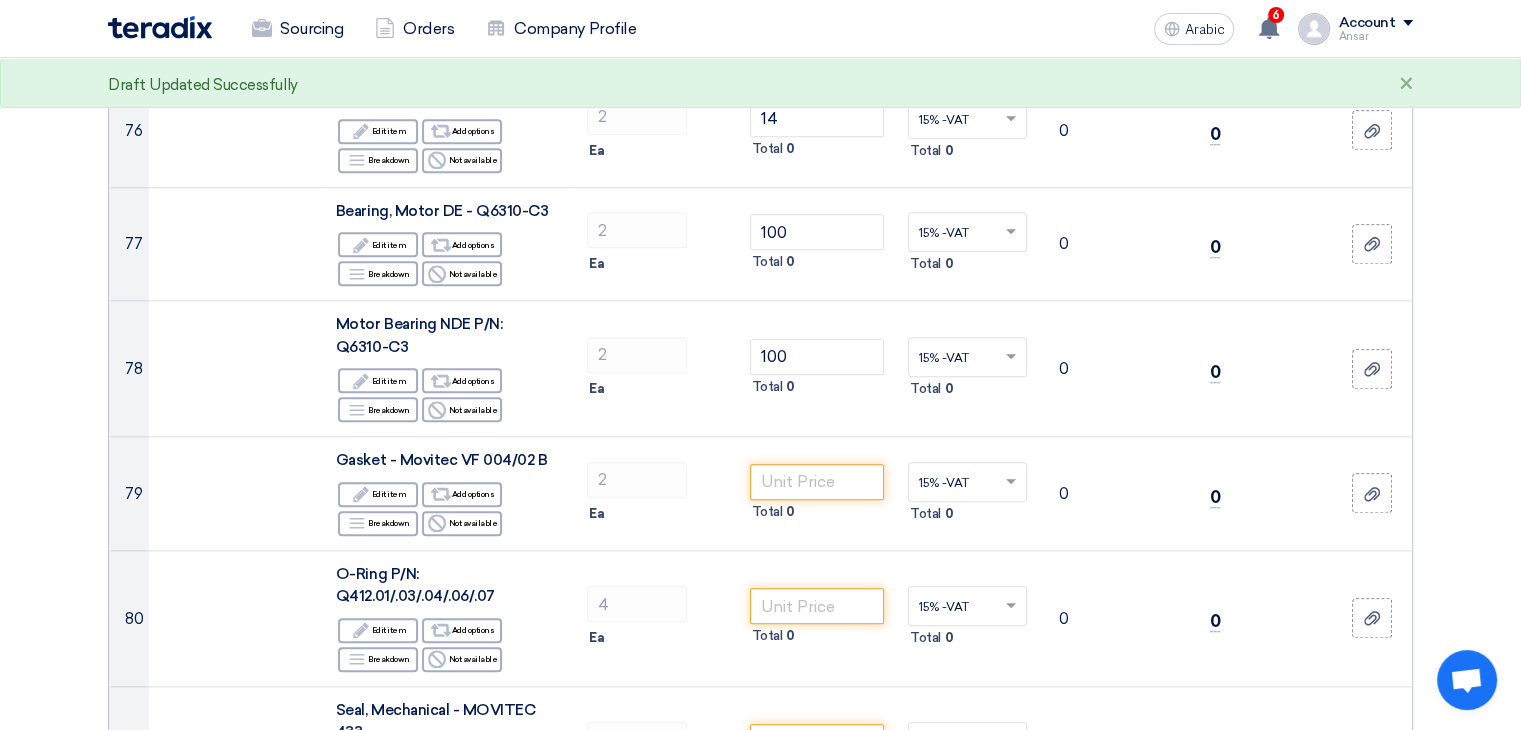 scroll, scrollTop: 9596, scrollLeft: 0, axis: vertical 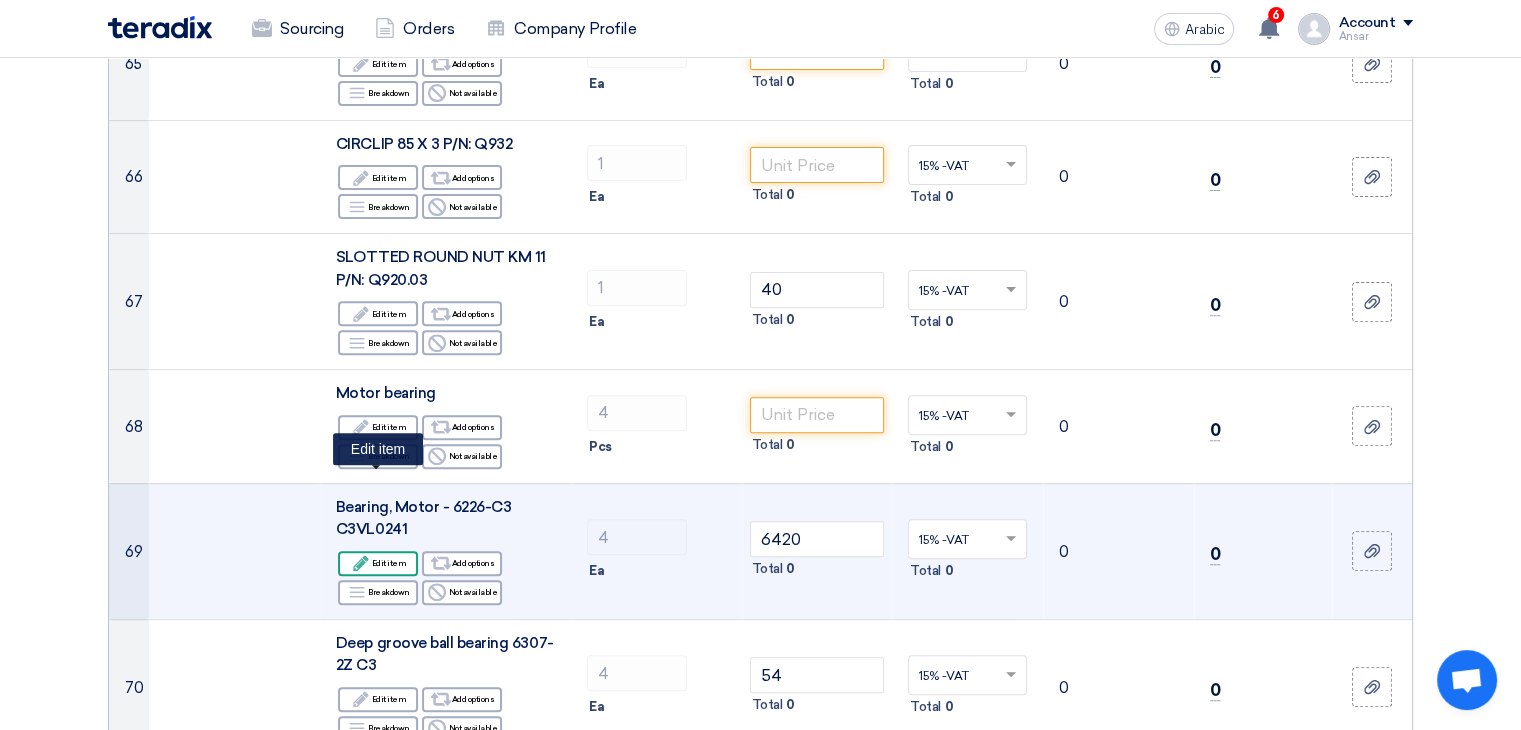 click on "Edit item" 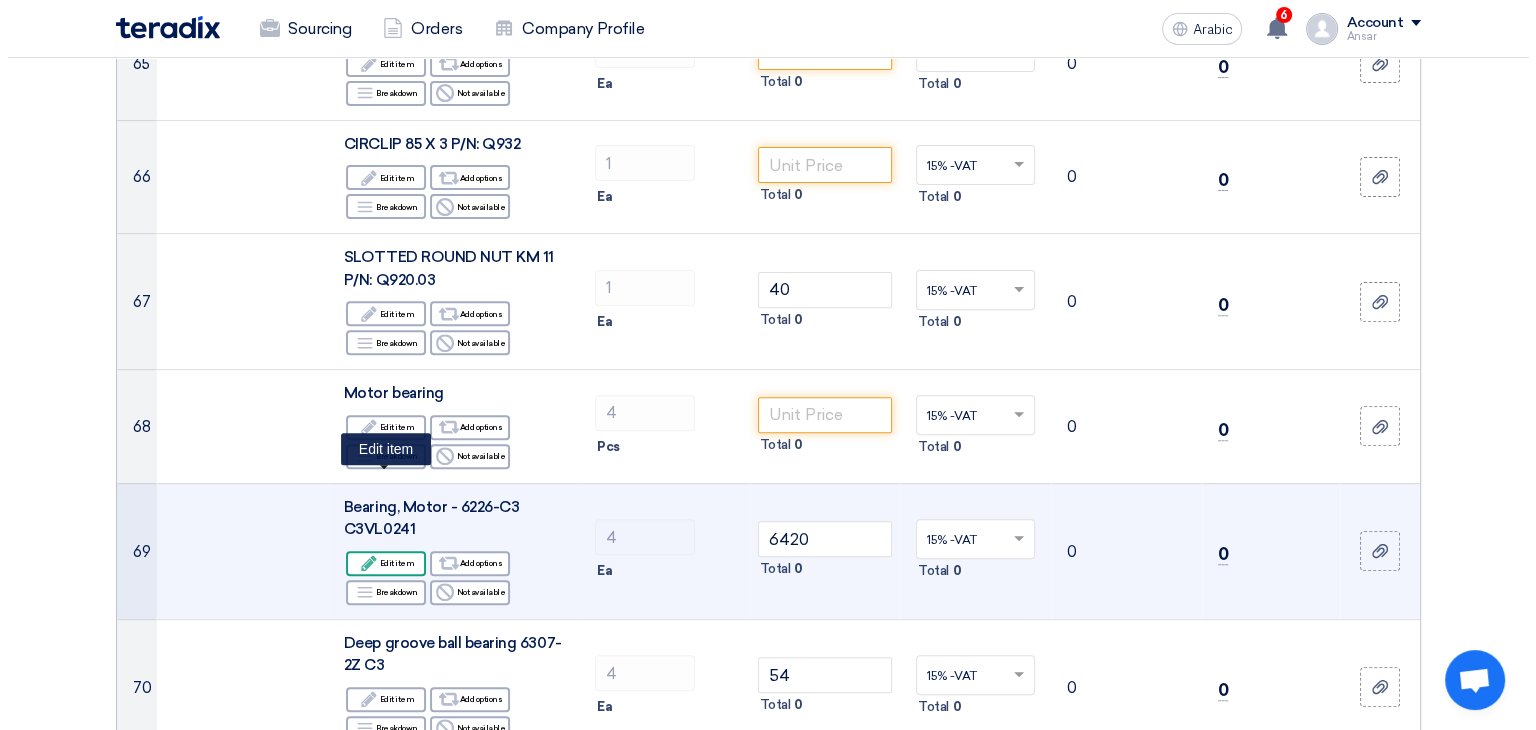 scroll, scrollTop: 8087, scrollLeft: 0, axis: vertical 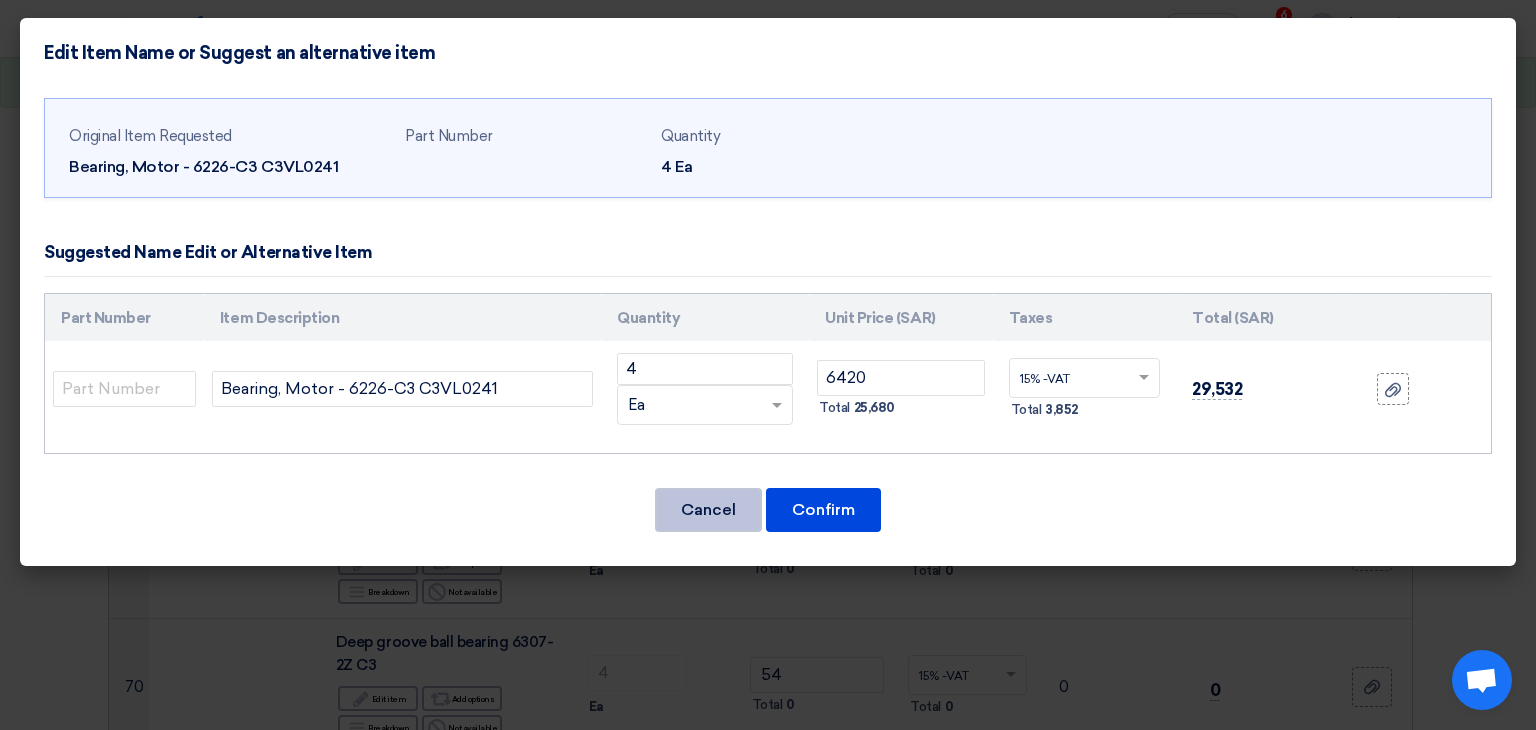 click on "Cancel" 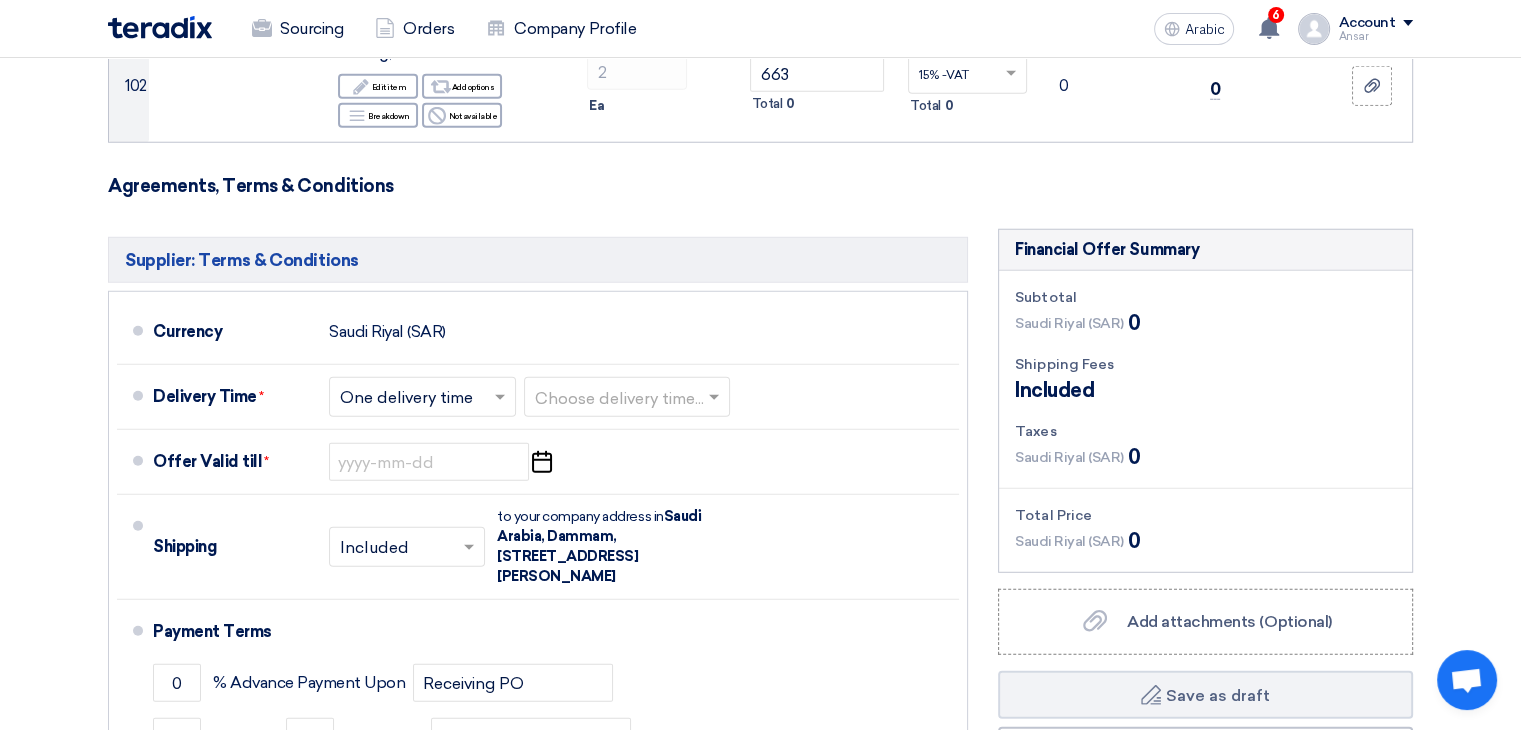 scroll, scrollTop: 13028, scrollLeft: 0, axis: vertical 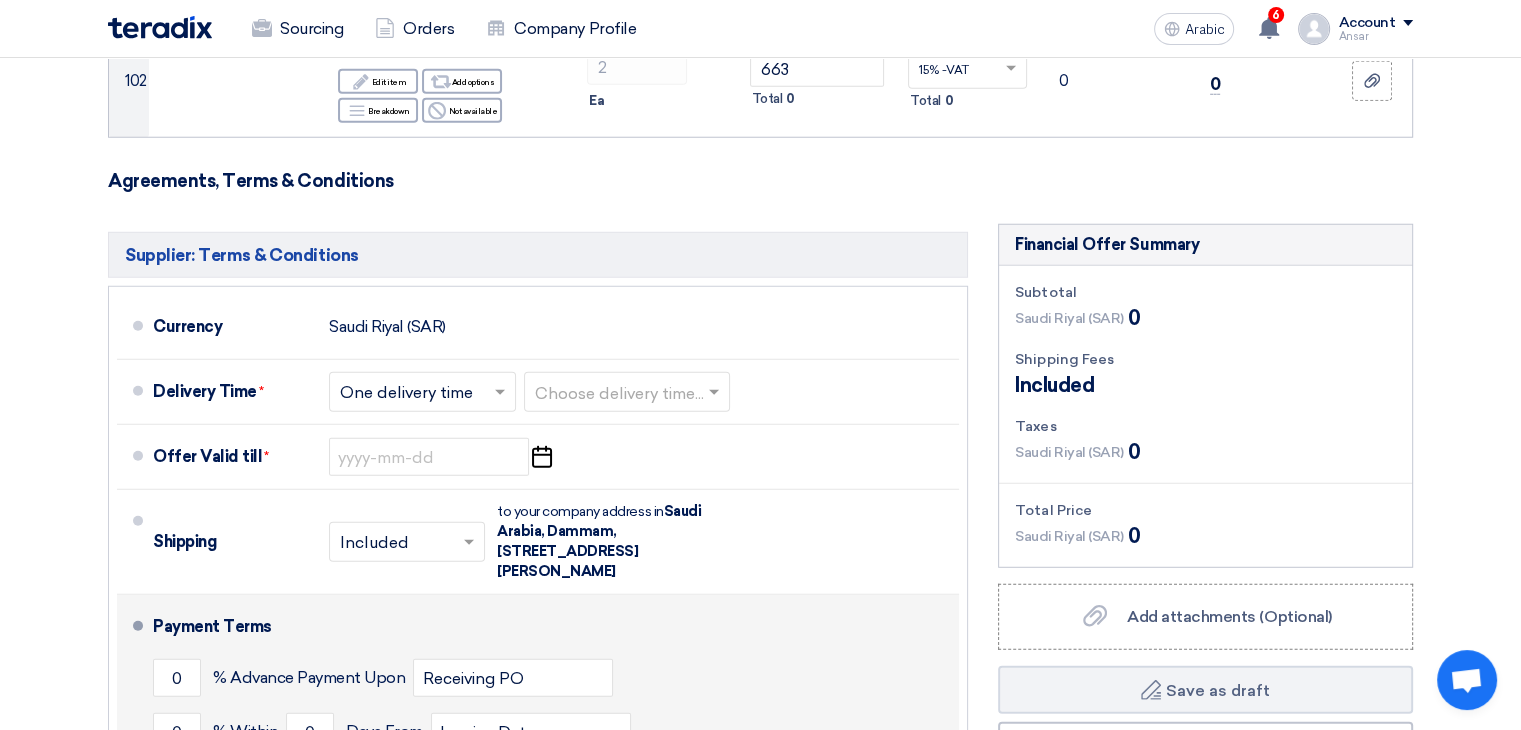 click on "Payment Terms" 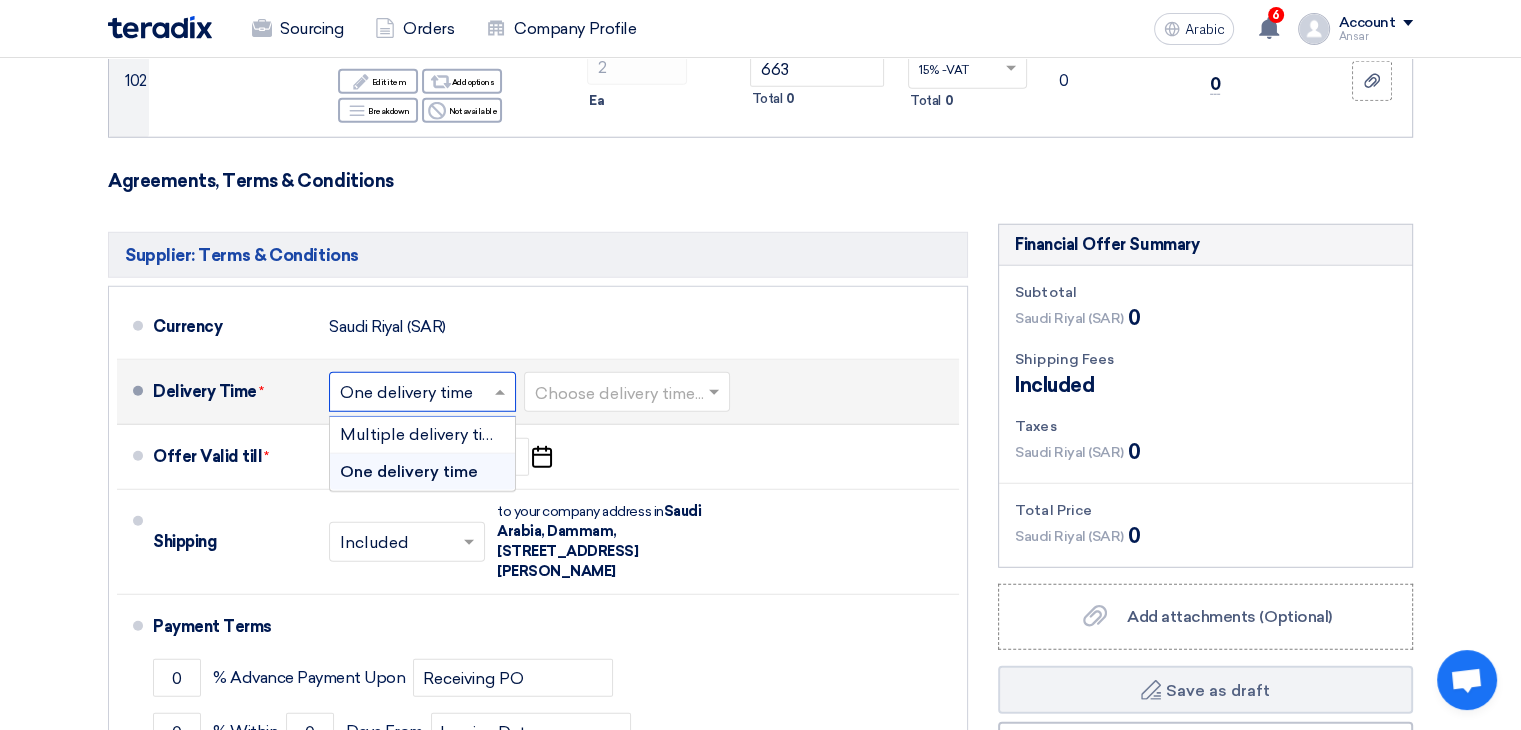 click 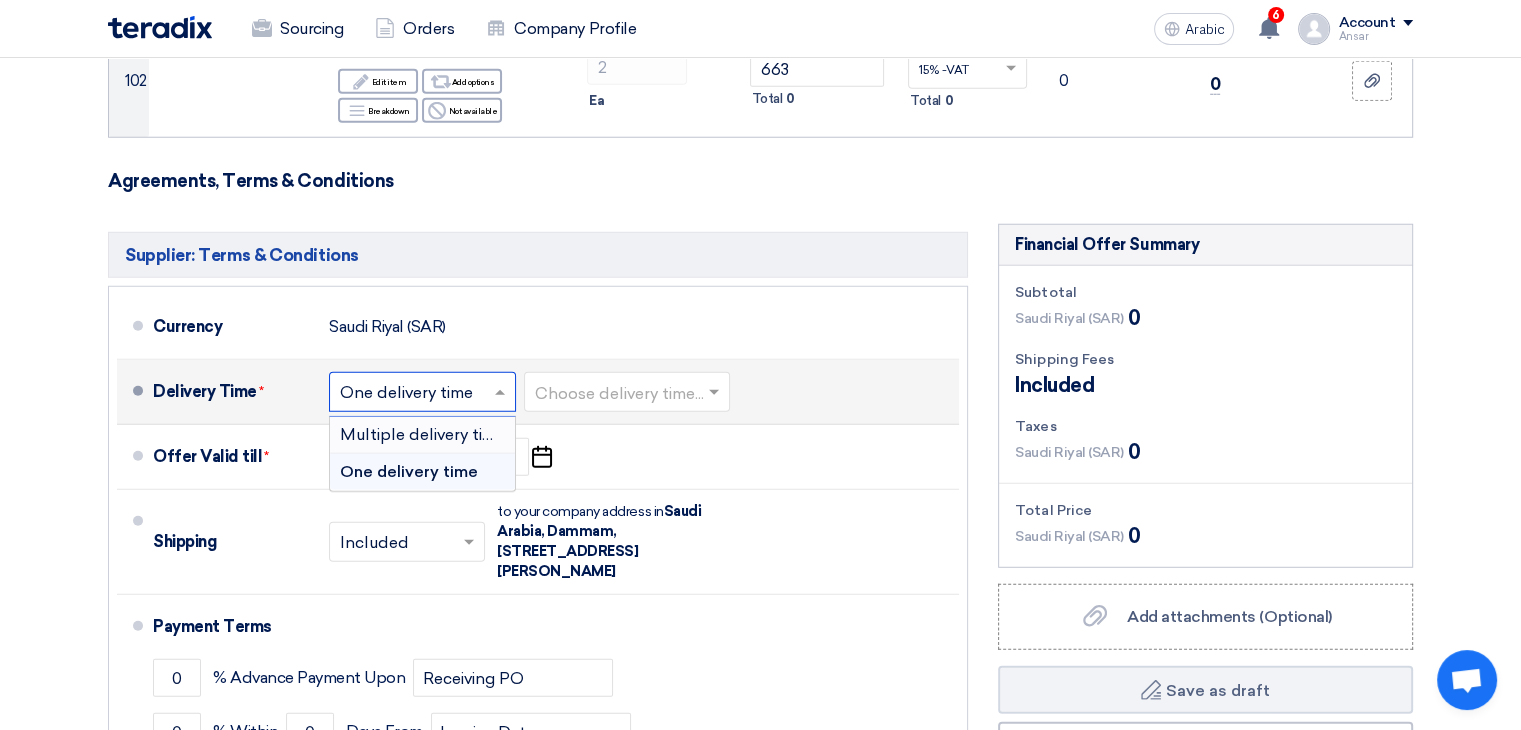 click on "Multiple delivery times" at bounding box center [422, 435] 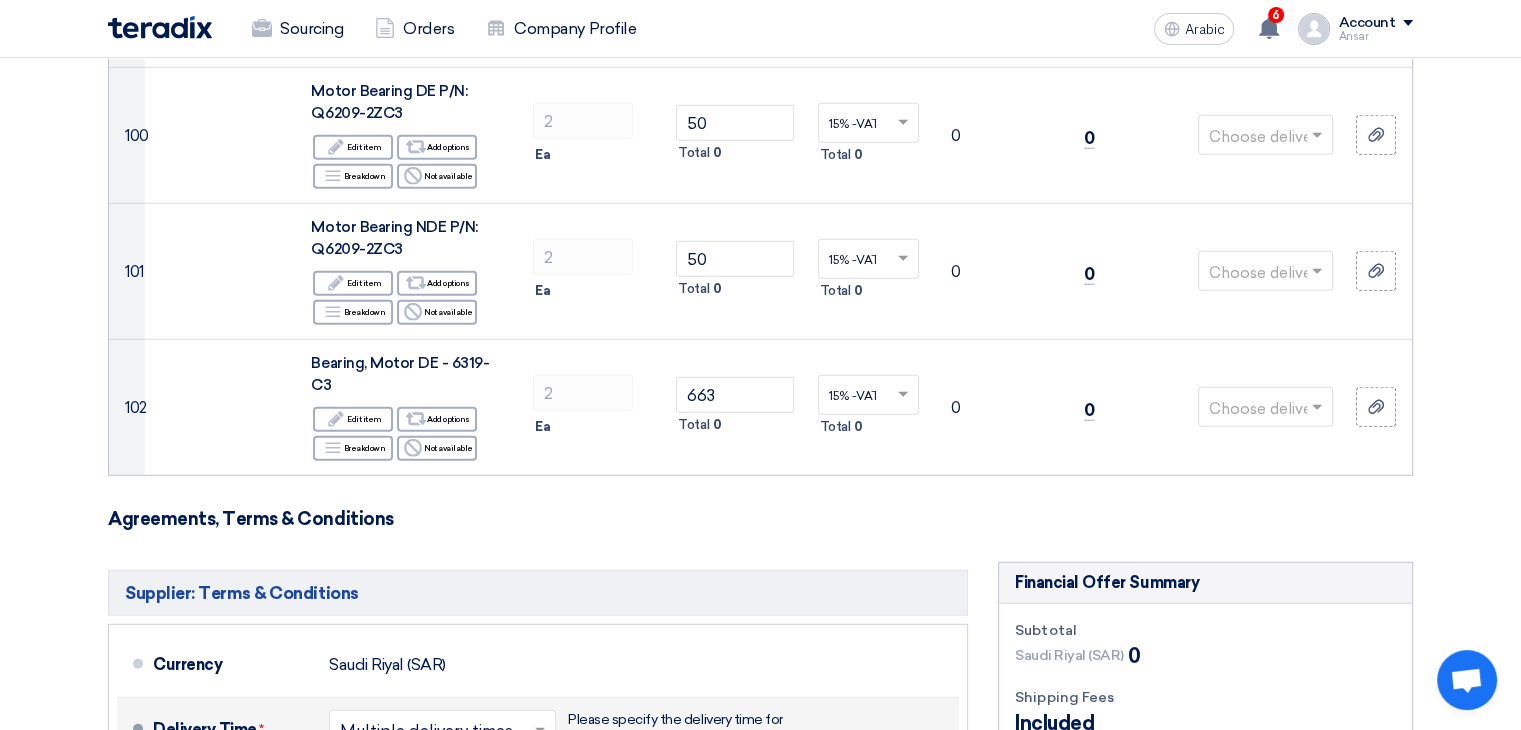 scroll, scrollTop: 13400, scrollLeft: 0, axis: vertical 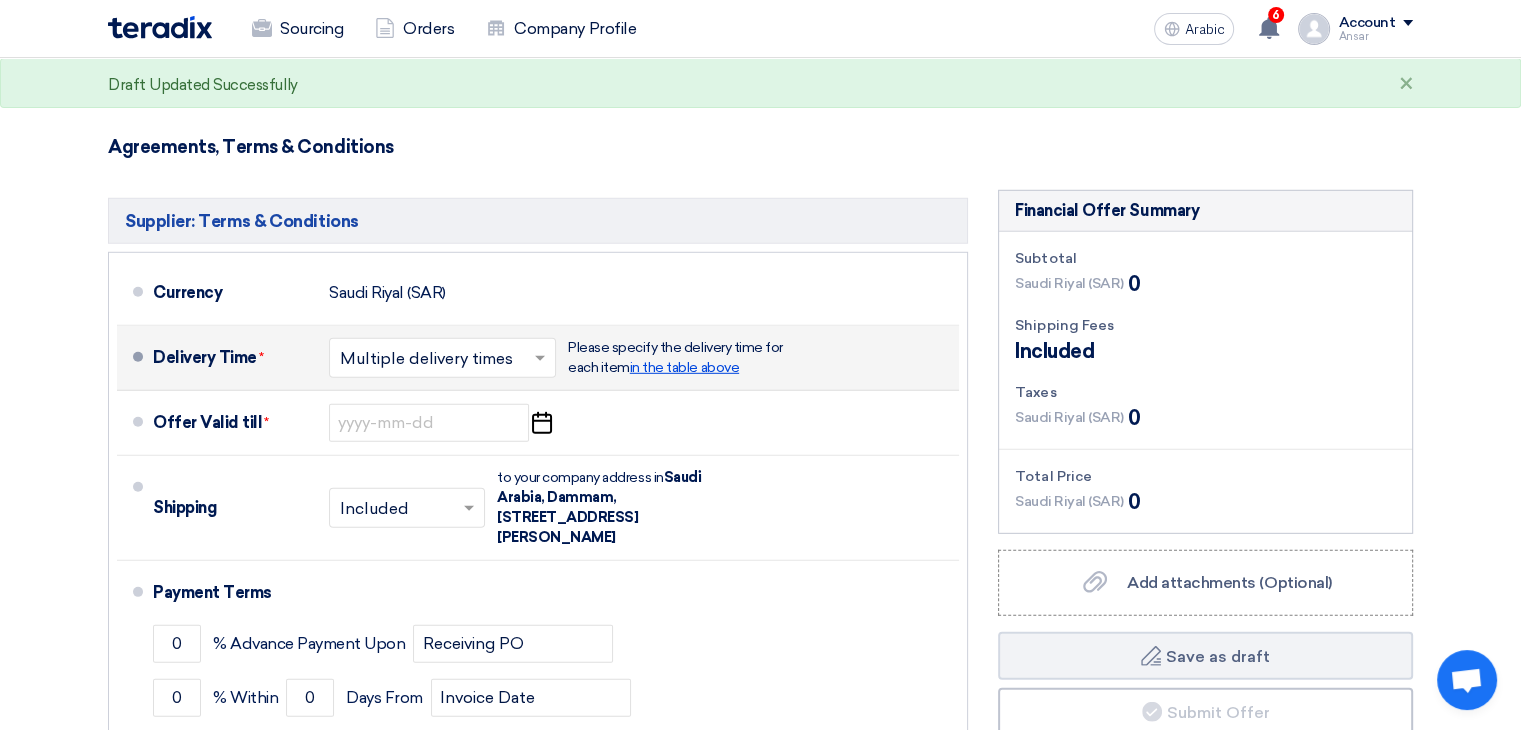 click on "in the table above" 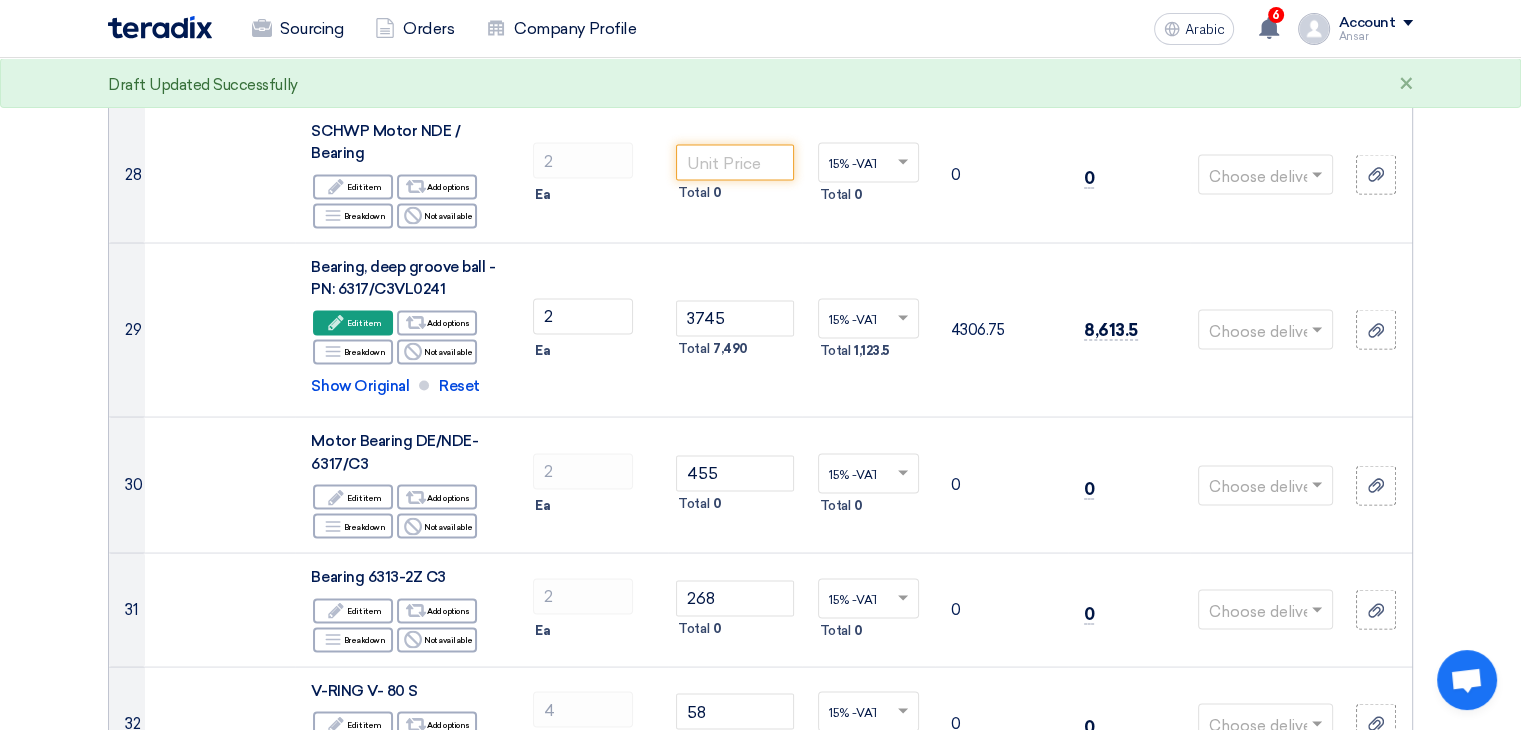scroll, scrollTop: 3584, scrollLeft: 0, axis: vertical 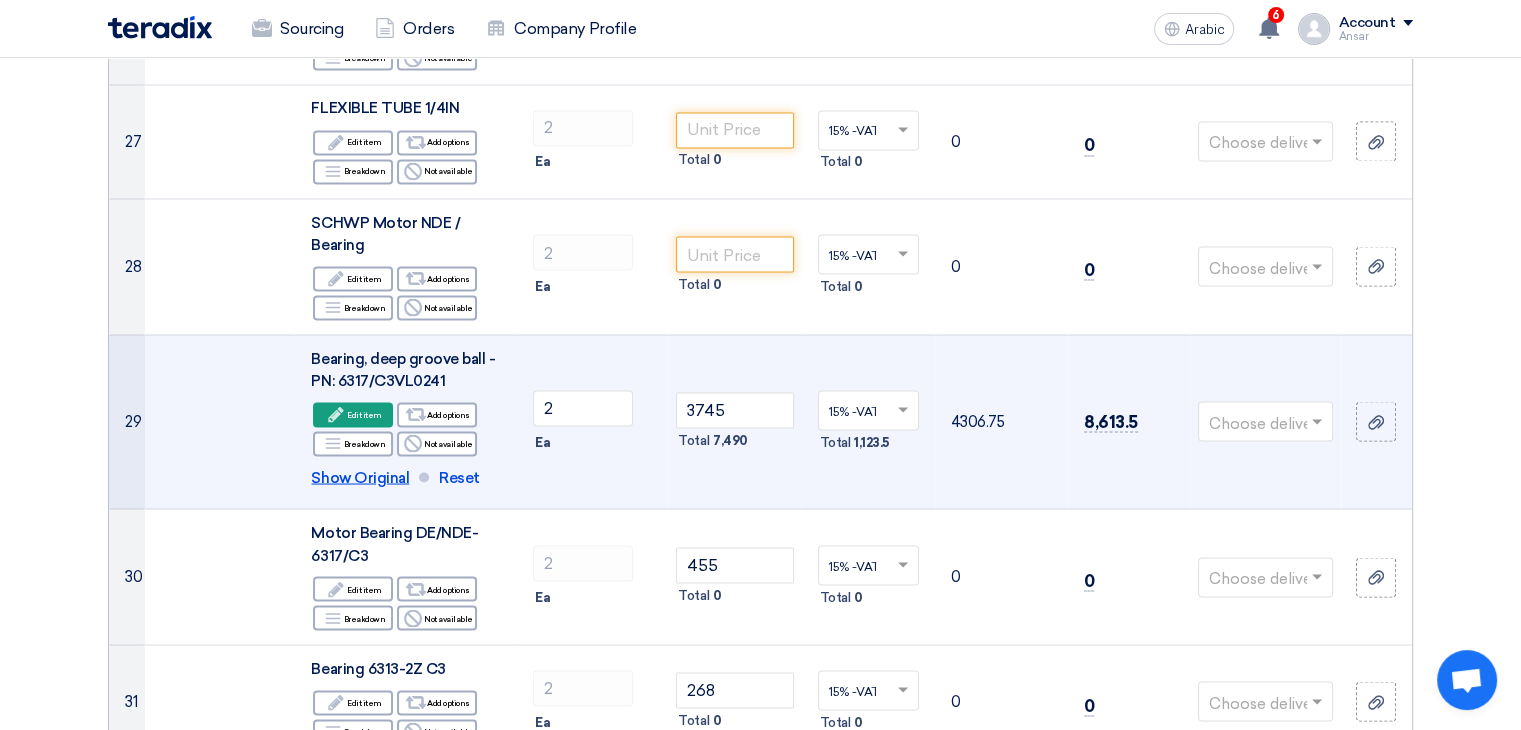 click on "Show Original" 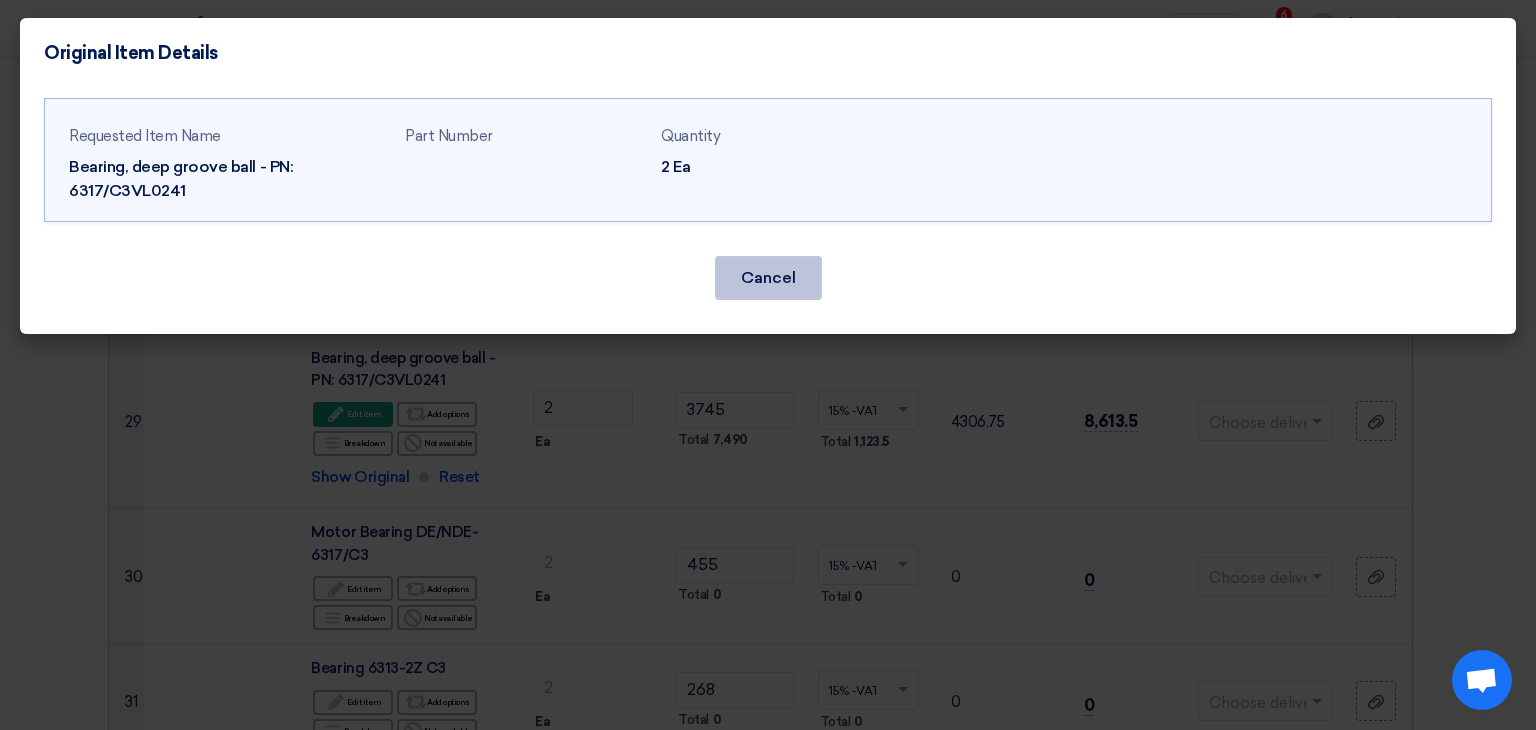 click on "Cancel" 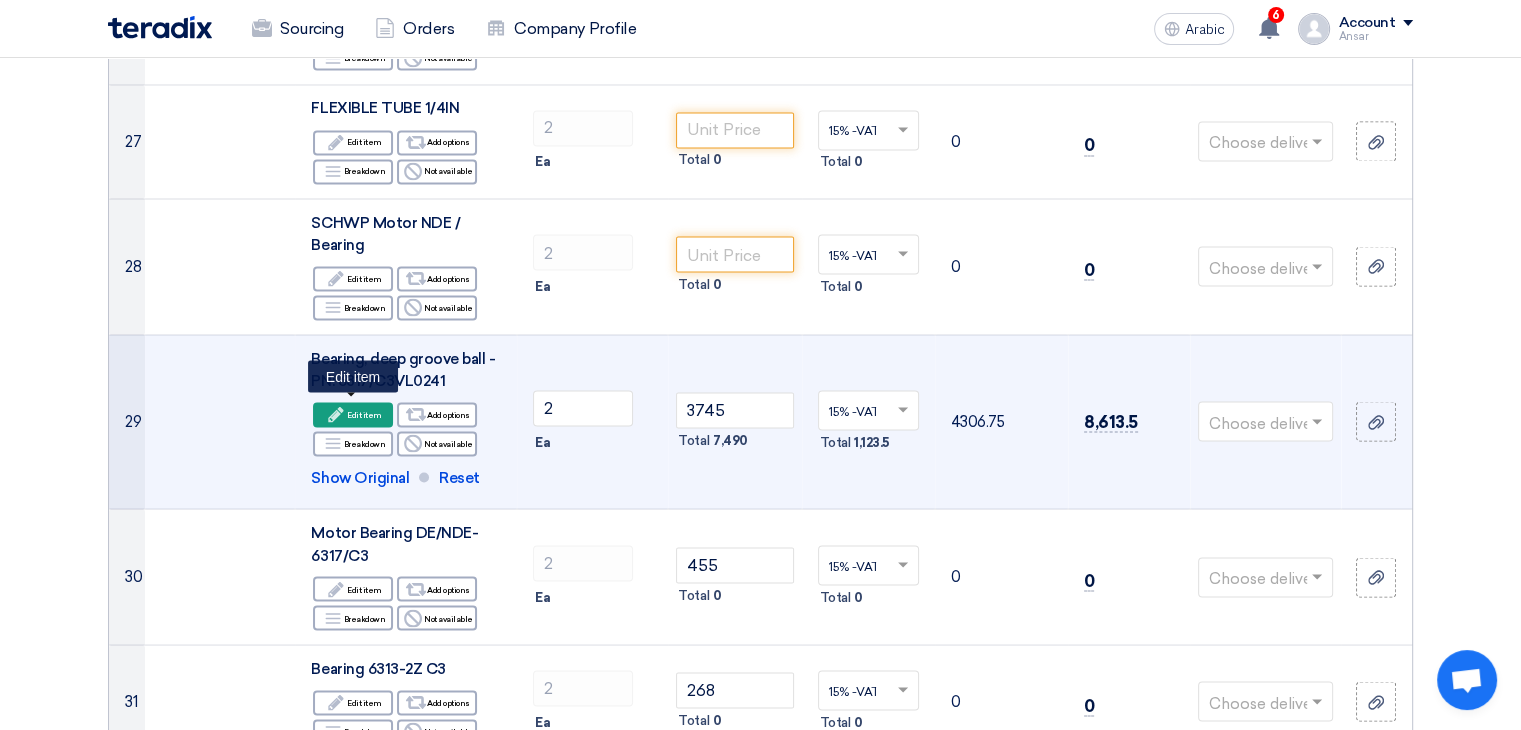 click on "Edit item" 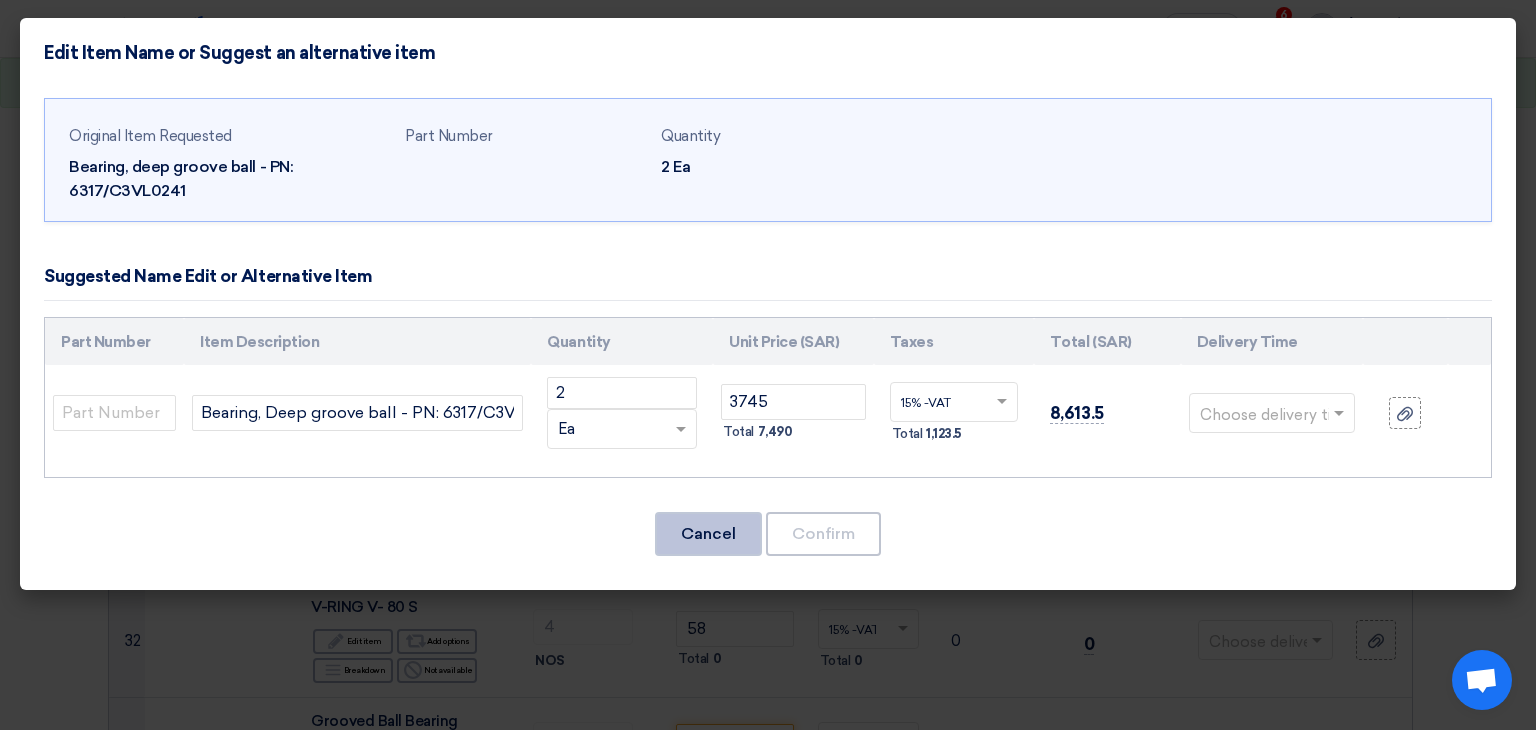 click on "Cancel" 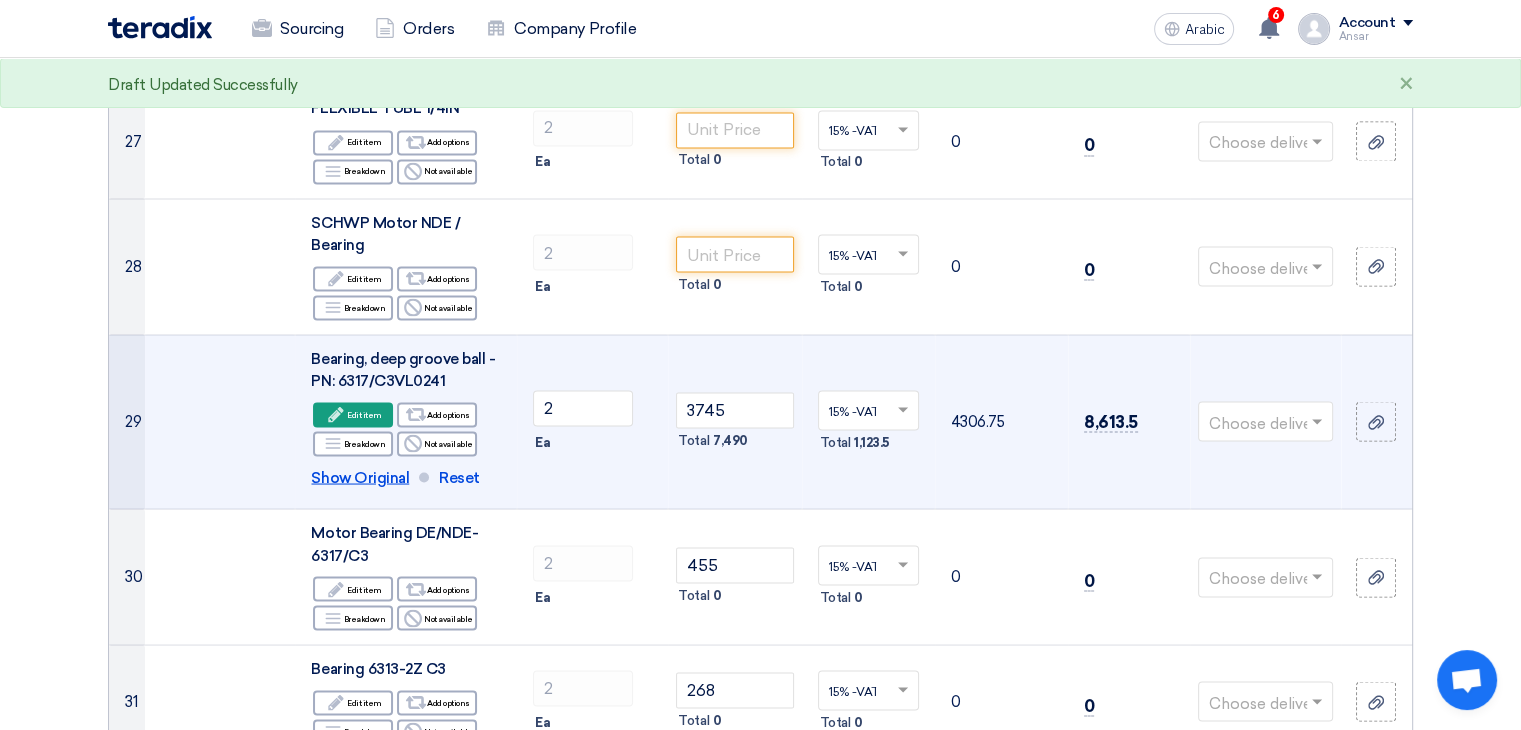 click on "Show Original" 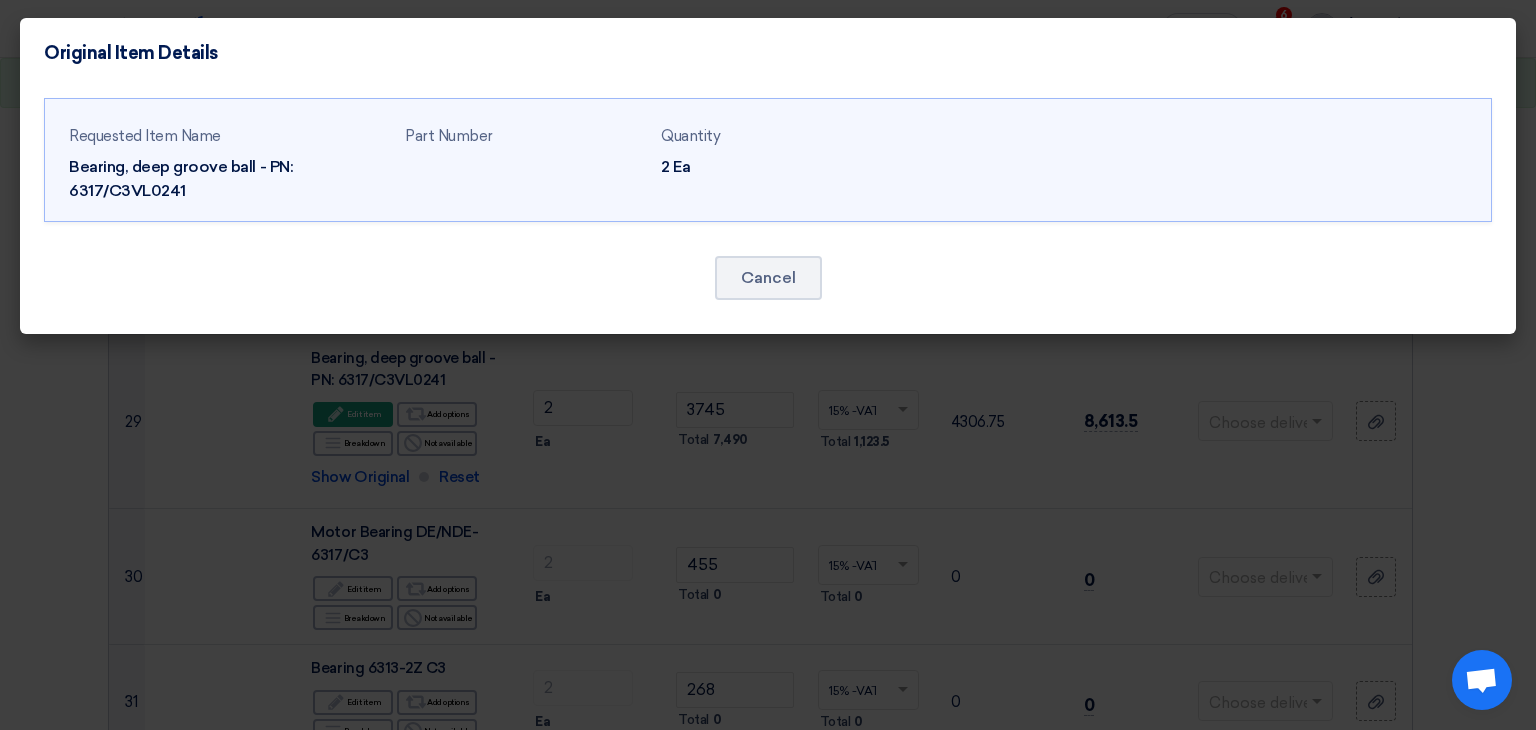 click on "Part Number" 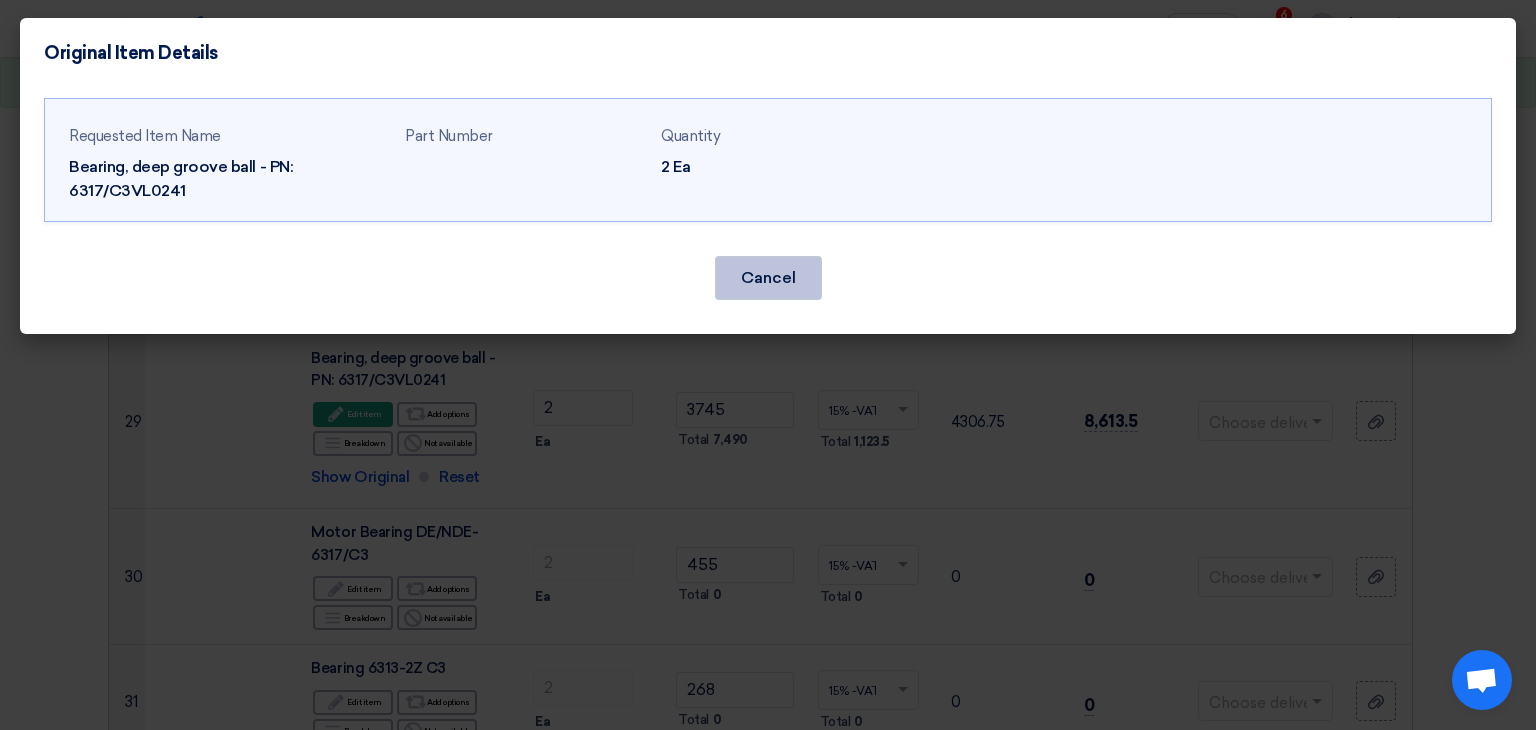 click on "Cancel" 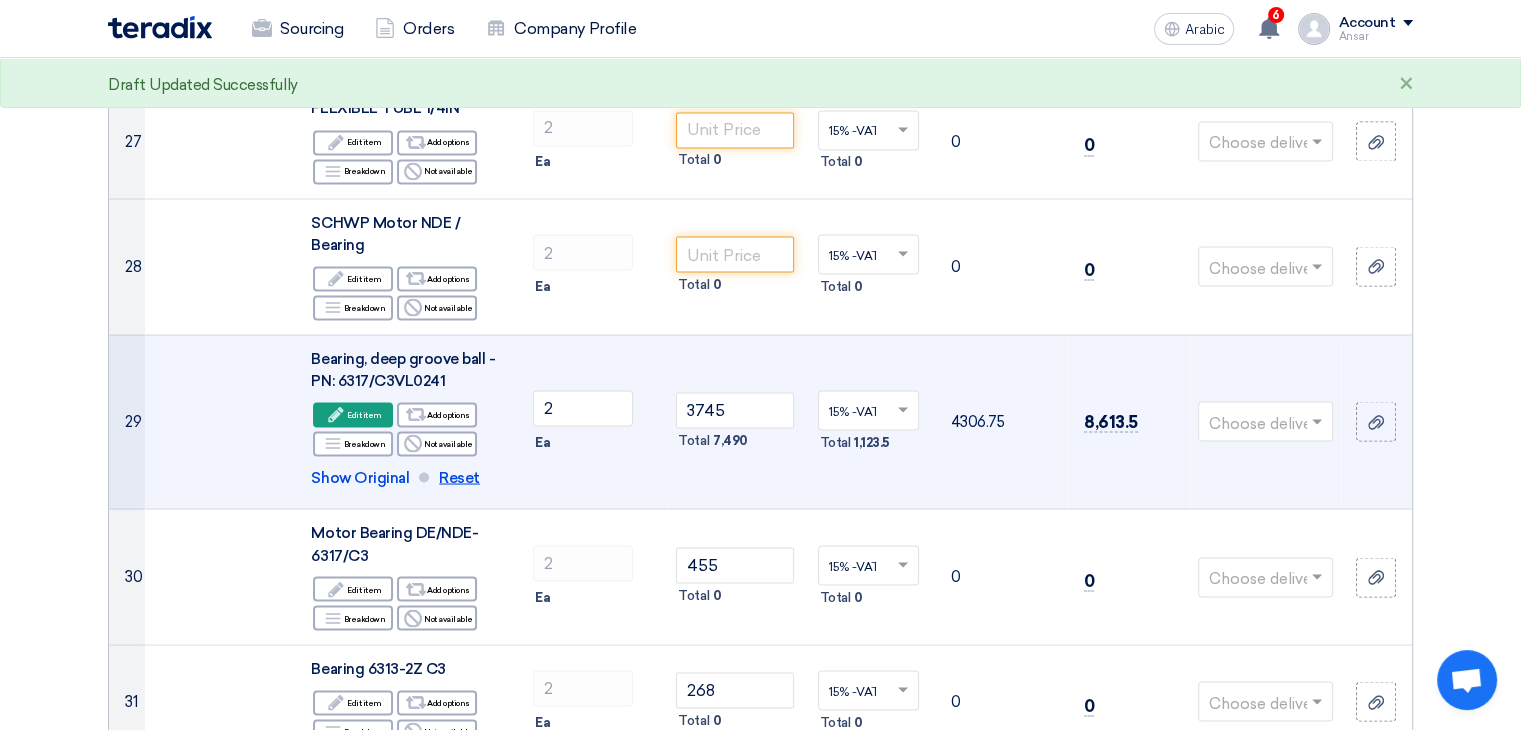 click on "Reset" 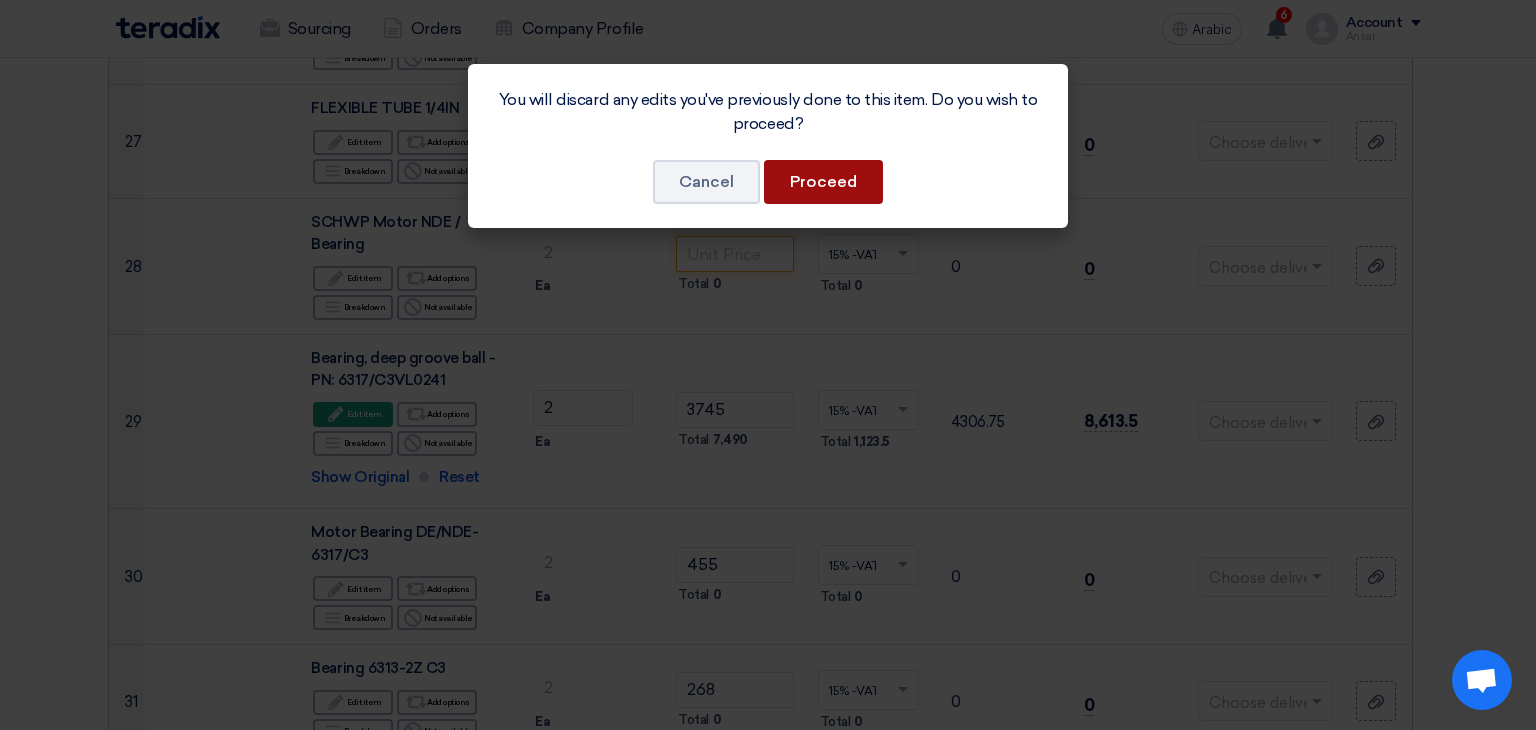 click on "Proceed" 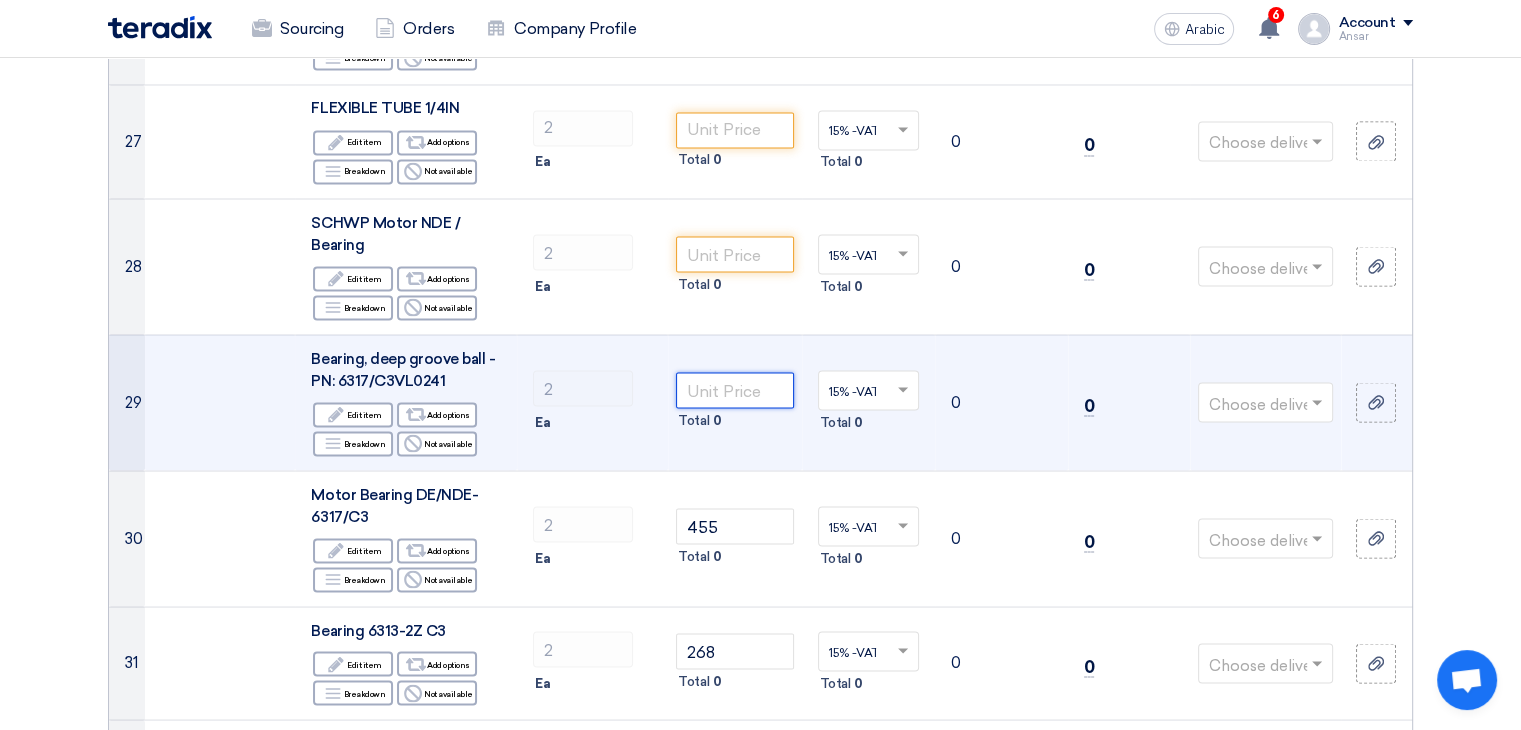 click 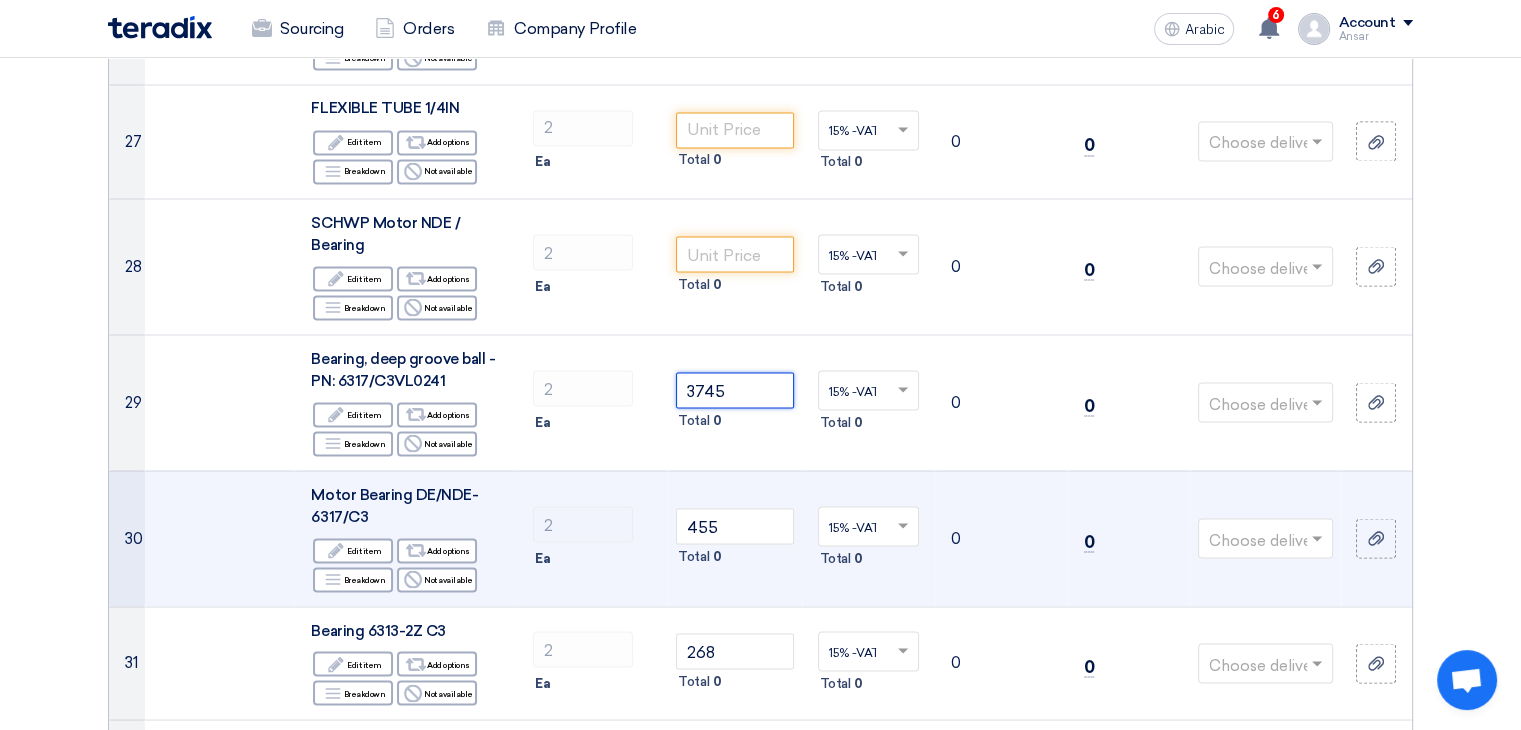 type on "3745" 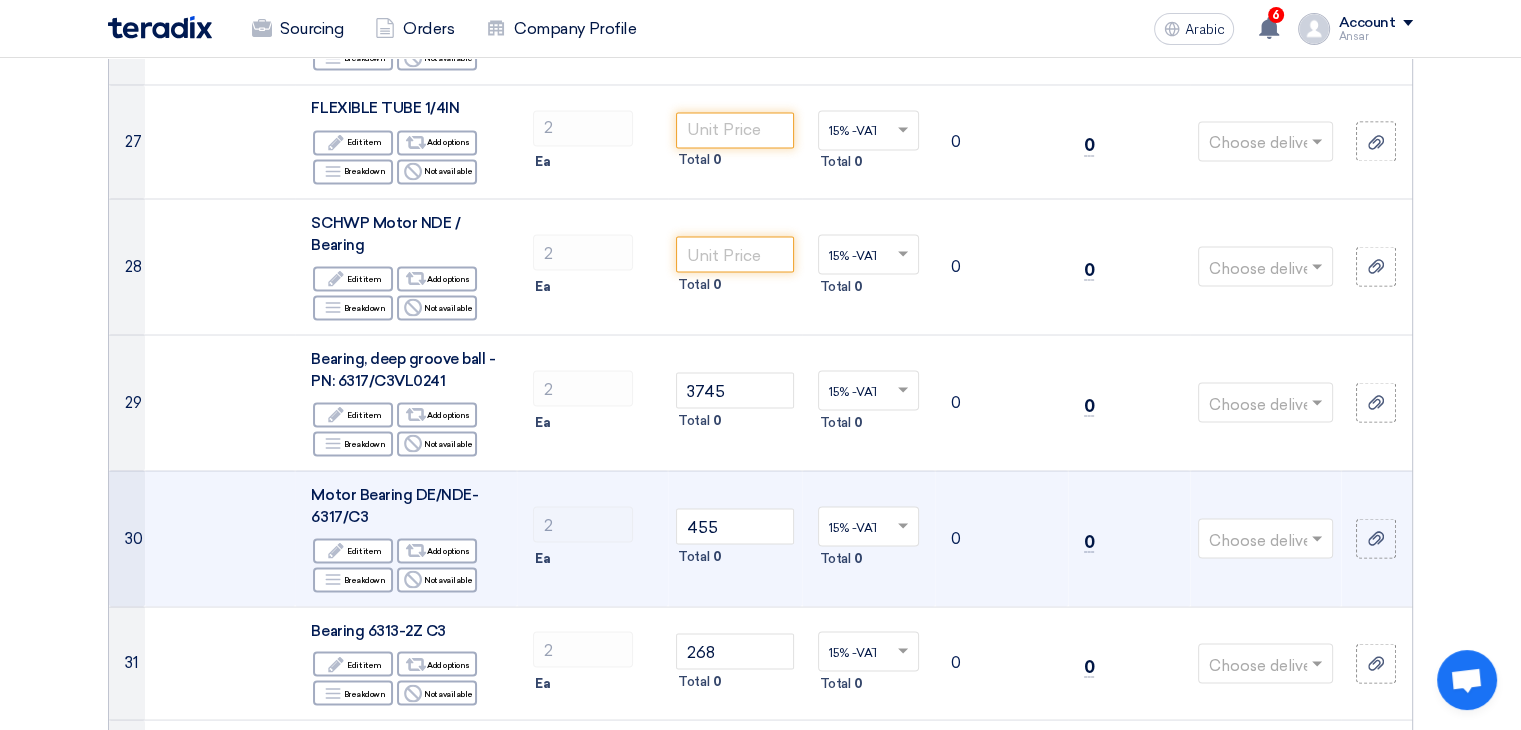click on "0" 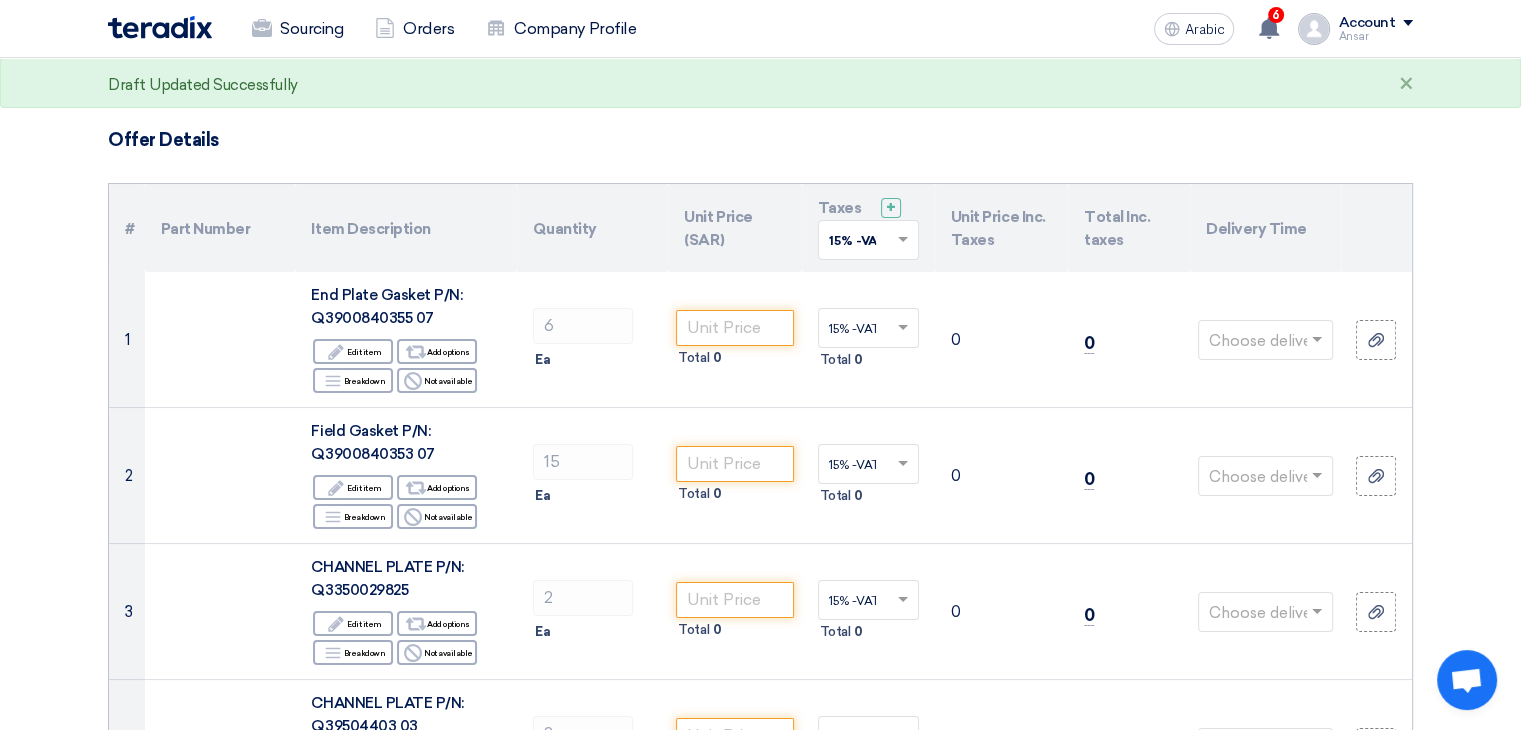scroll, scrollTop: 0, scrollLeft: 0, axis: both 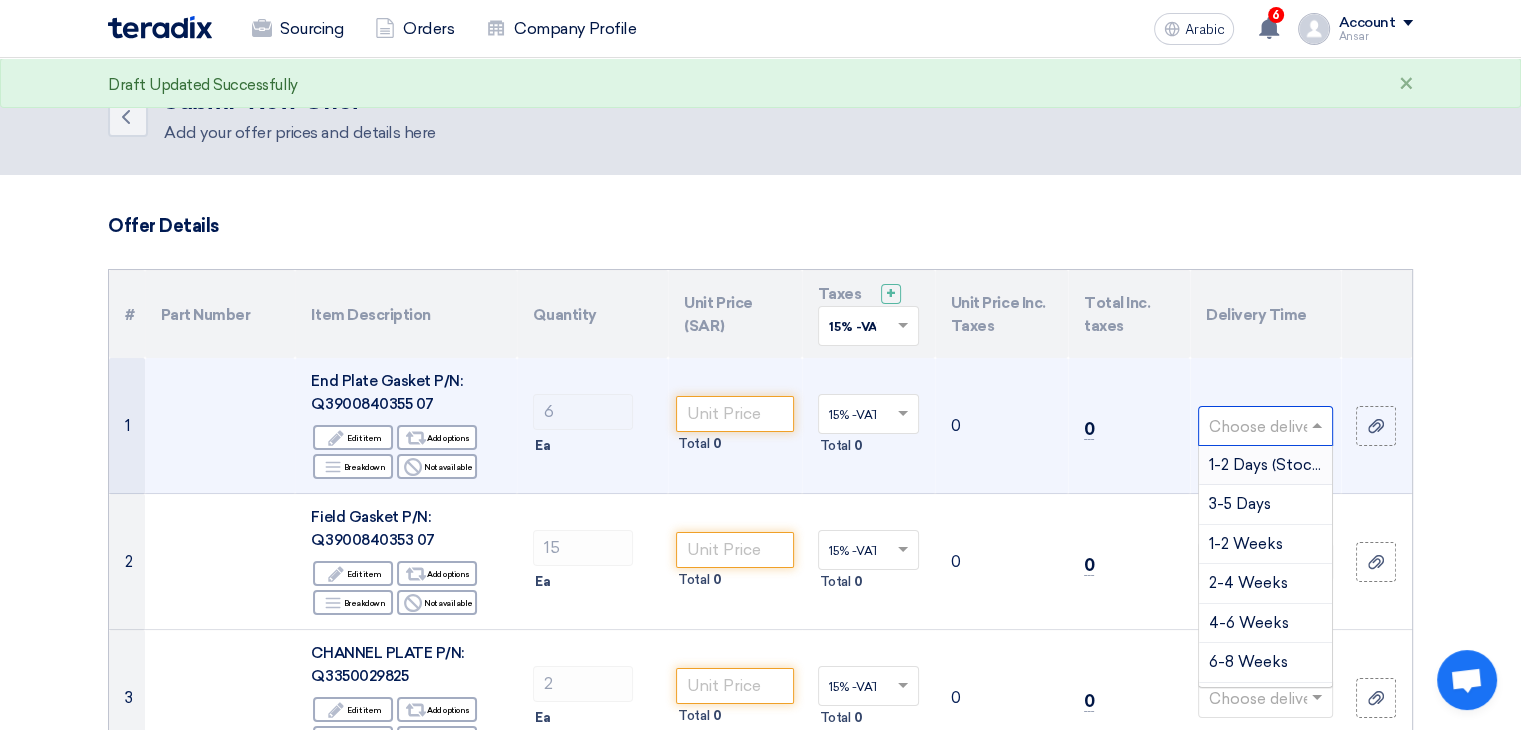 click 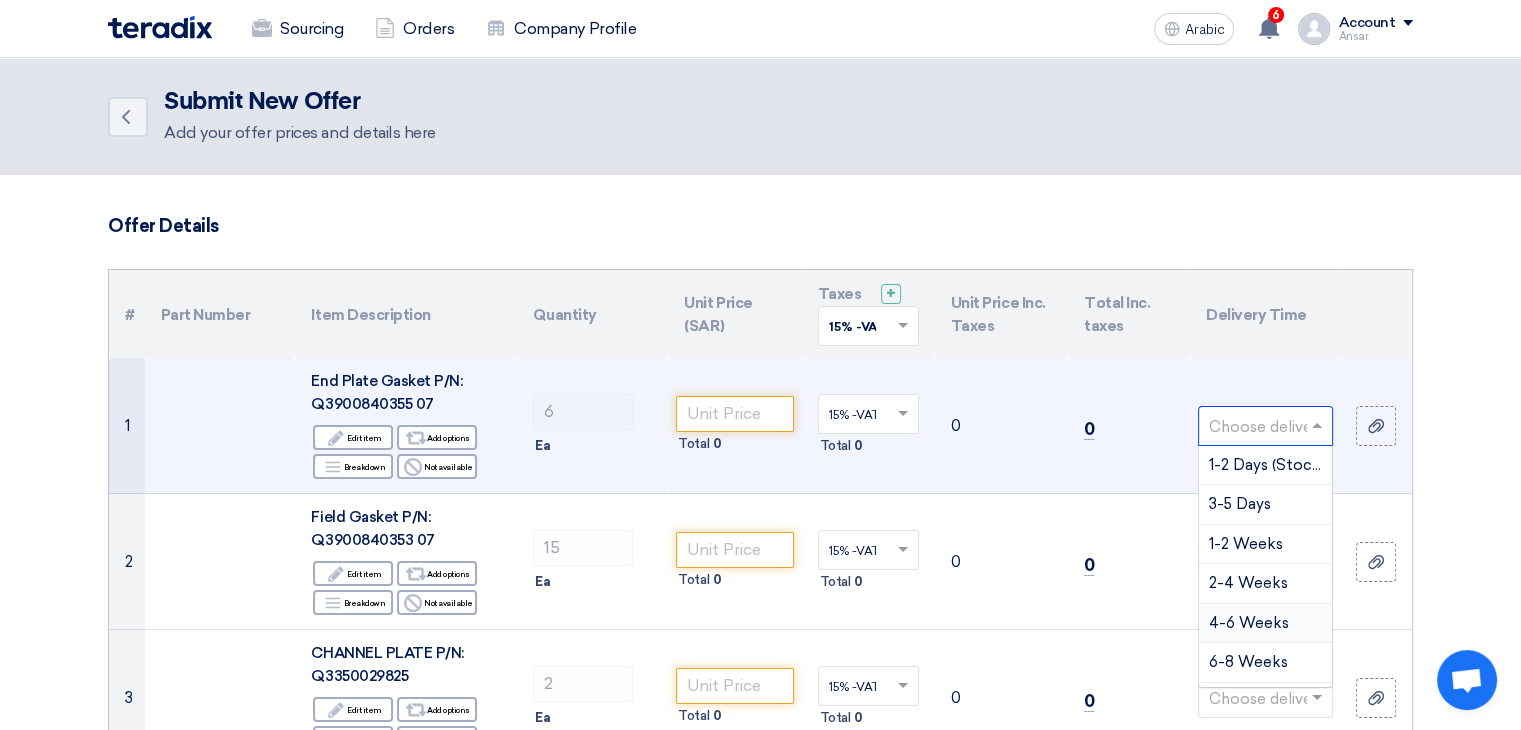 scroll, scrollTop: 191, scrollLeft: 0, axis: vertical 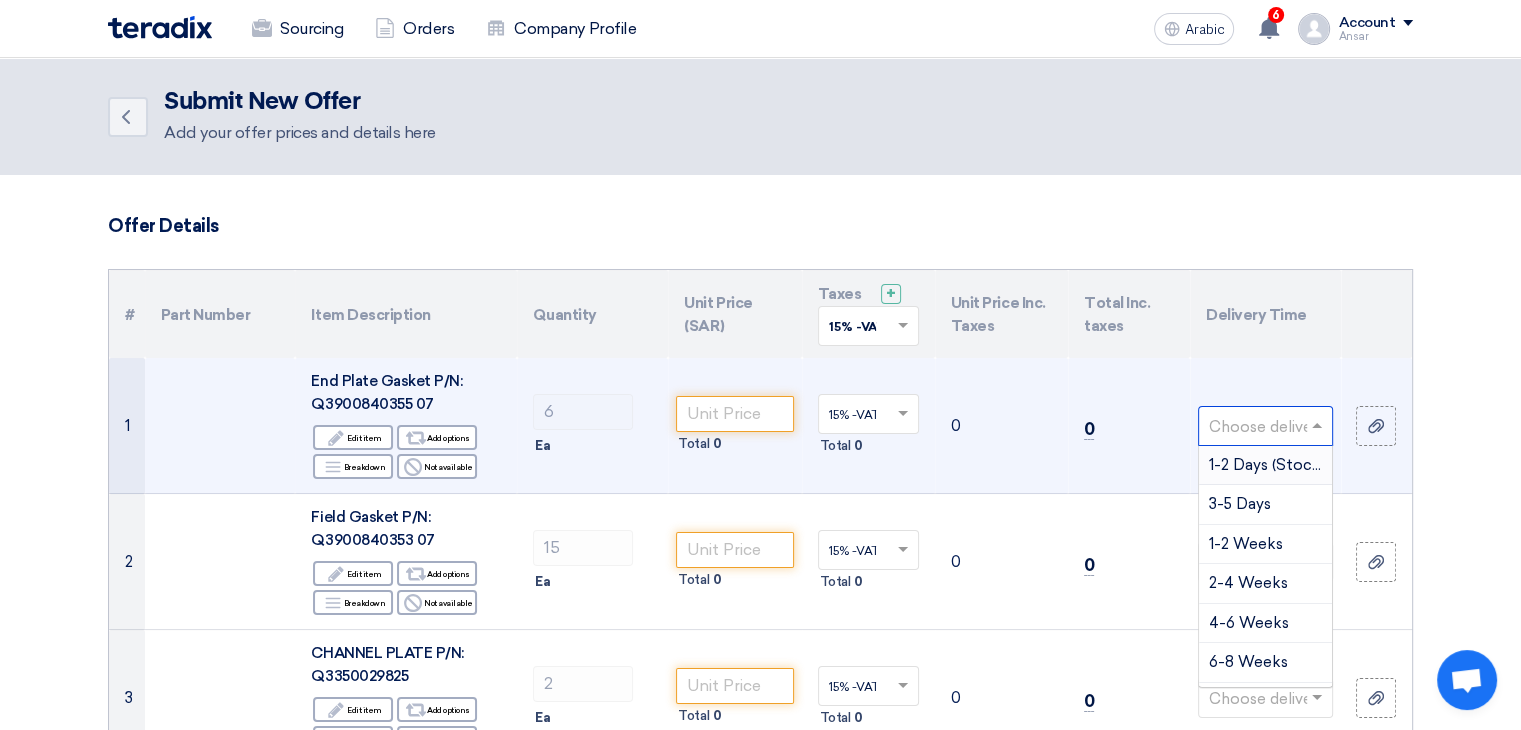 click on "1-2 Days (Stock)" at bounding box center (1267, 465) 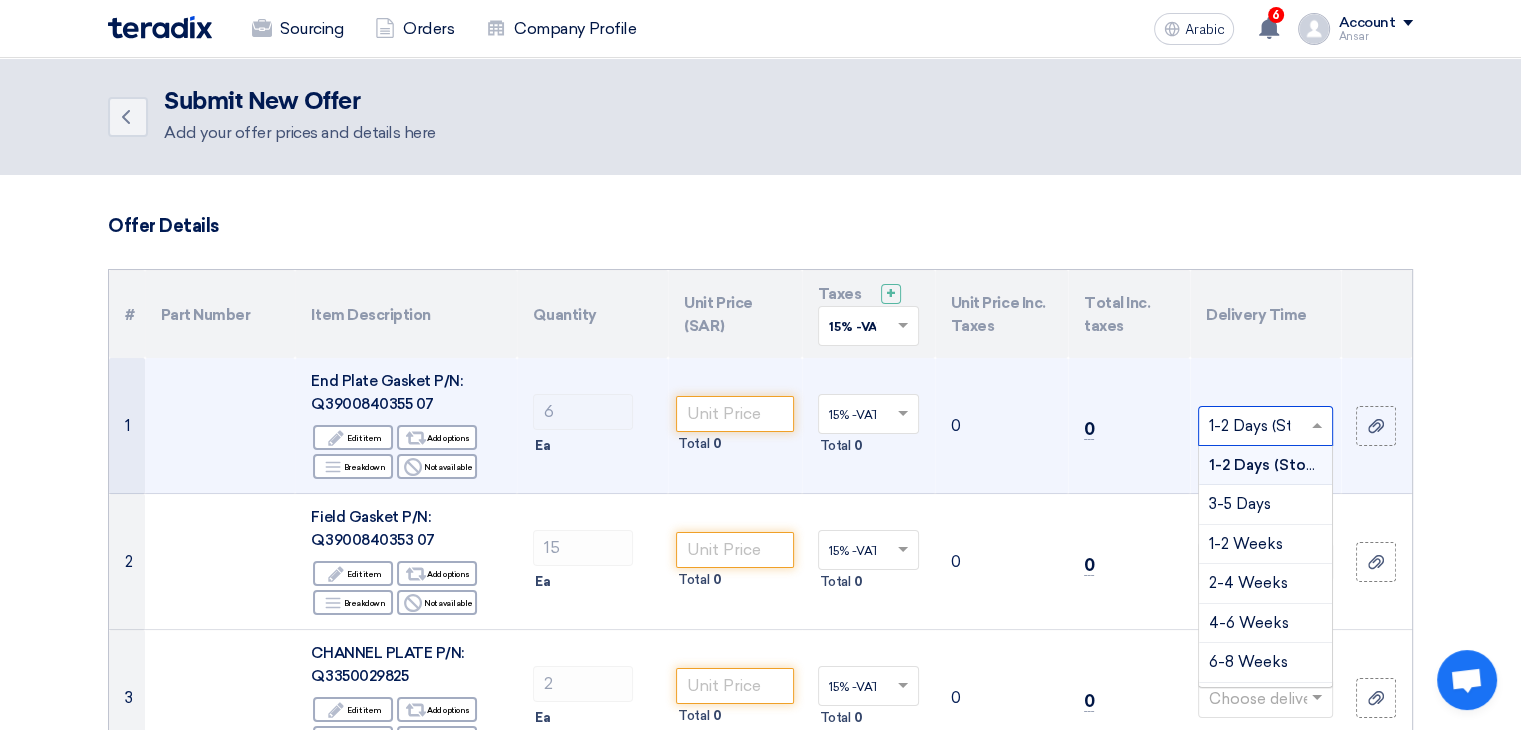 click 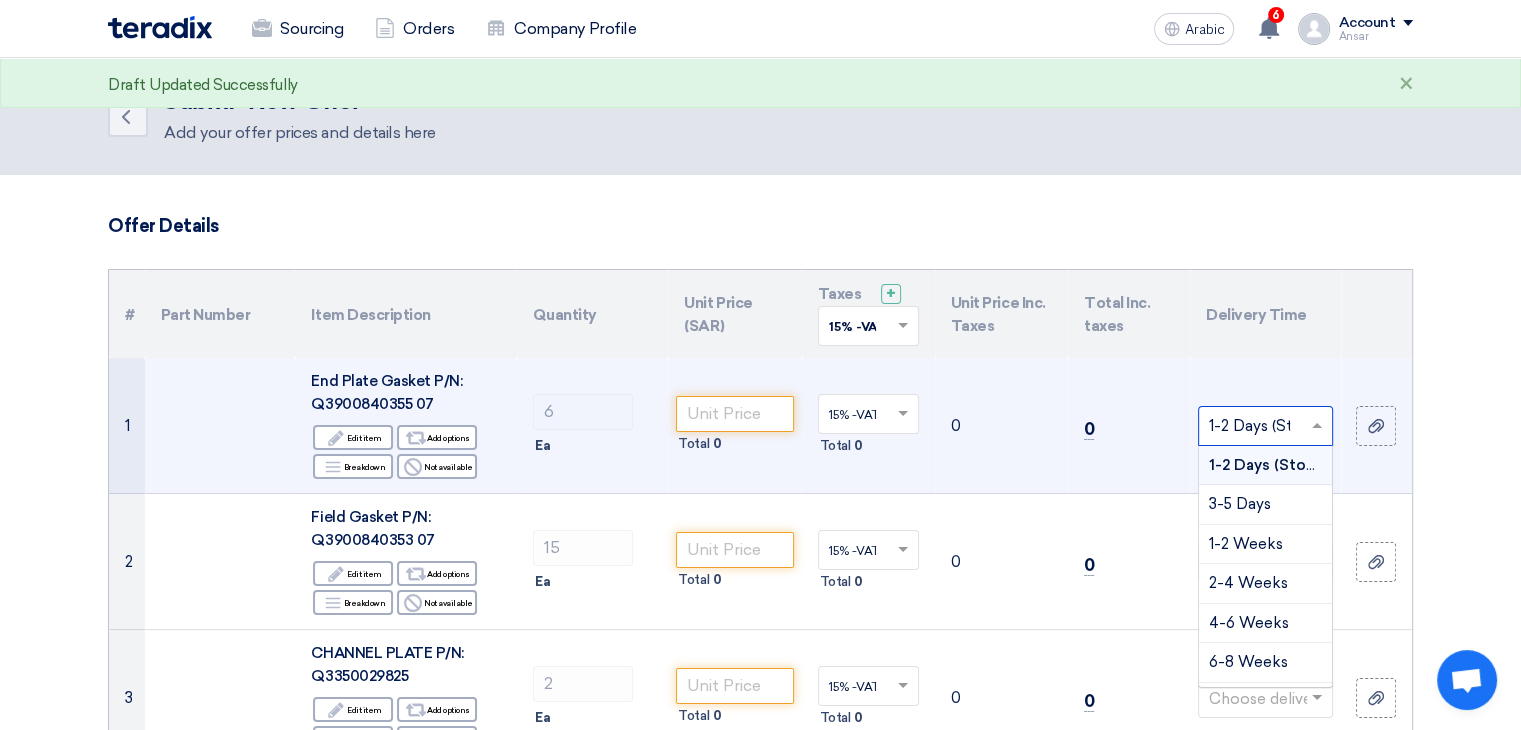 click 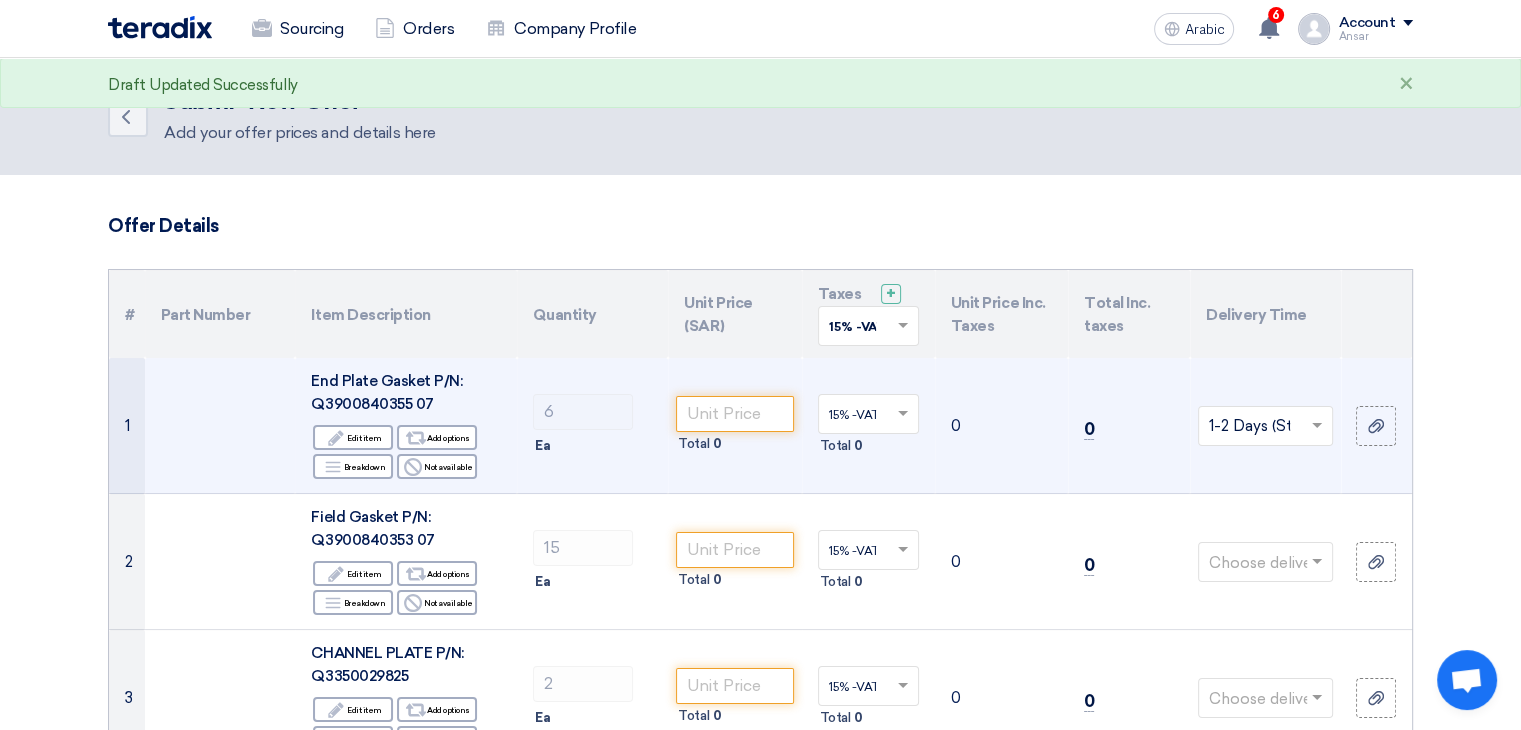 click 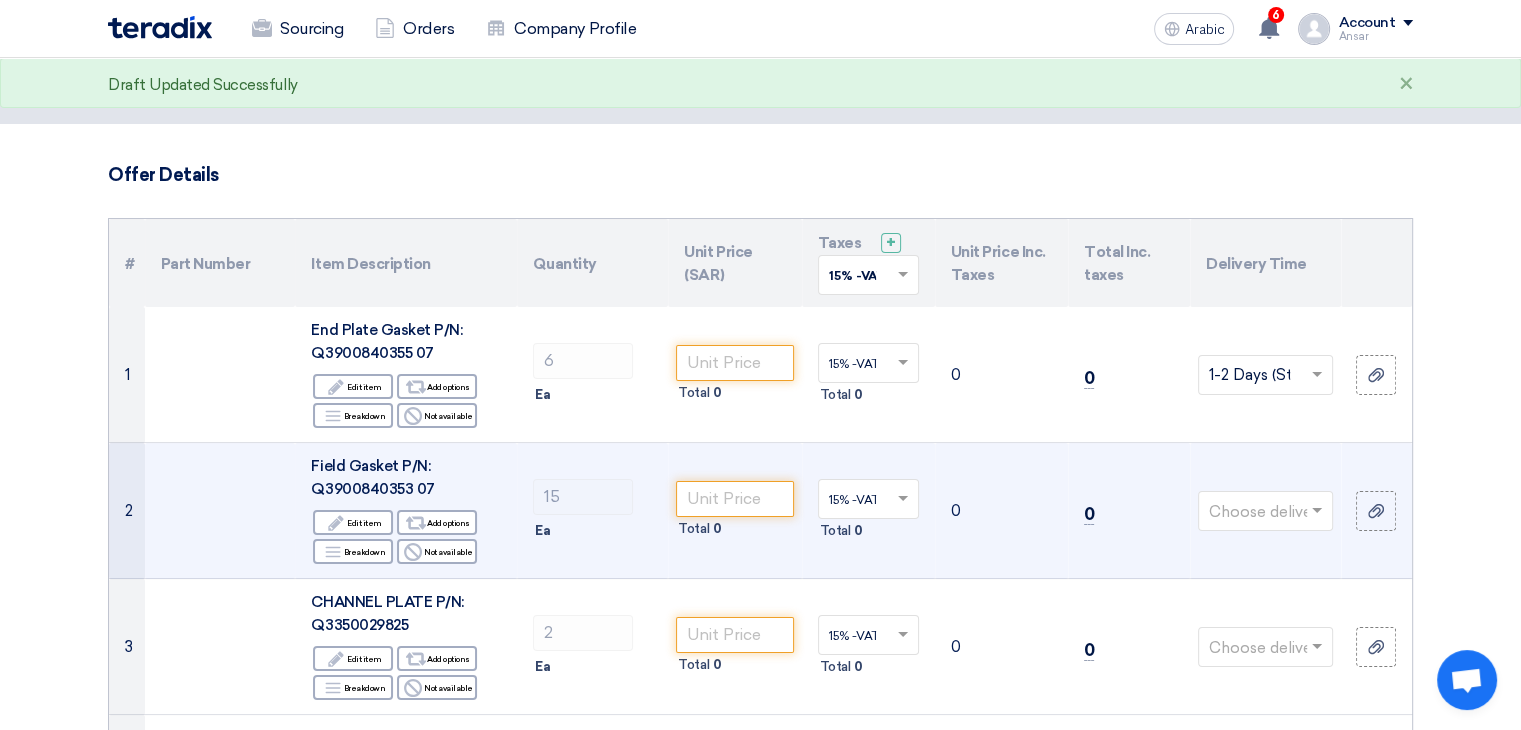 scroll, scrollTop: 52, scrollLeft: 0, axis: vertical 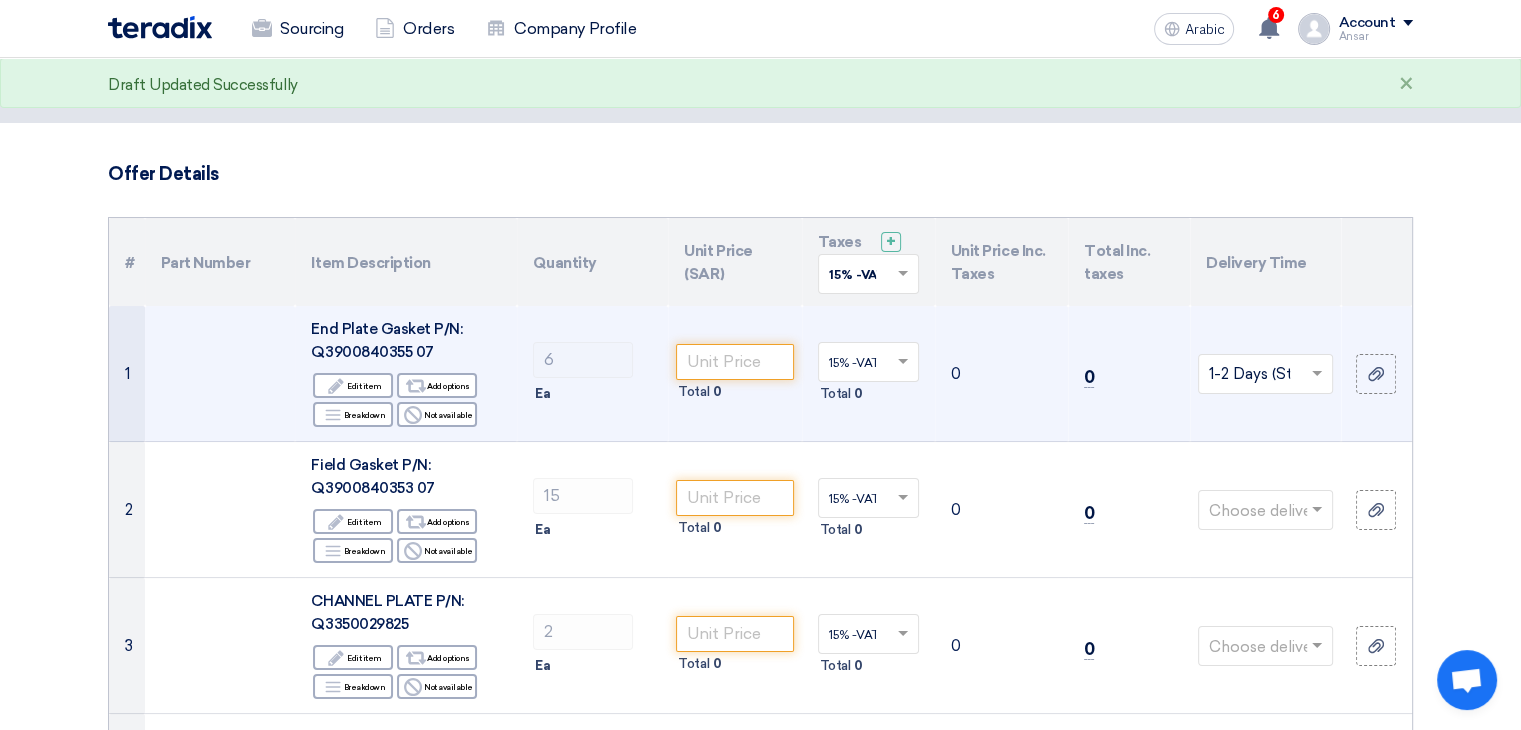 click 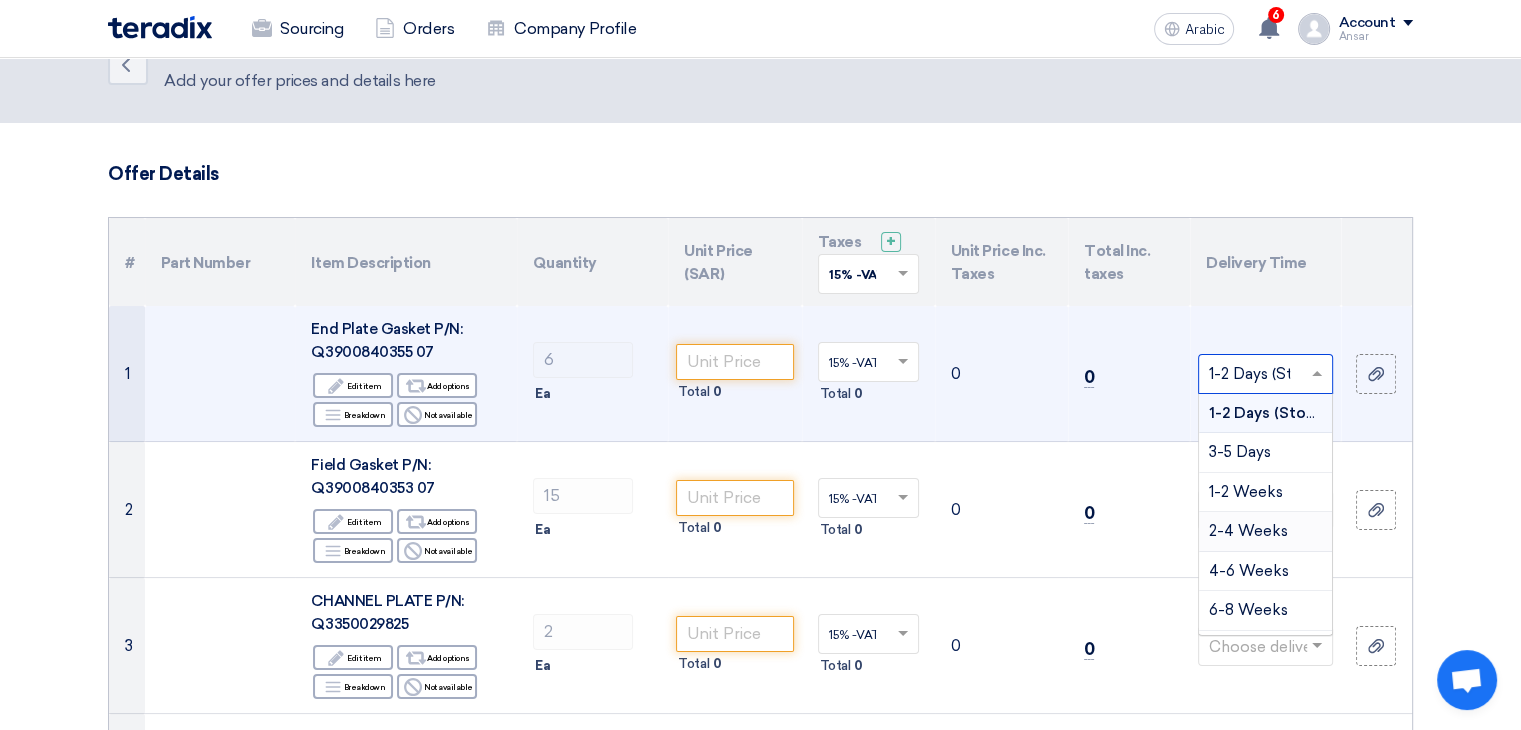 scroll, scrollTop: 191, scrollLeft: 0, axis: vertical 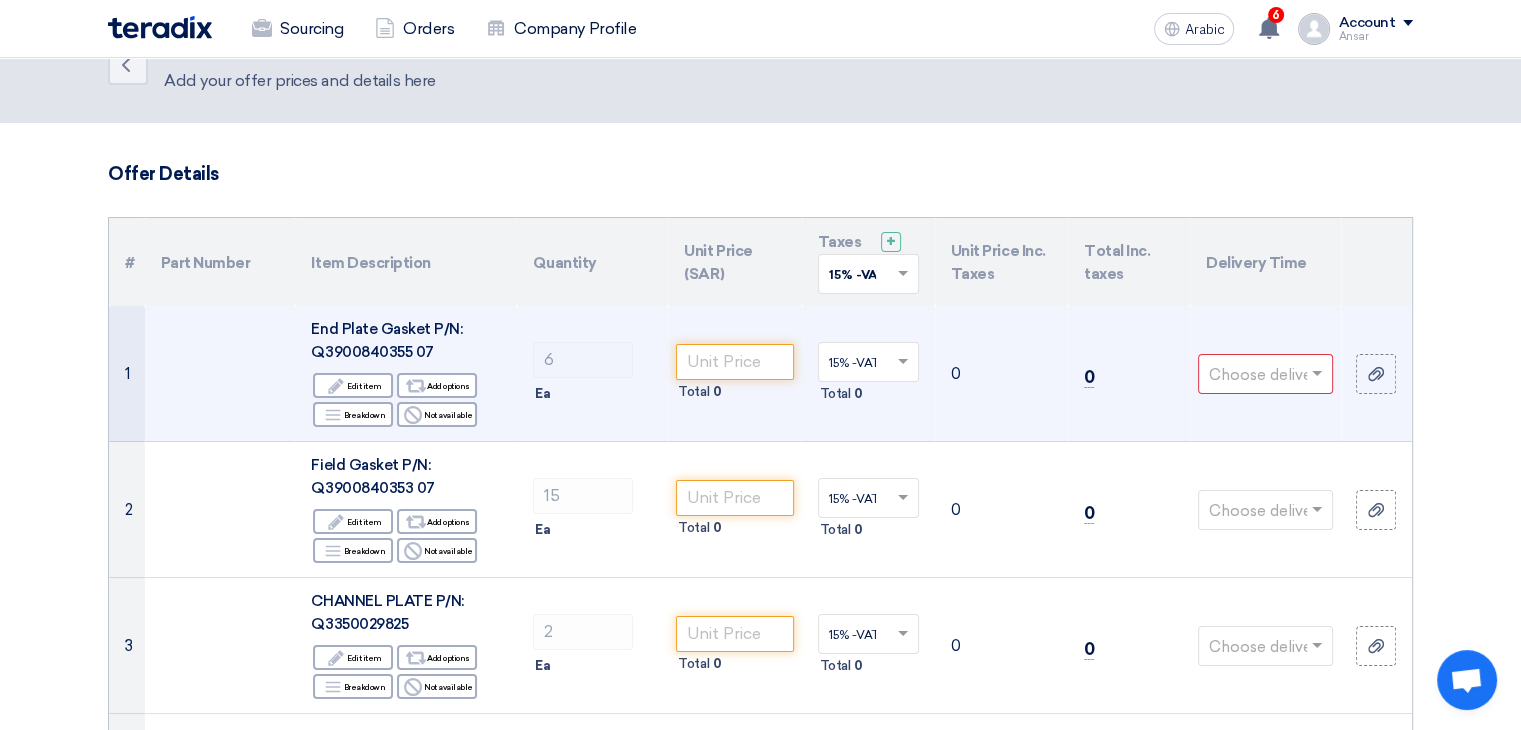 click on "0" 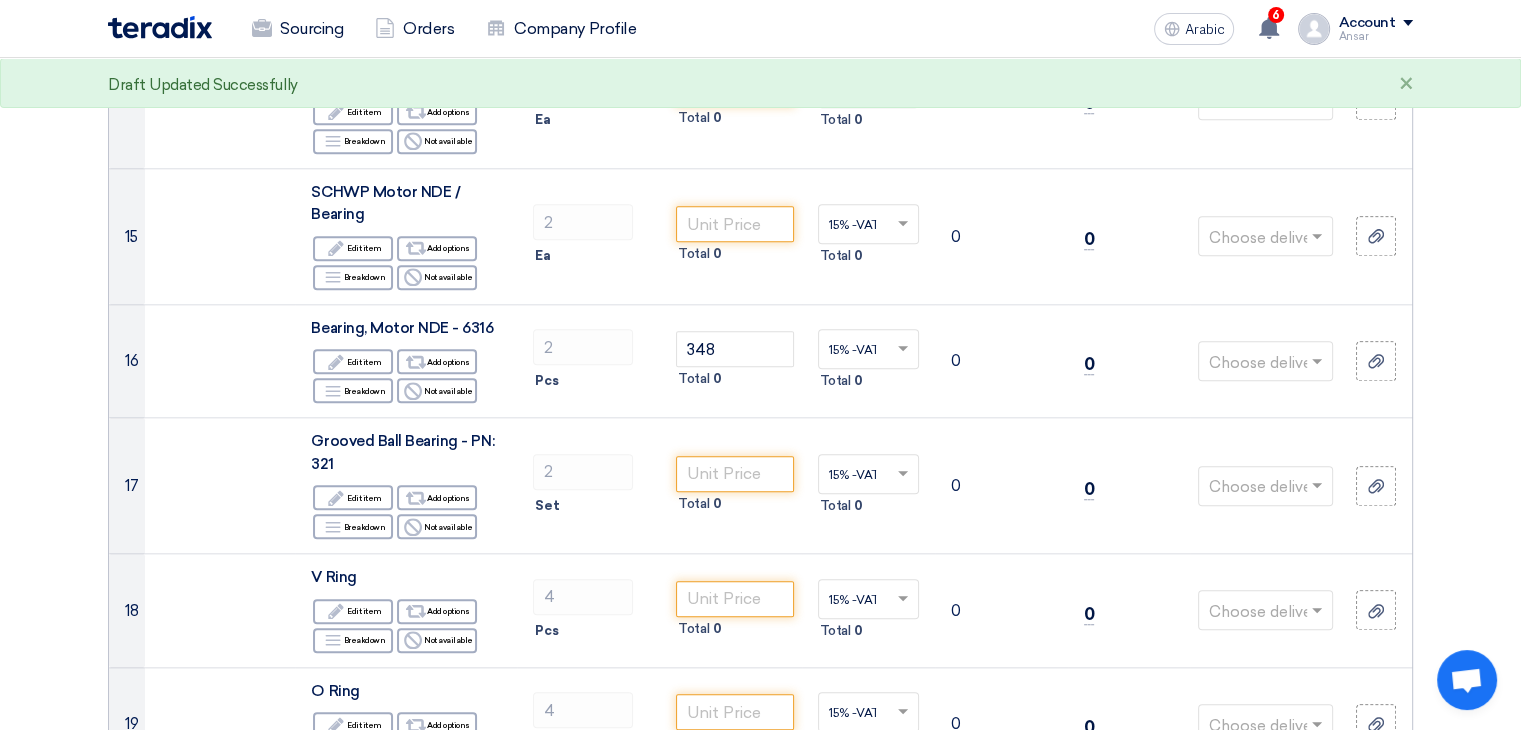 scroll, scrollTop: 2080, scrollLeft: 0, axis: vertical 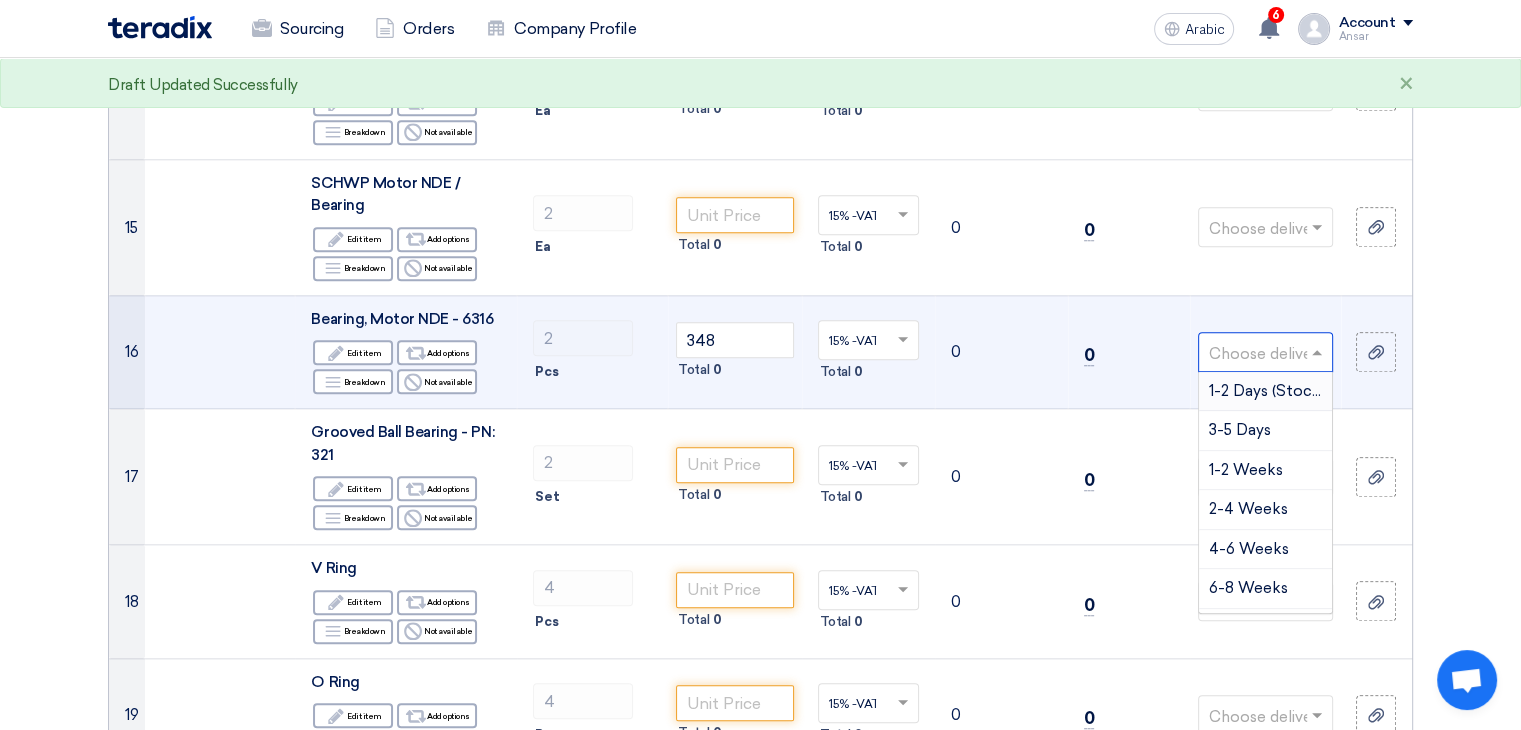 click 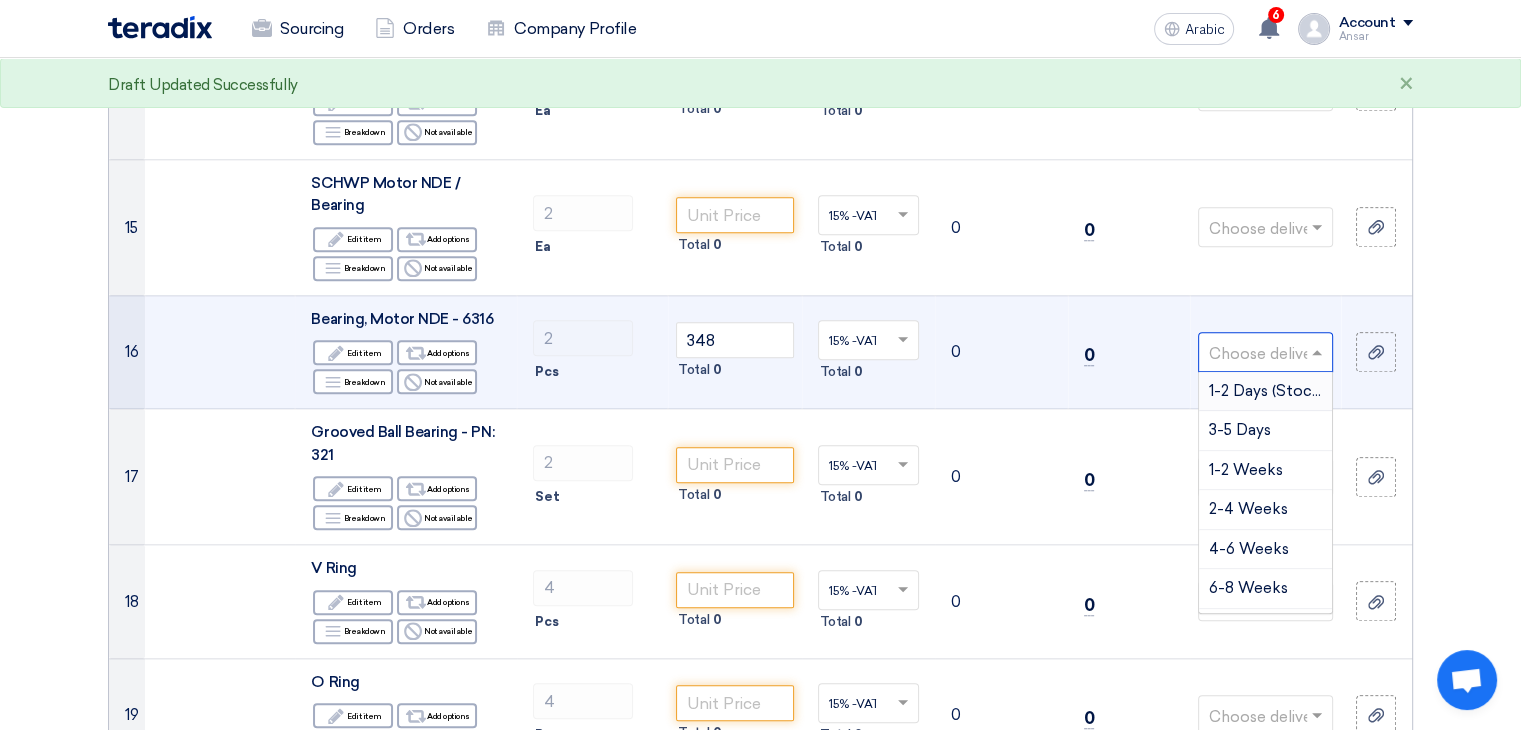 type on "1" 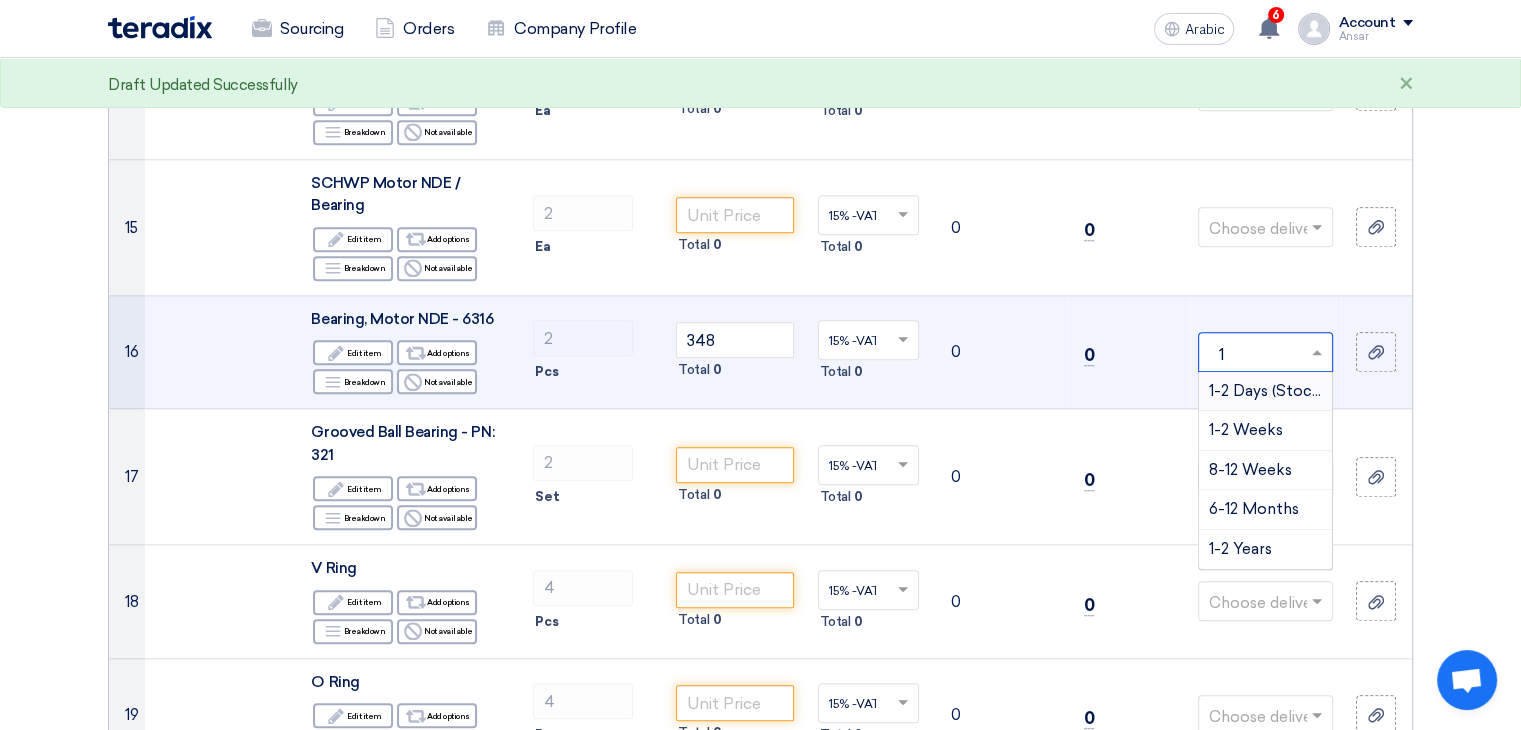type 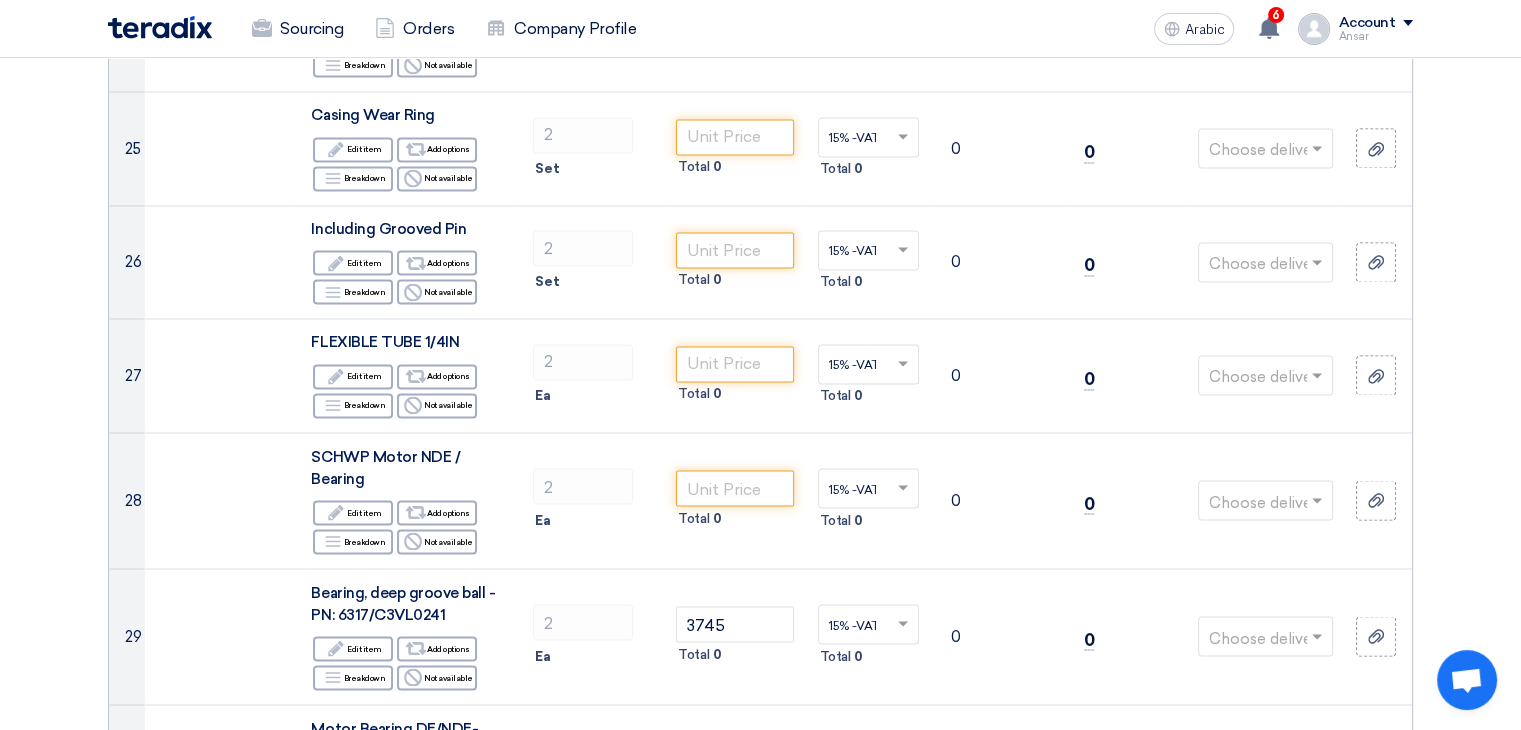 scroll, scrollTop: 3391, scrollLeft: 0, axis: vertical 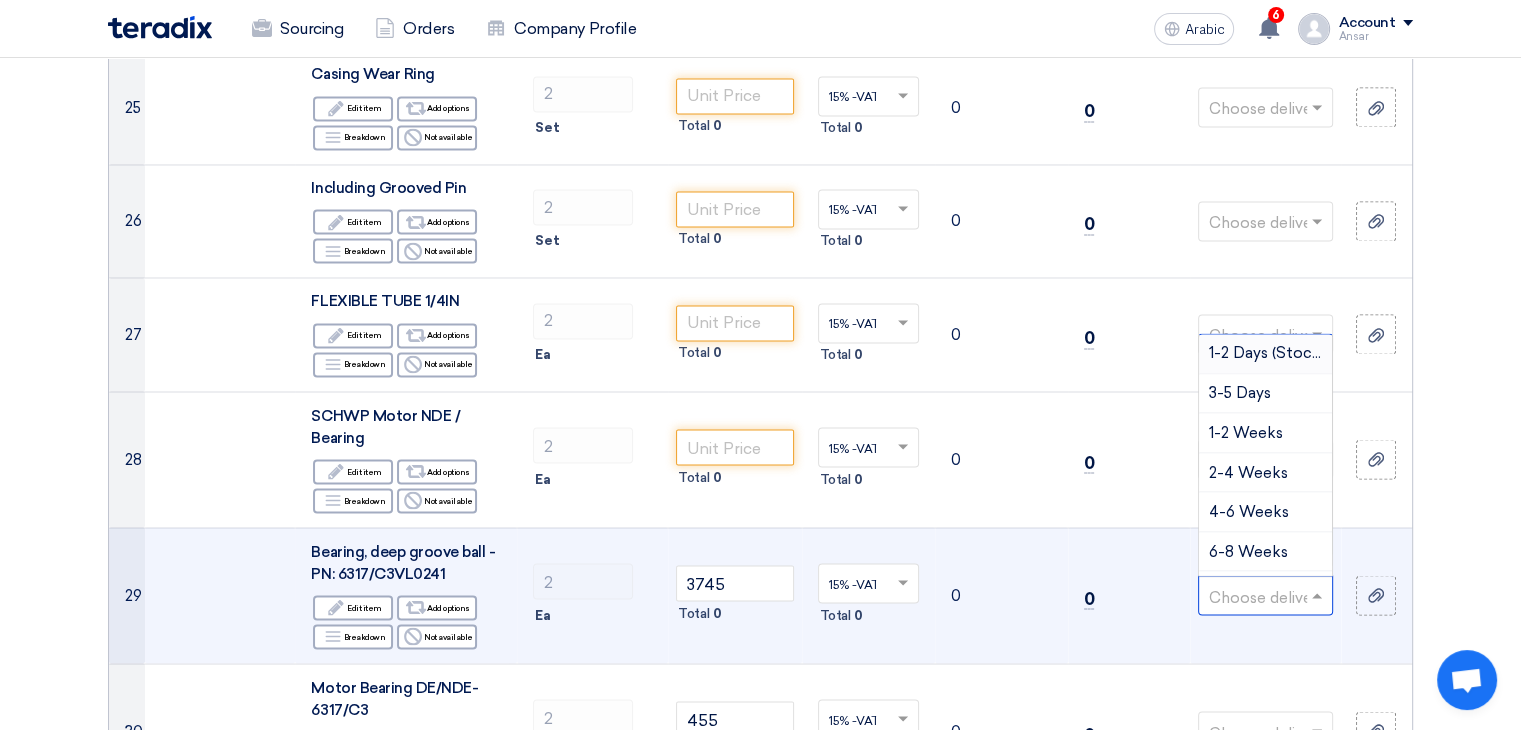 click 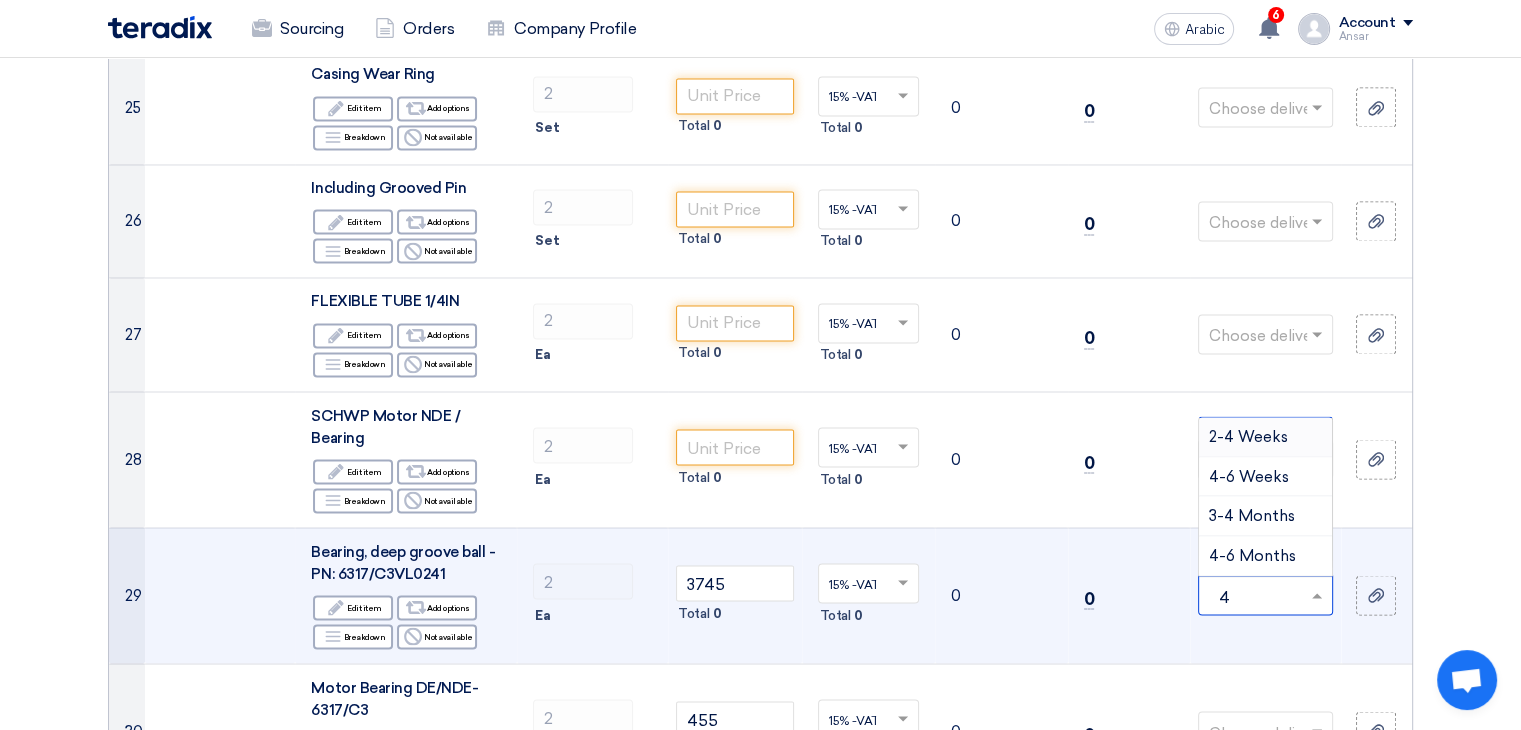click on "2-4 Weeks" at bounding box center (1265, 437) 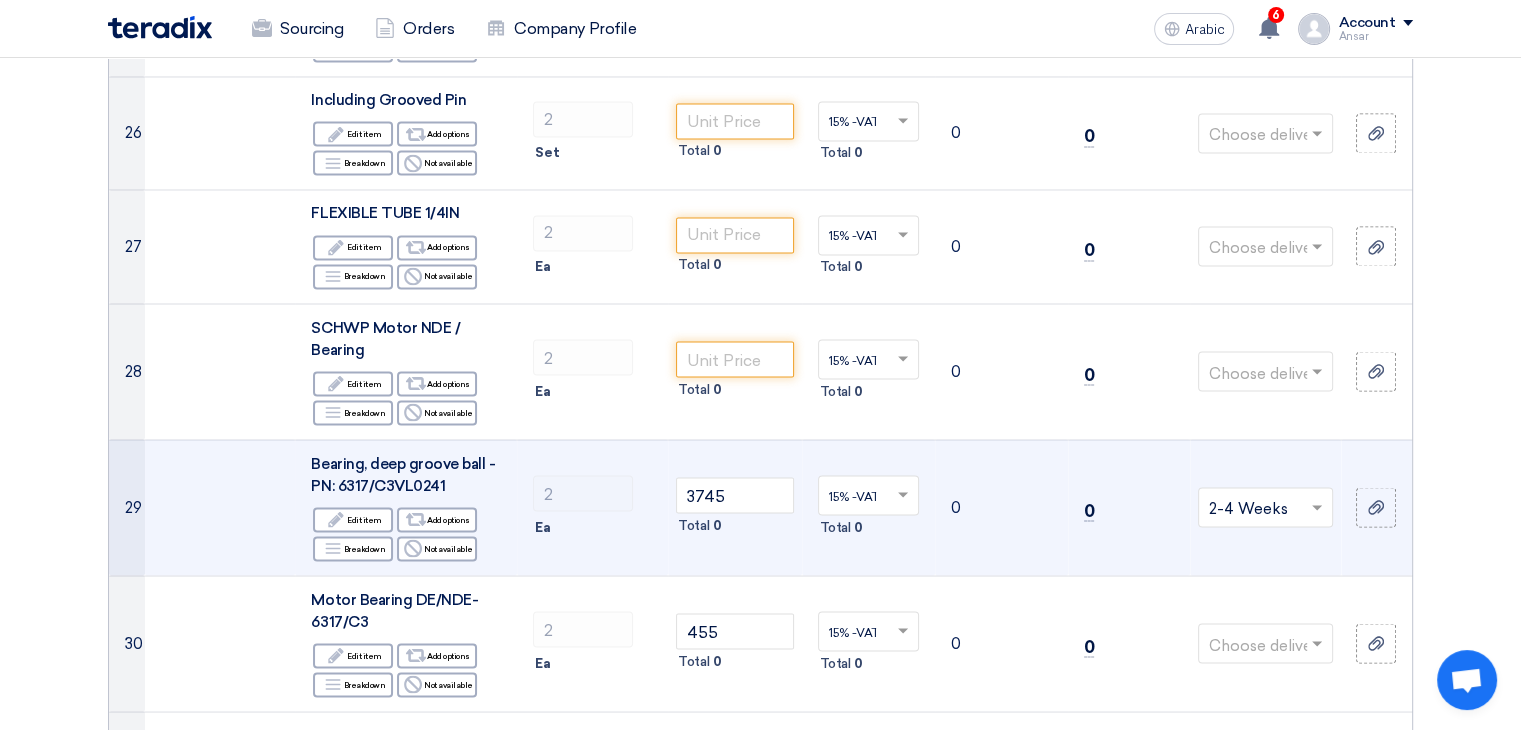 scroll, scrollTop: 3544, scrollLeft: 0, axis: vertical 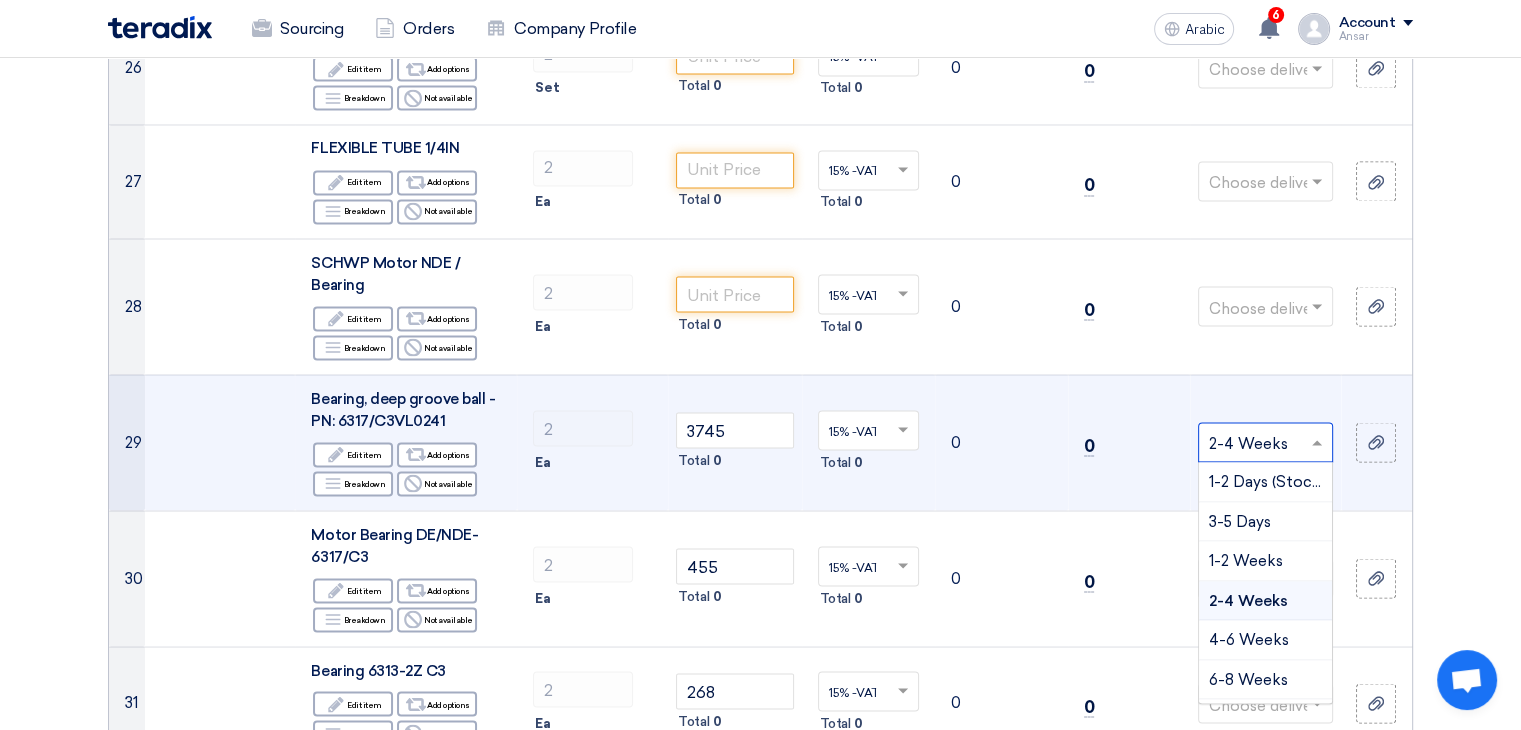 click 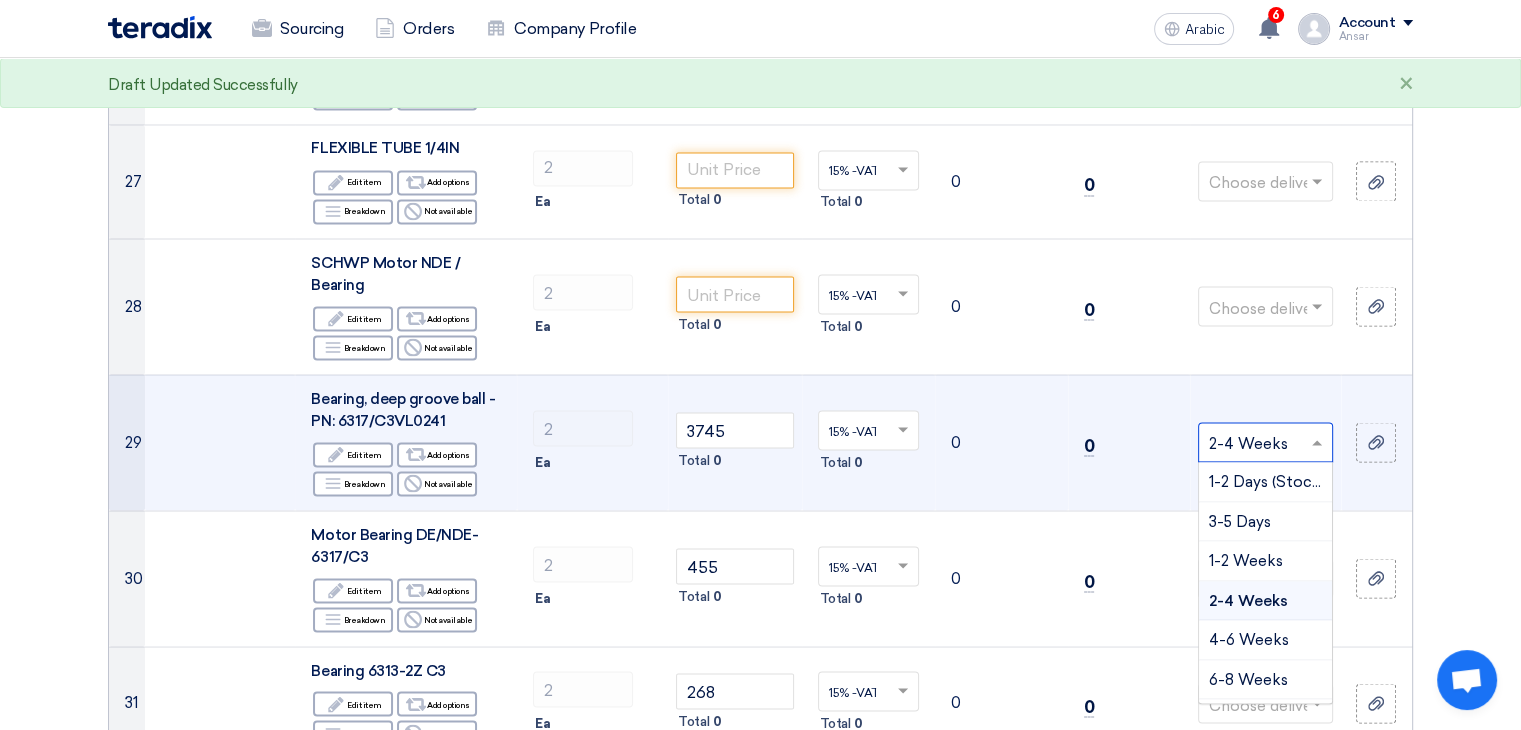 click on "0" 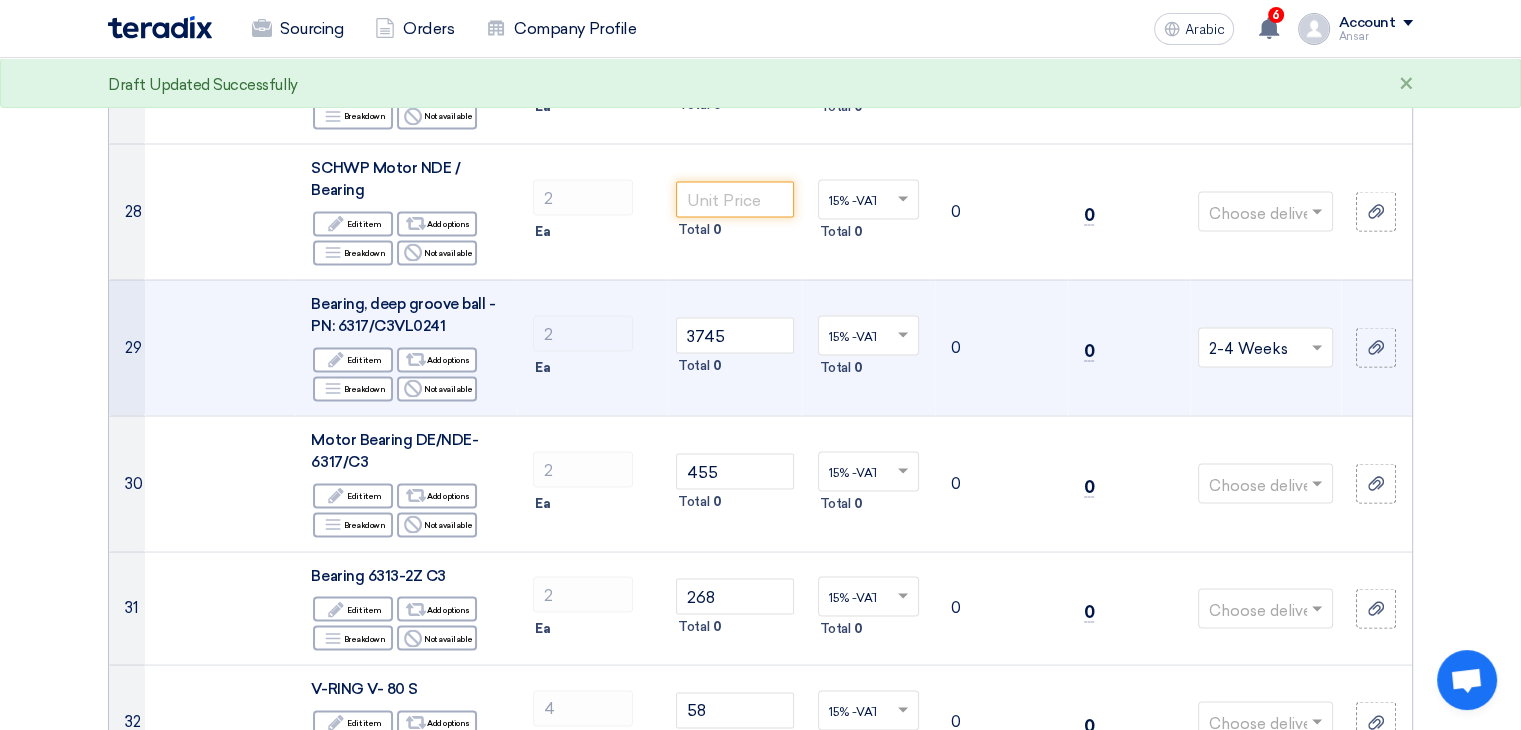 scroll, scrollTop: 3642, scrollLeft: 0, axis: vertical 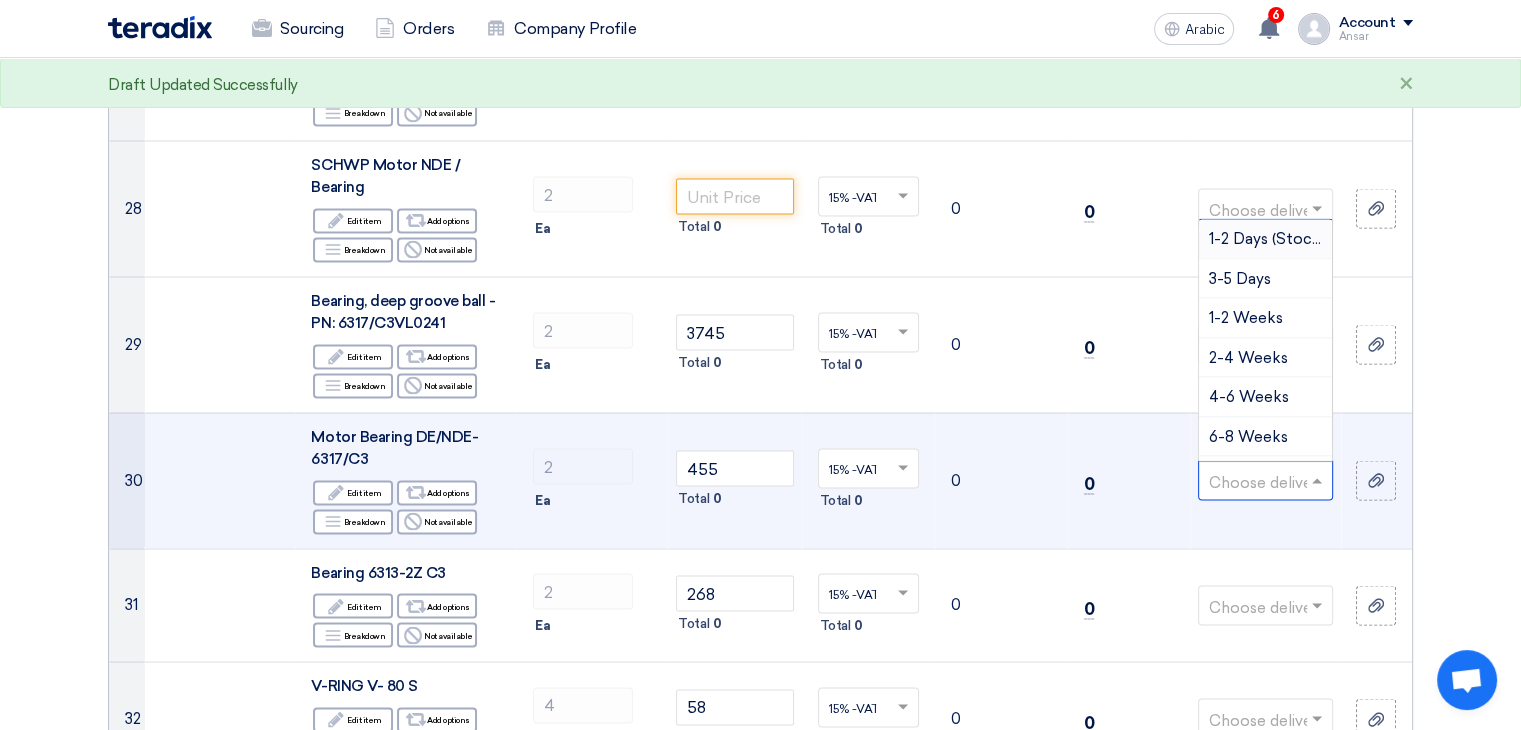 click 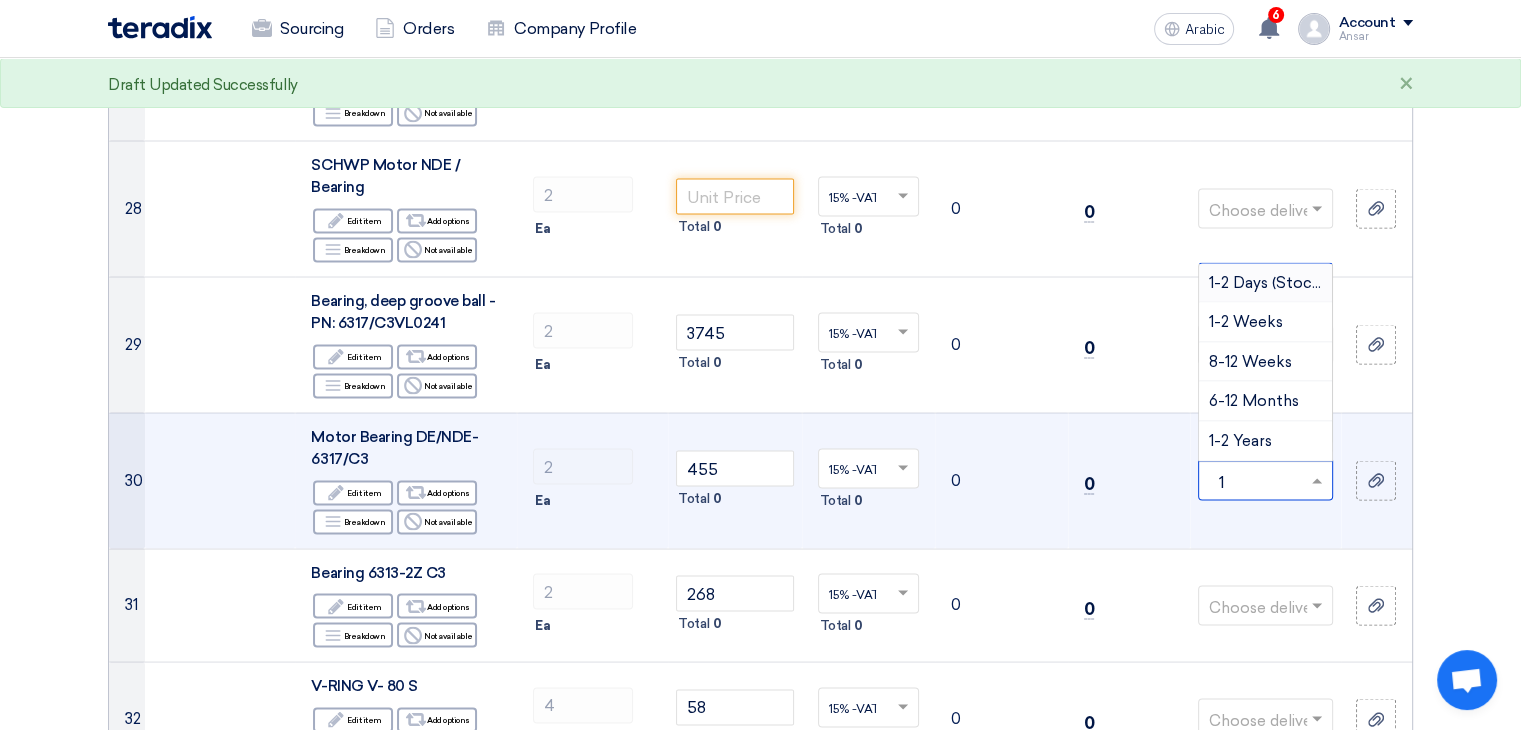 type 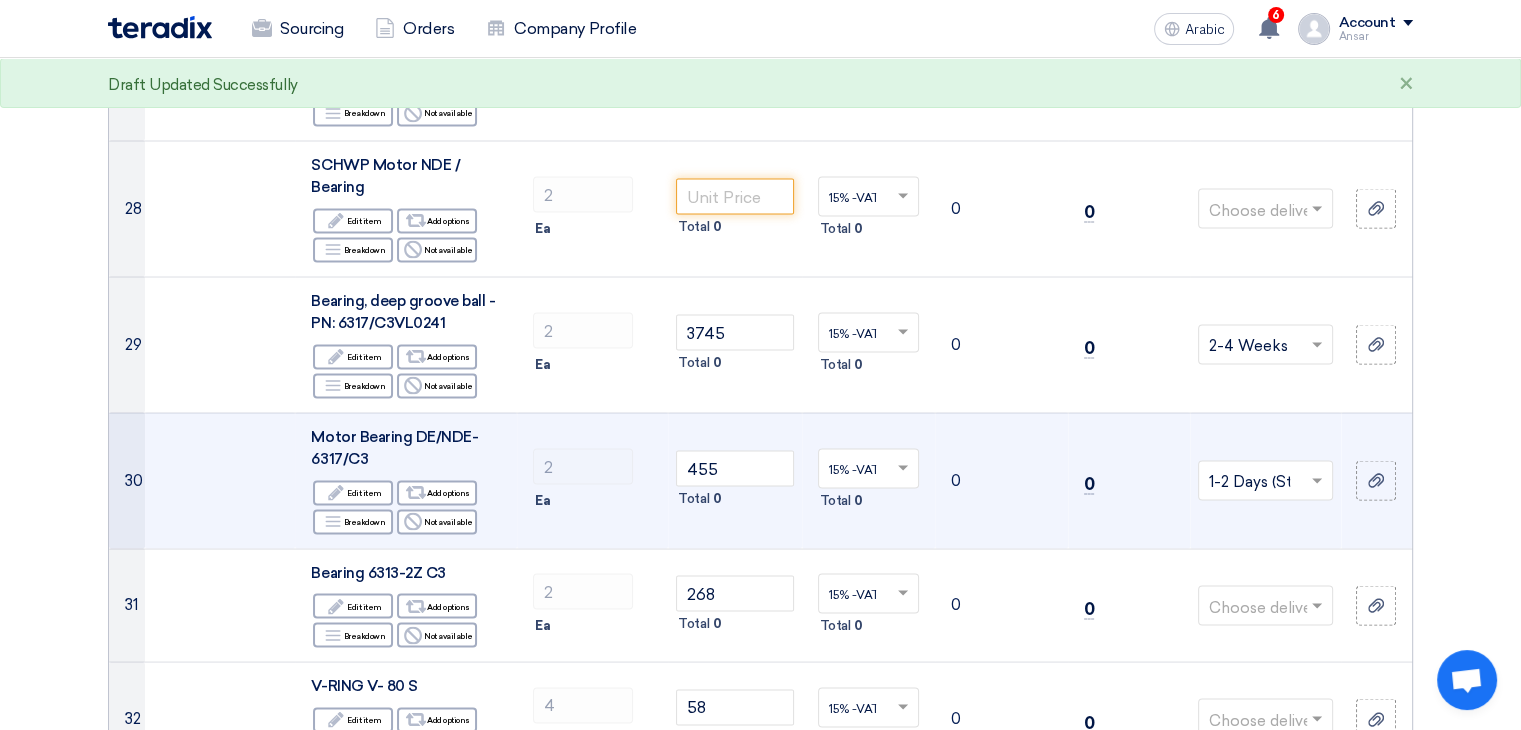 scroll, scrollTop: 3695, scrollLeft: 0, axis: vertical 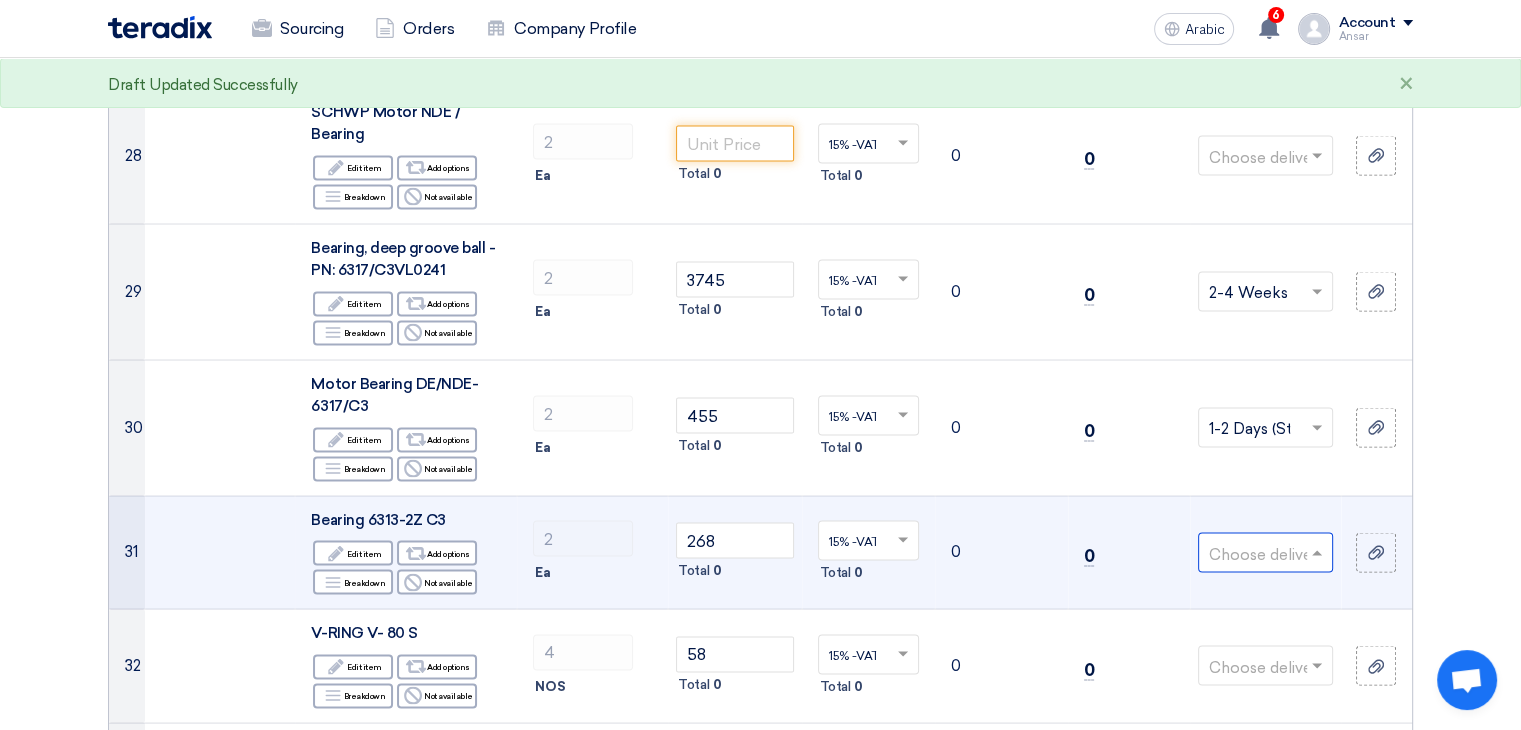 click 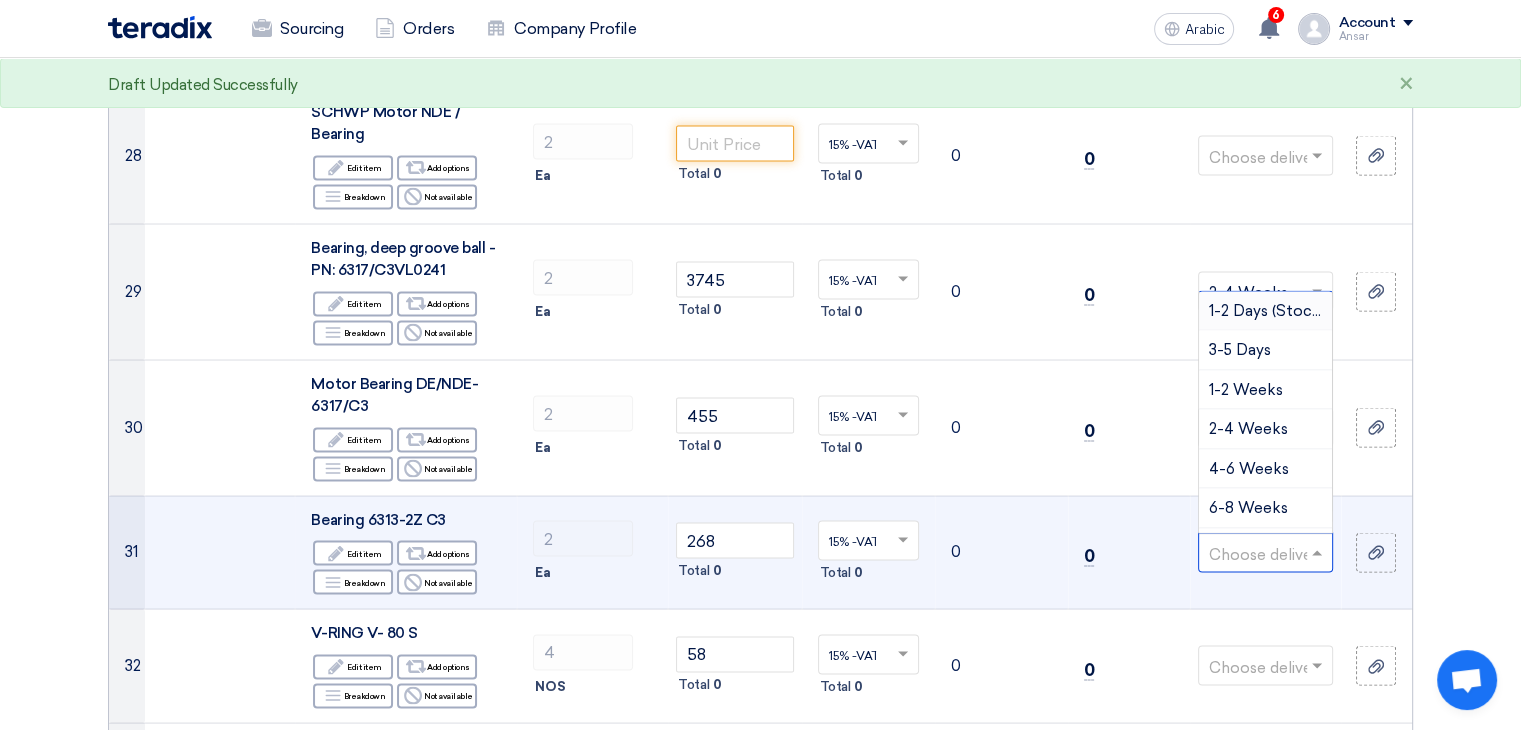 type on "1" 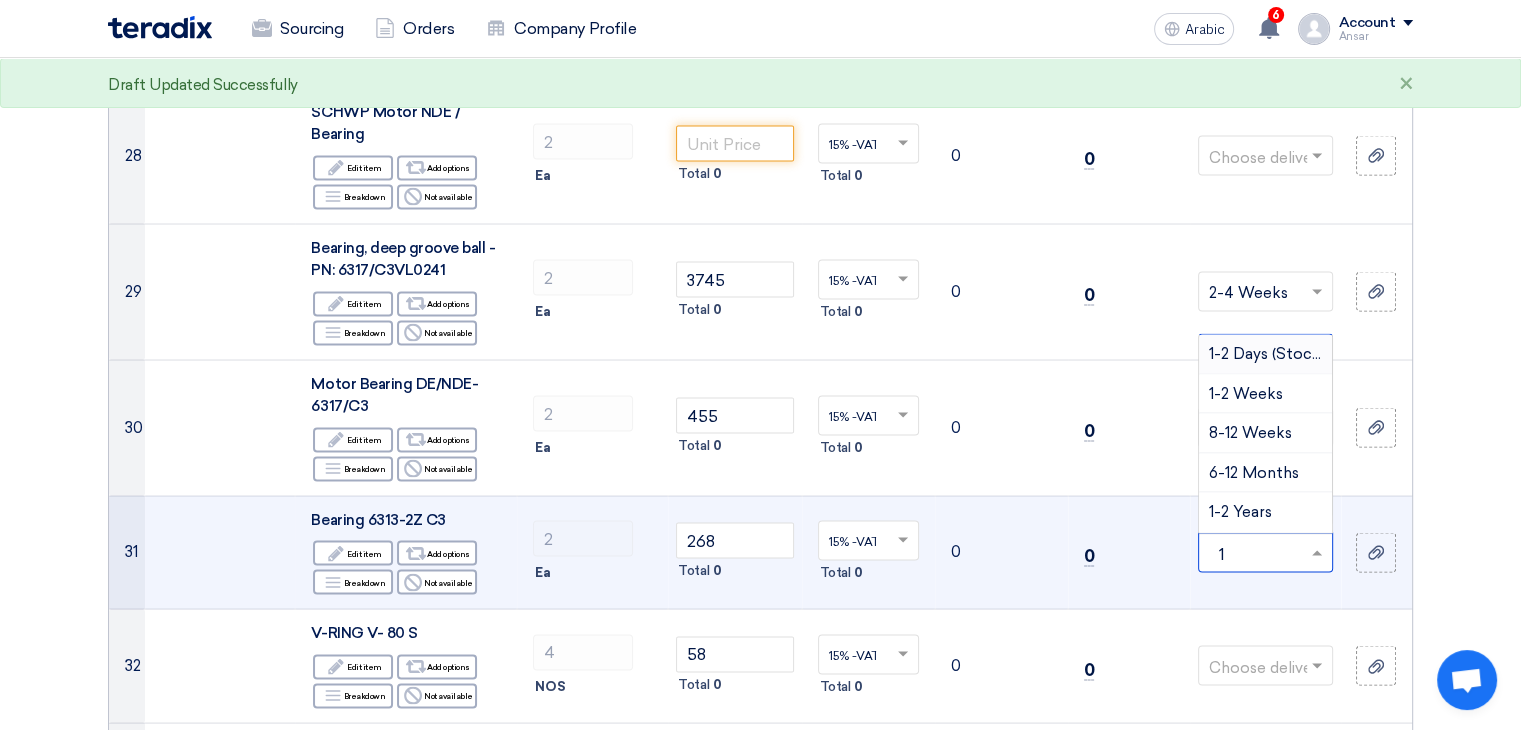 type 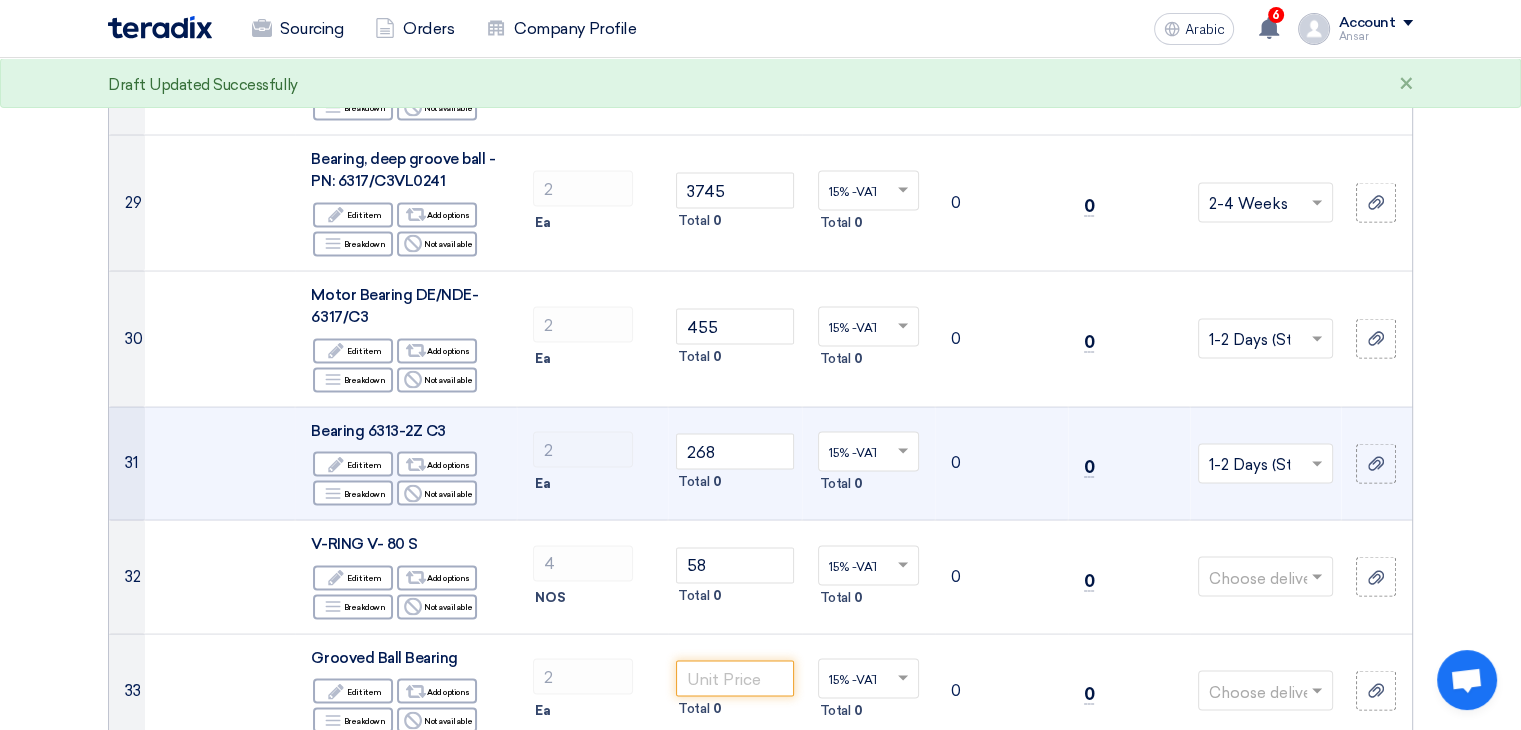 scroll, scrollTop: 3796, scrollLeft: 0, axis: vertical 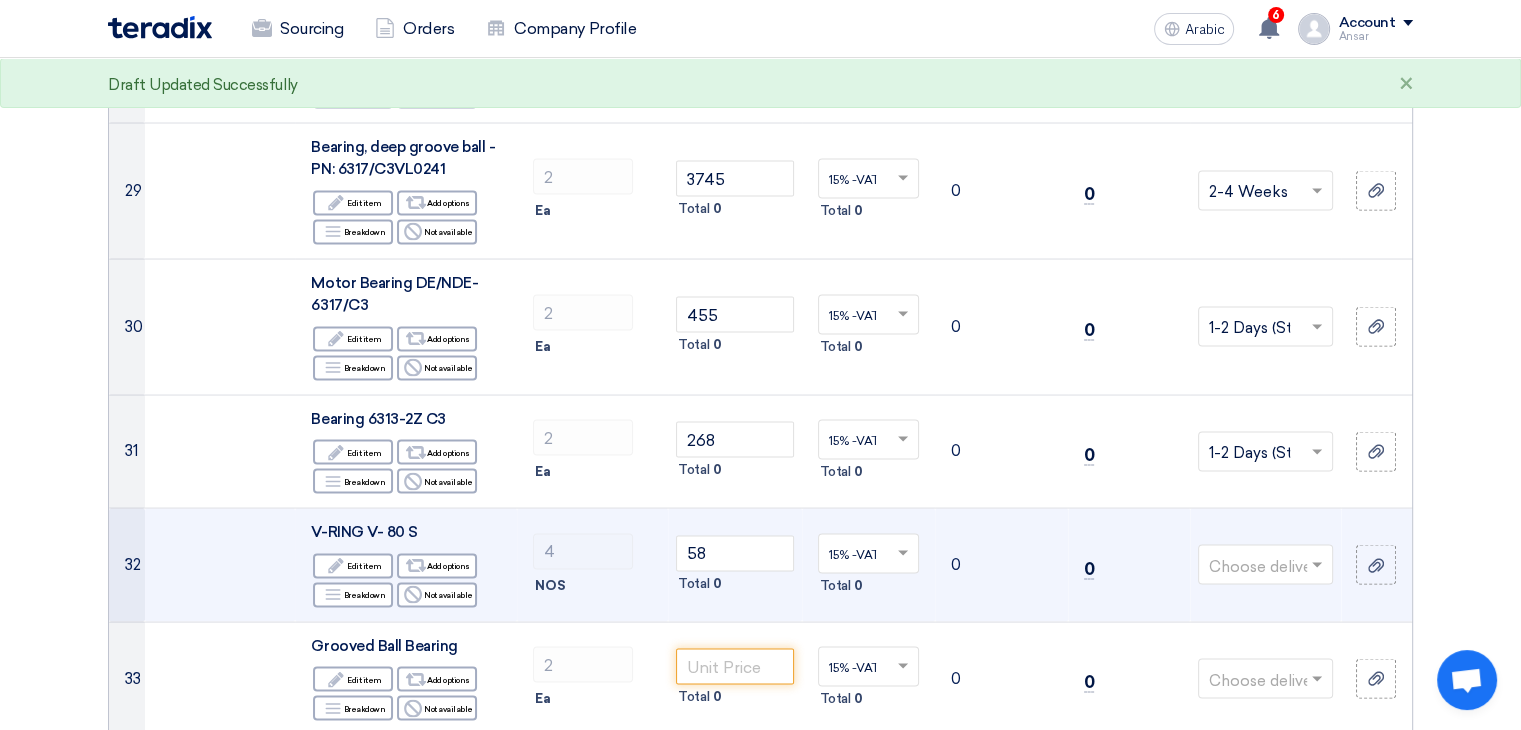 click on "Choose delivery time..." 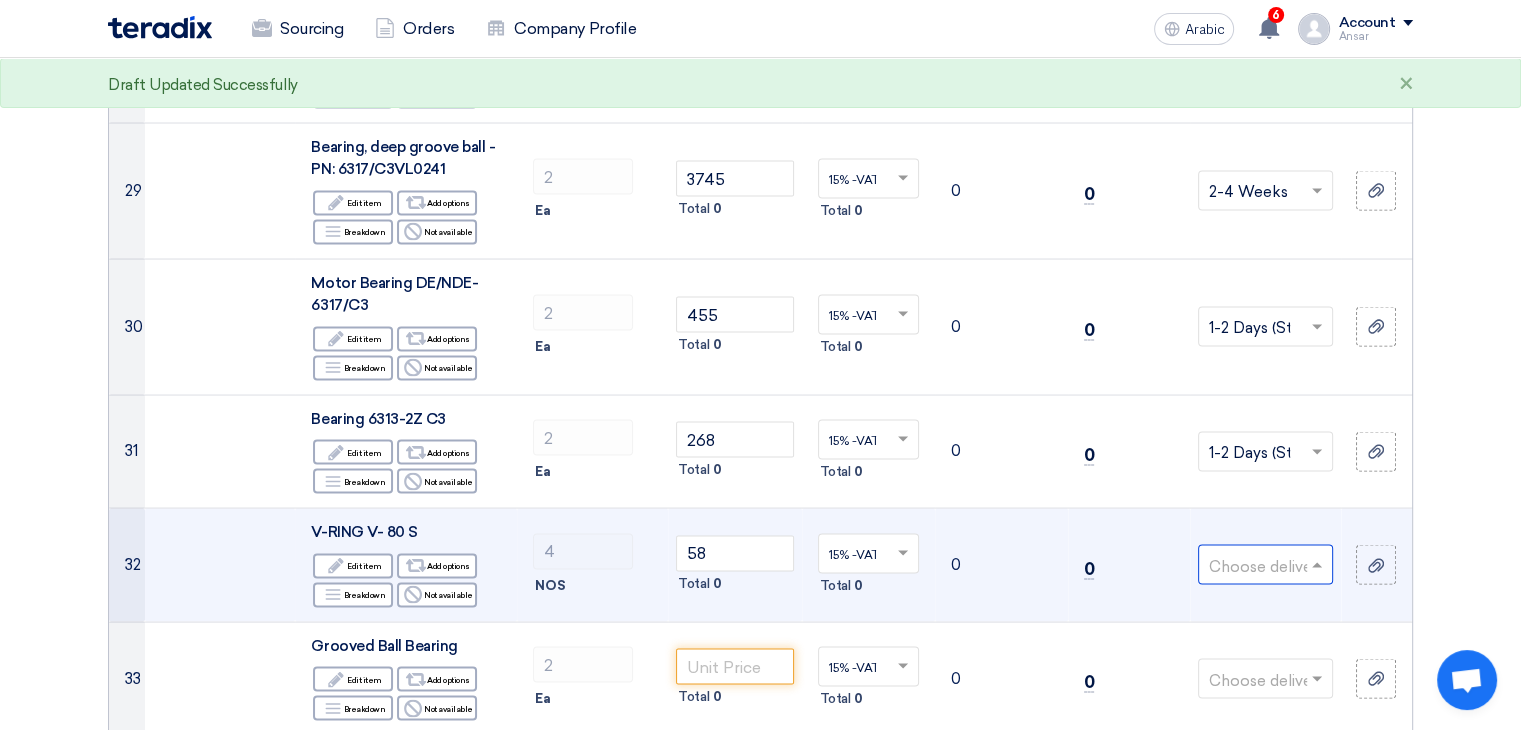 click 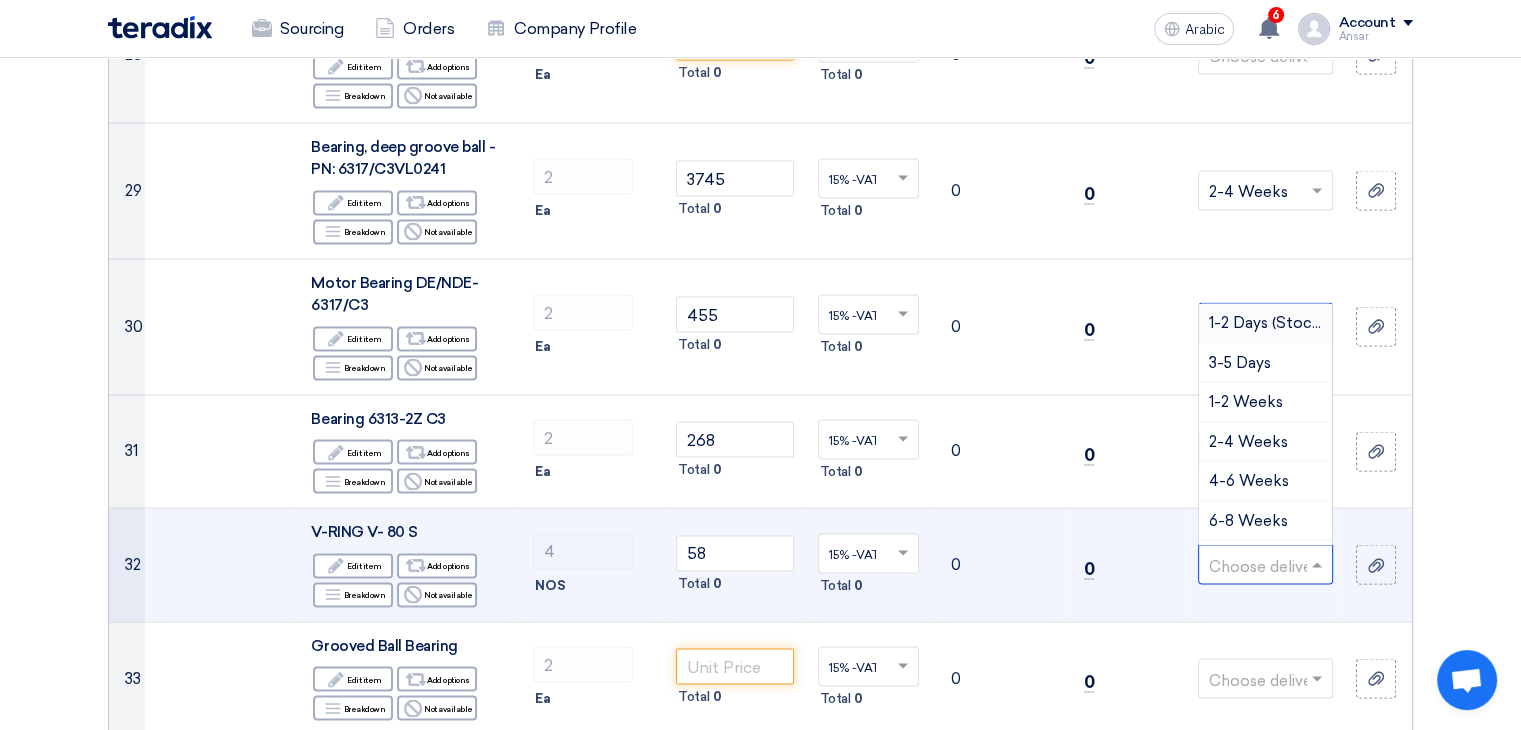 type on "1" 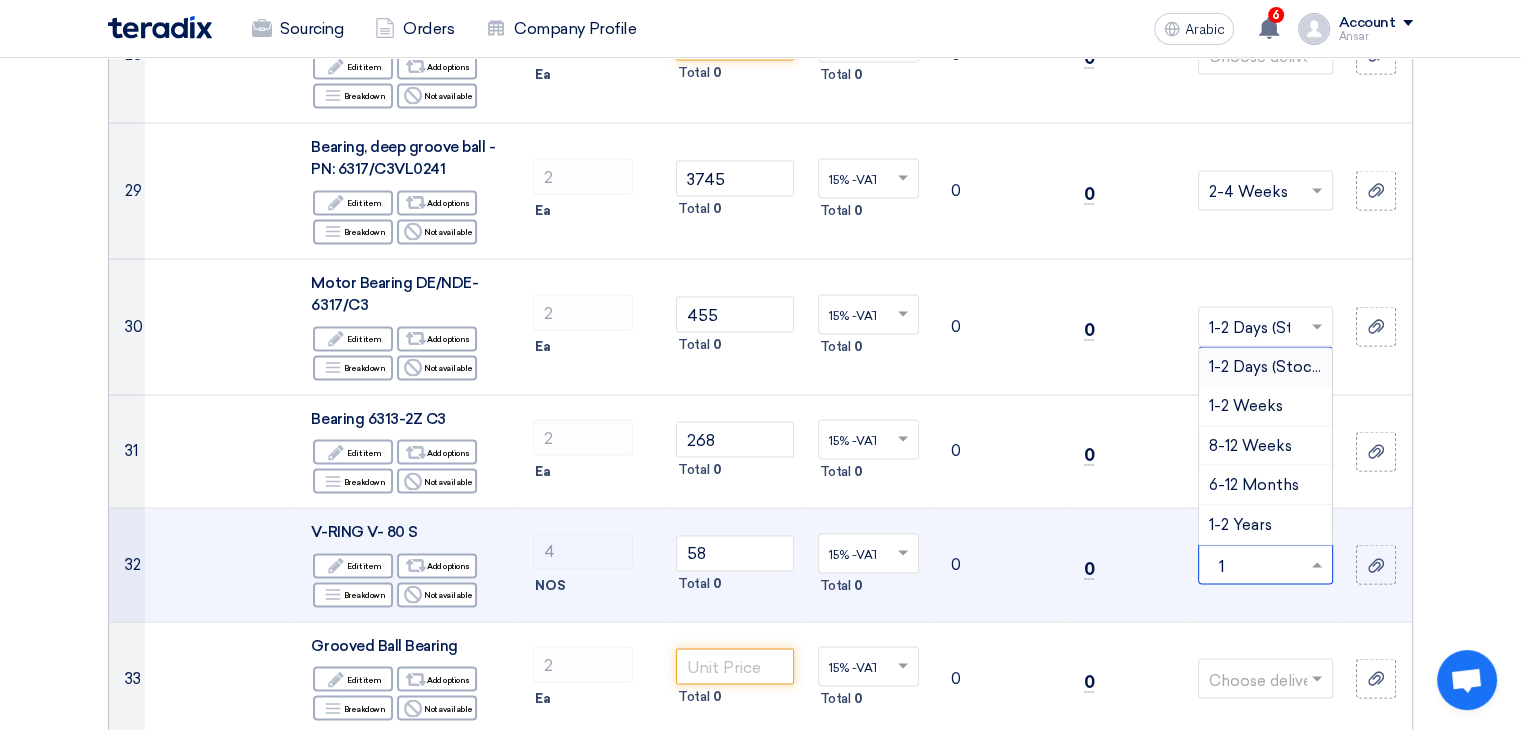 type 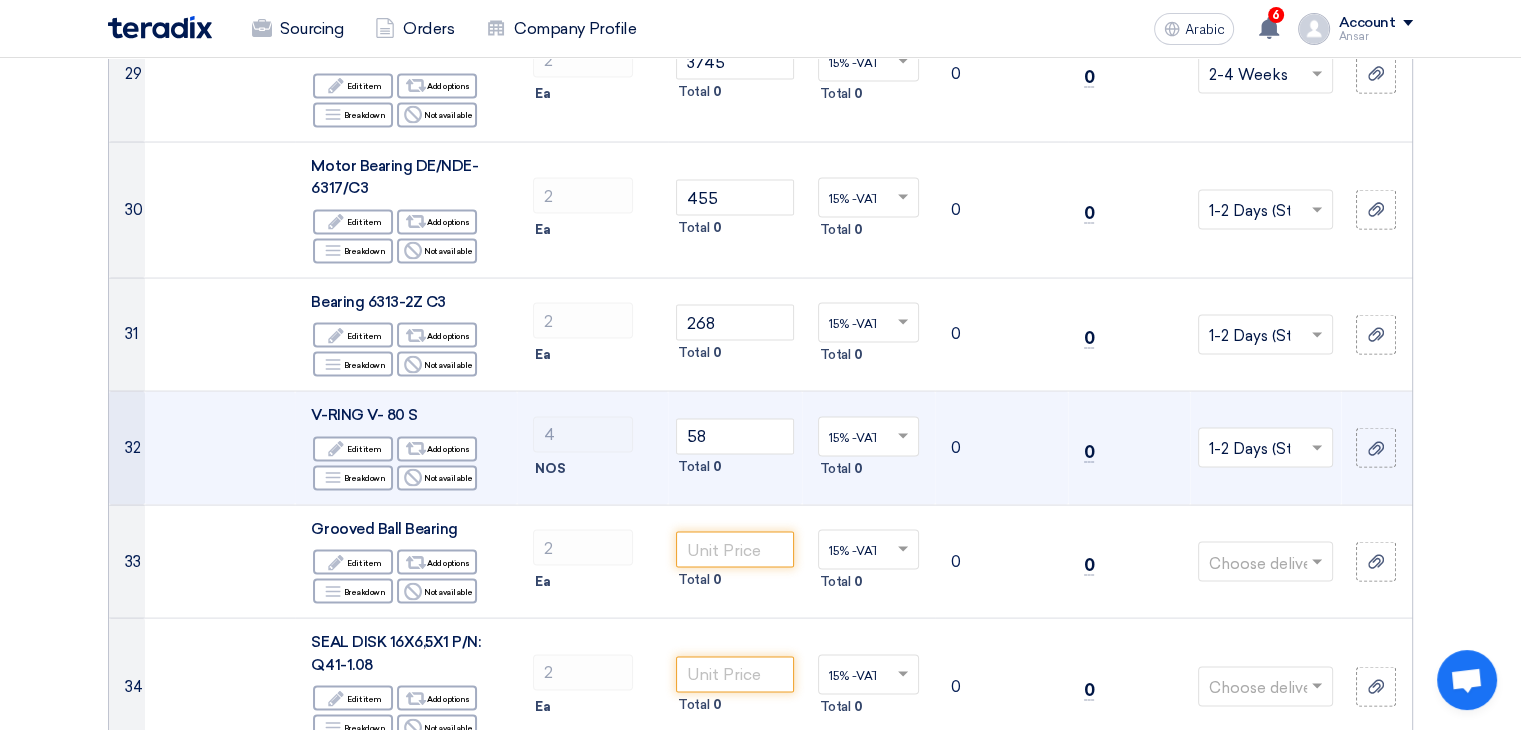 scroll, scrollTop: 3912, scrollLeft: 0, axis: vertical 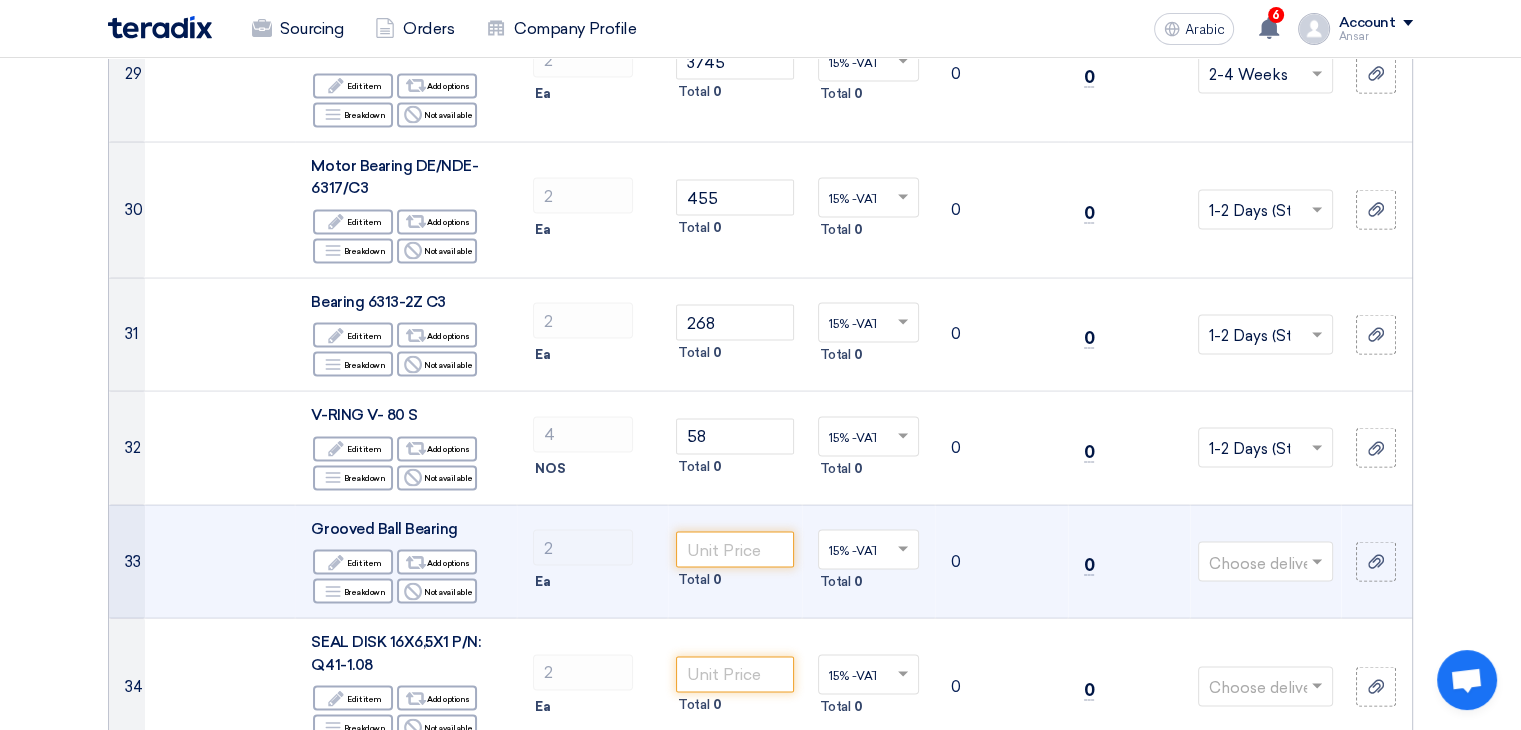 click 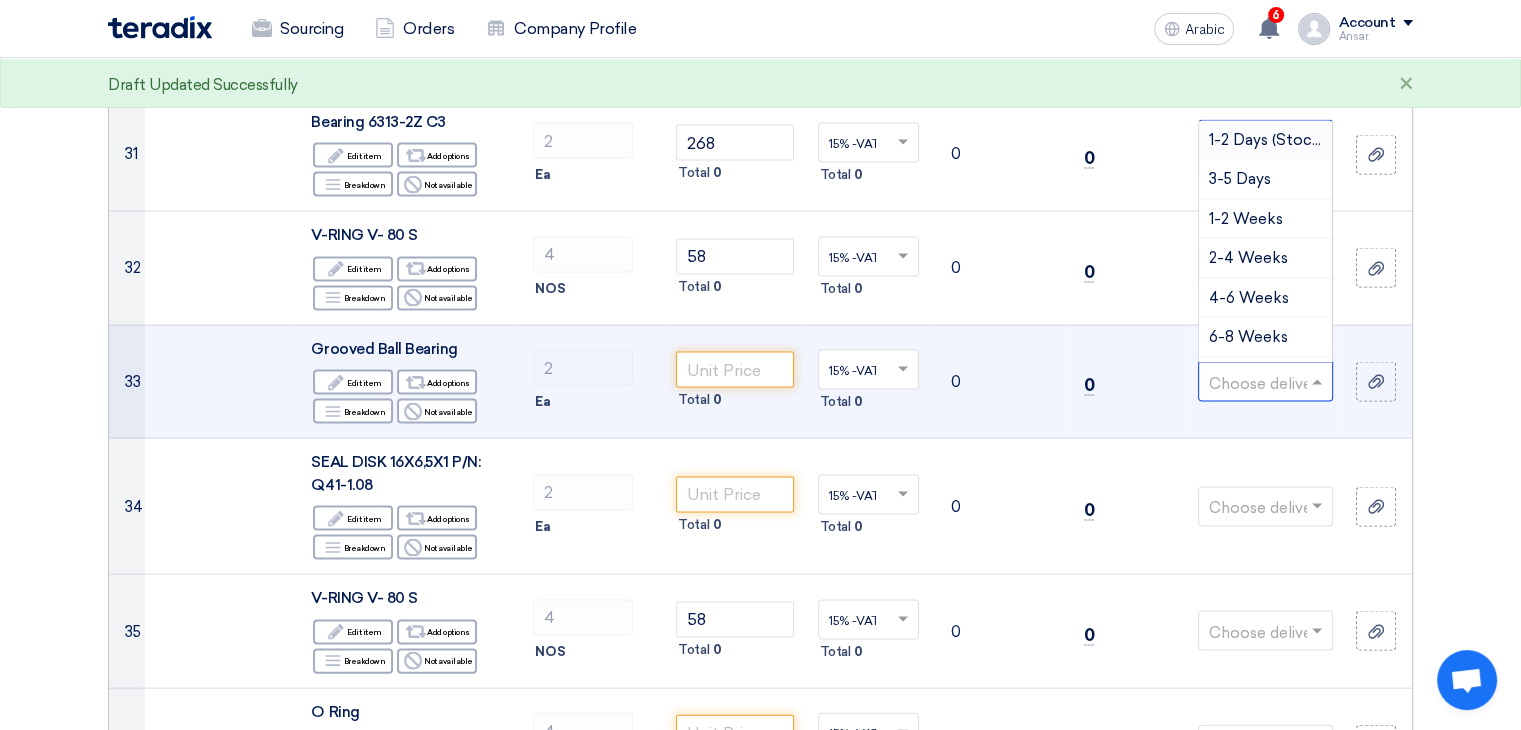 scroll, scrollTop: 4180, scrollLeft: 0, axis: vertical 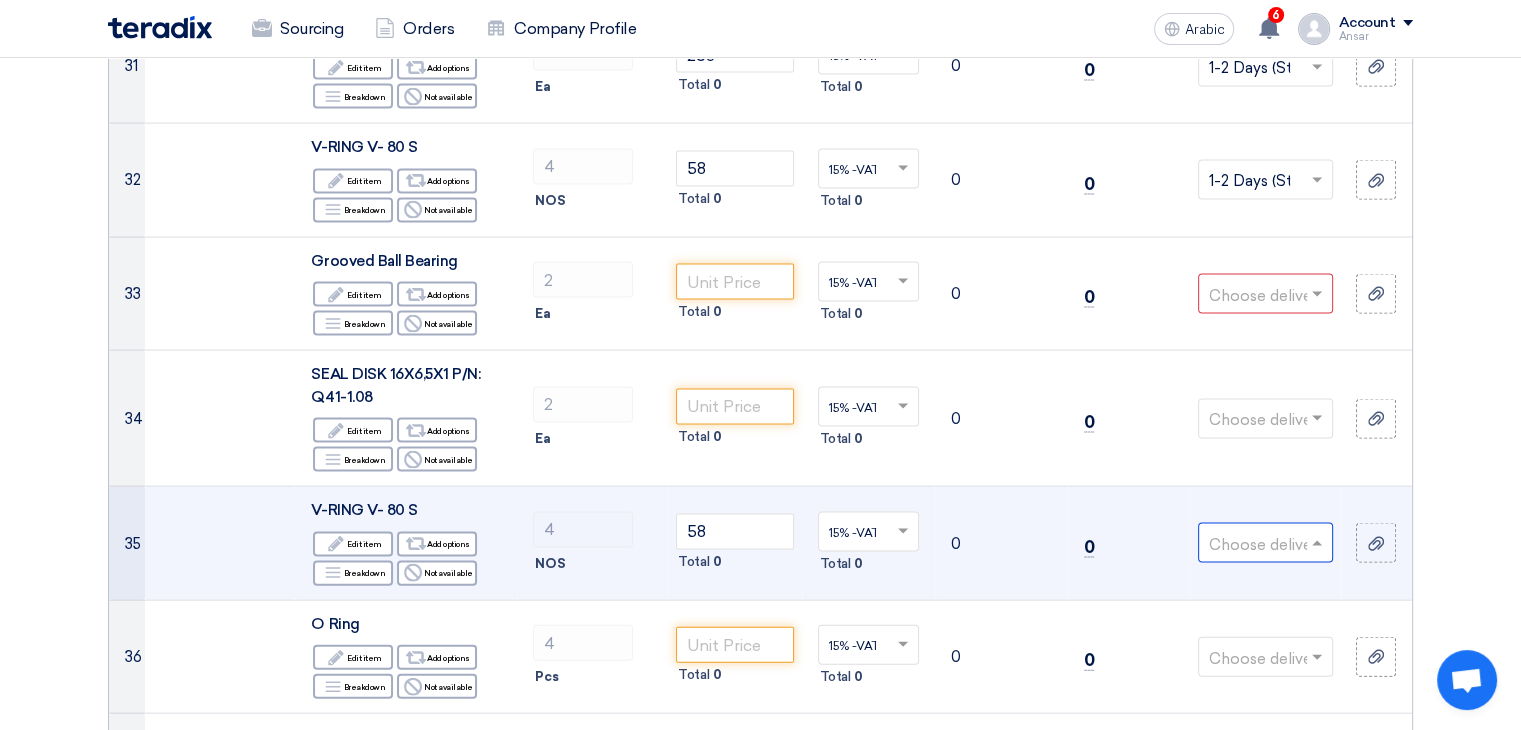 click 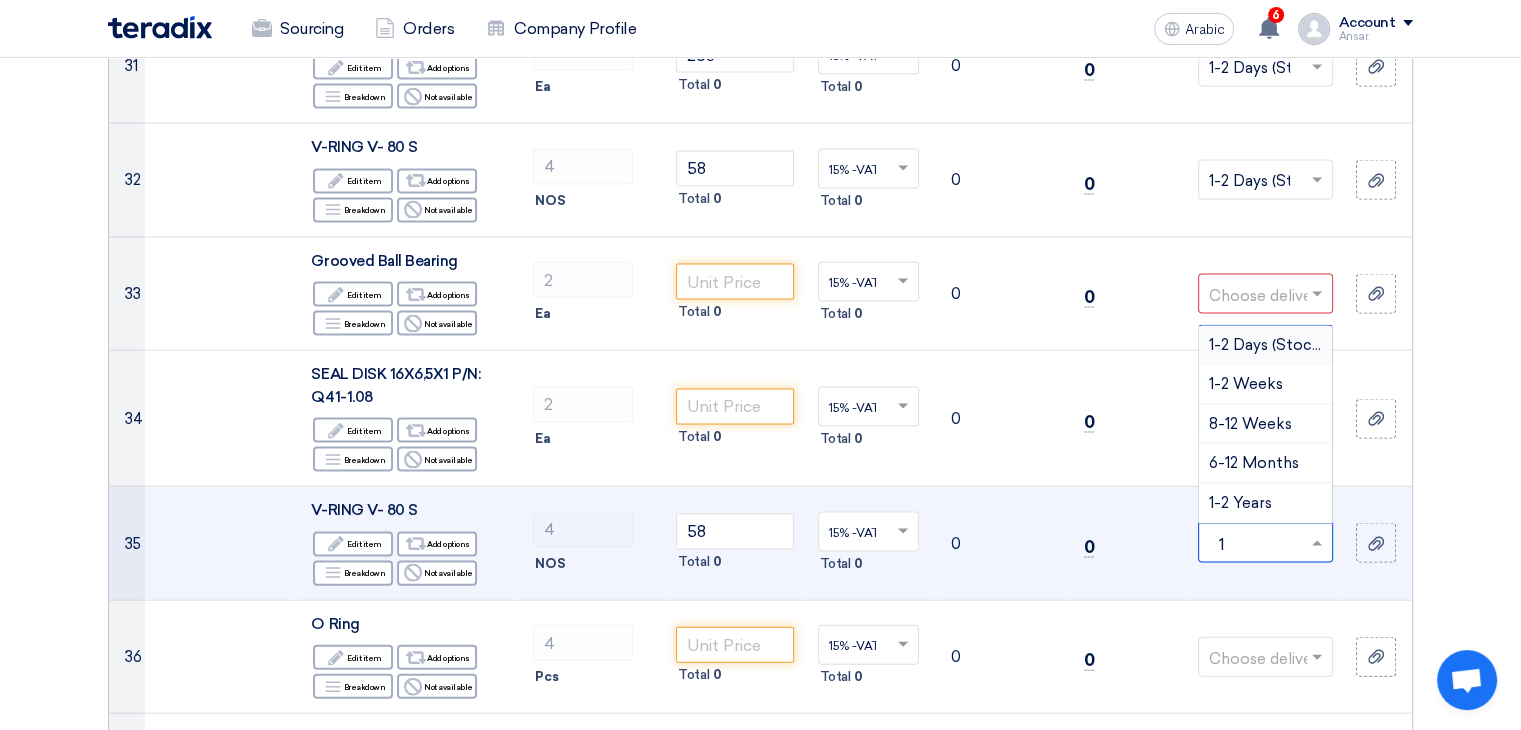 type 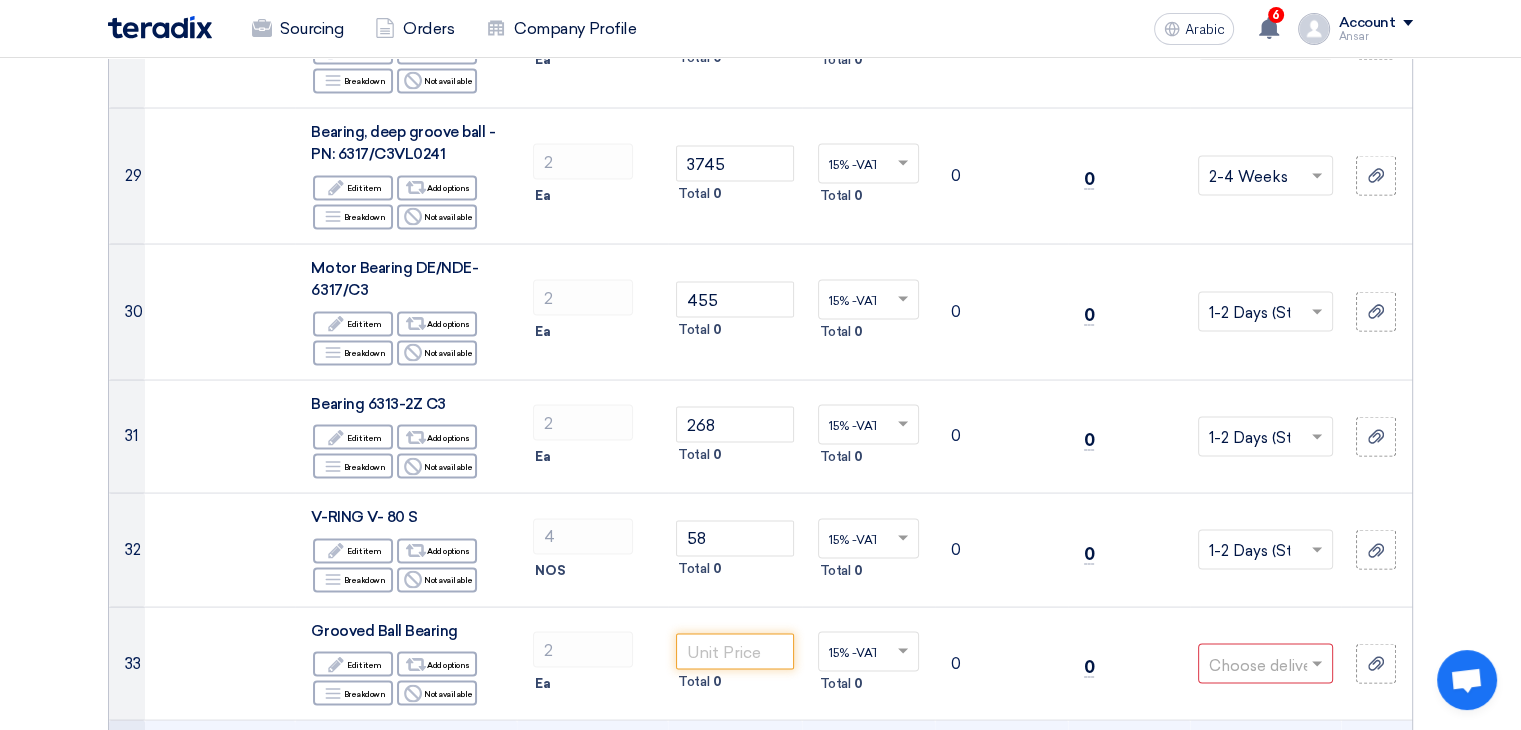 scroll, scrollTop: 3756, scrollLeft: 0, axis: vertical 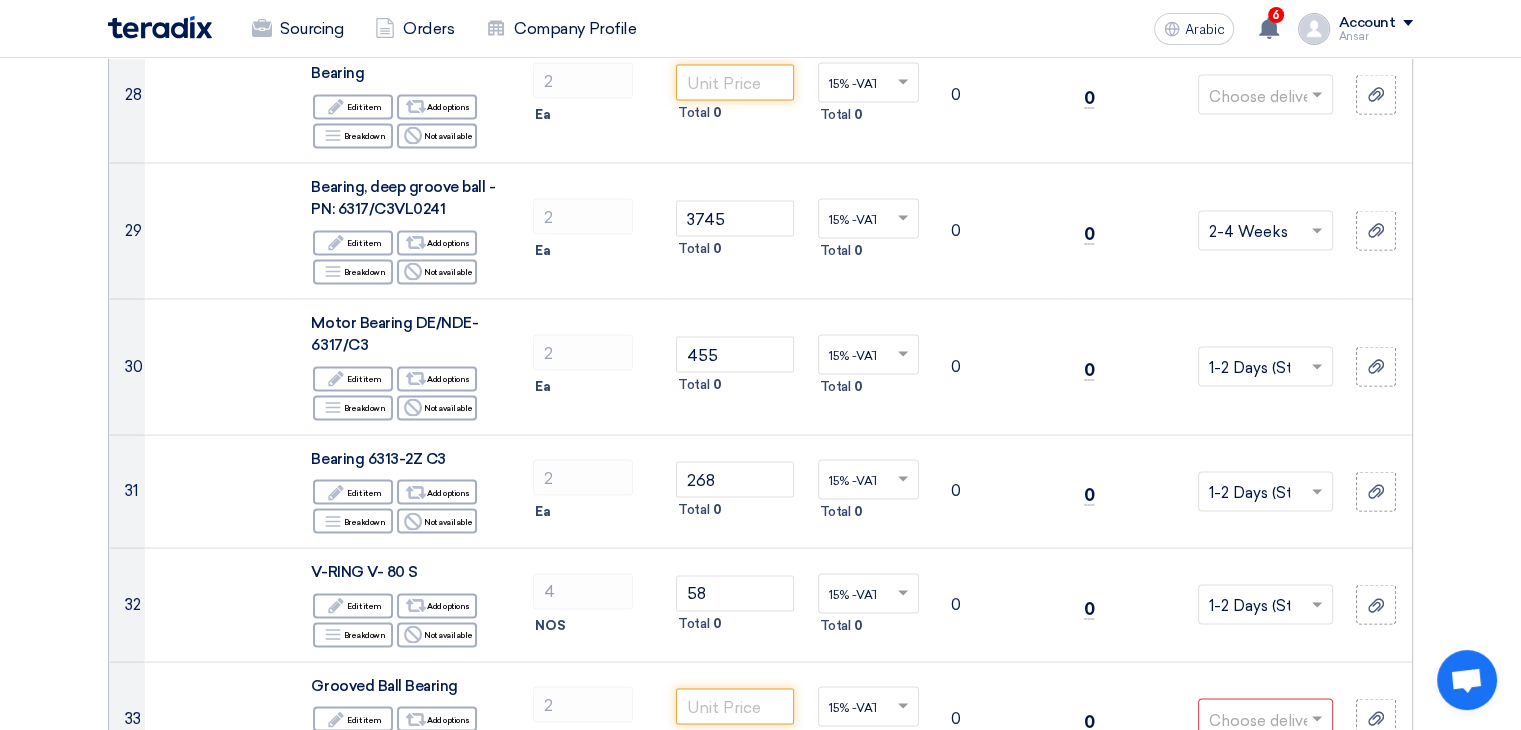 click 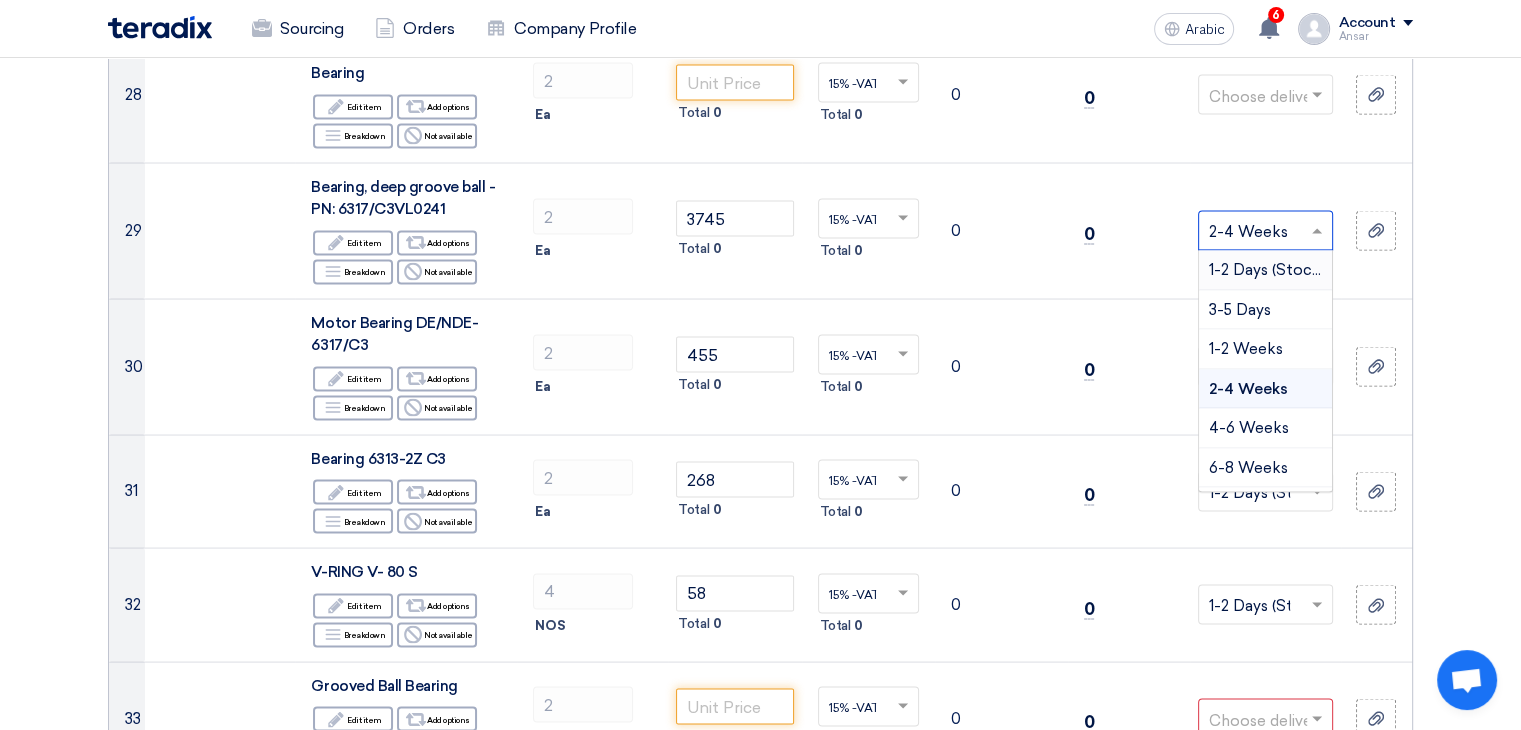 click on "1-2 Days (Stock)" at bounding box center (1265, 270) 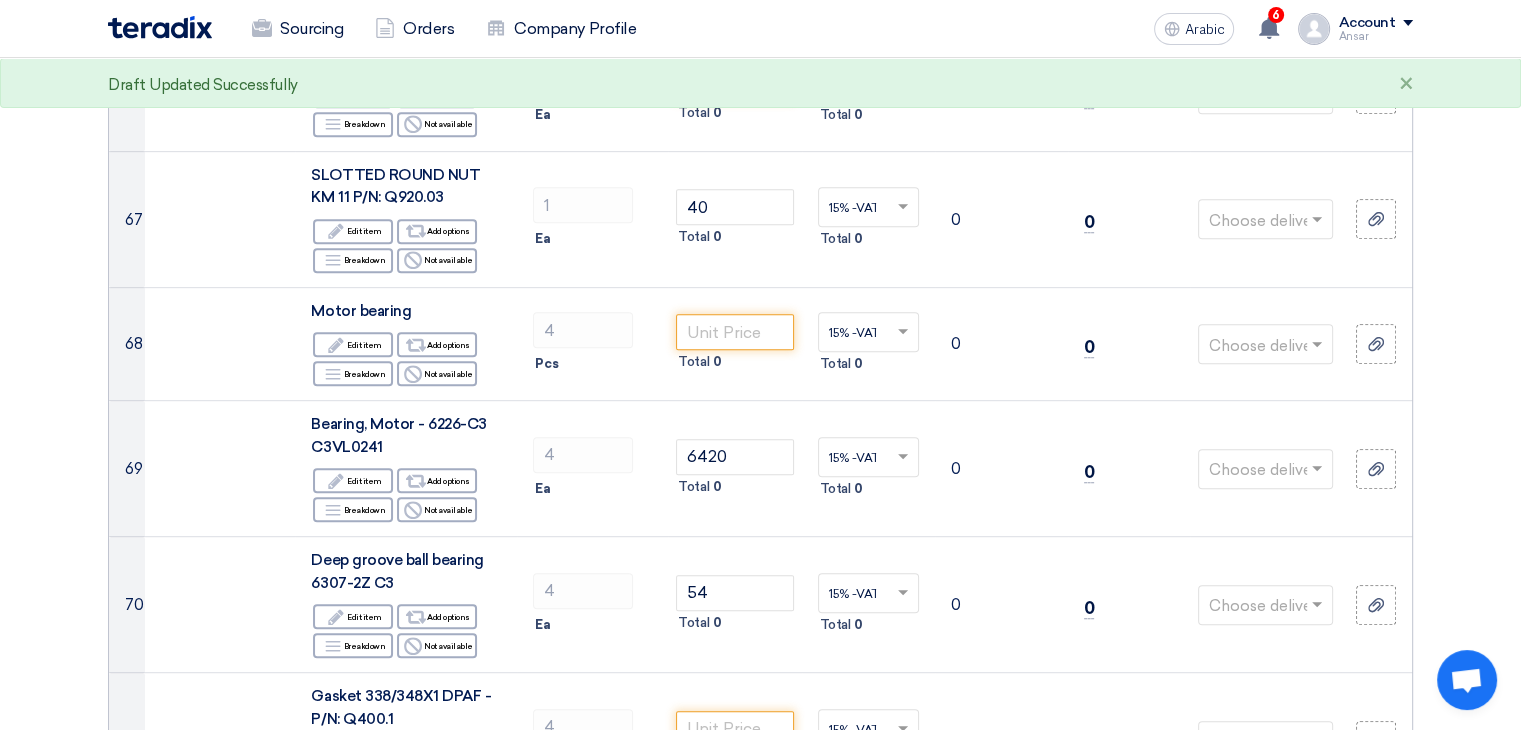 scroll, scrollTop: 8532, scrollLeft: 0, axis: vertical 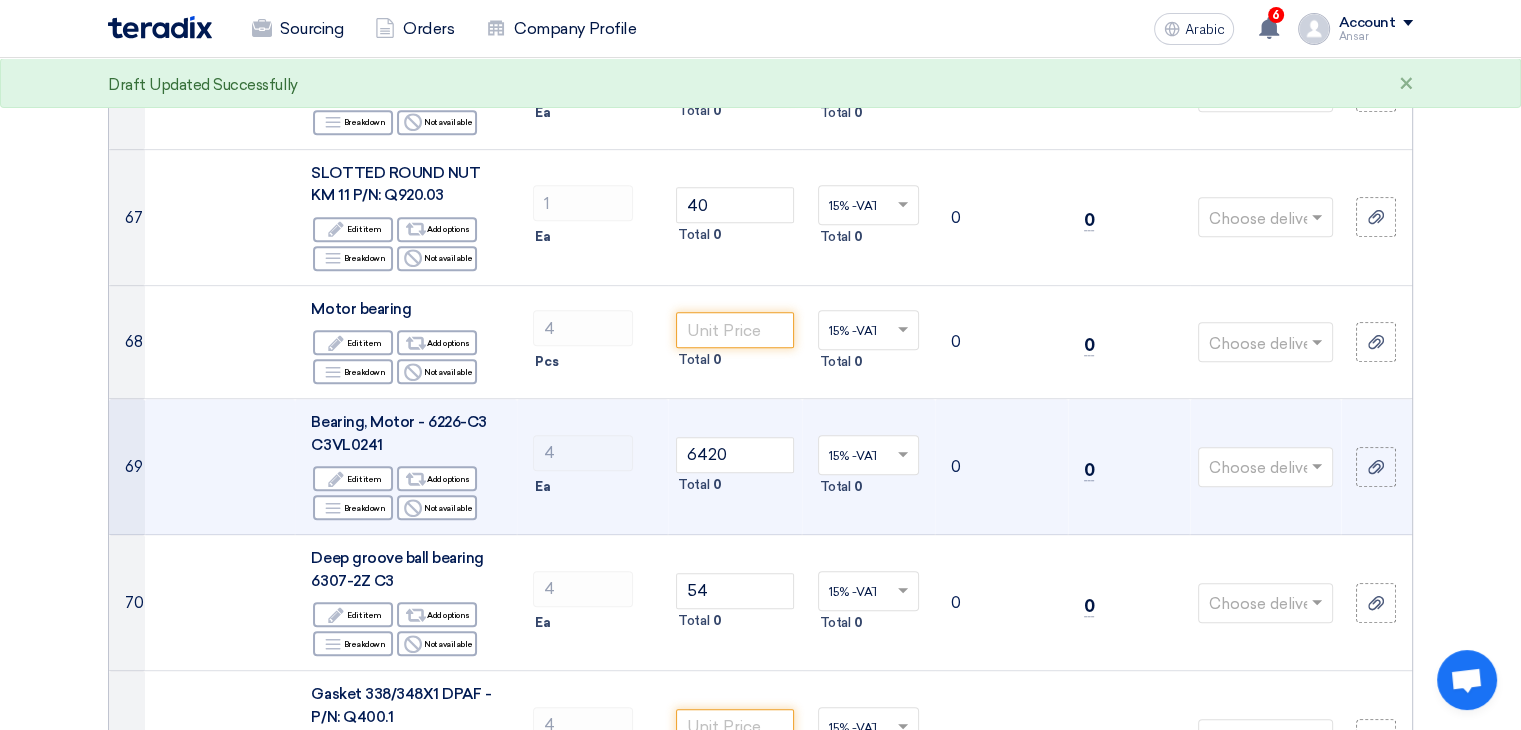 click 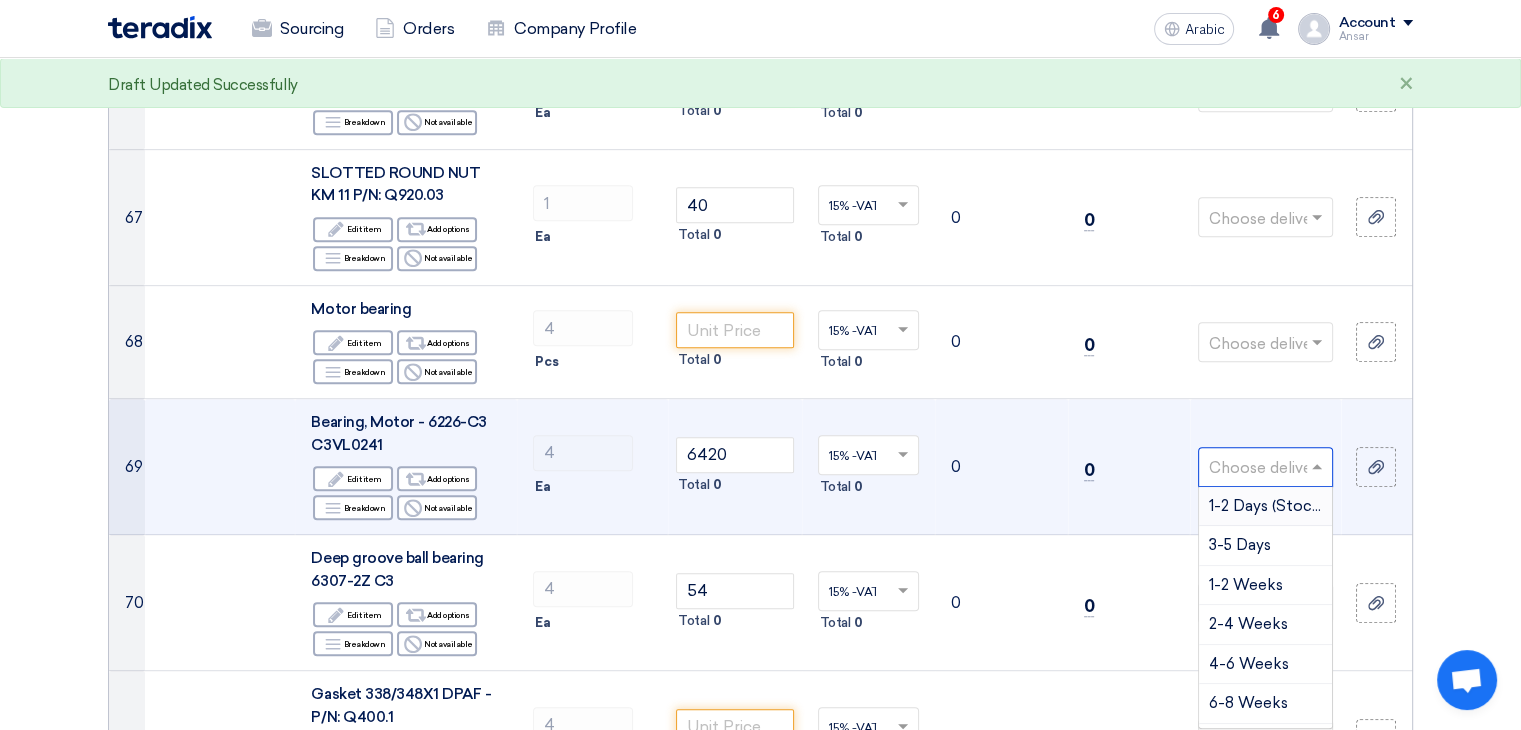 type on "4" 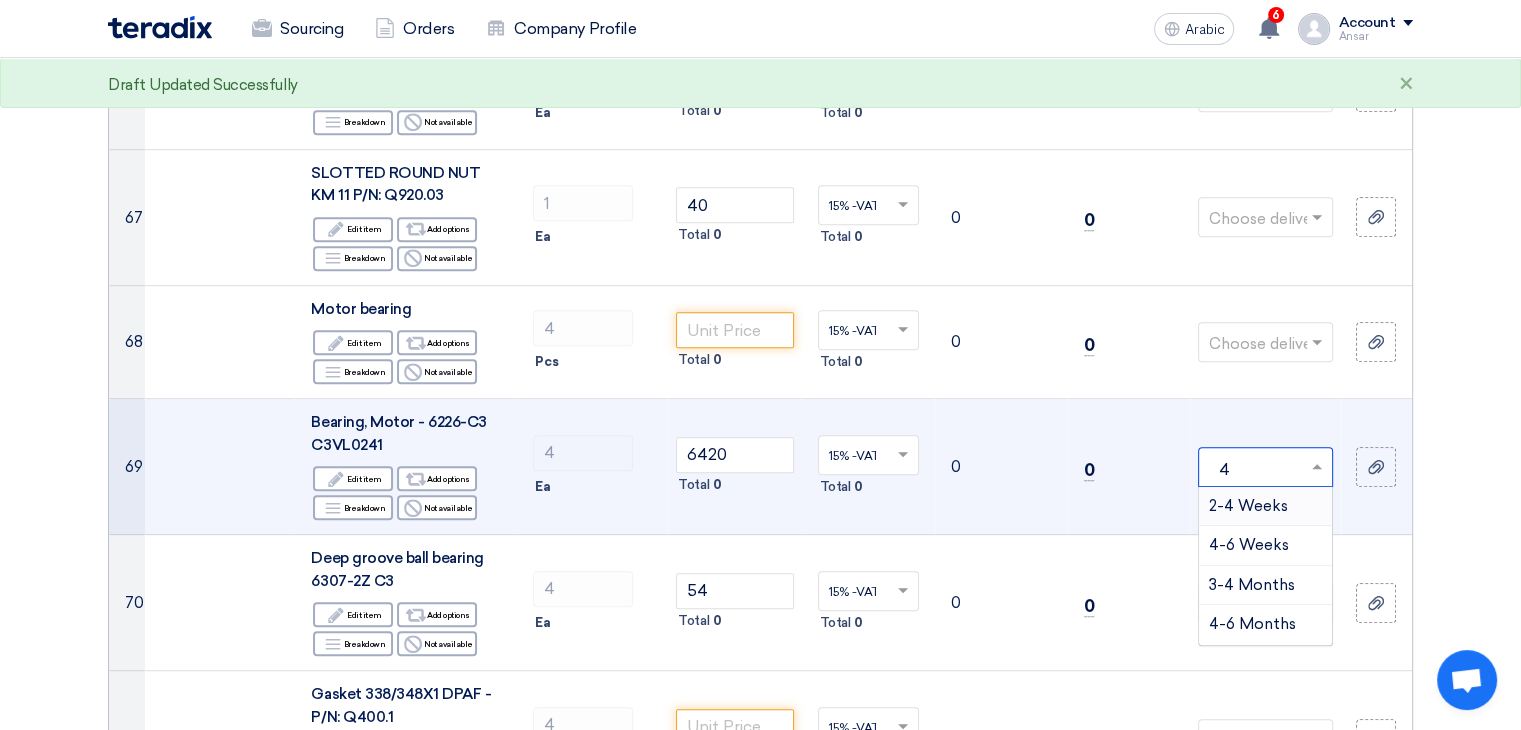 click on "2-4 Weeks" at bounding box center [1248, 506] 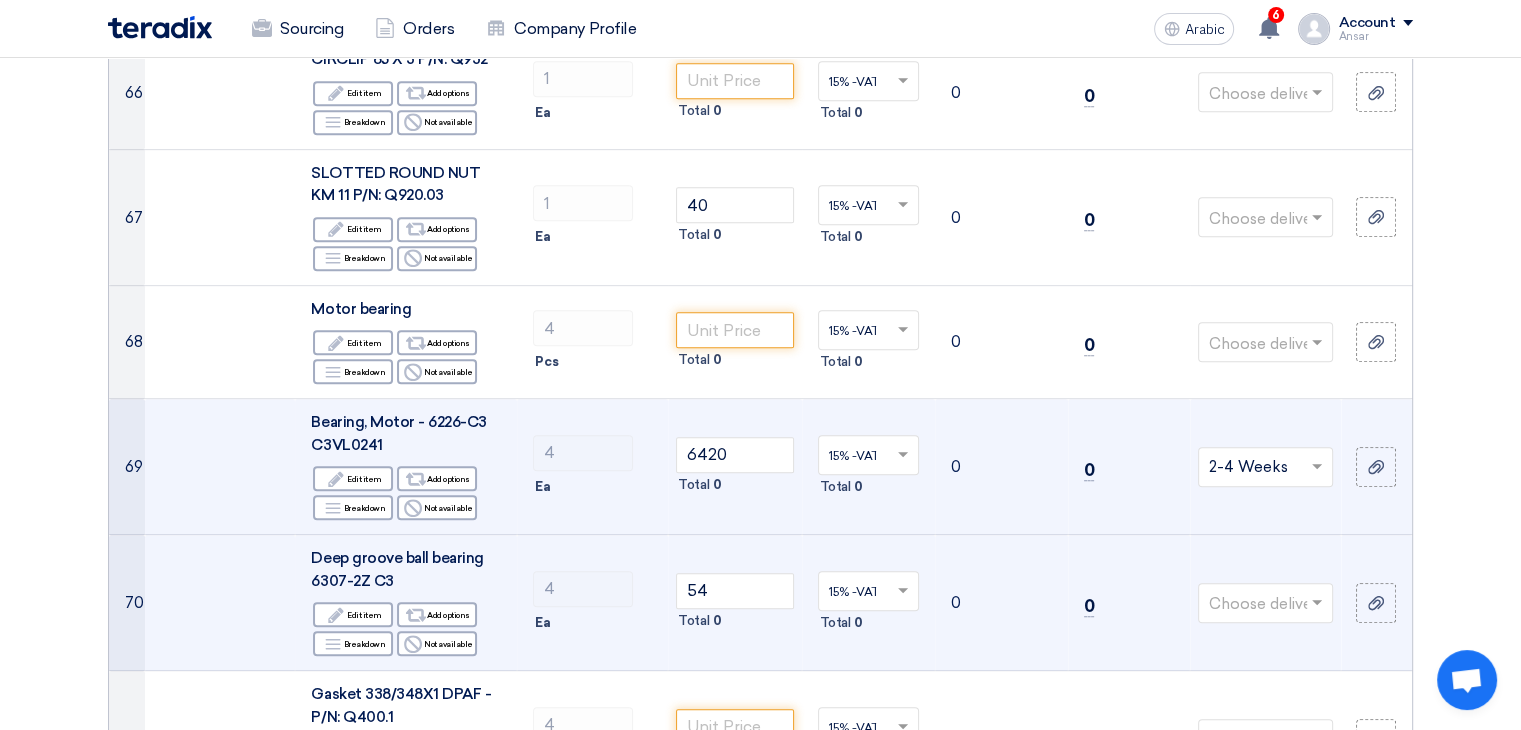 click 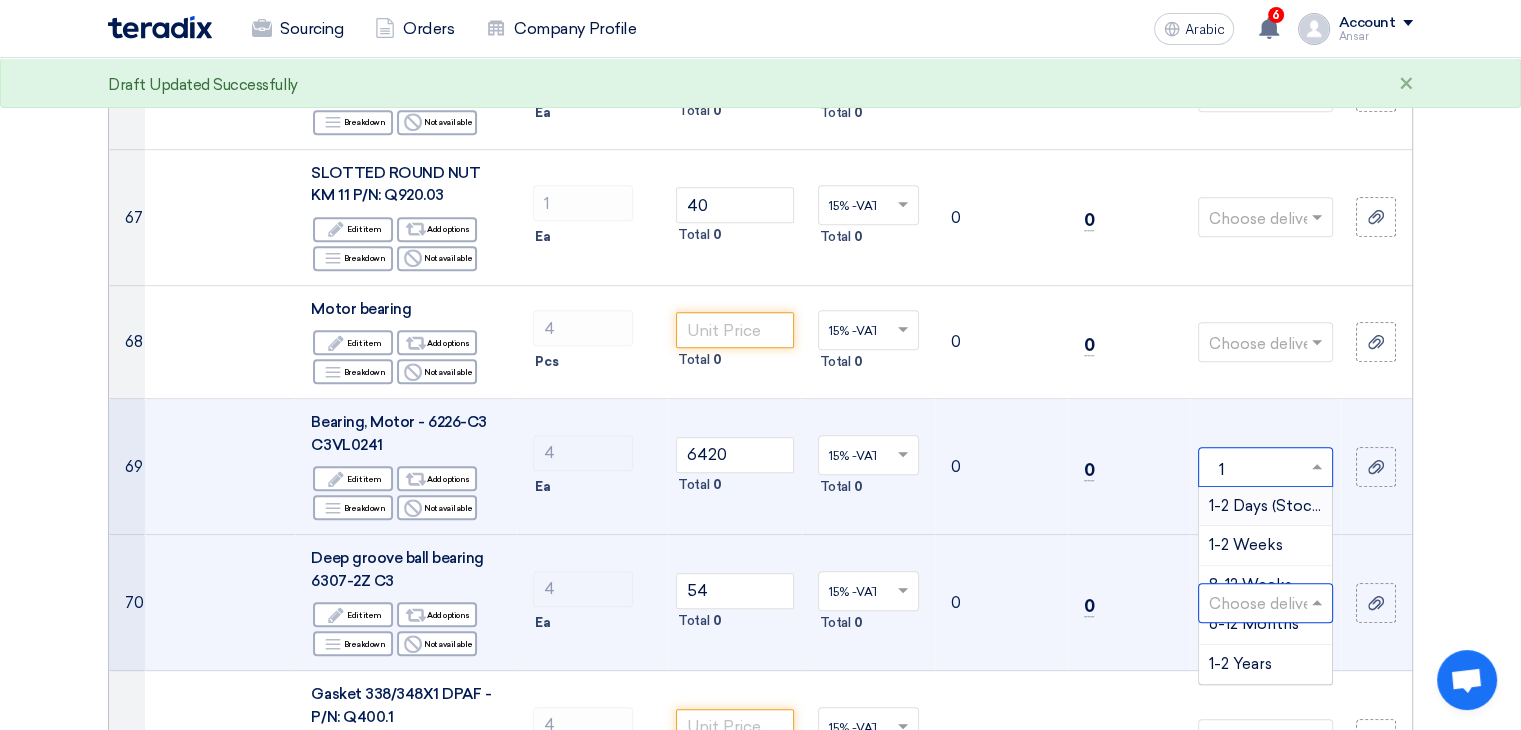 type on "1" 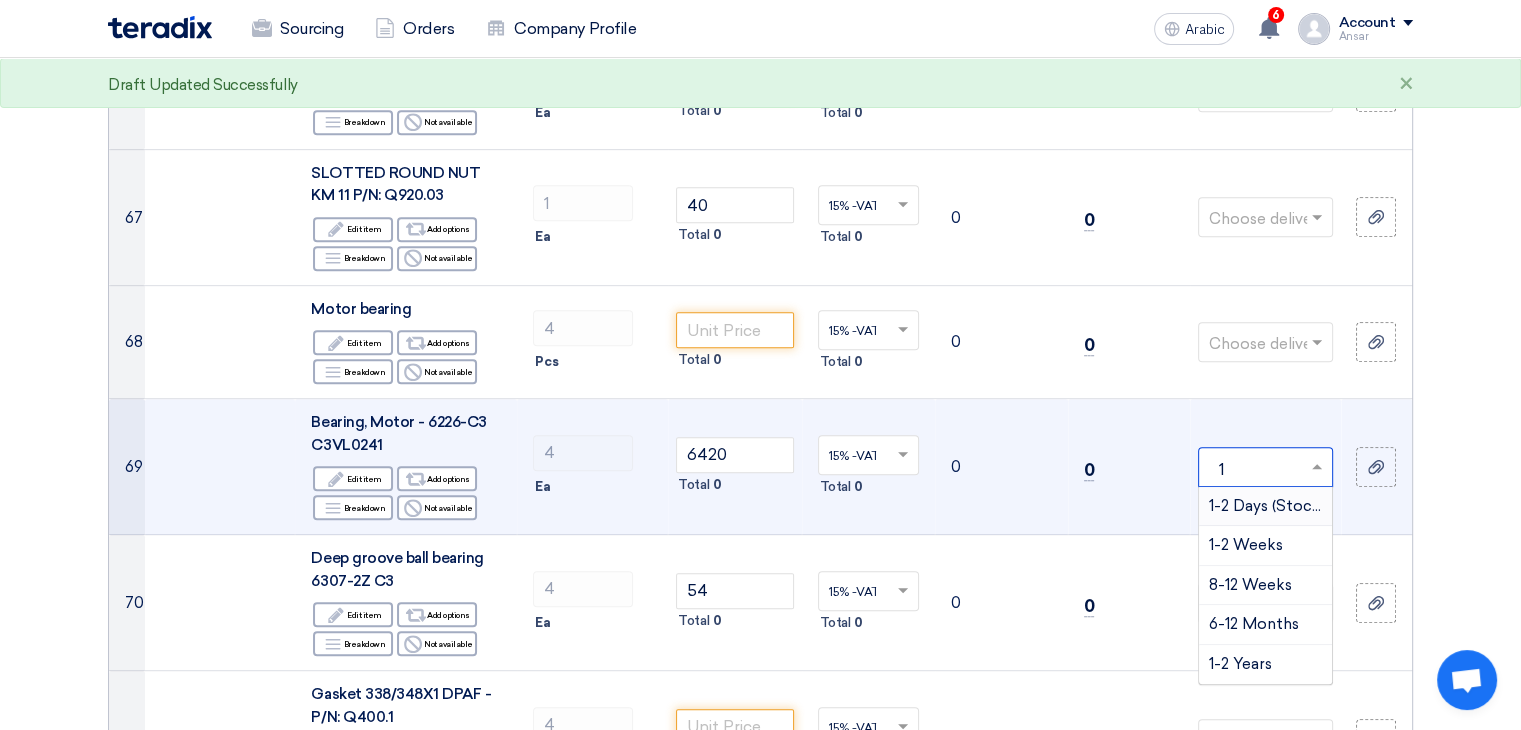 click on "1-2 Days (Stock)" at bounding box center (1265, 507) 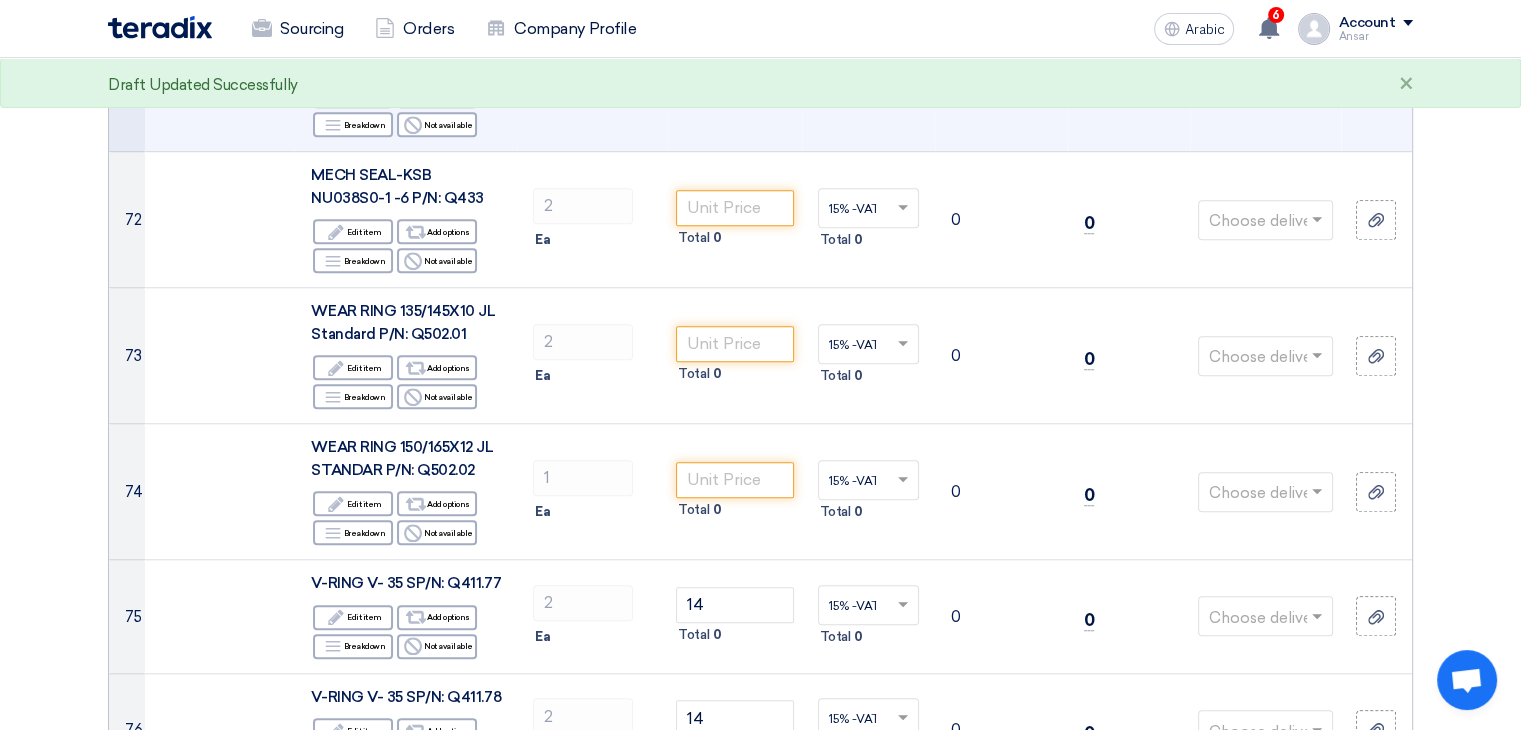 scroll, scrollTop: 9295, scrollLeft: 0, axis: vertical 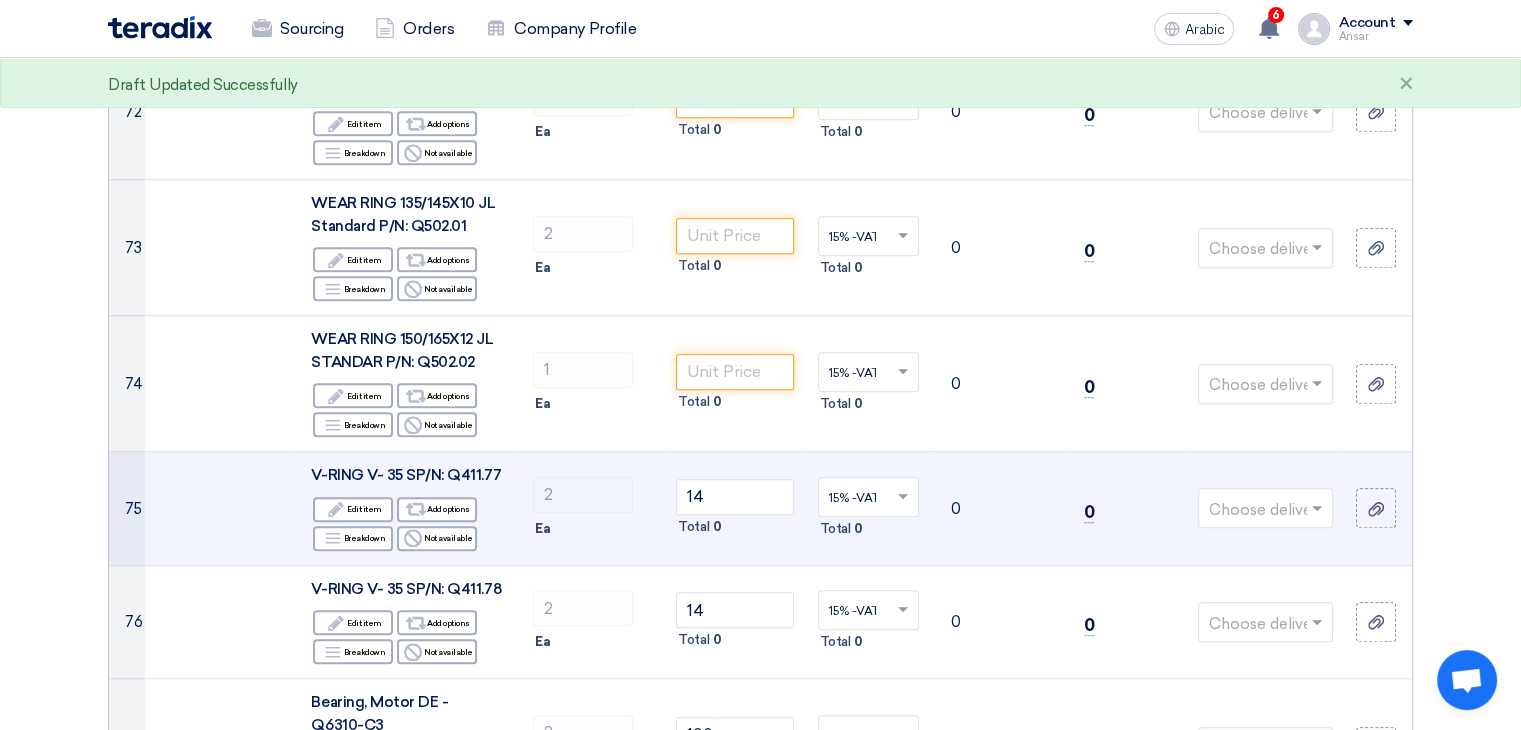 click on "Choose delivery time..." 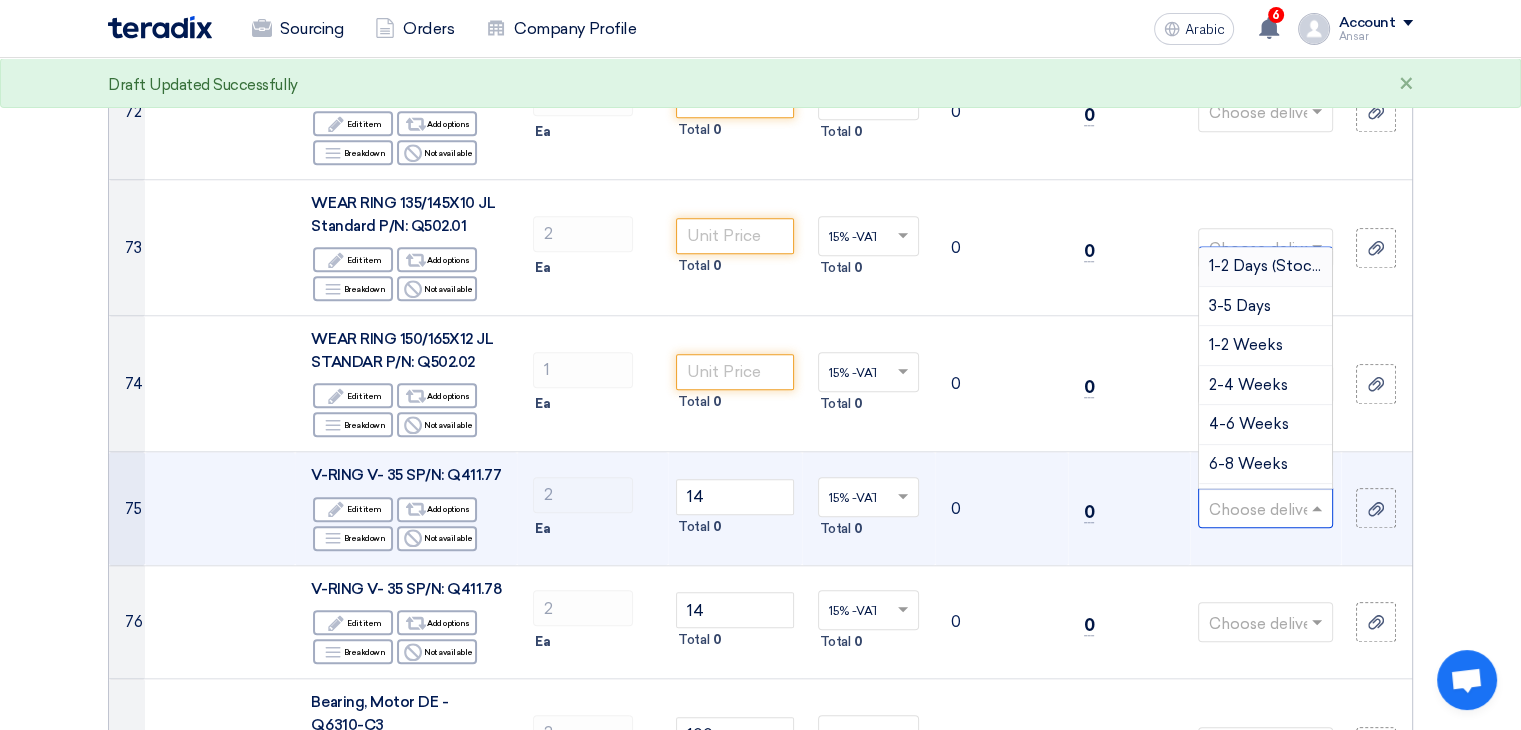 type on "4" 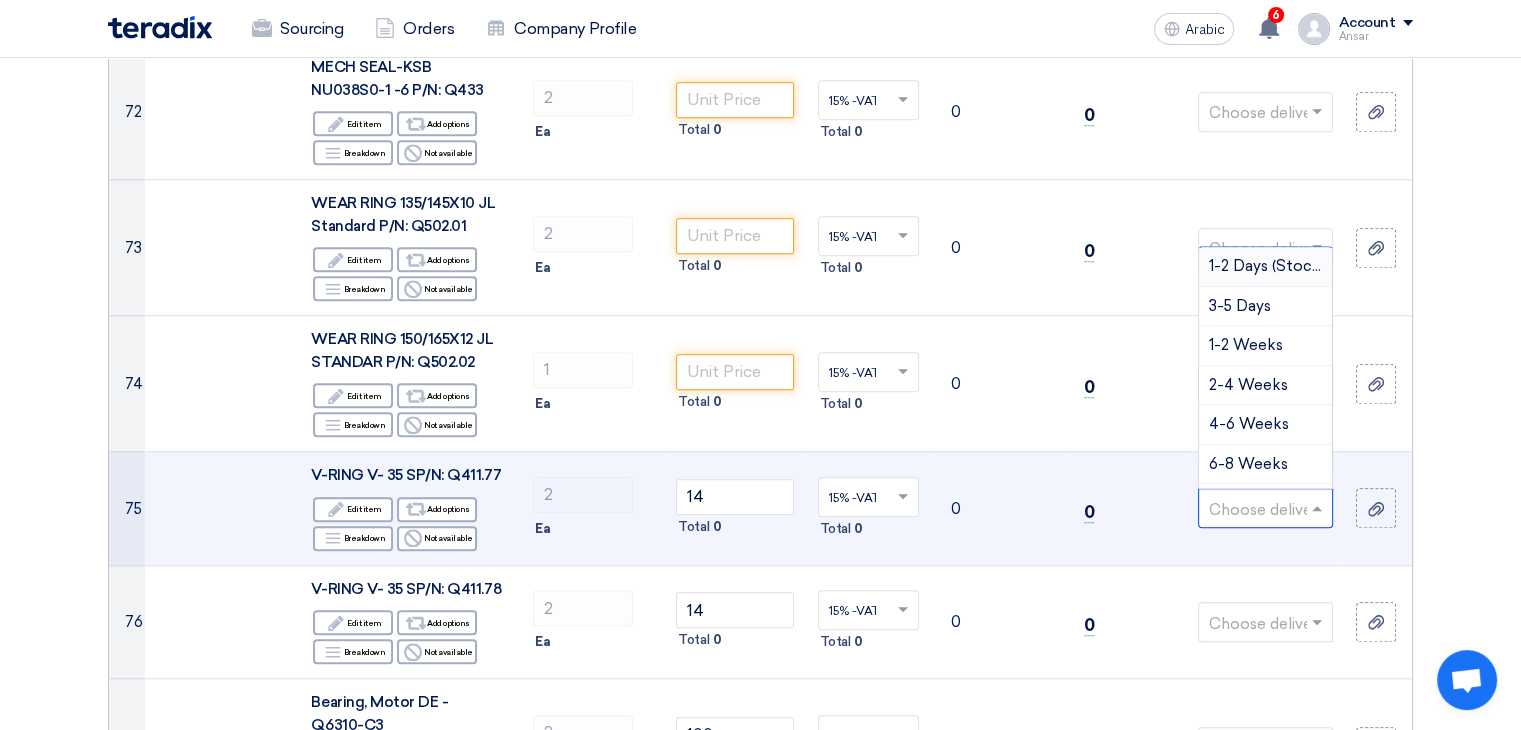 type on "1" 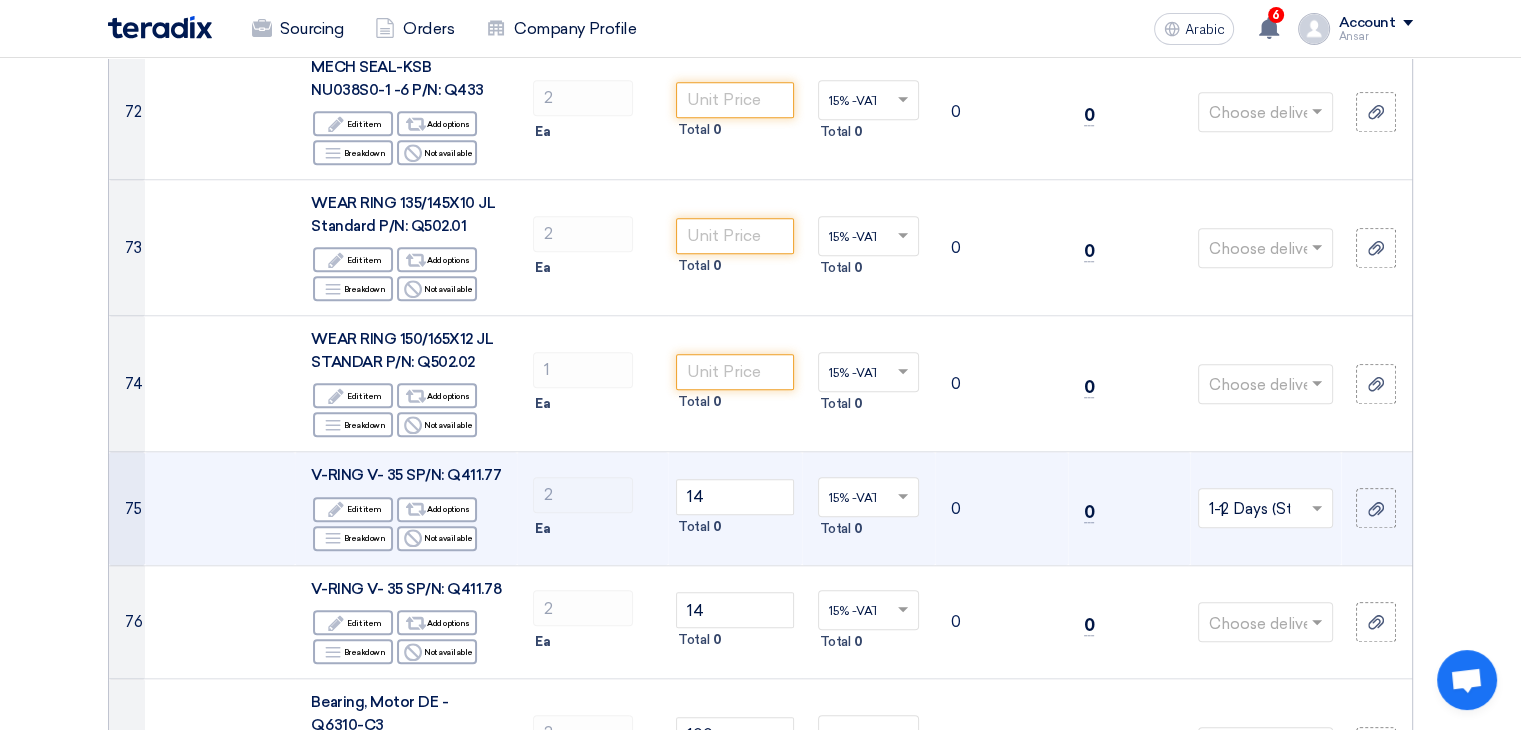 type 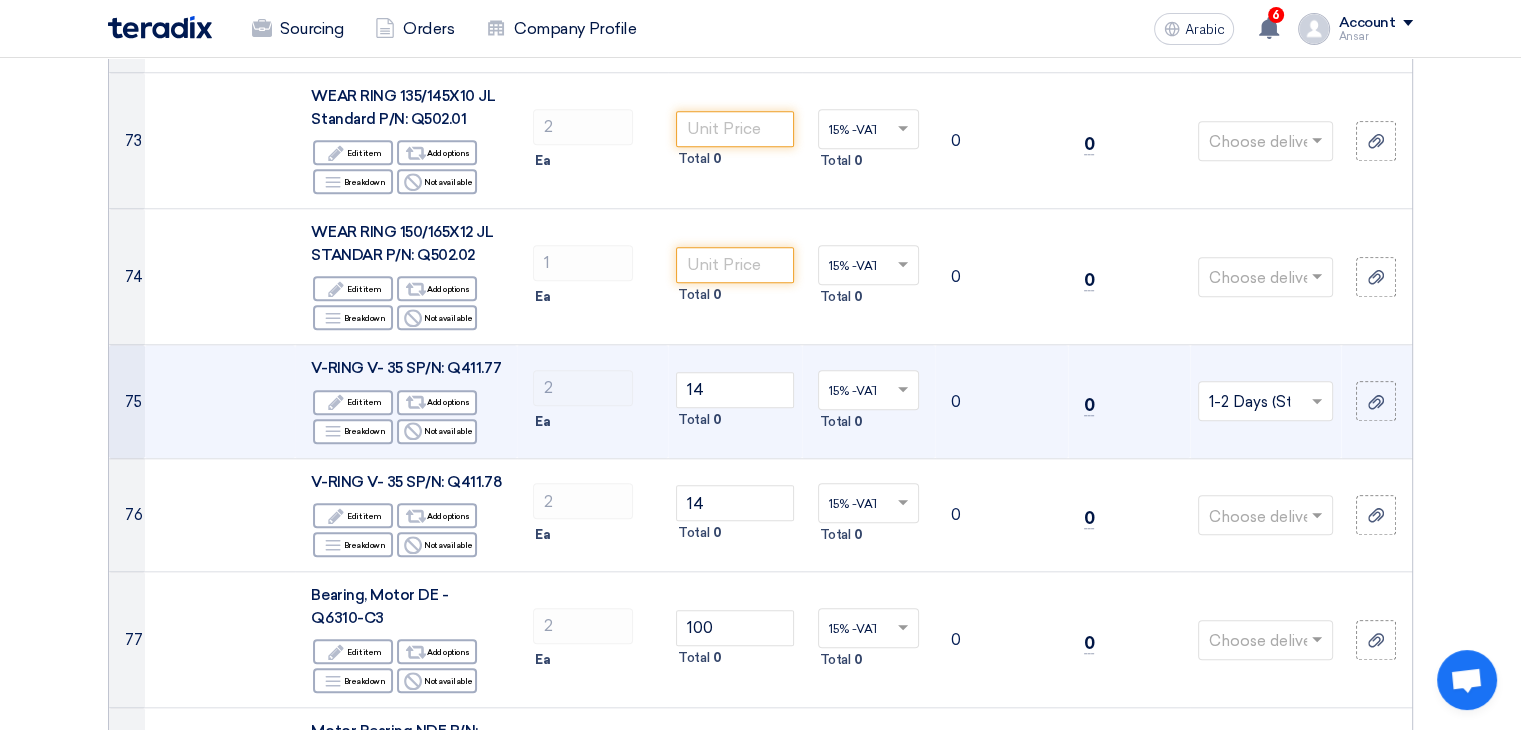 scroll, scrollTop: 9404, scrollLeft: 0, axis: vertical 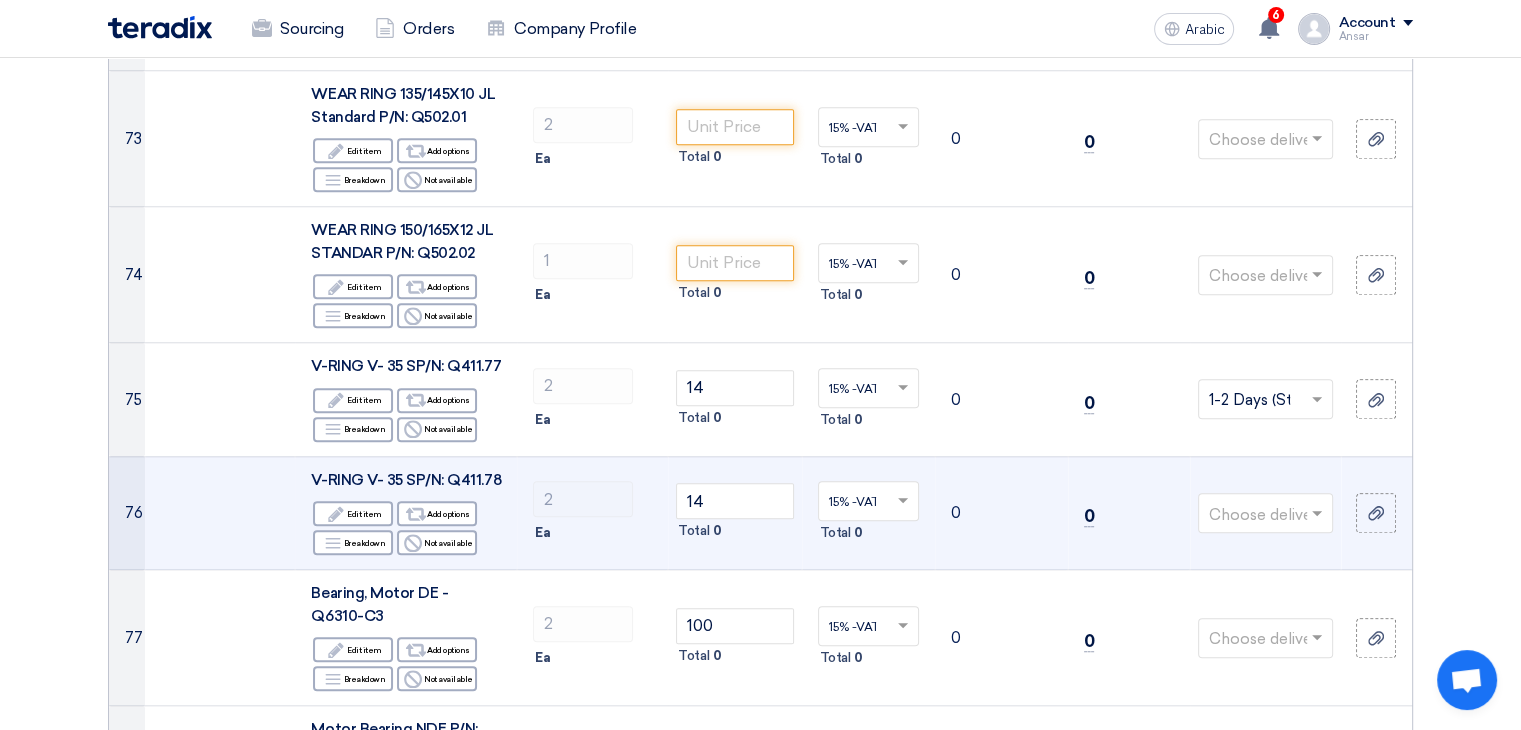 click 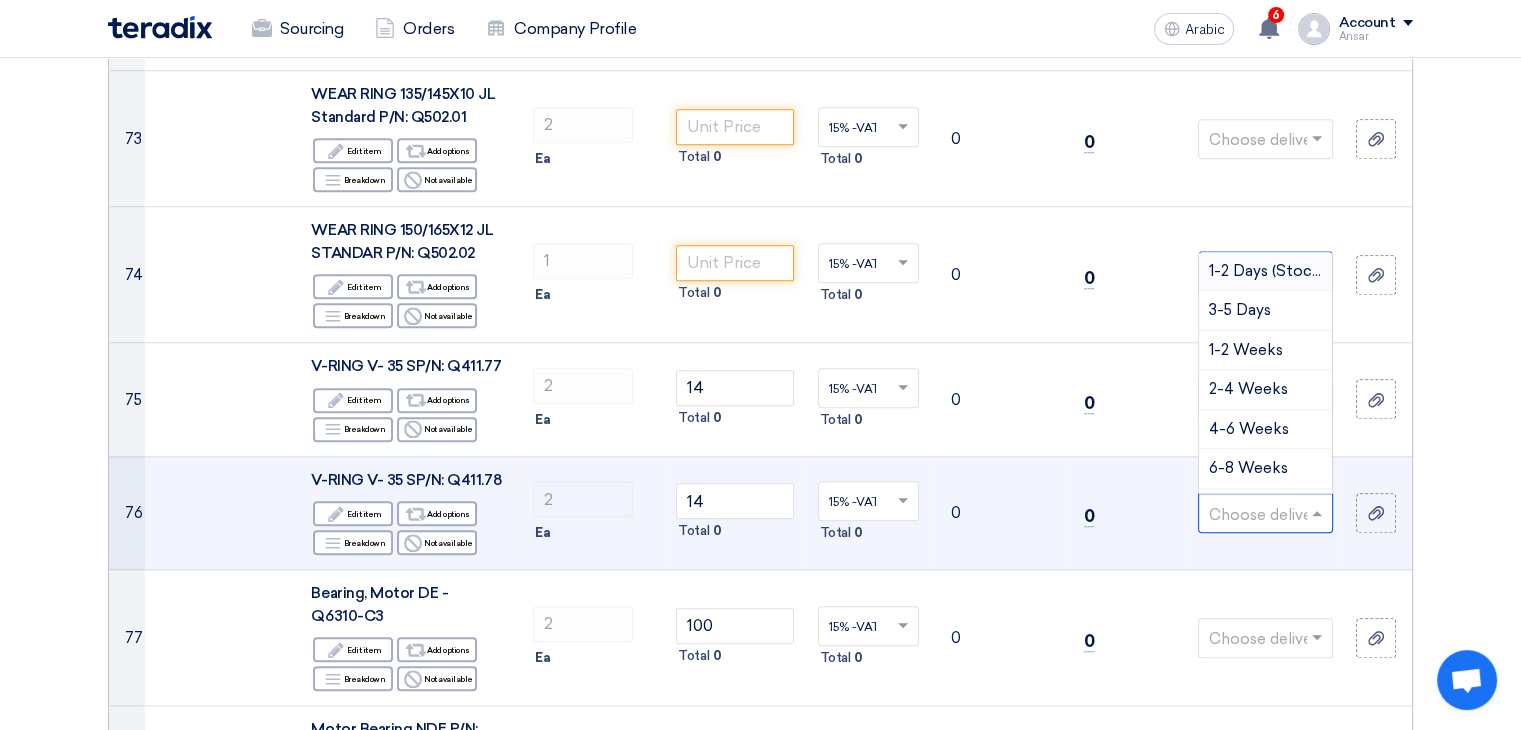 type on "1" 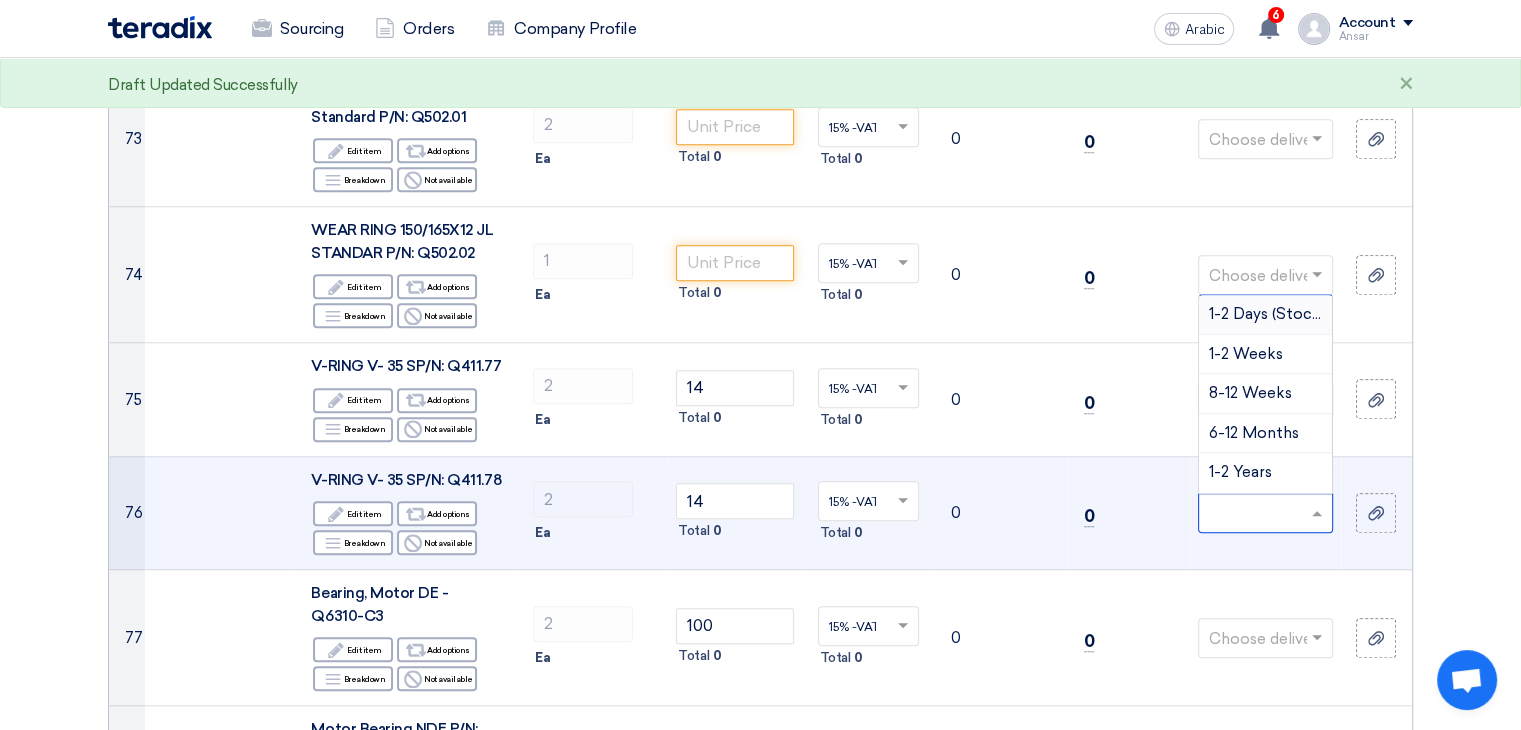 type 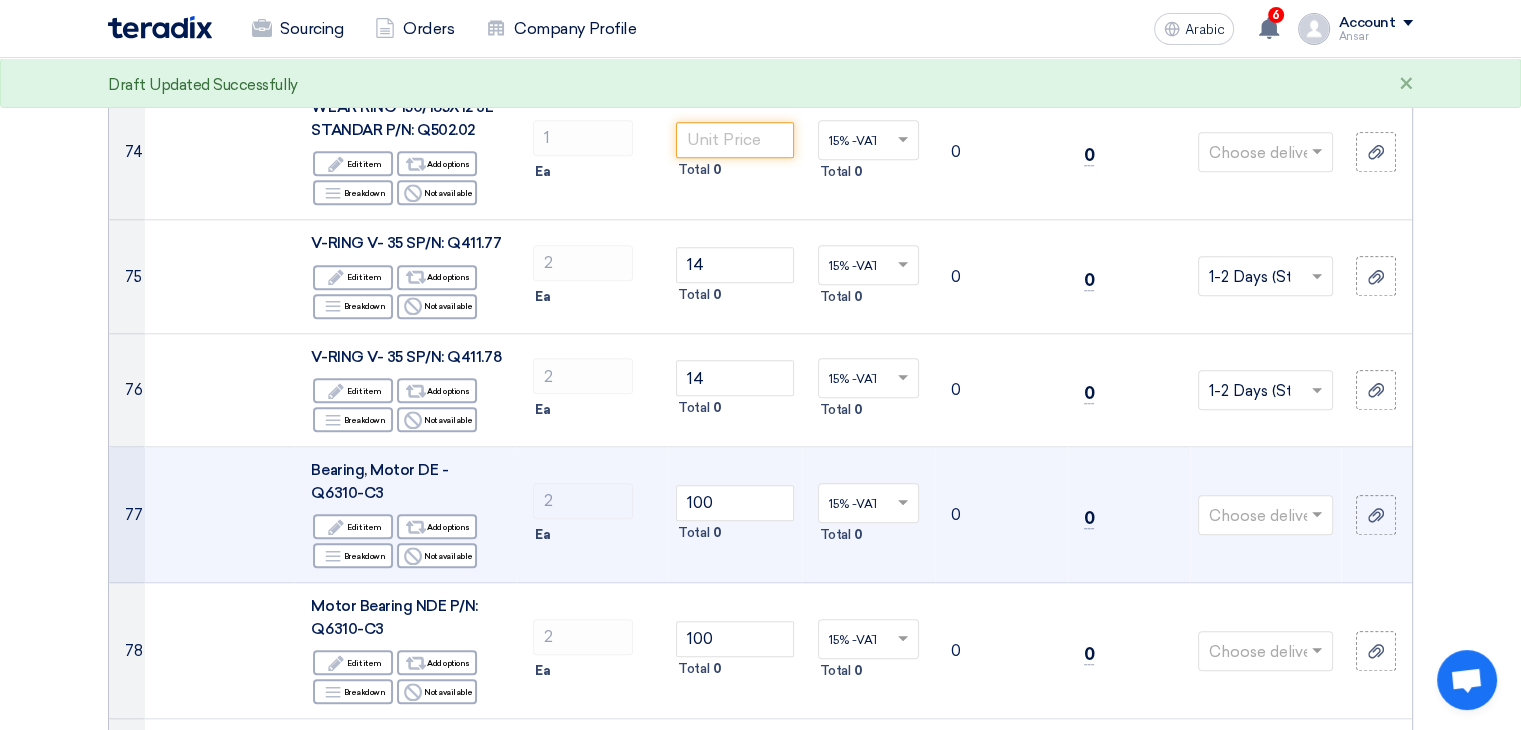 scroll, scrollTop: 9528, scrollLeft: 0, axis: vertical 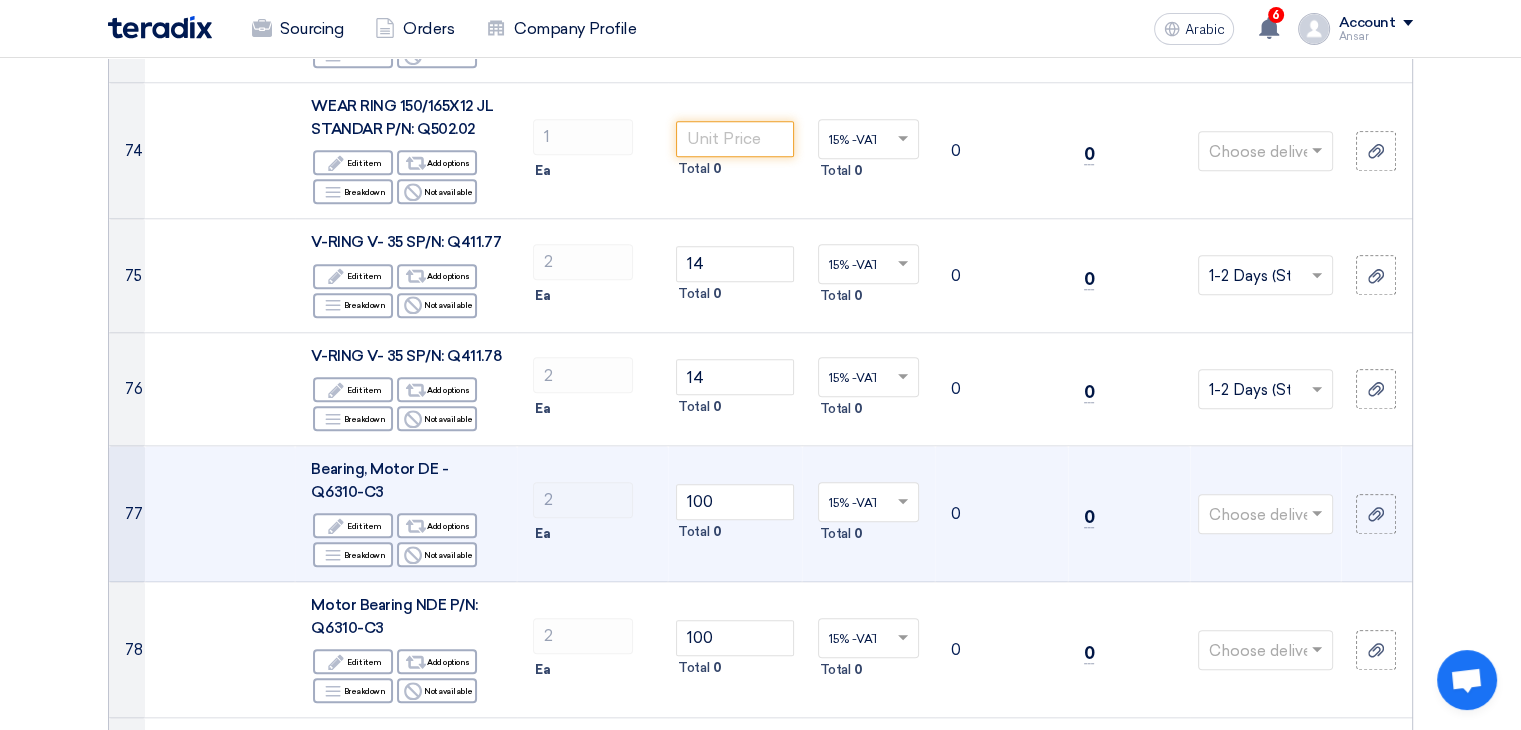 click on "Choose delivery time..." 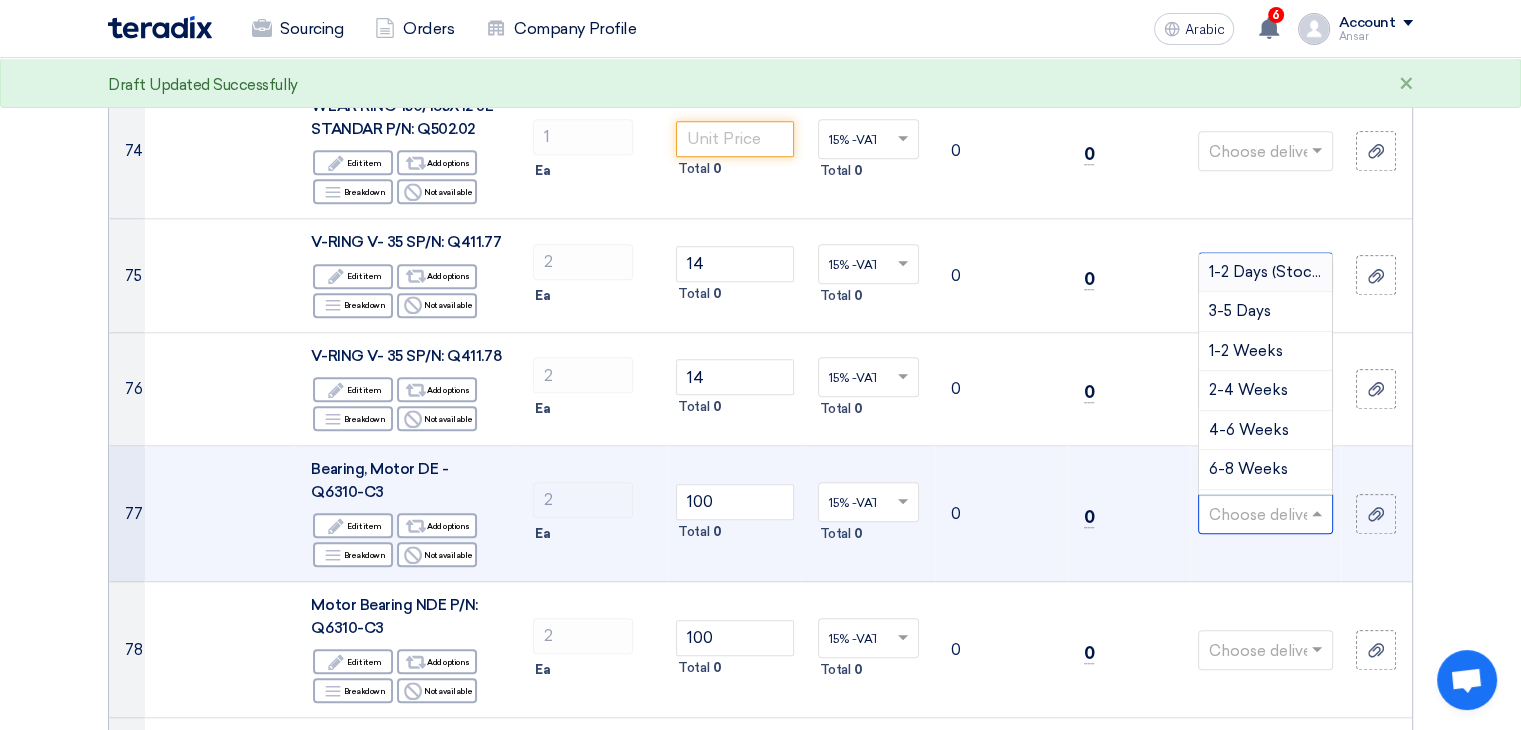 type on "1" 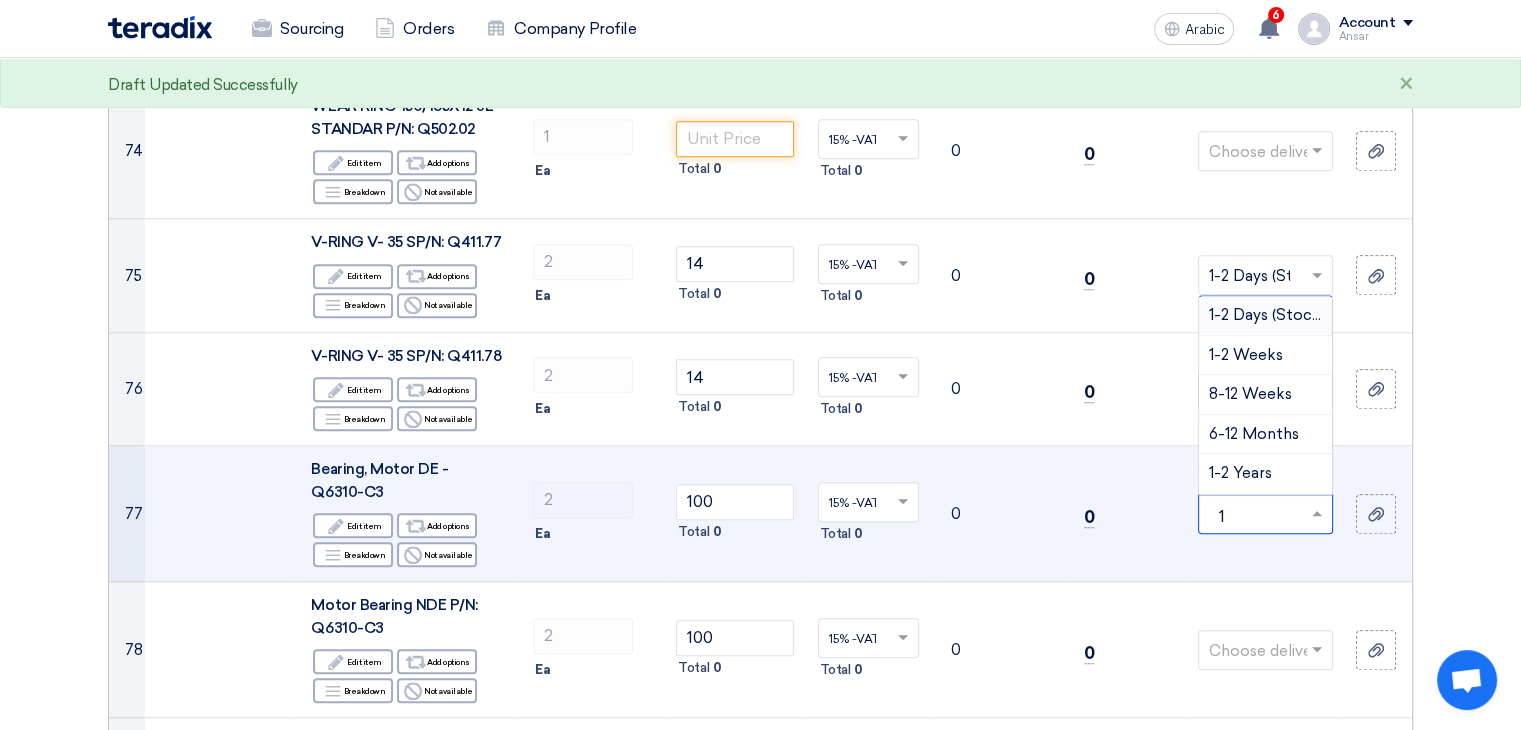 type 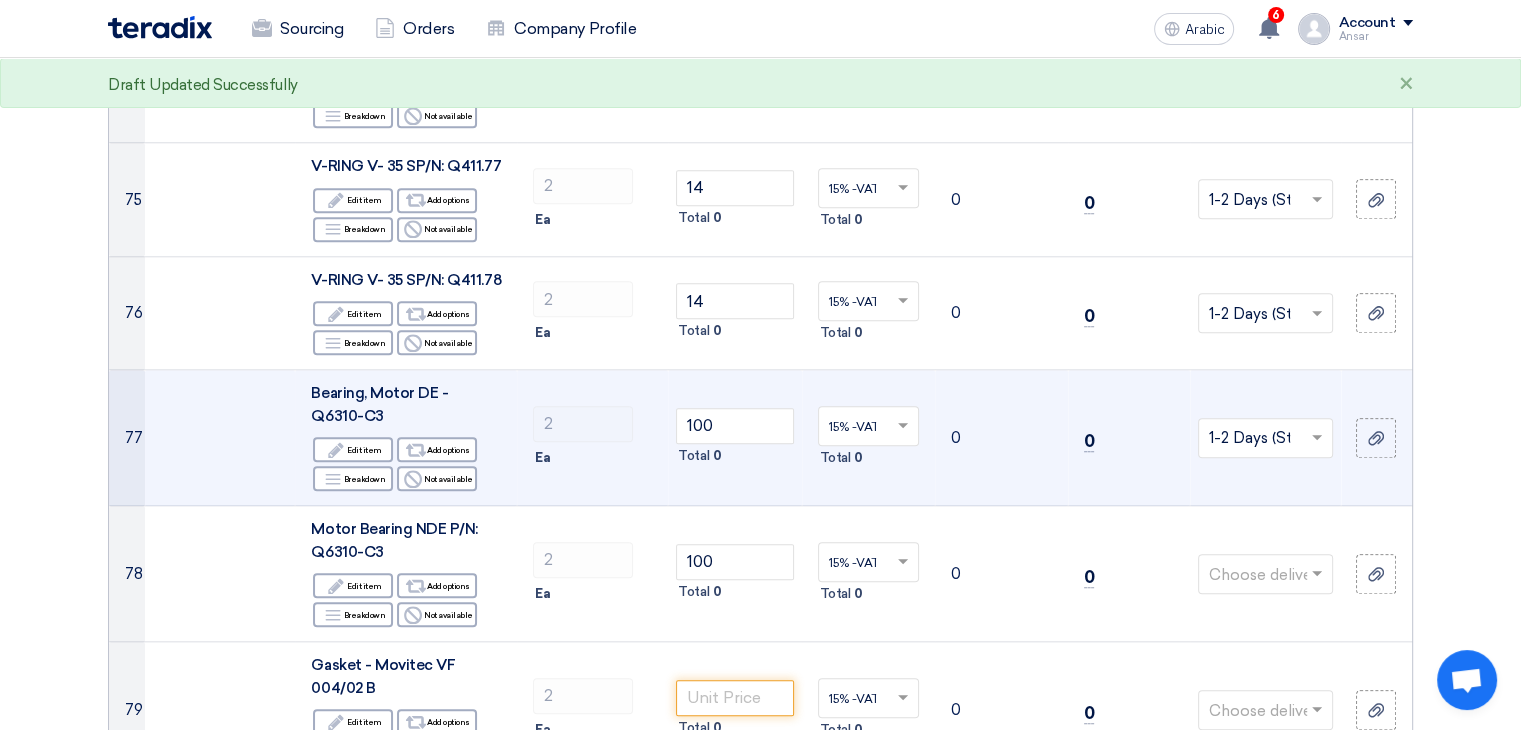 scroll, scrollTop: 9606, scrollLeft: 0, axis: vertical 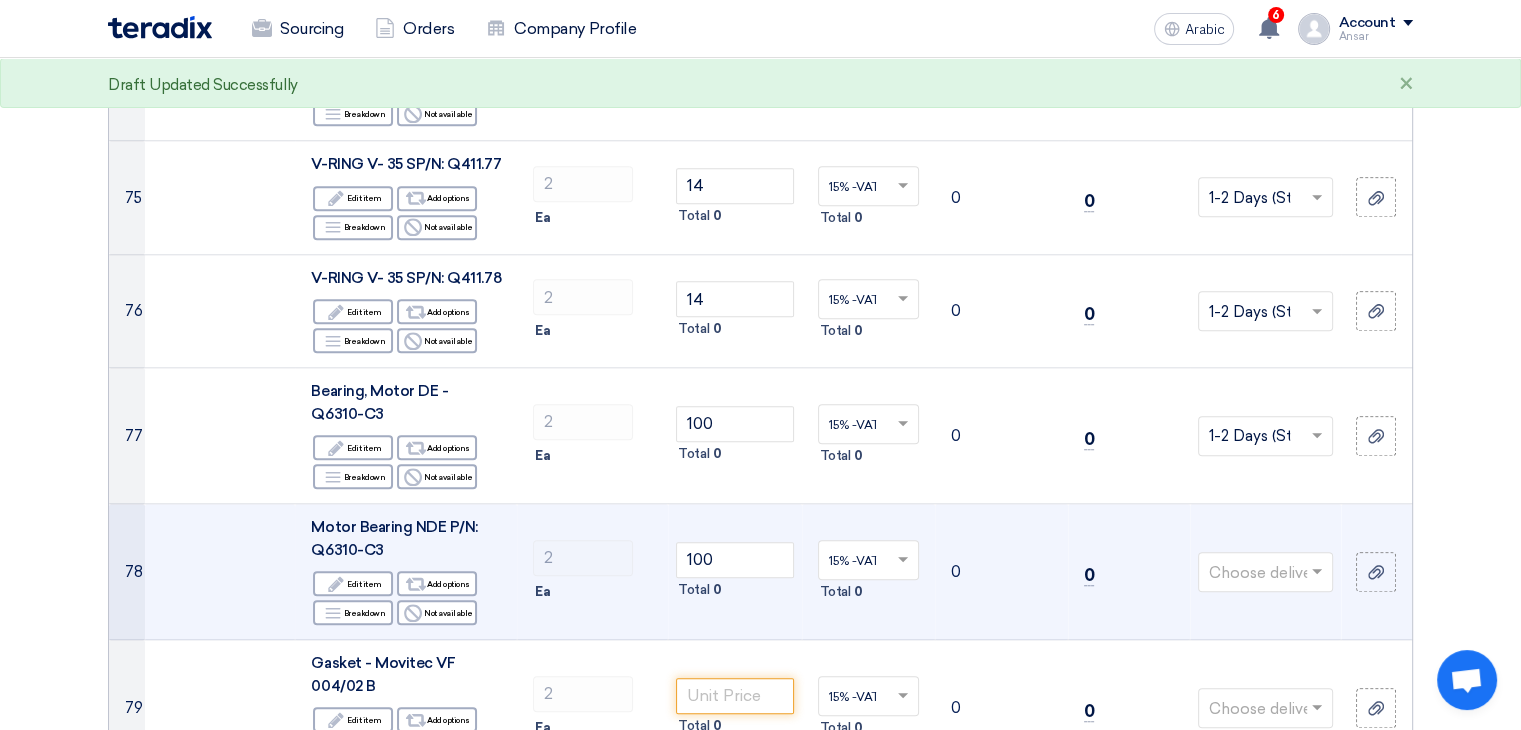 click 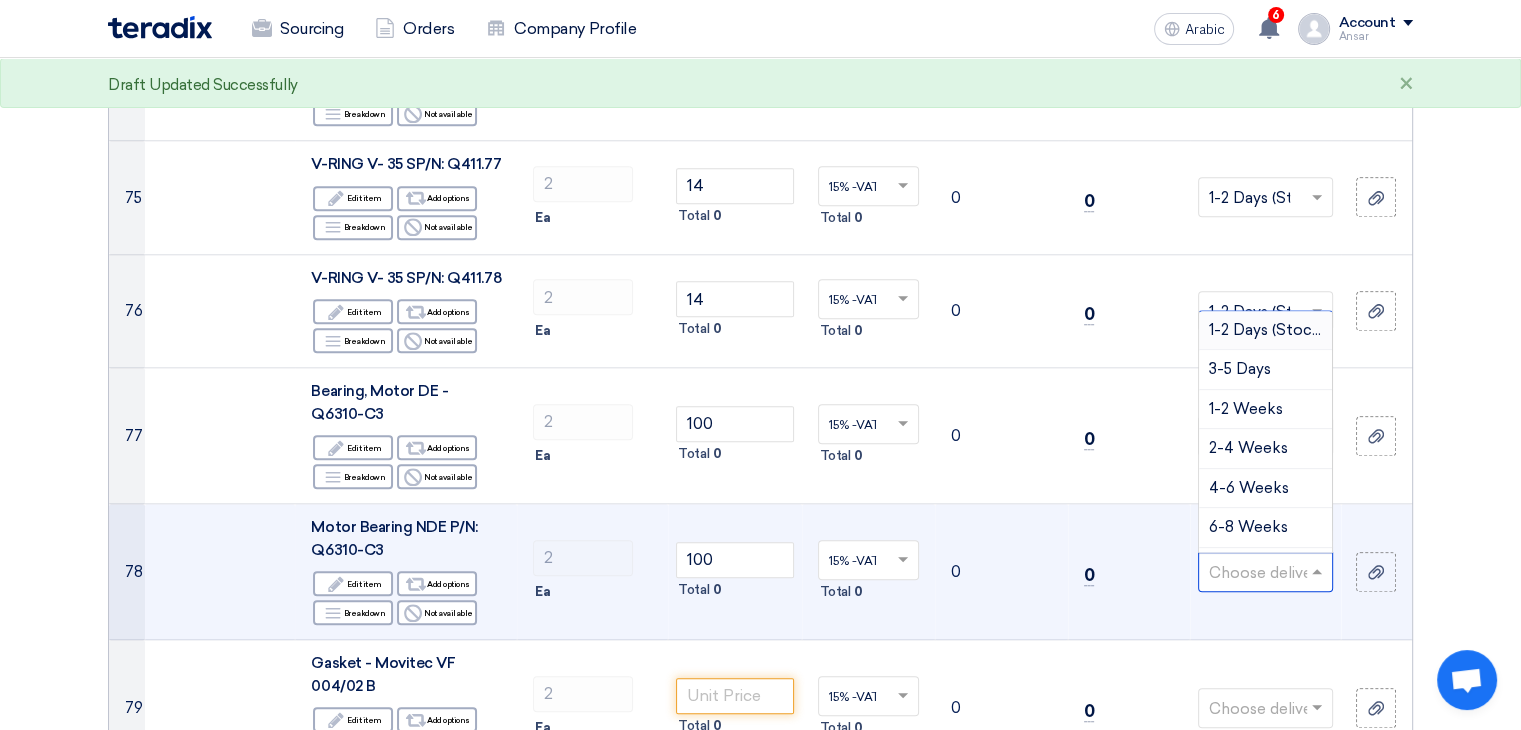type on "1" 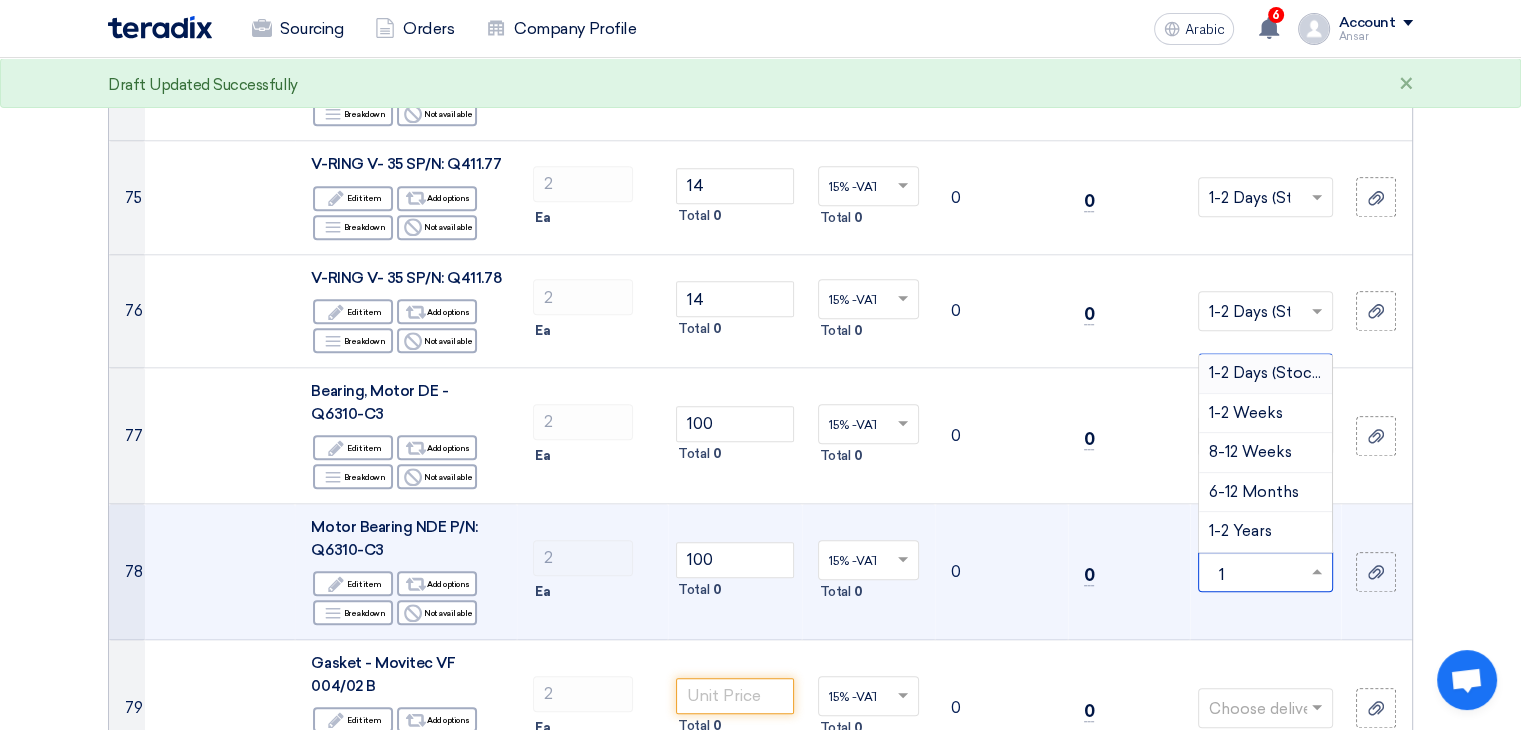 type 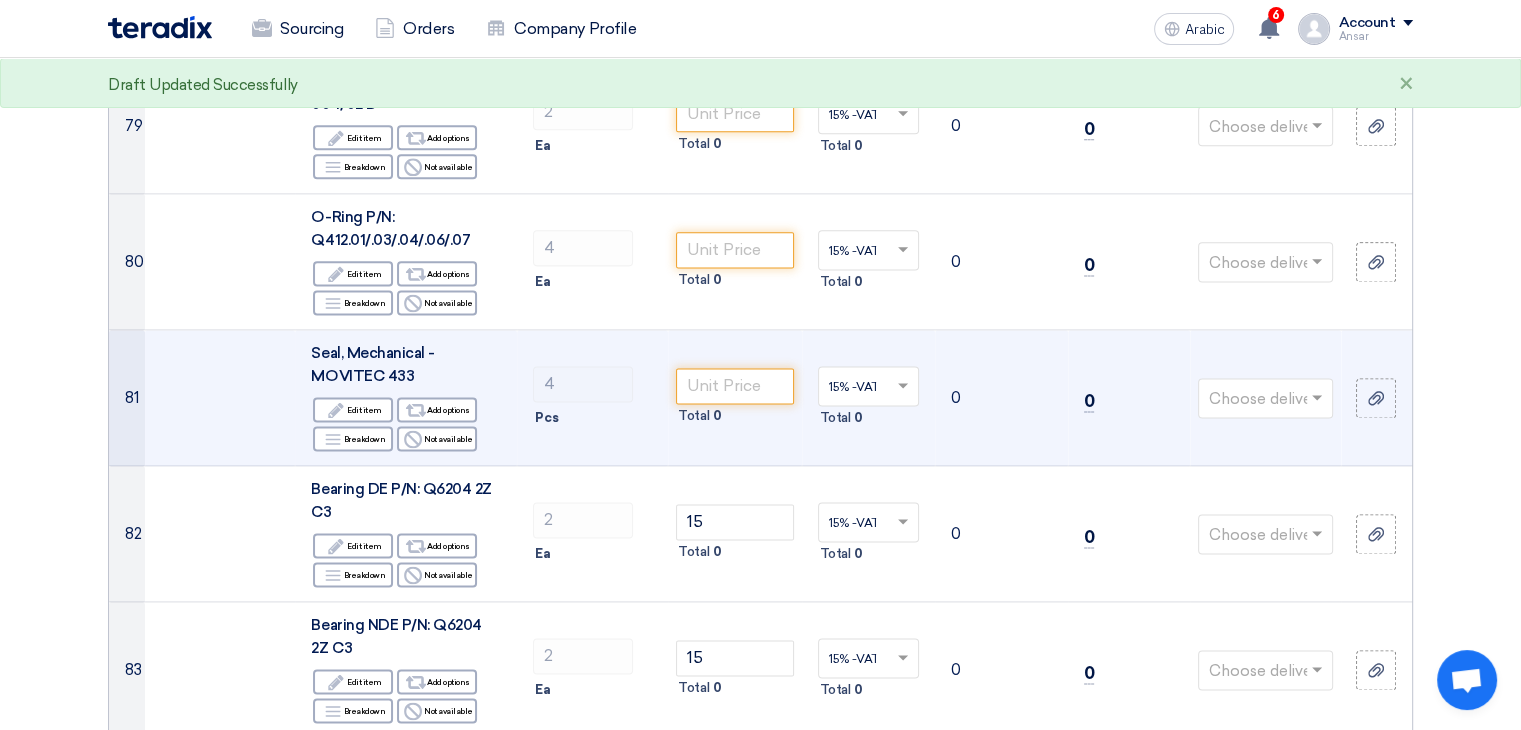 scroll, scrollTop: 10190, scrollLeft: 0, axis: vertical 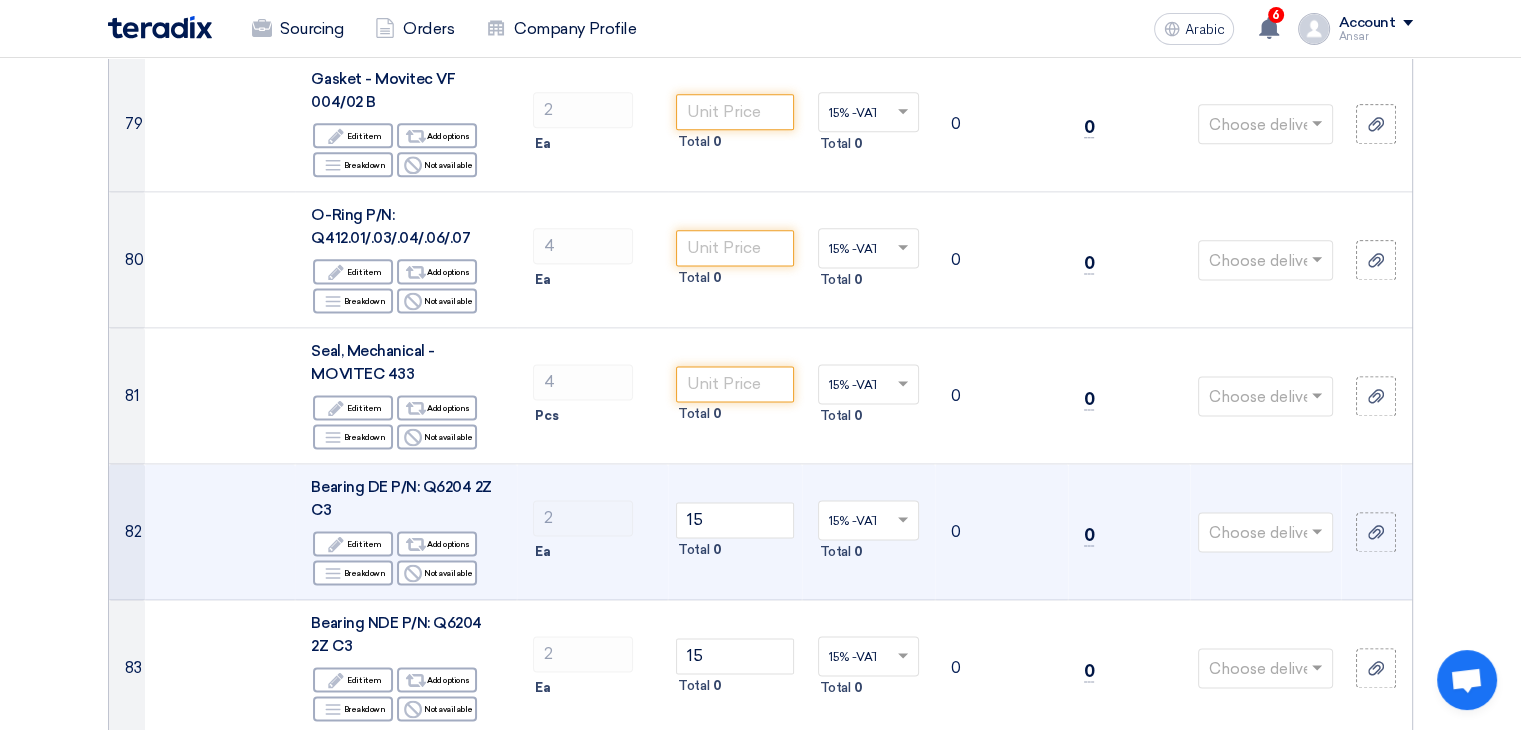 click 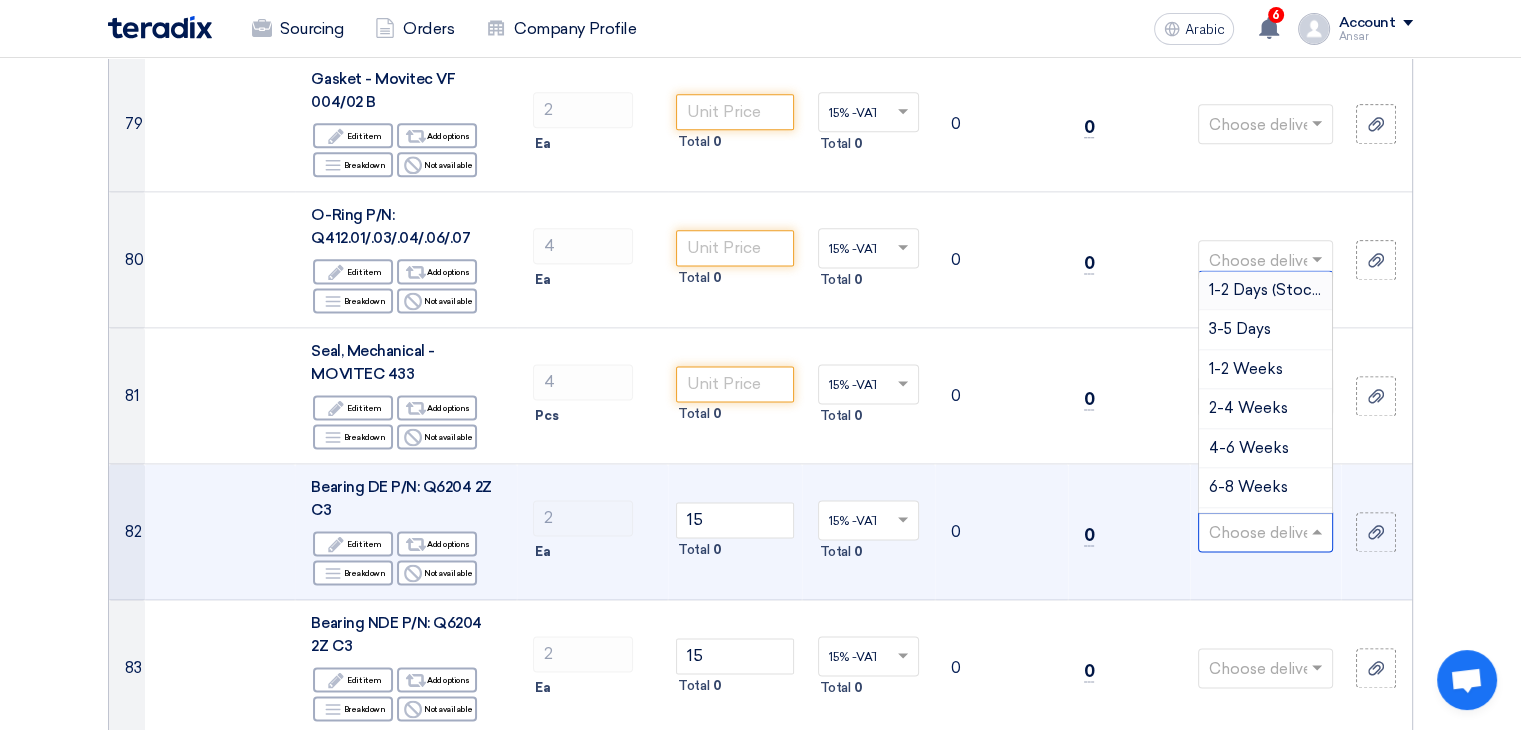 type on "1" 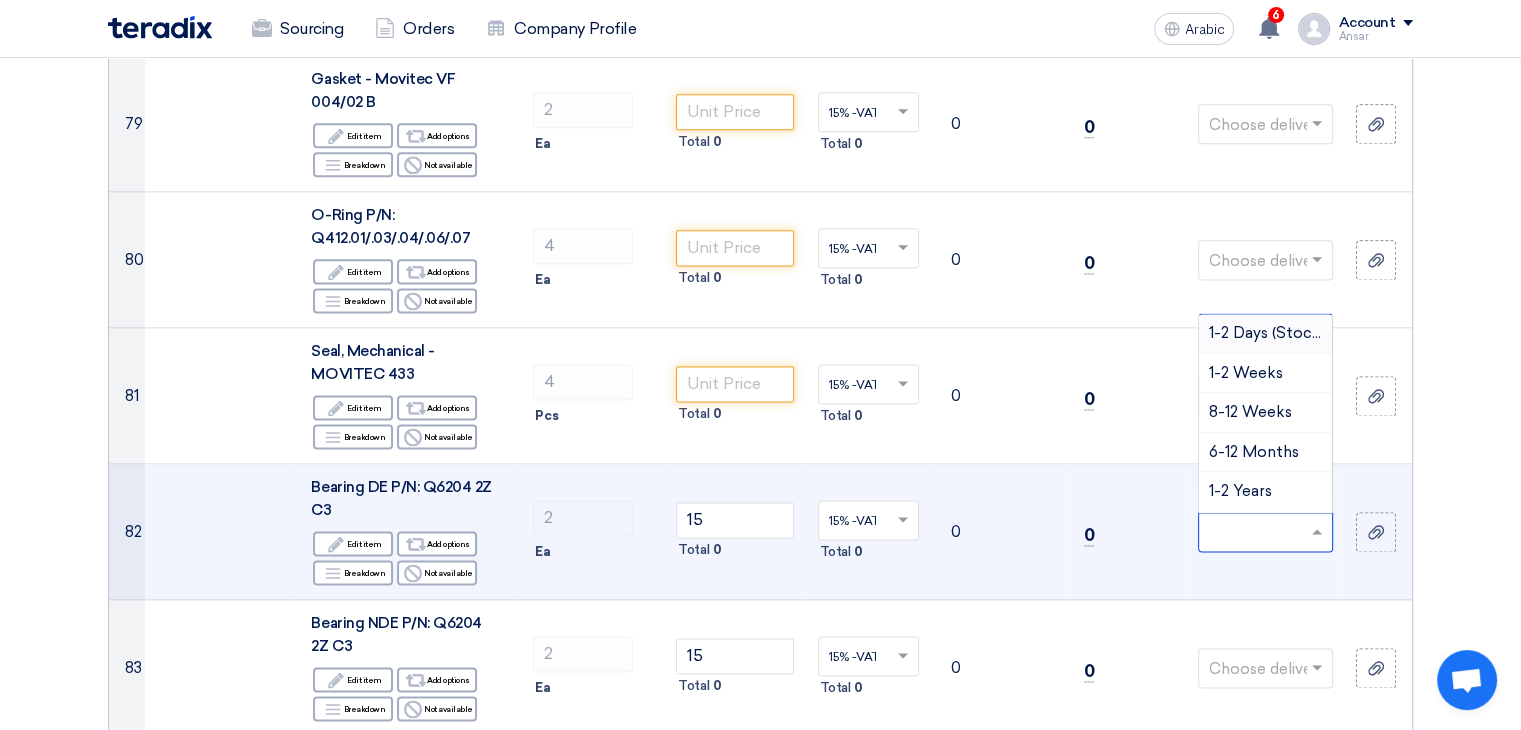 type 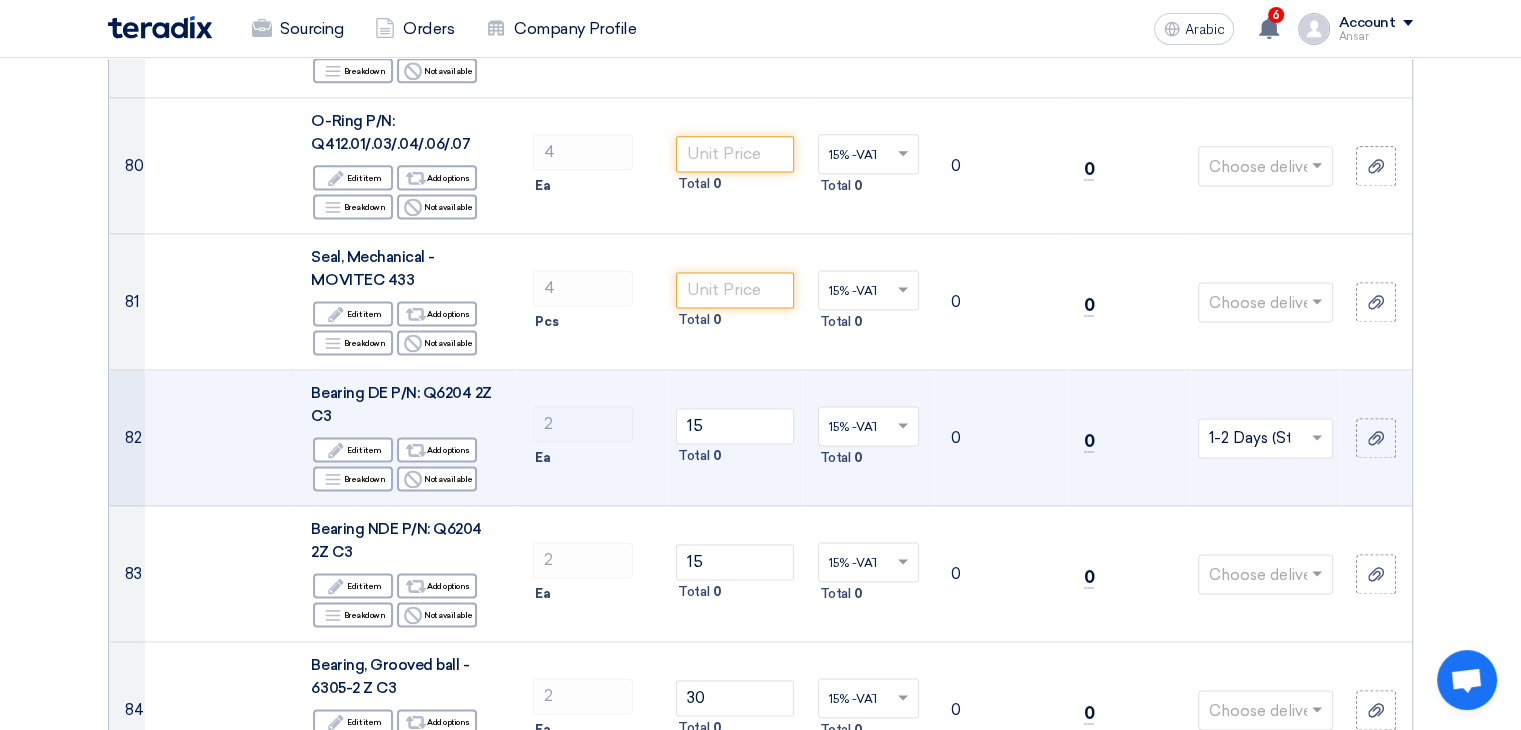 scroll, scrollTop: 10290, scrollLeft: 0, axis: vertical 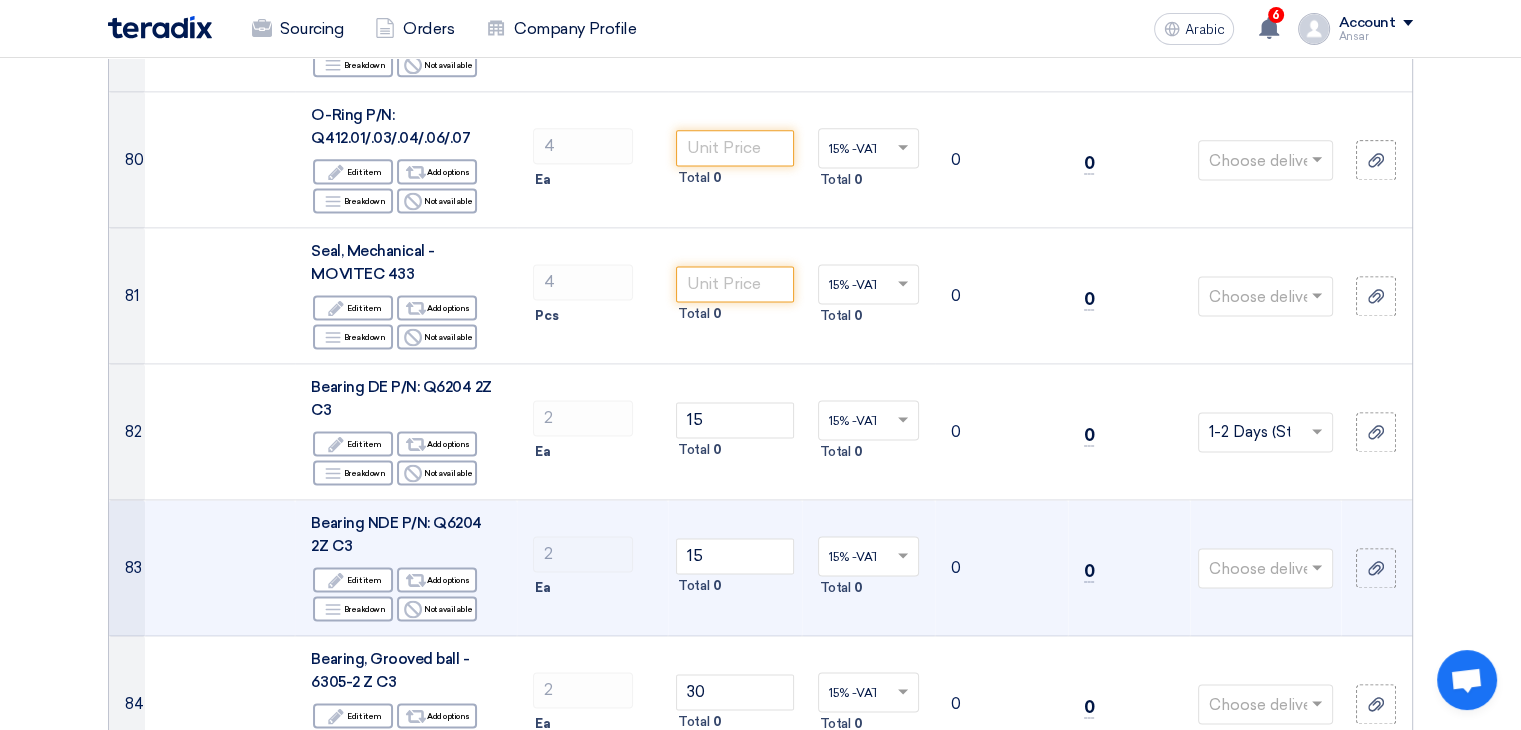 click 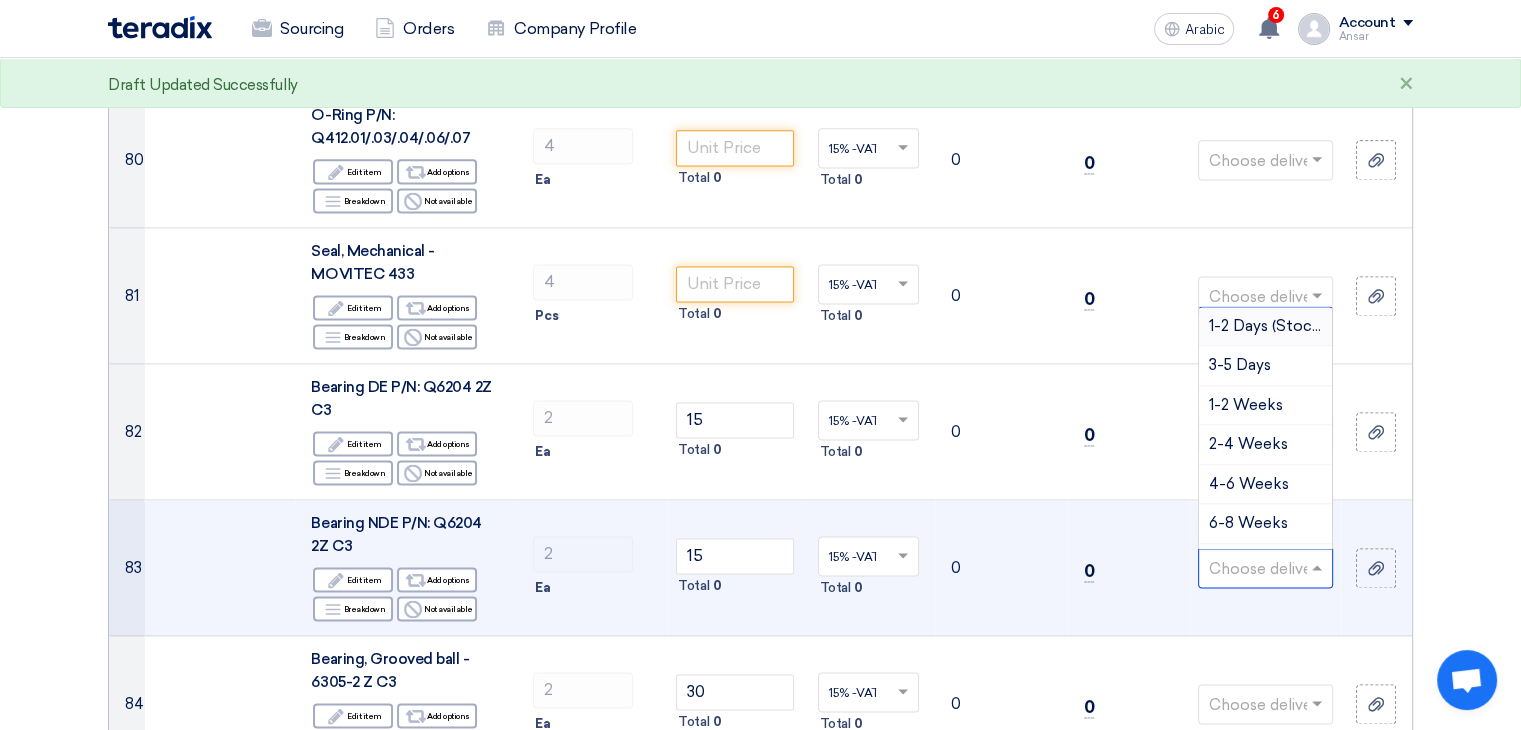 type on "1" 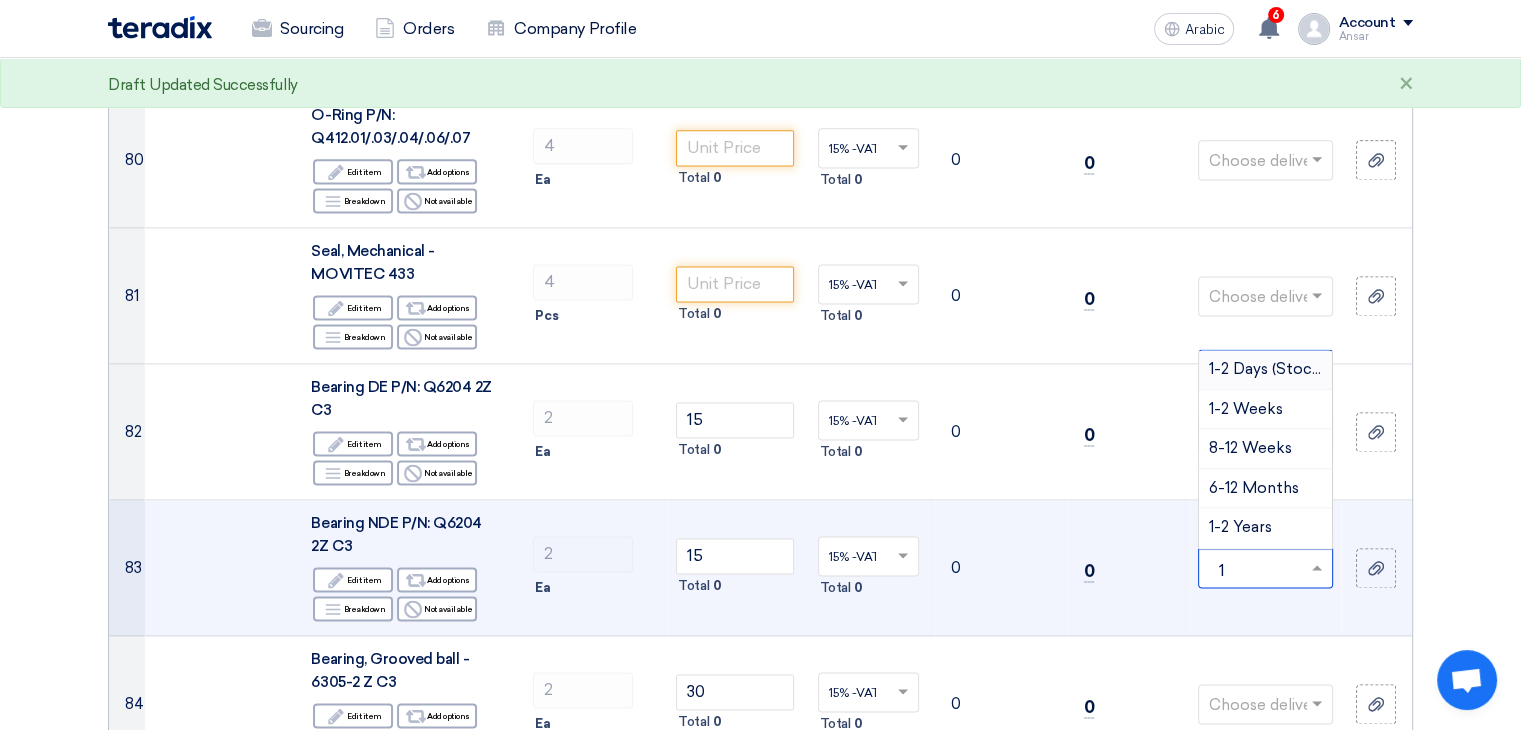 type 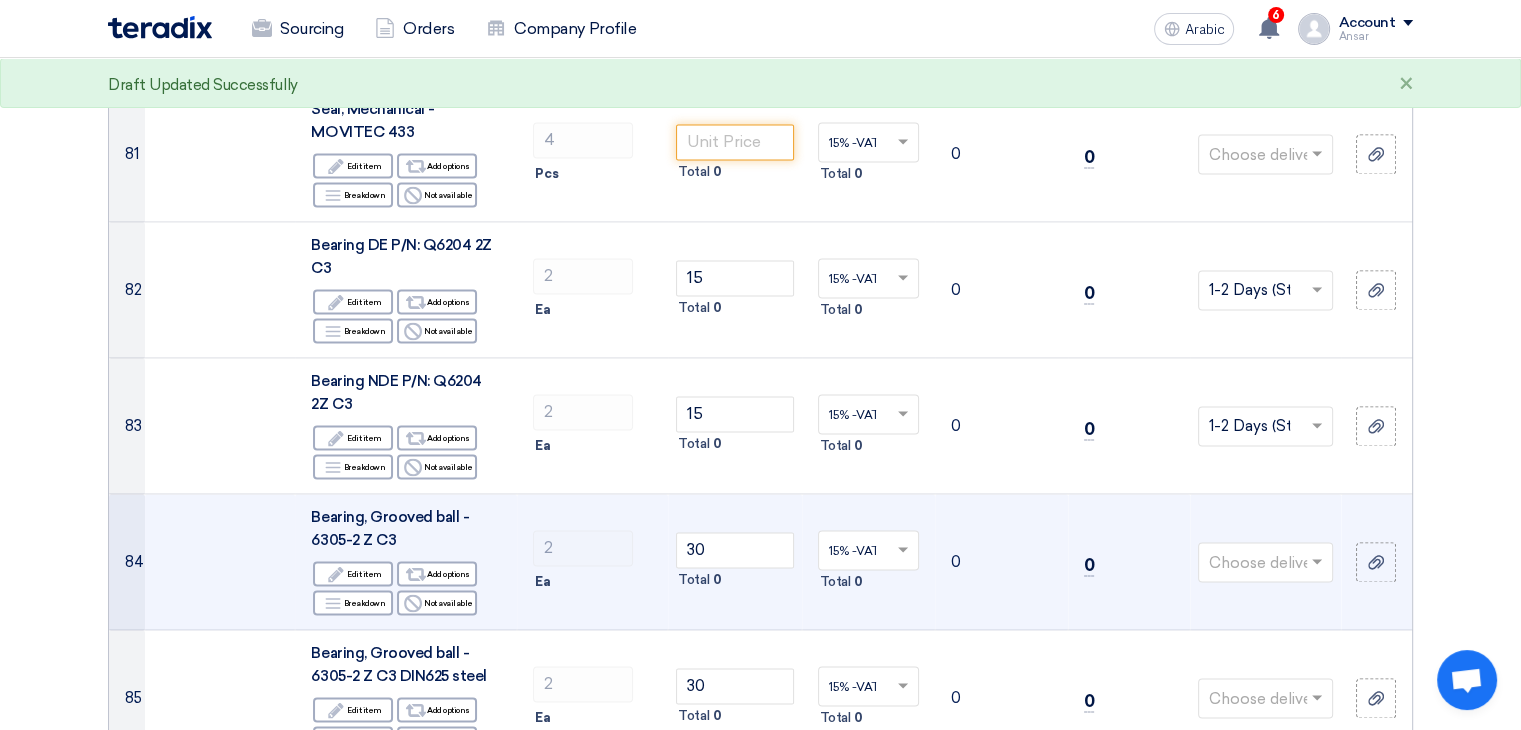 scroll, scrollTop: 10472, scrollLeft: 0, axis: vertical 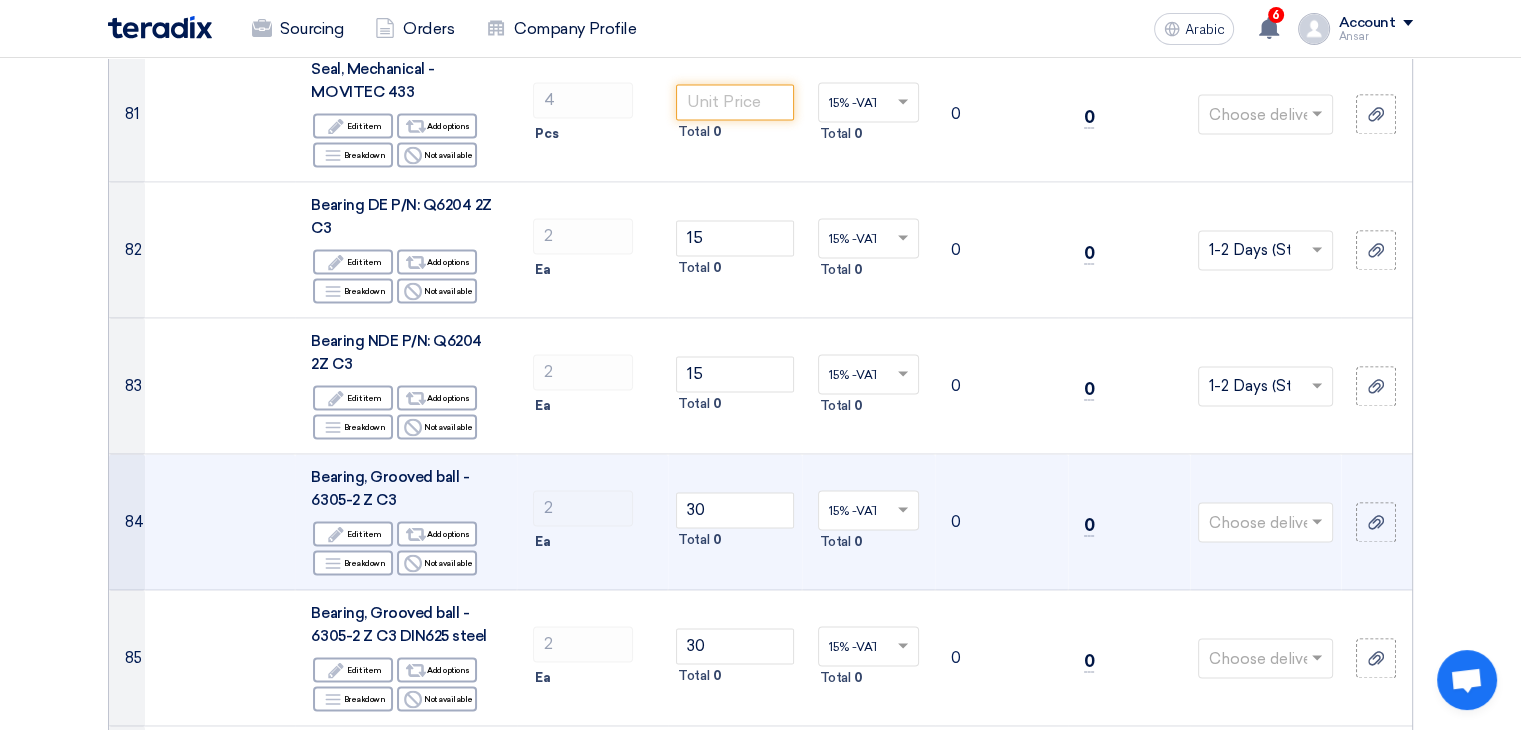 click 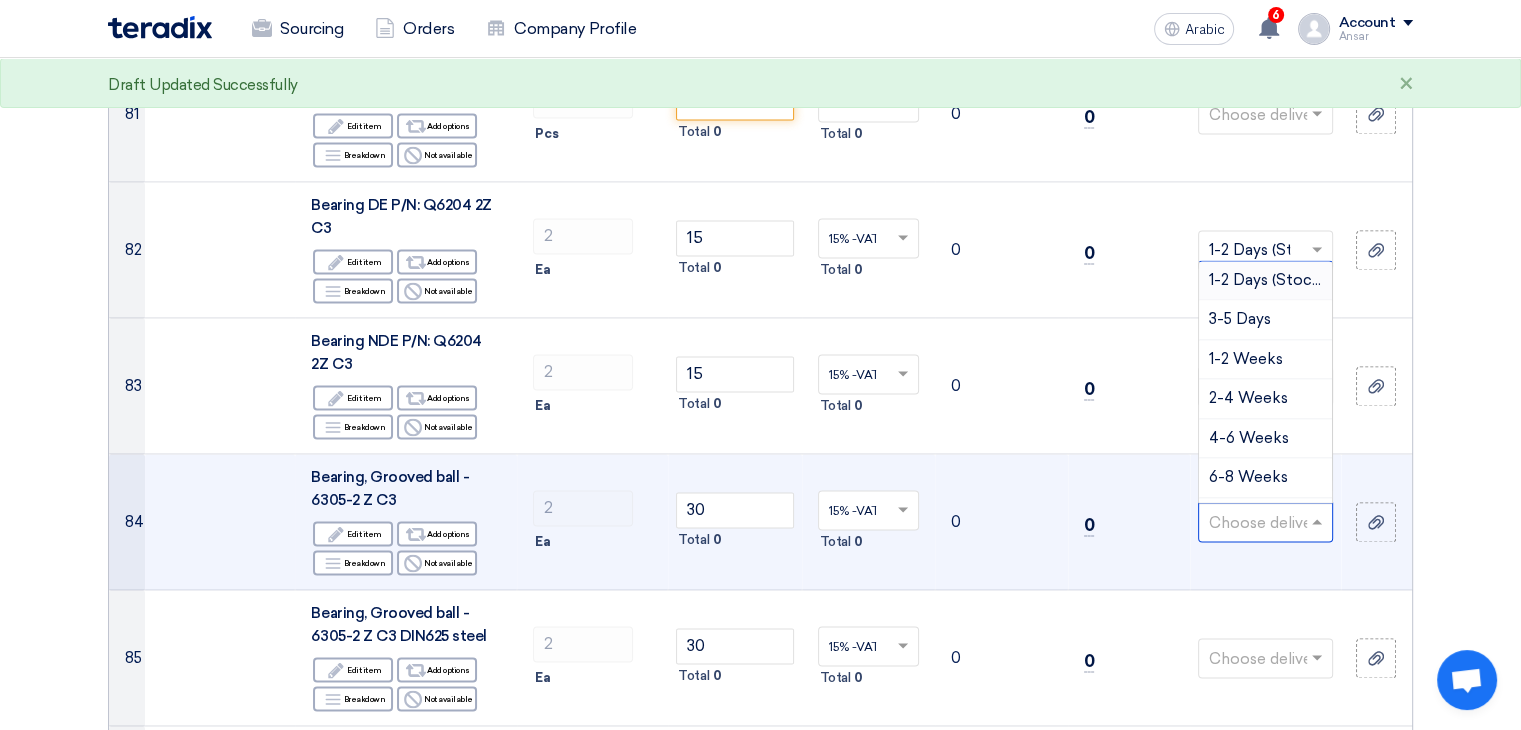 type on "1" 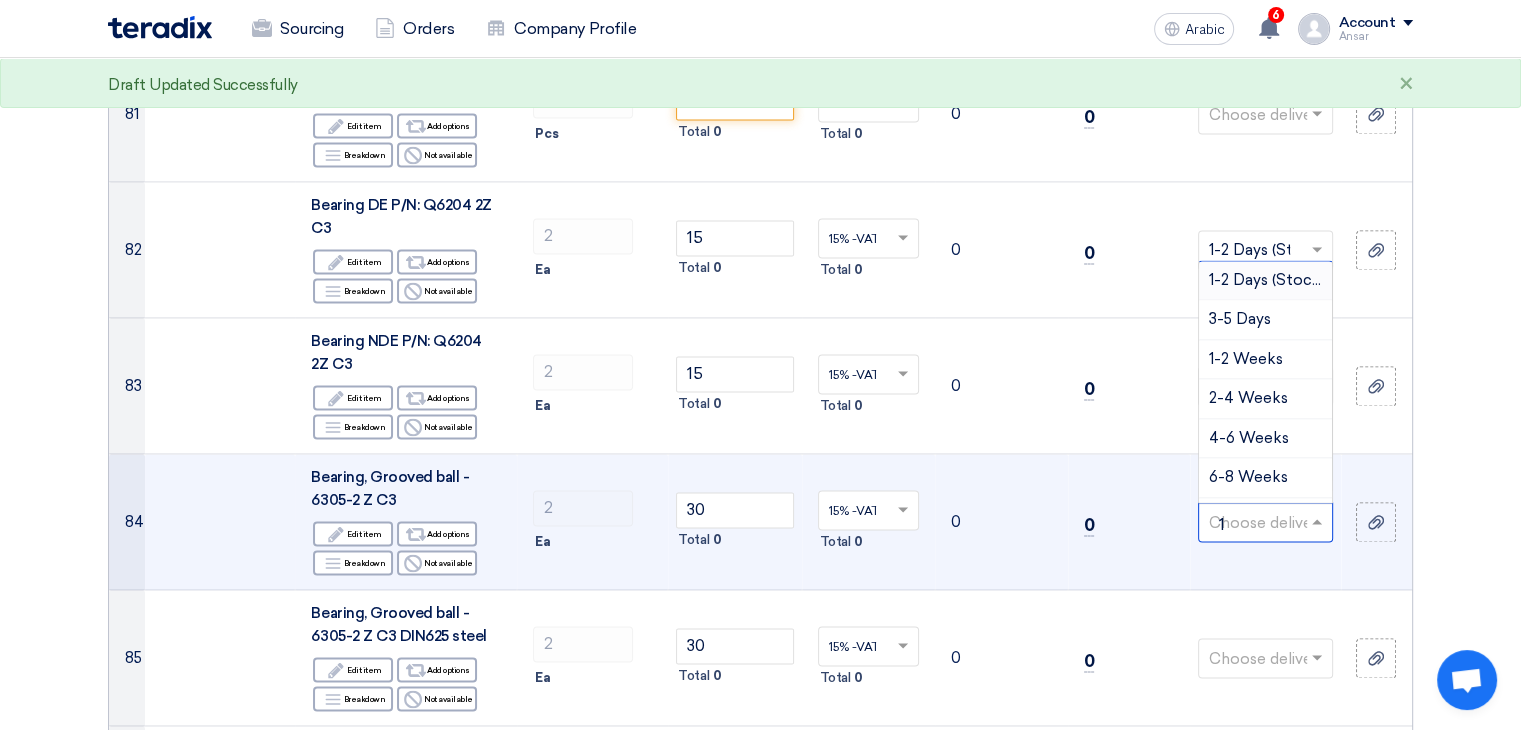 type 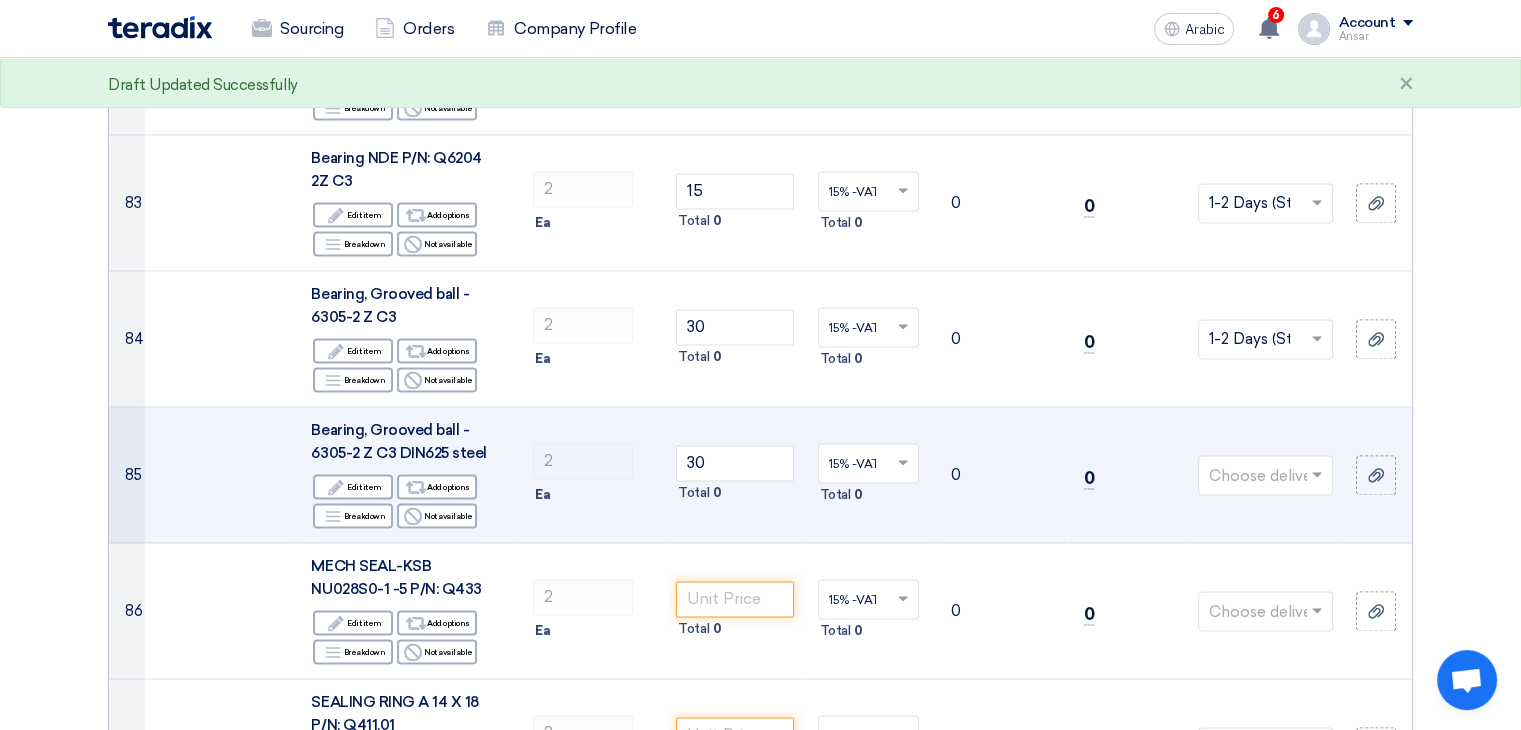scroll, scrollTop: 10656, scrollLeft: 0, axis: vertical 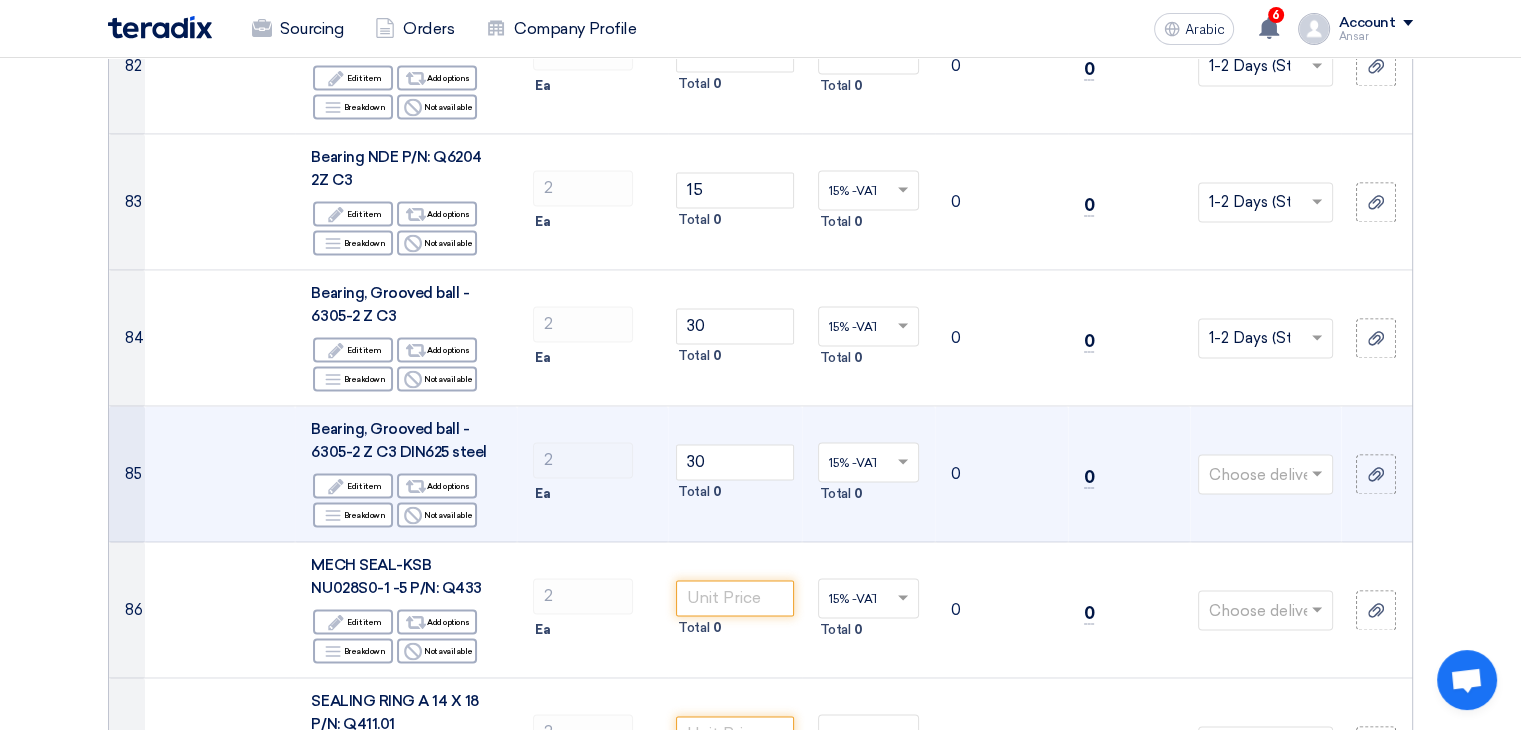 click 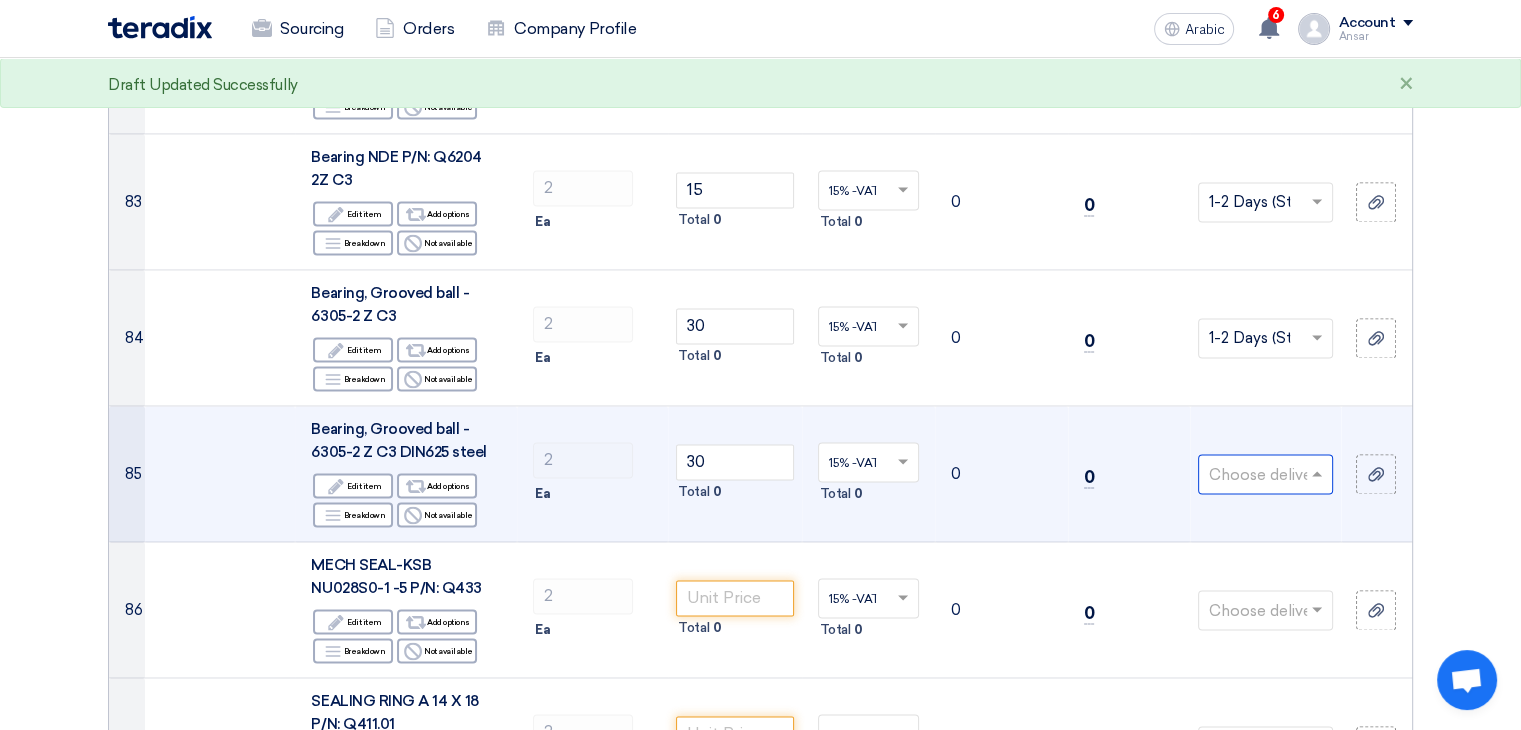 type on "1" 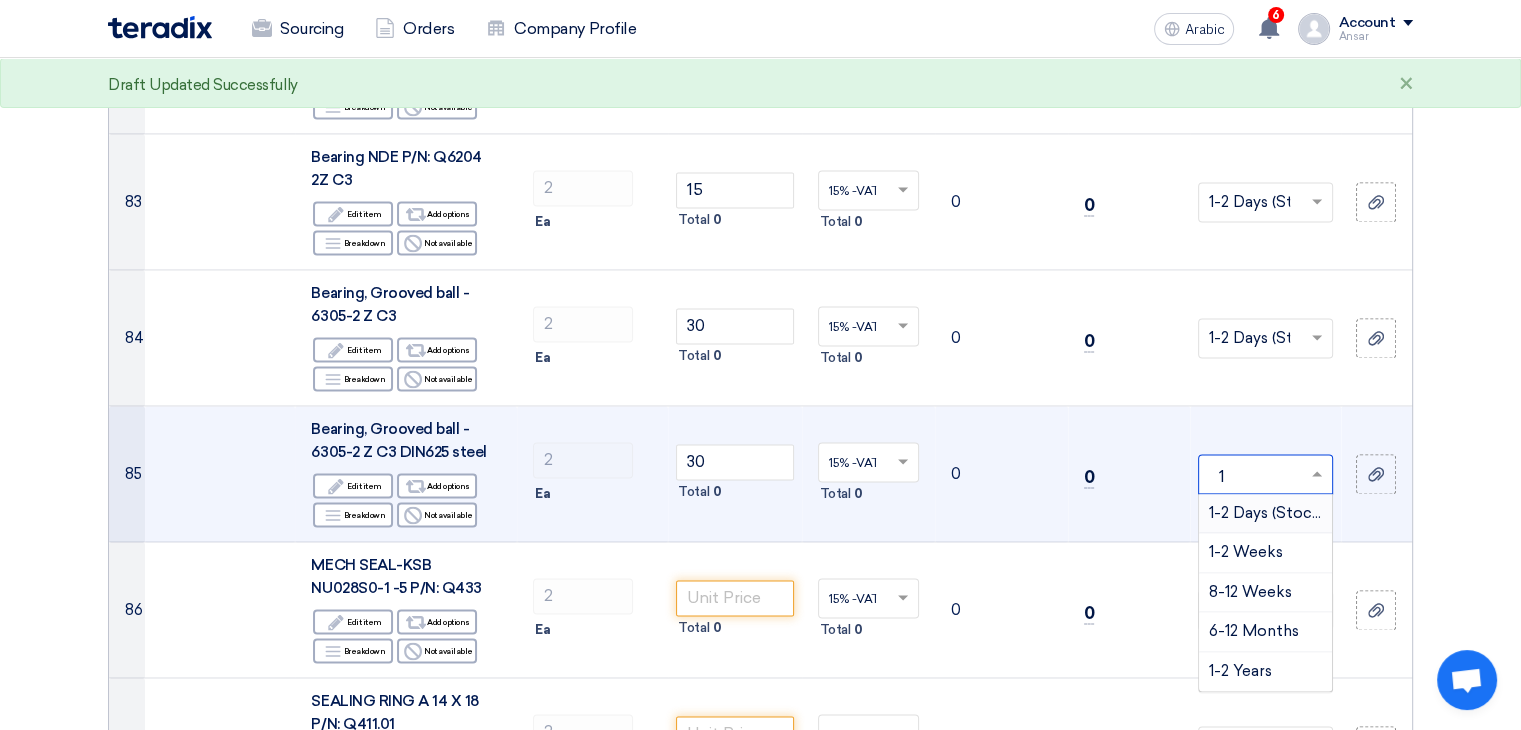 type 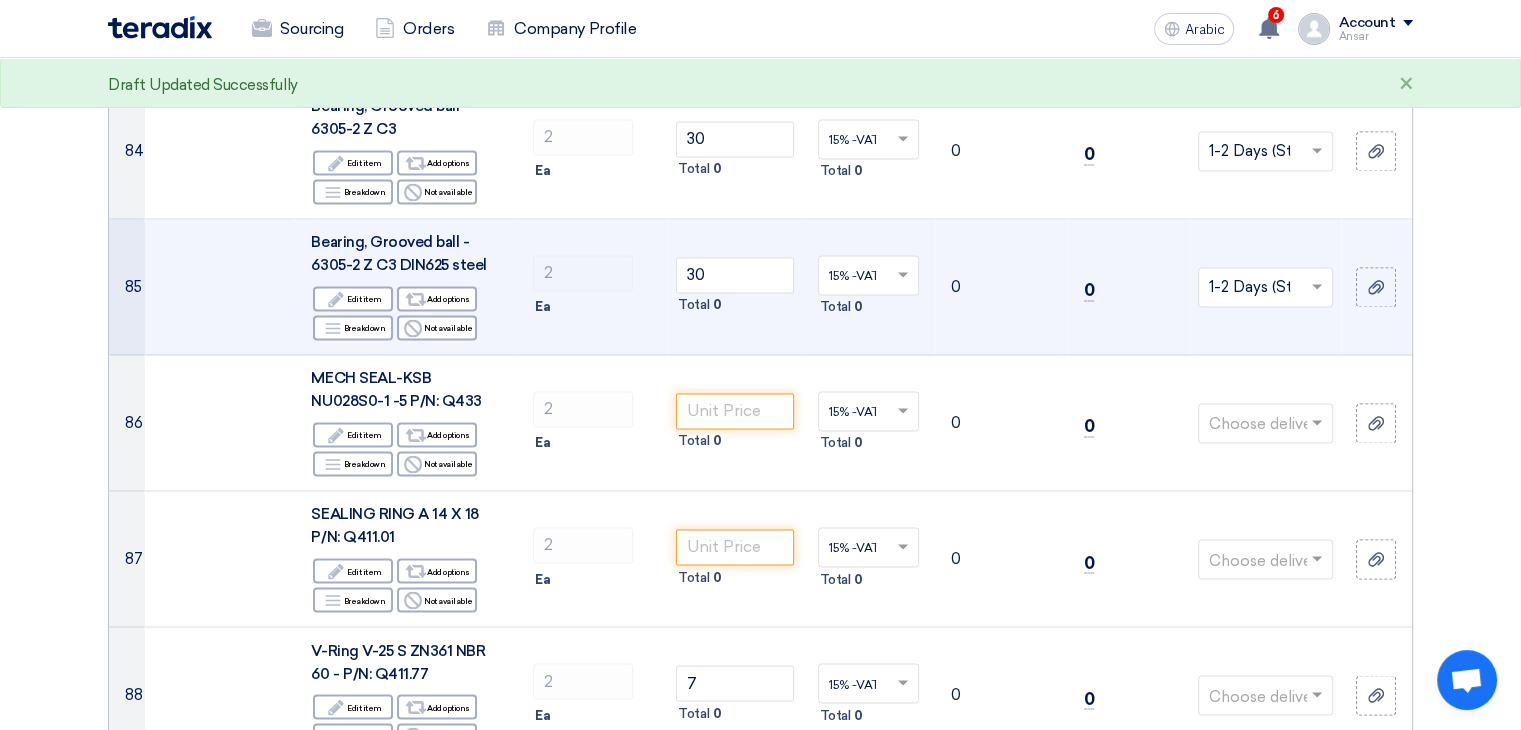 scroll, scrollTop: 10844, scrollLeft: 0, axis: vertical 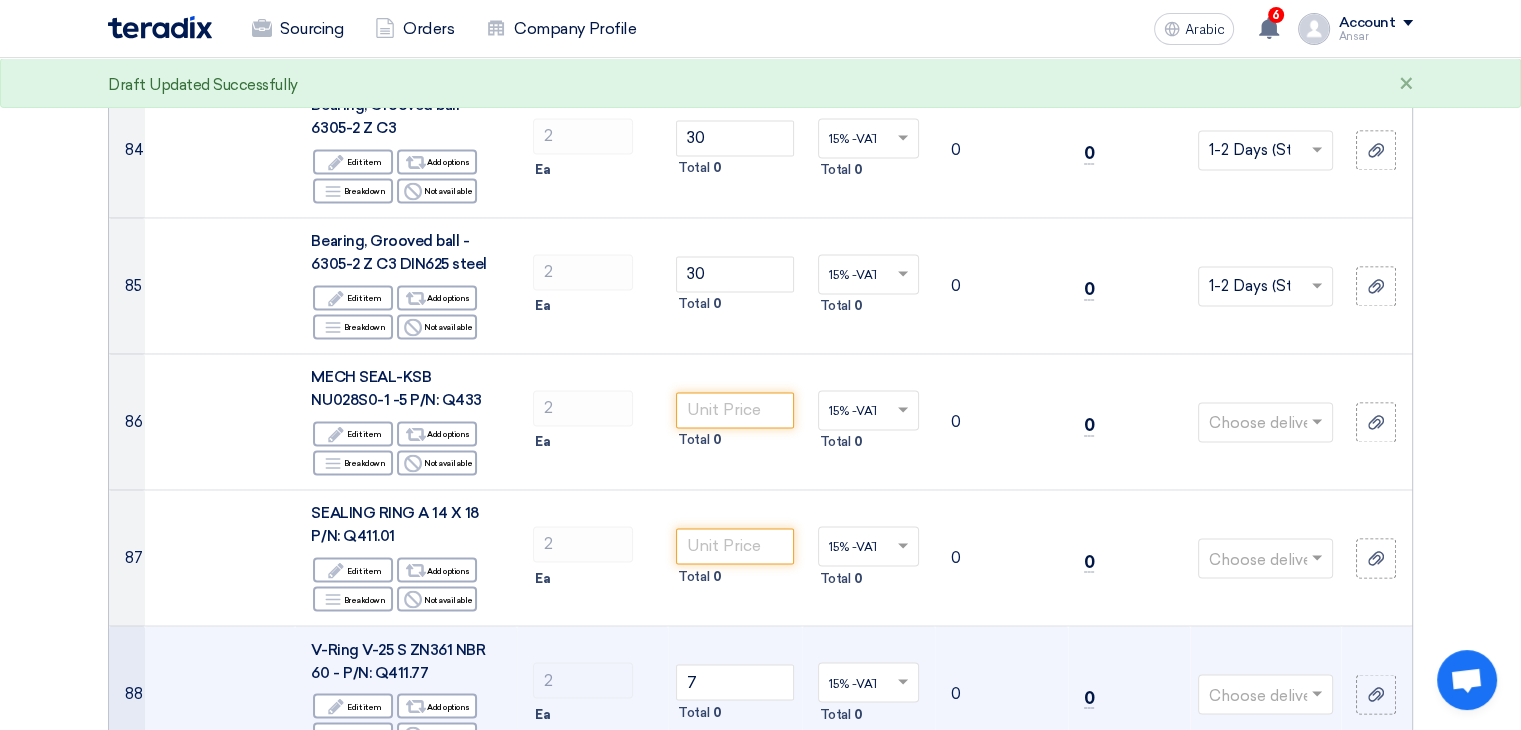 click 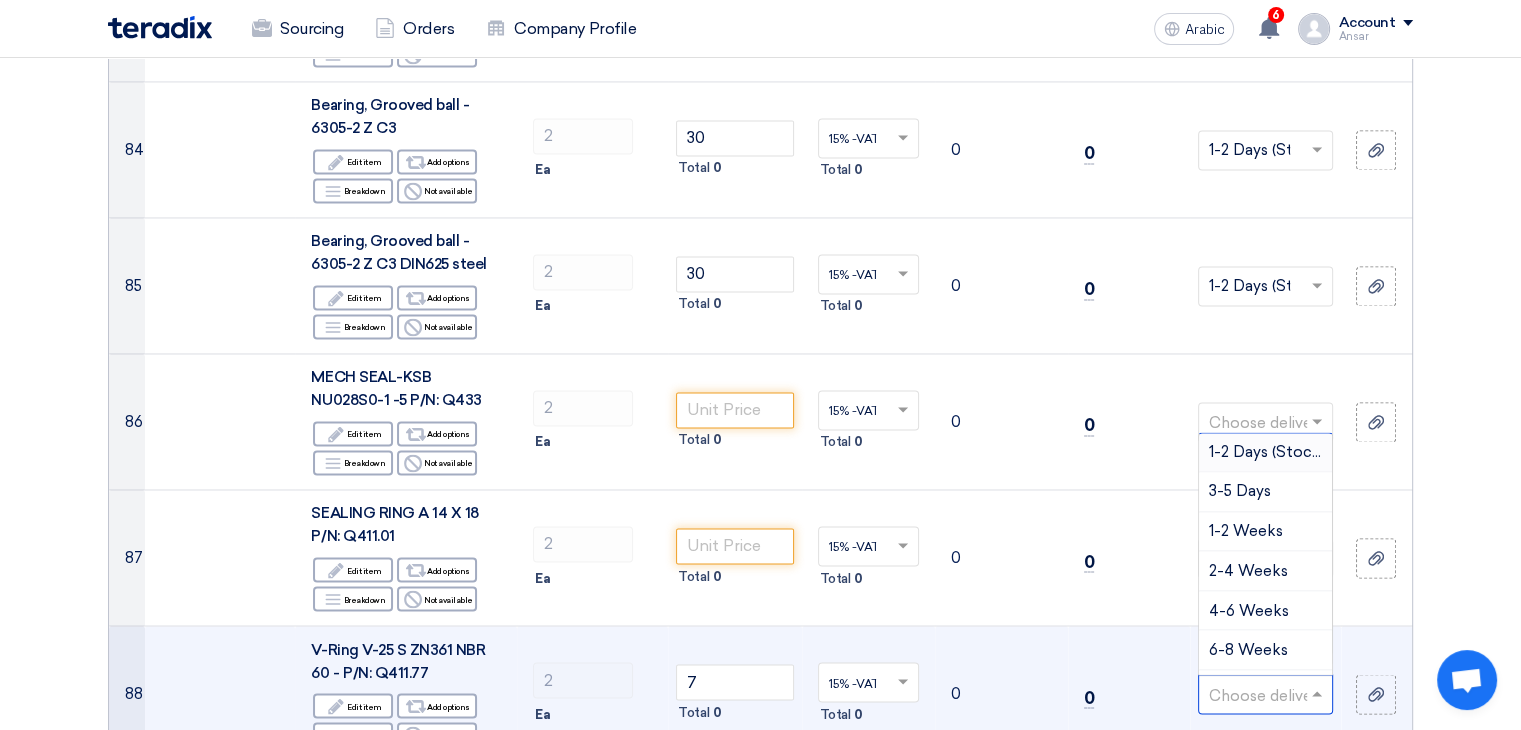 type on "1" 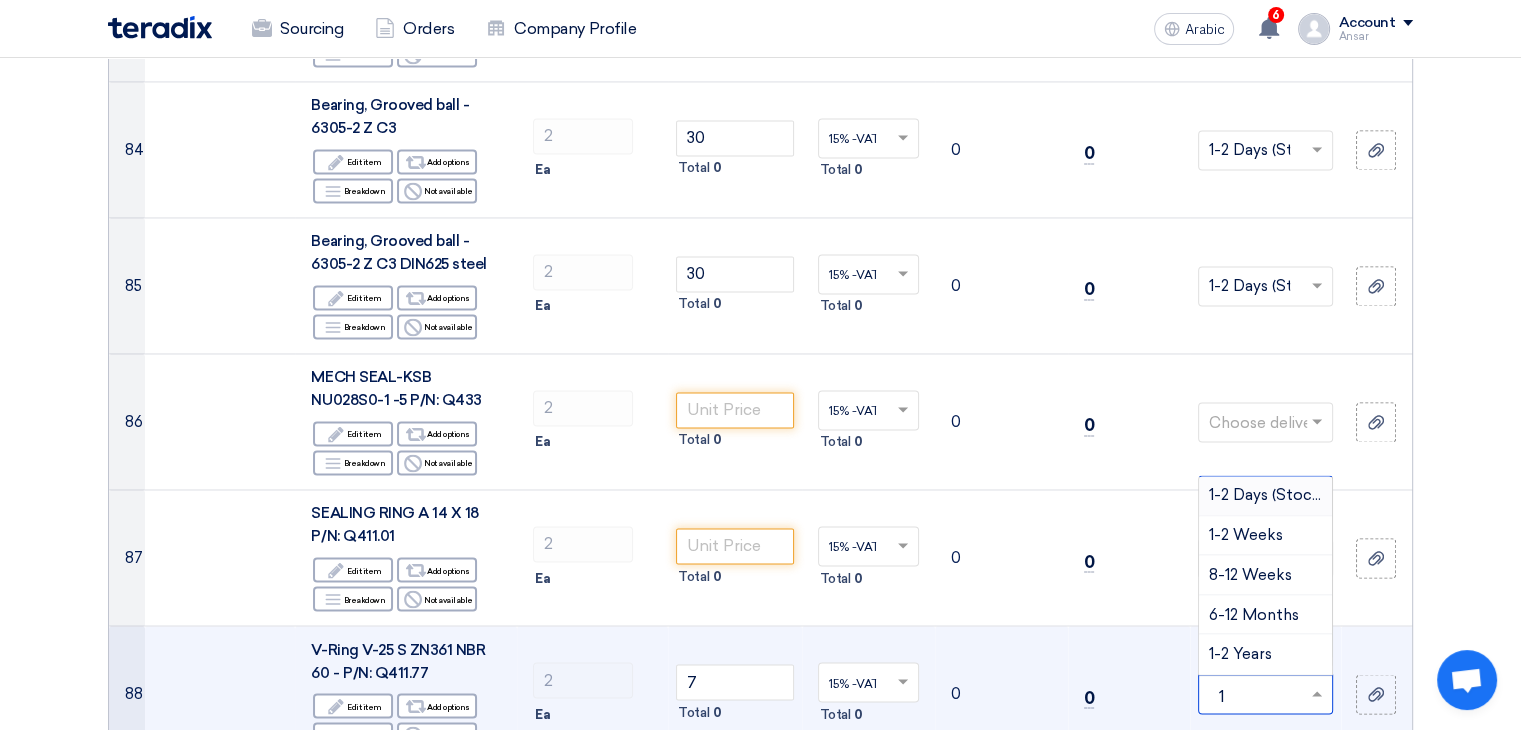 type 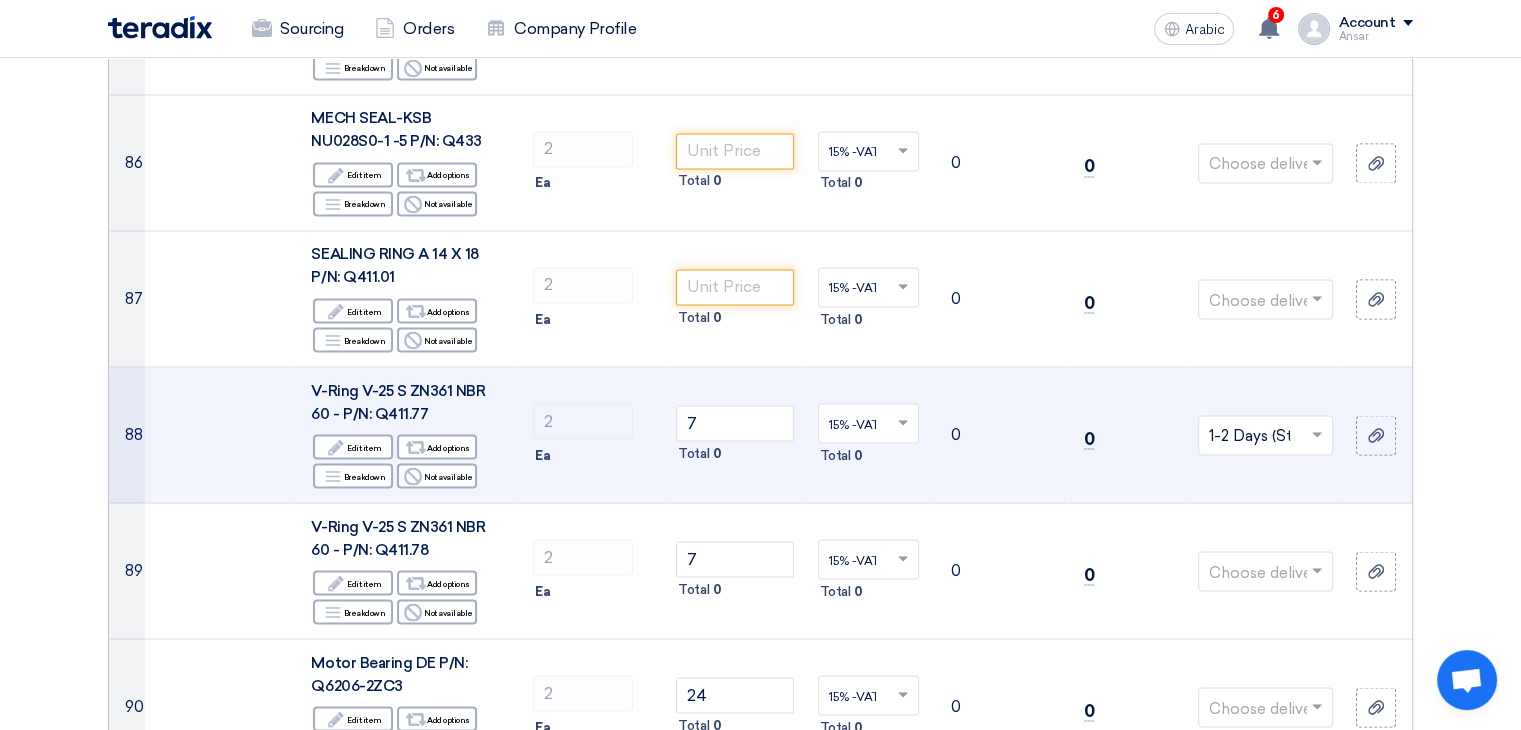 scroll, scrollTop: 11104, scrollLeft: 0, axis: vertical 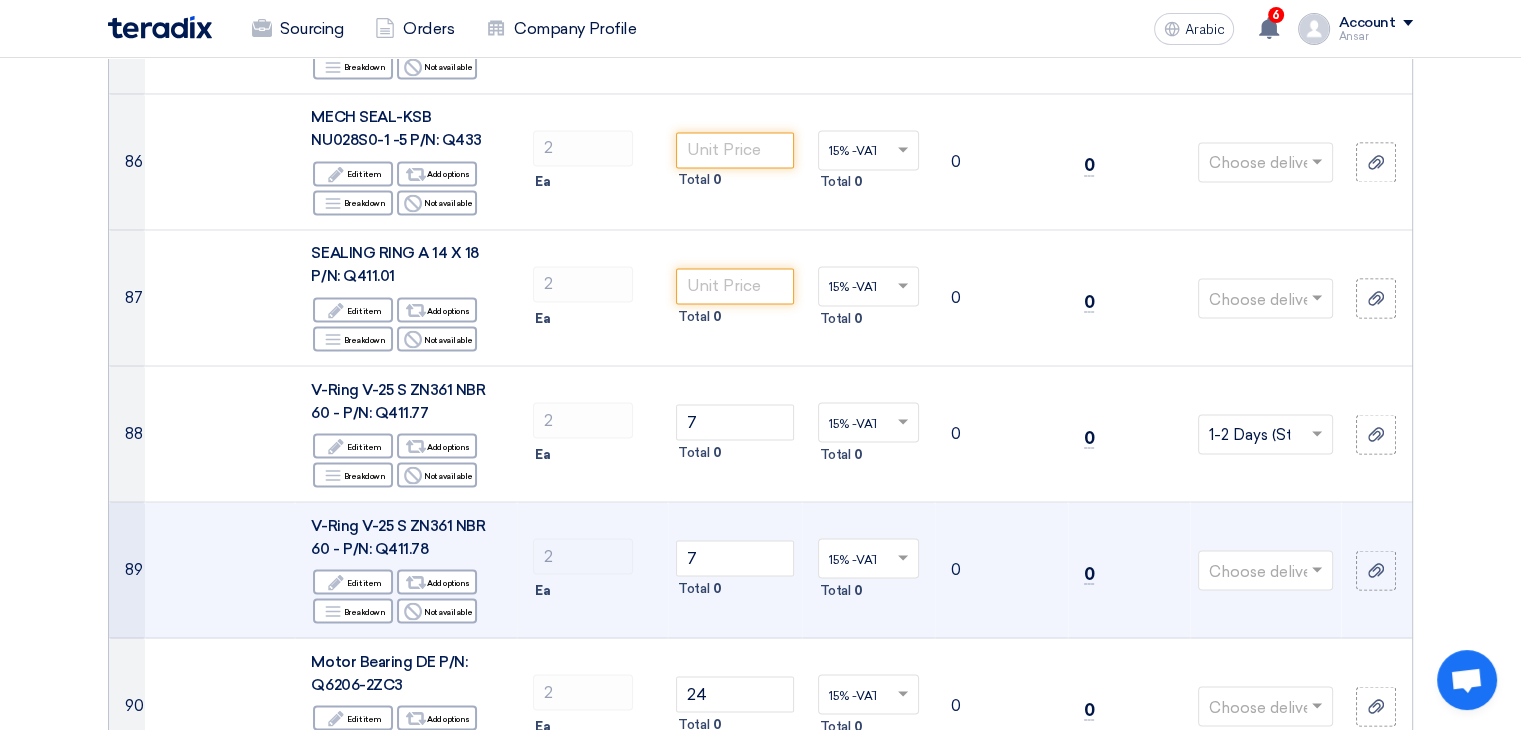 click 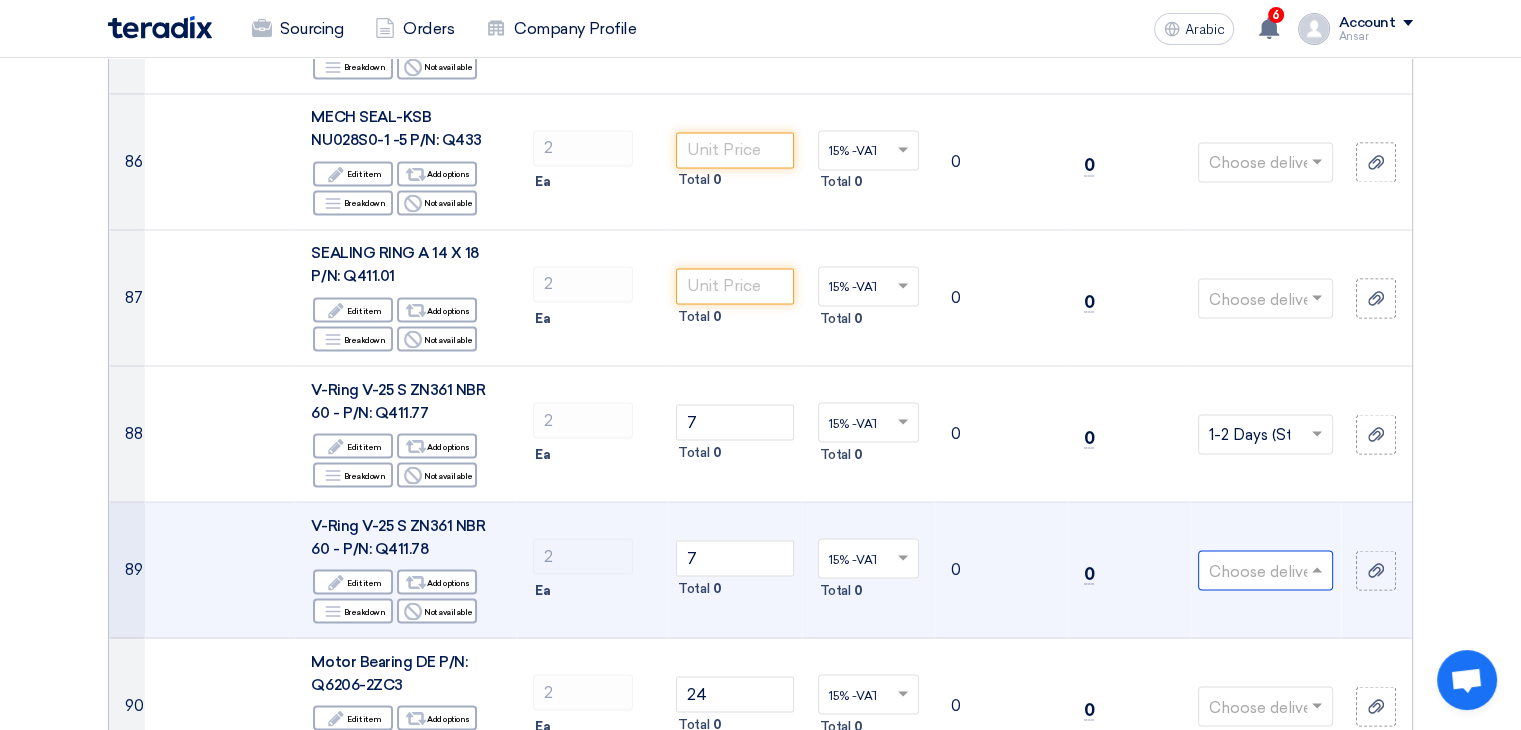 type on "1" 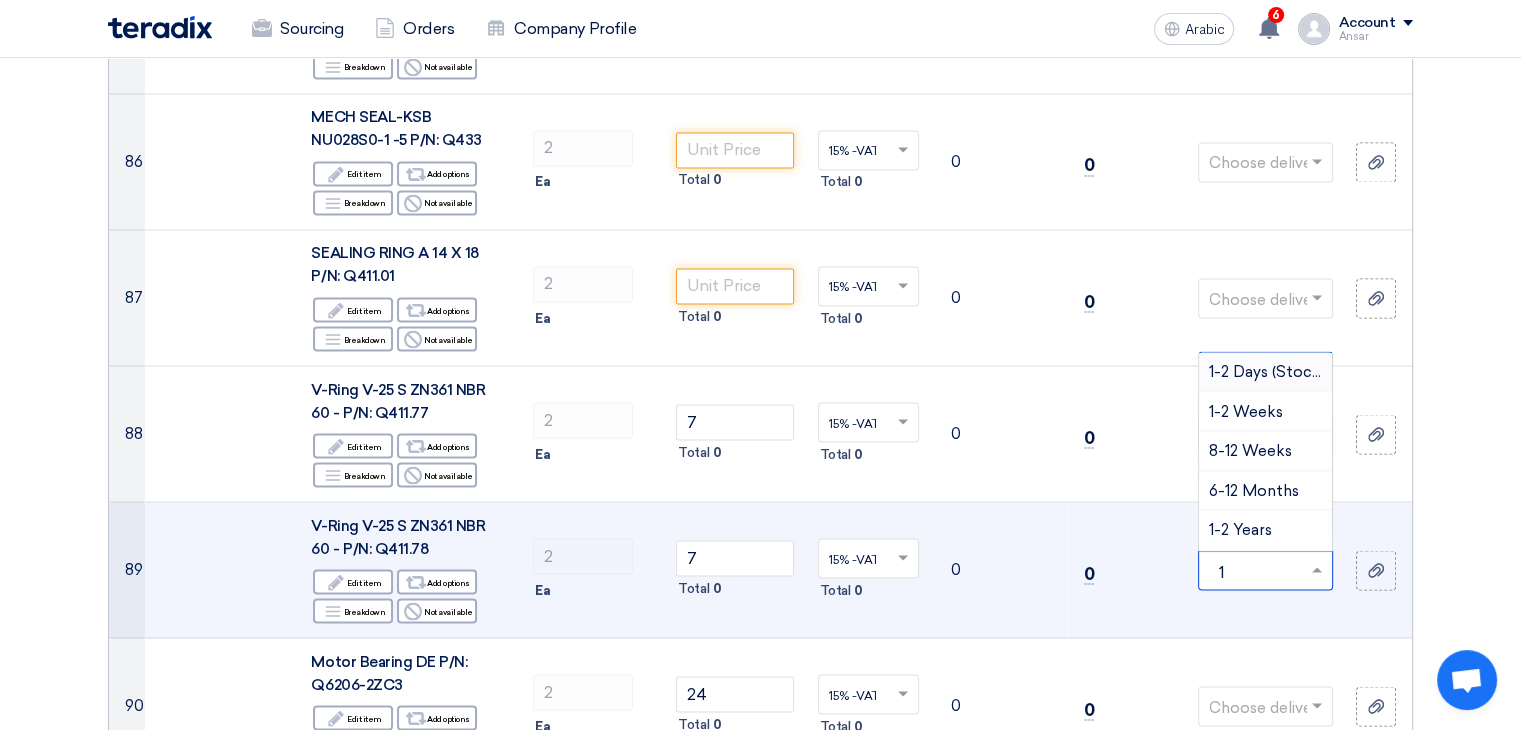 type 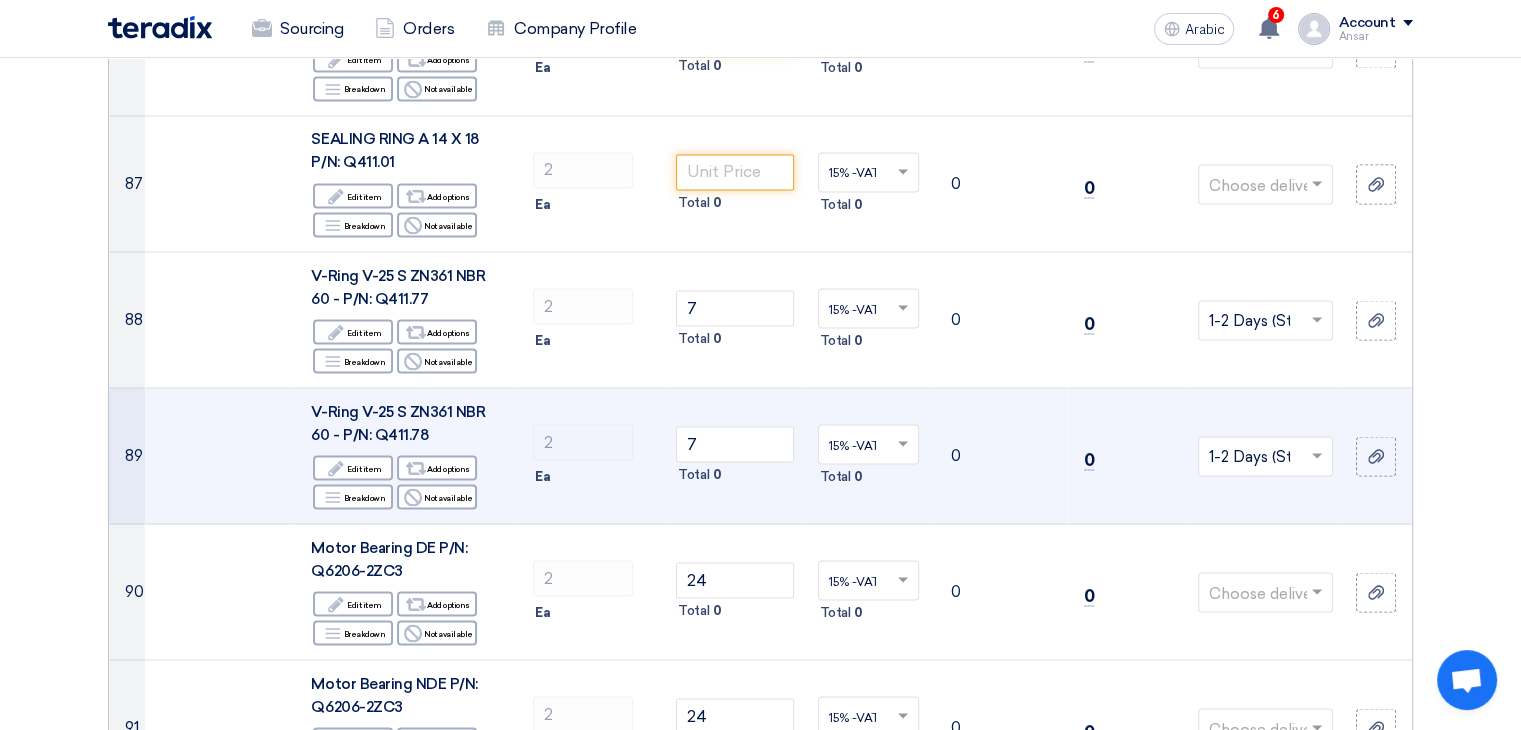 scroll, scrollTop: 11220, scrollLeft: 0, axis: vertical 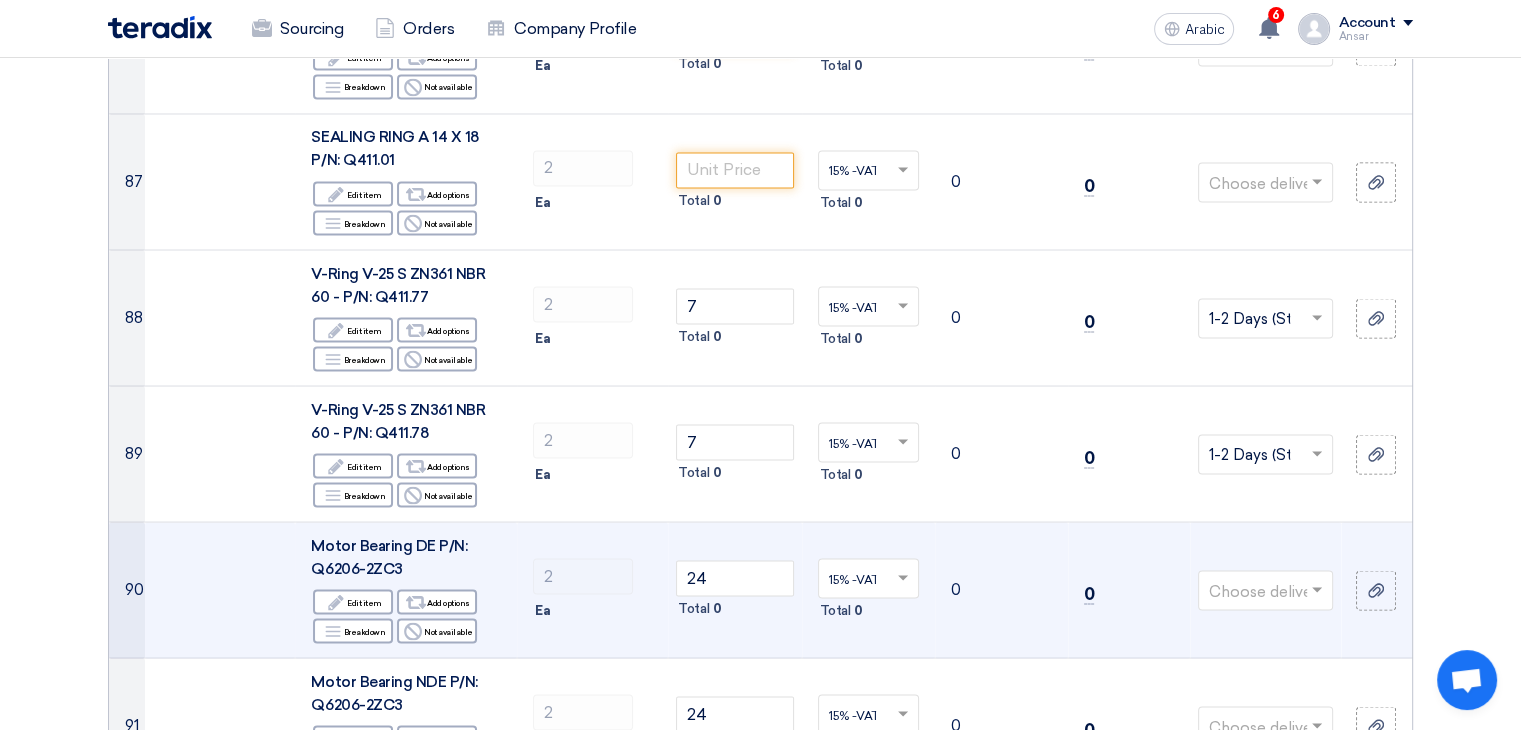 click 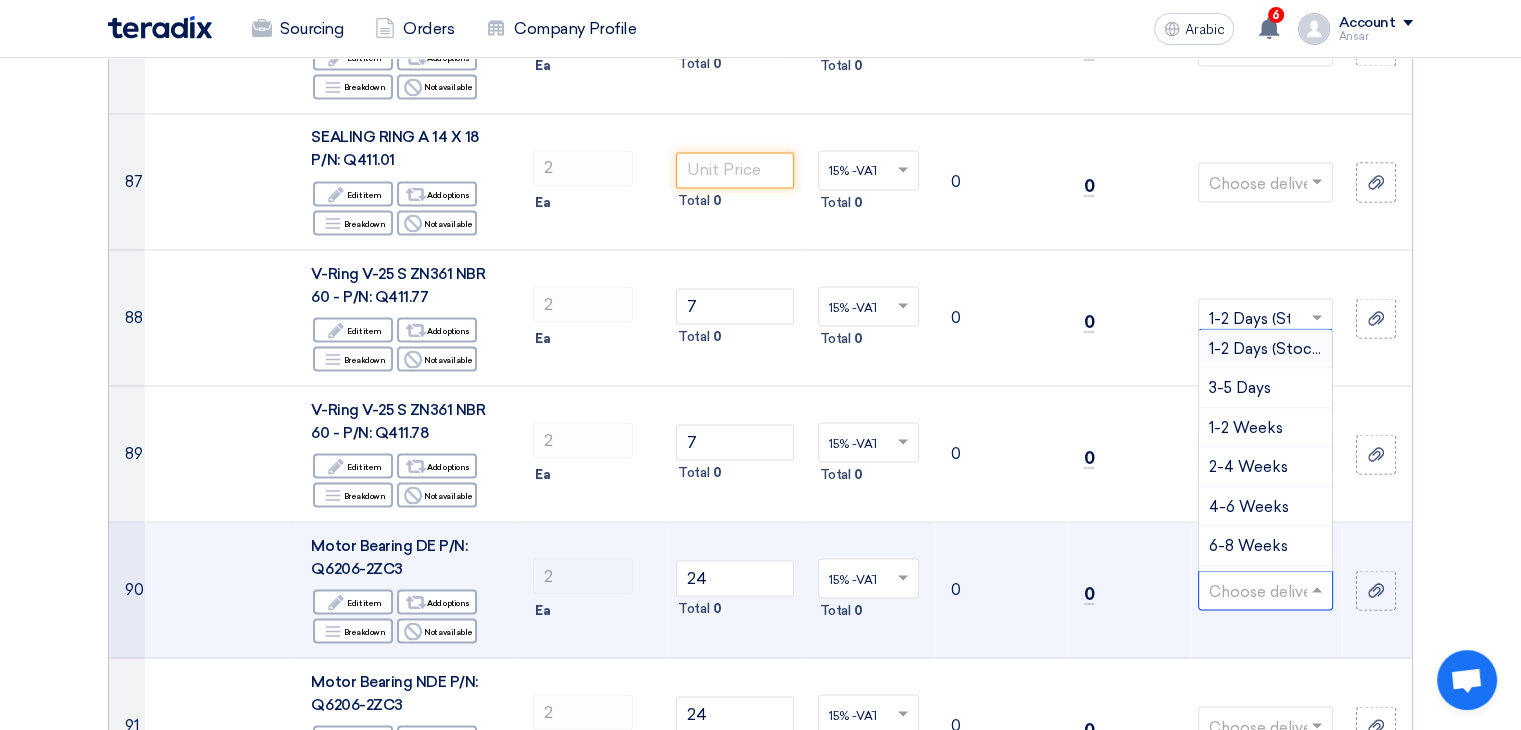 type on "1" 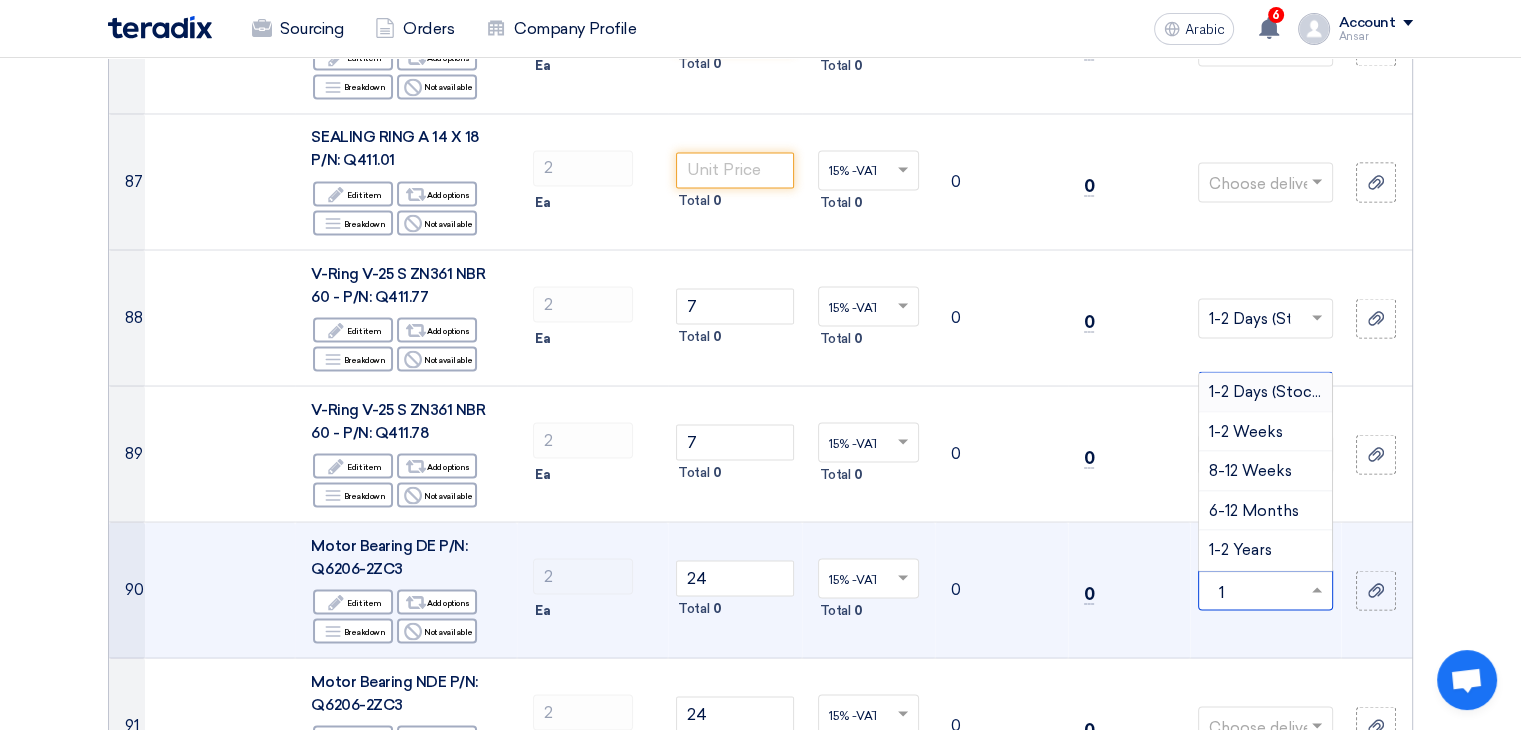 type 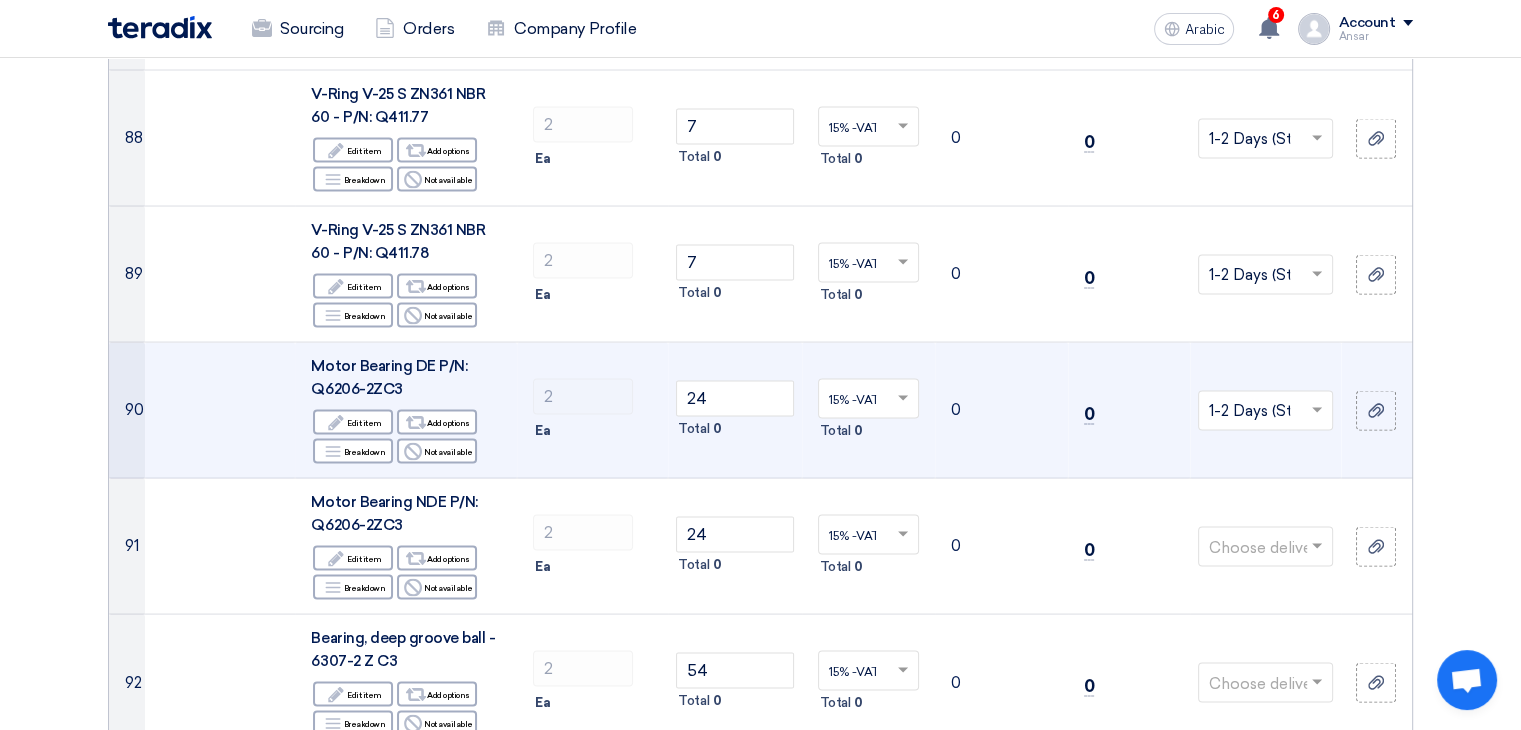 scroll, scrollTop: 11400, scrollLeft: 0, axis: vertical 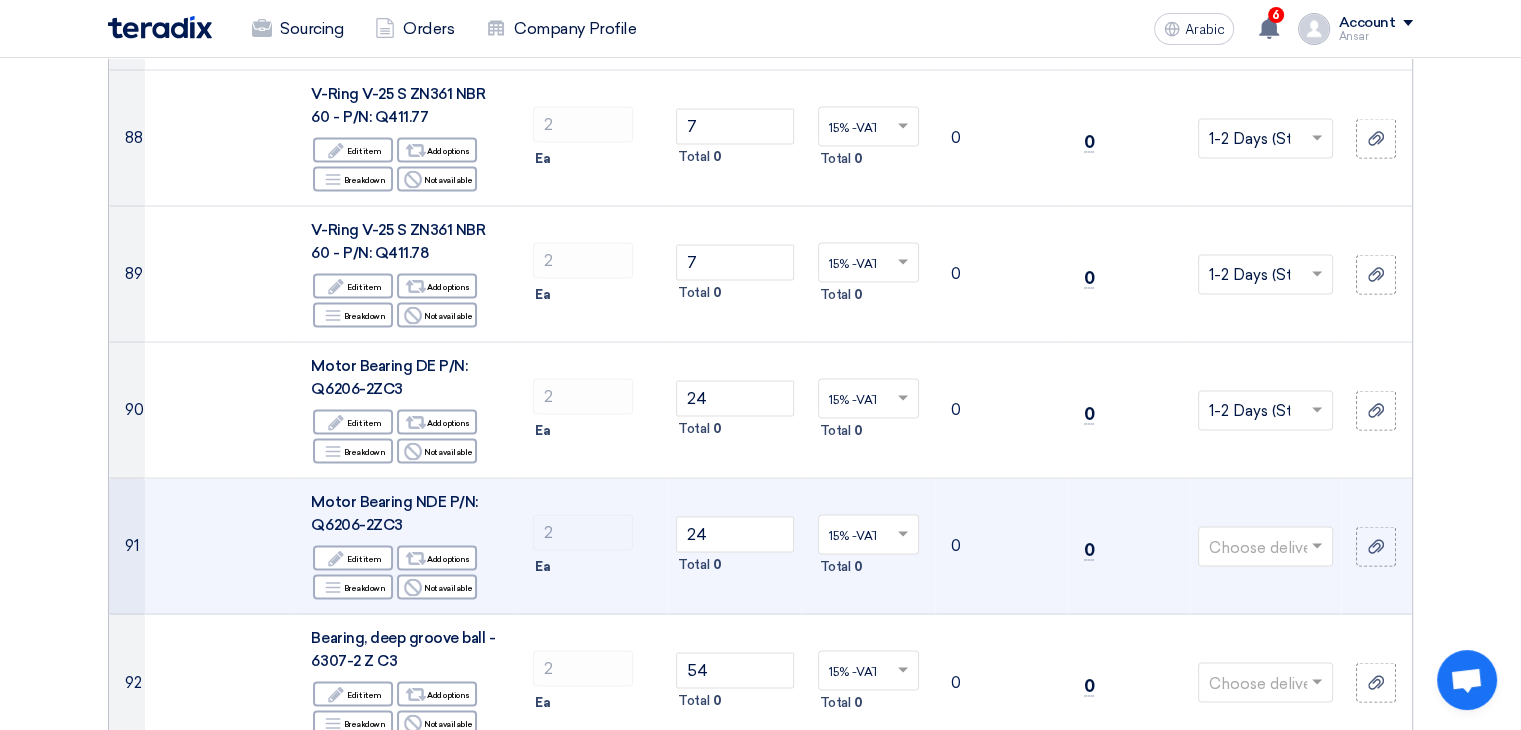 click 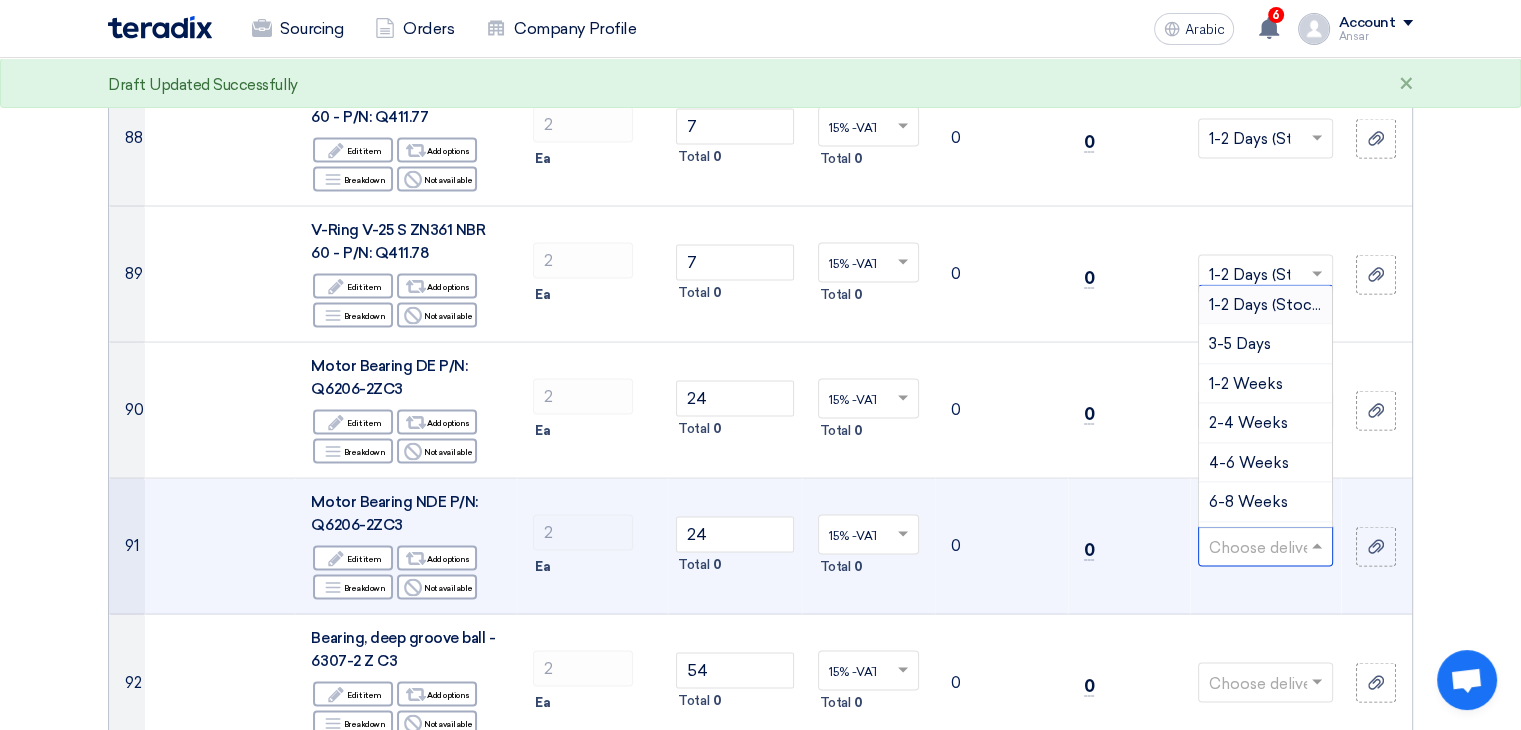type on "1" 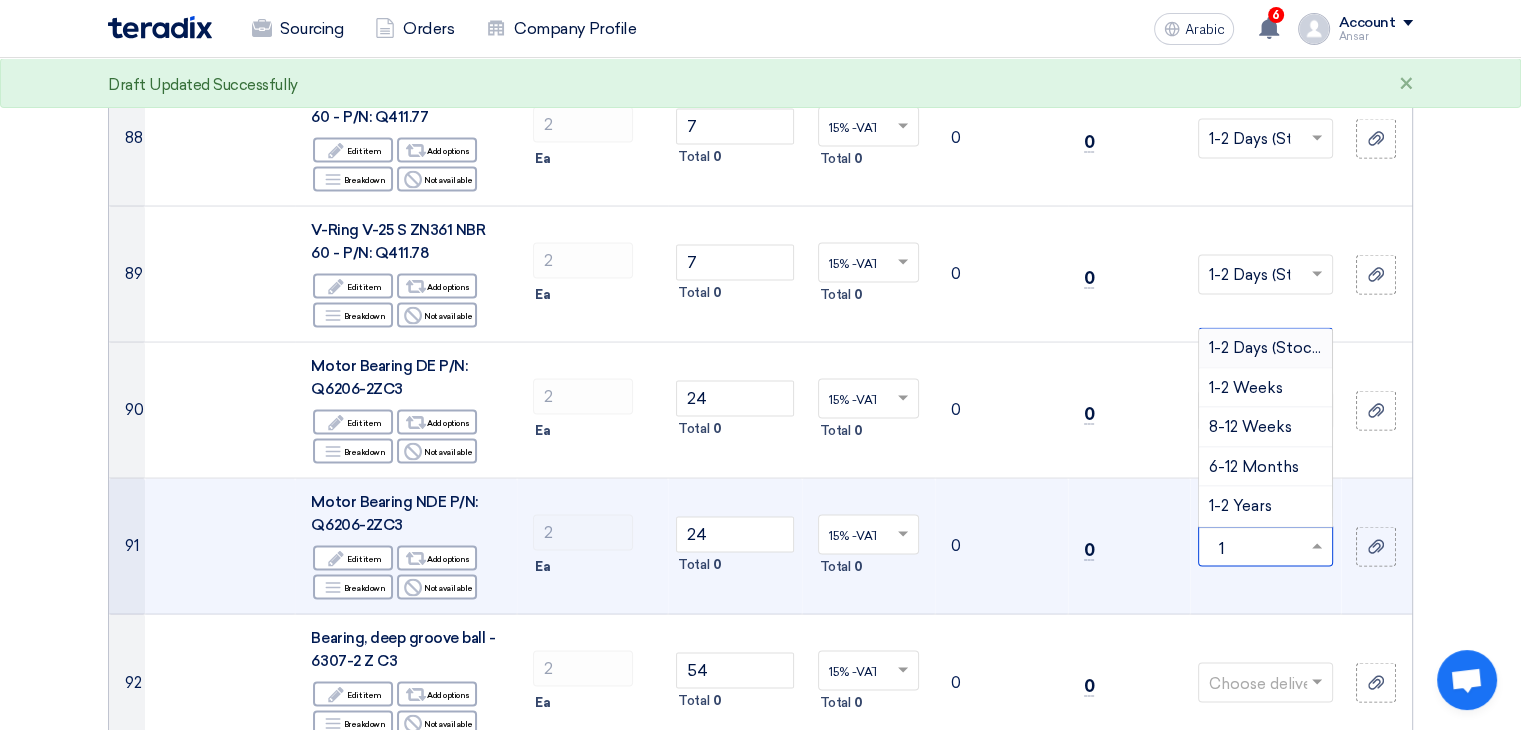 type 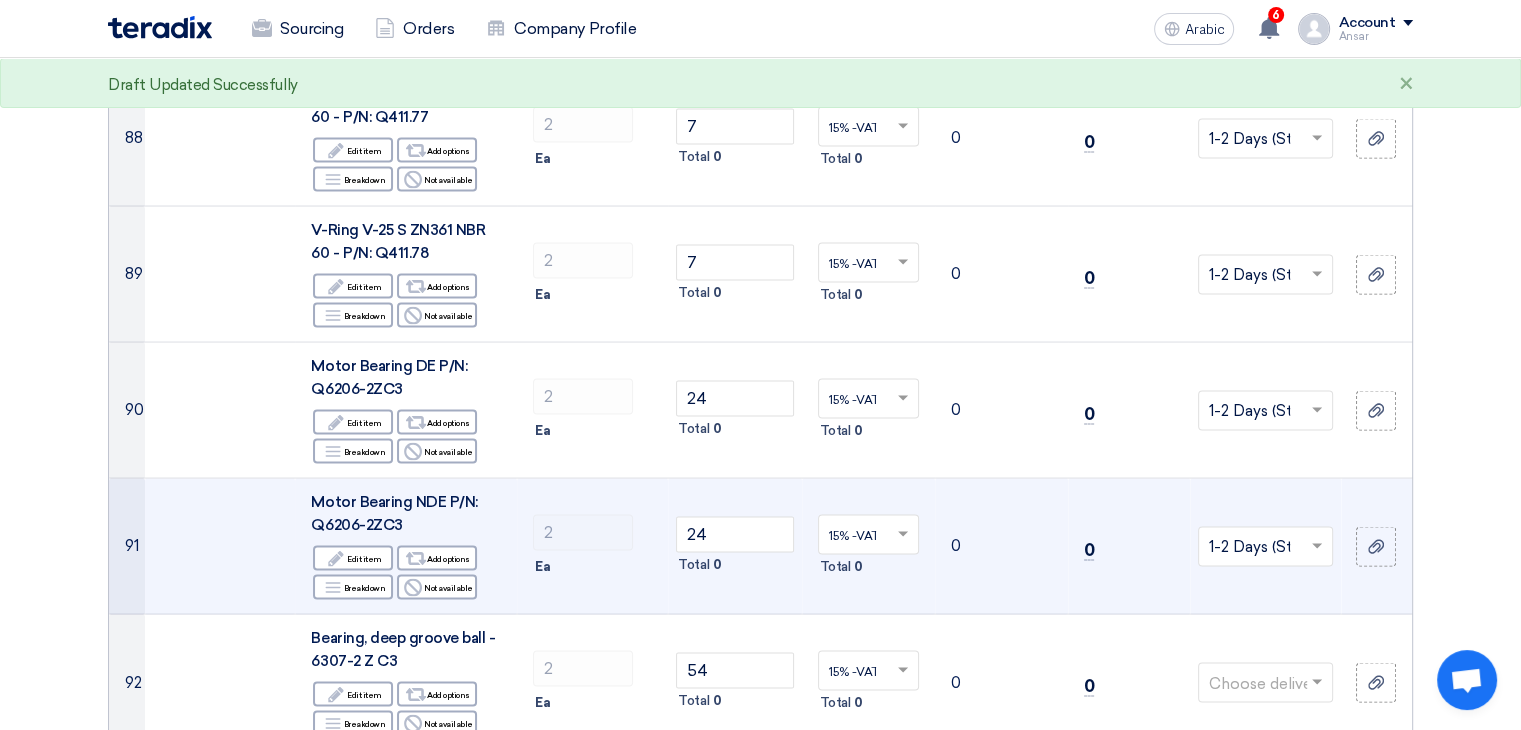 scroll, scrollTop: 11487, scrollLeft: 0, axis: vertical 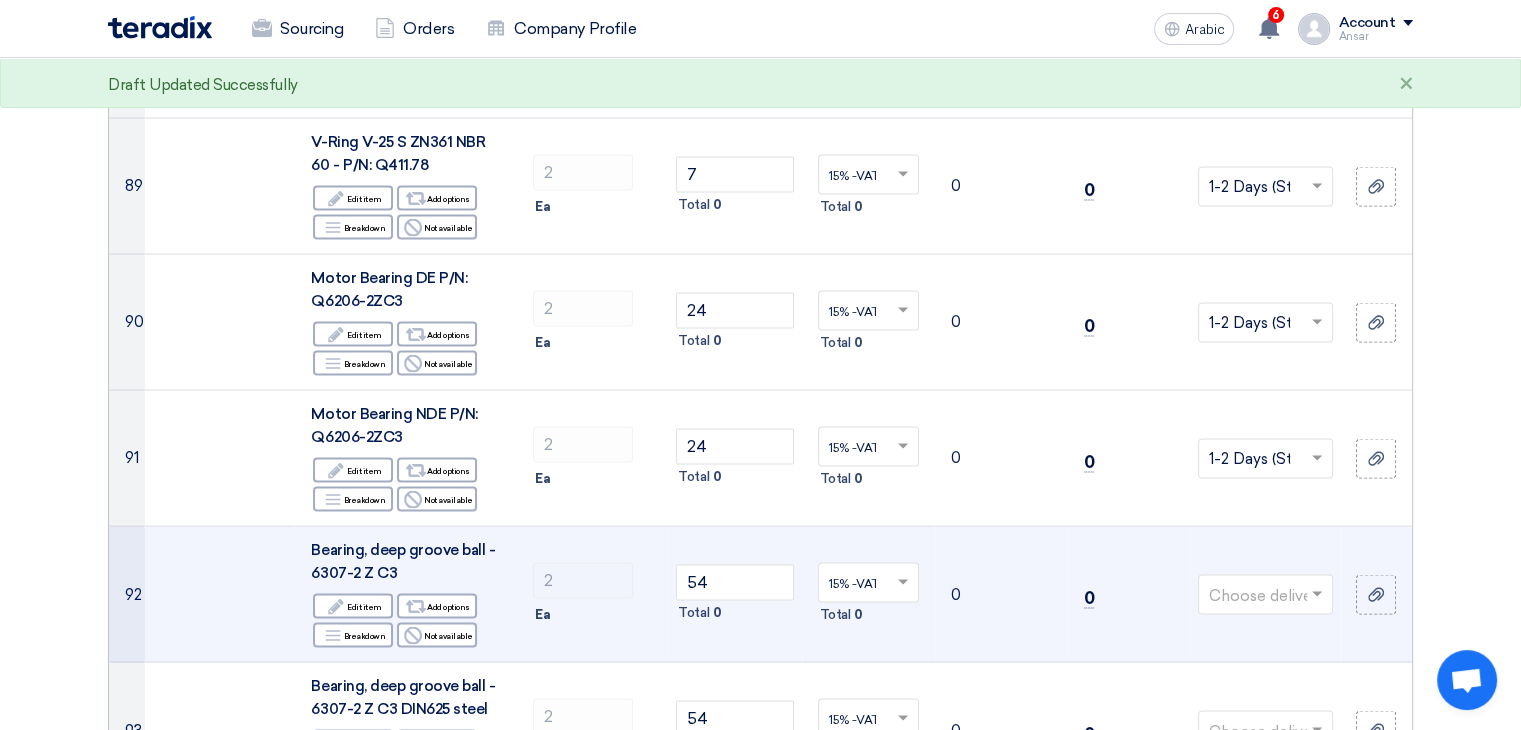 click 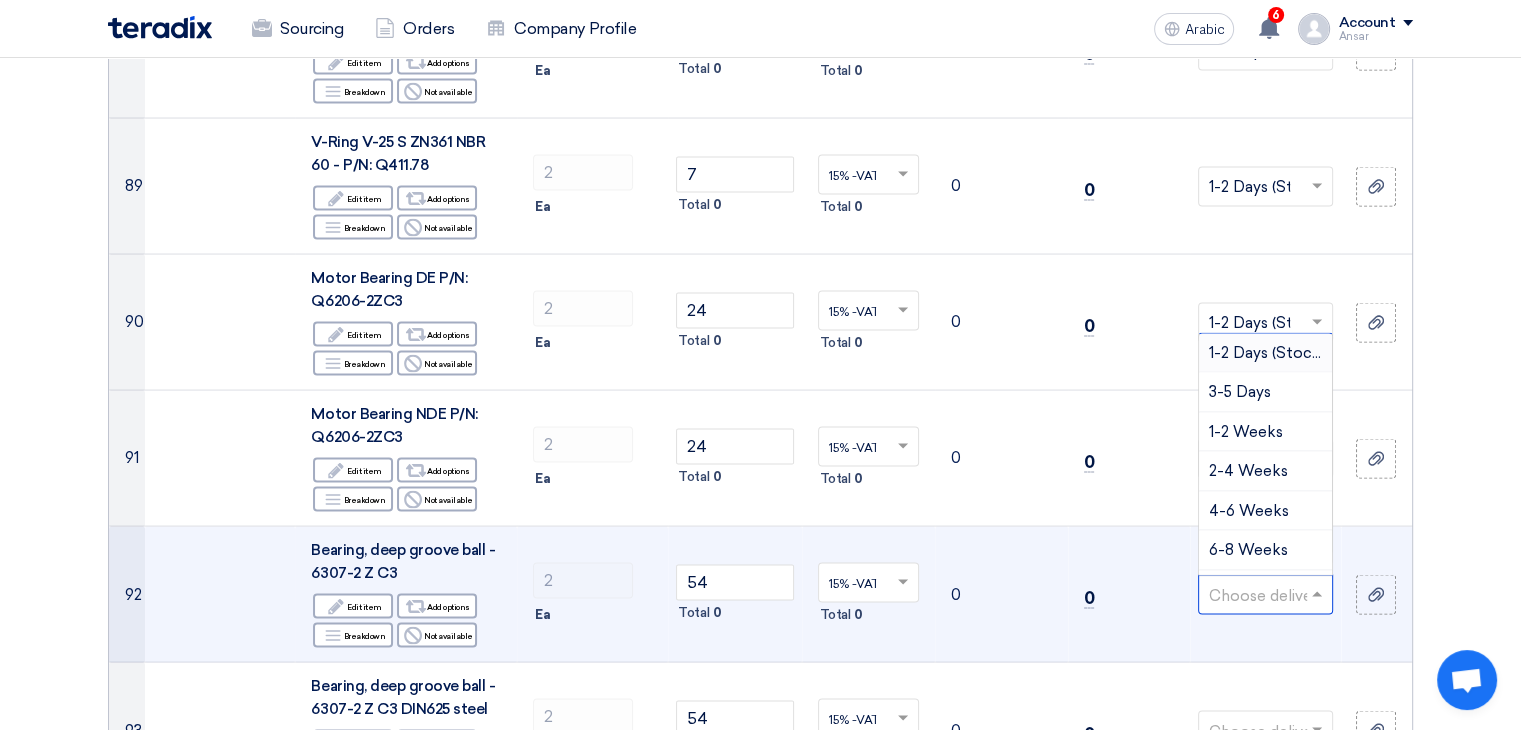 type on "1" 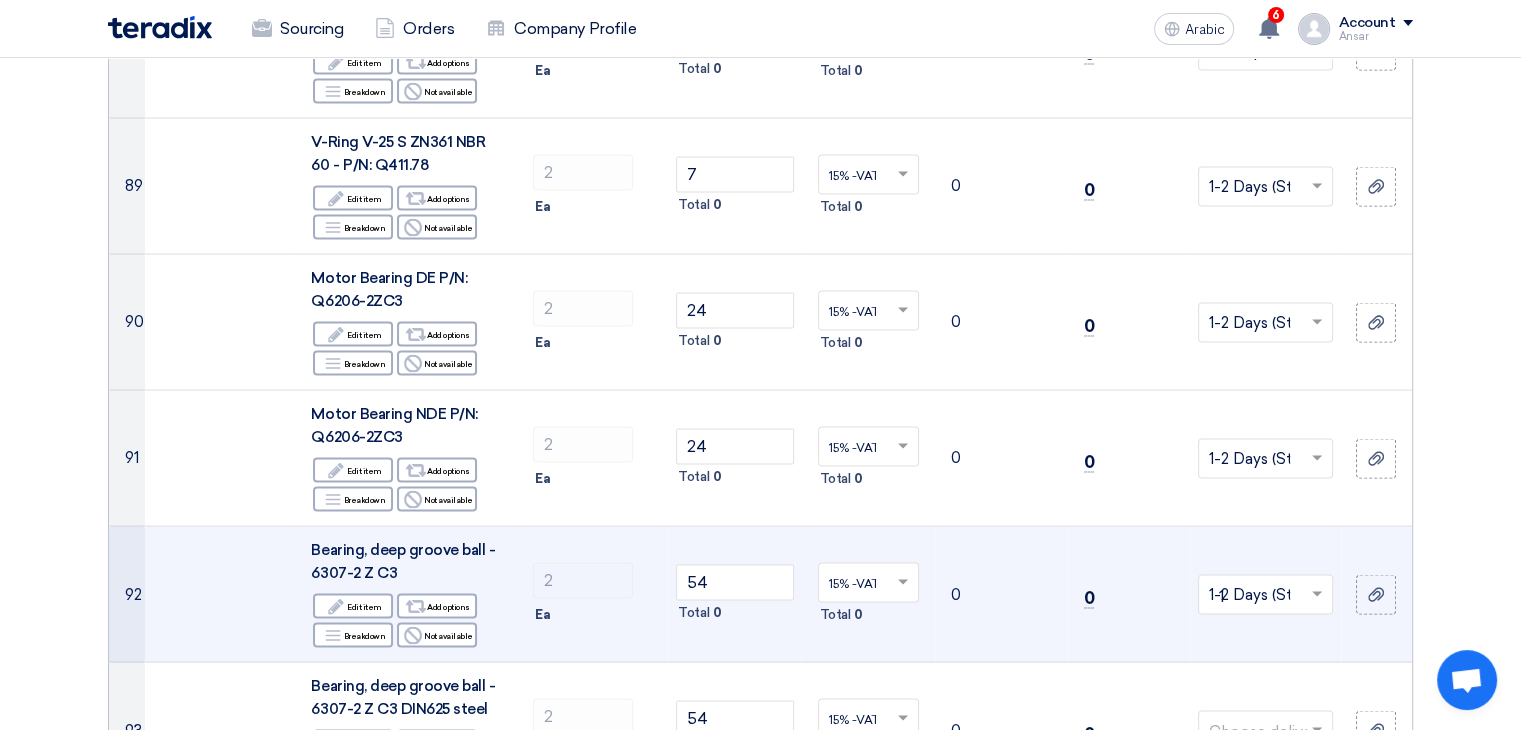 type 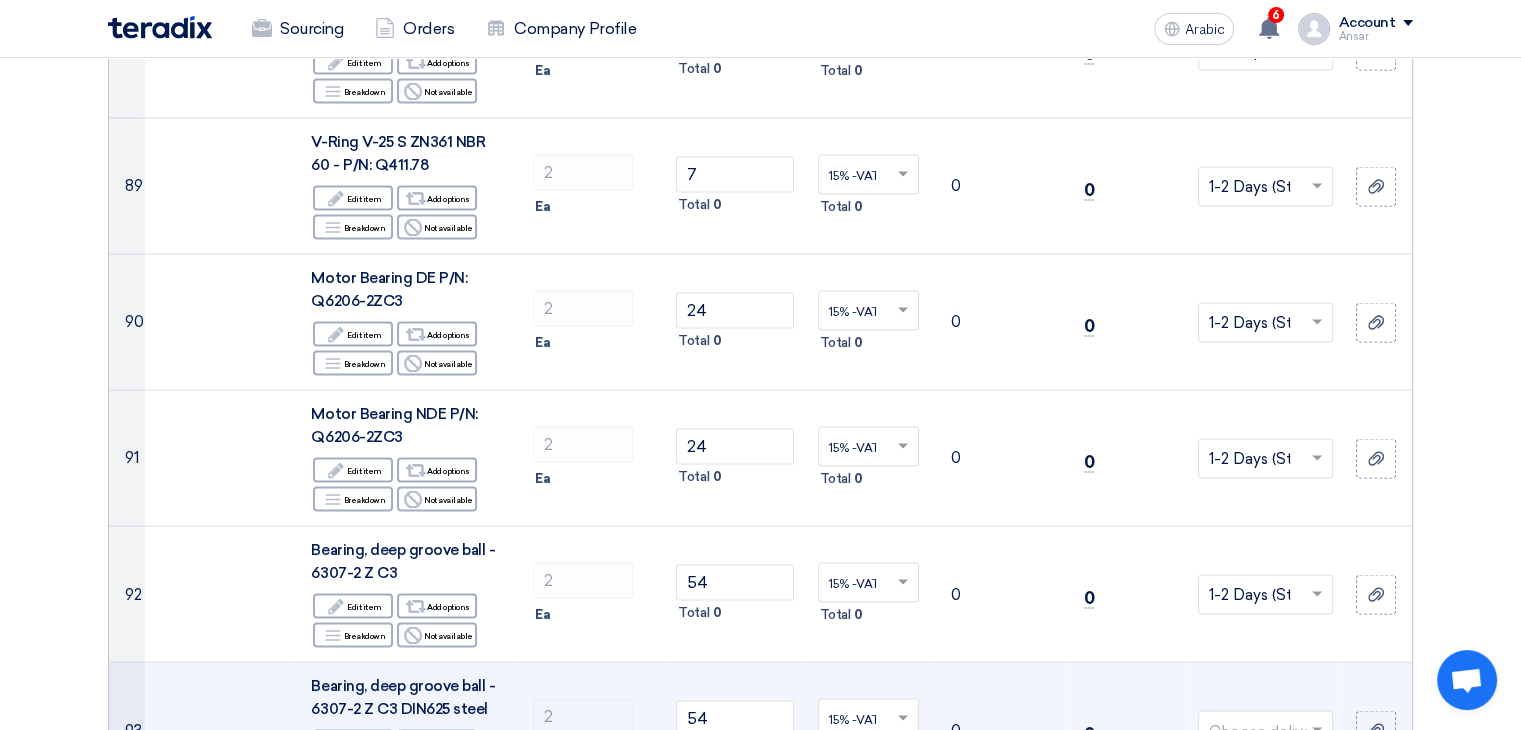 click 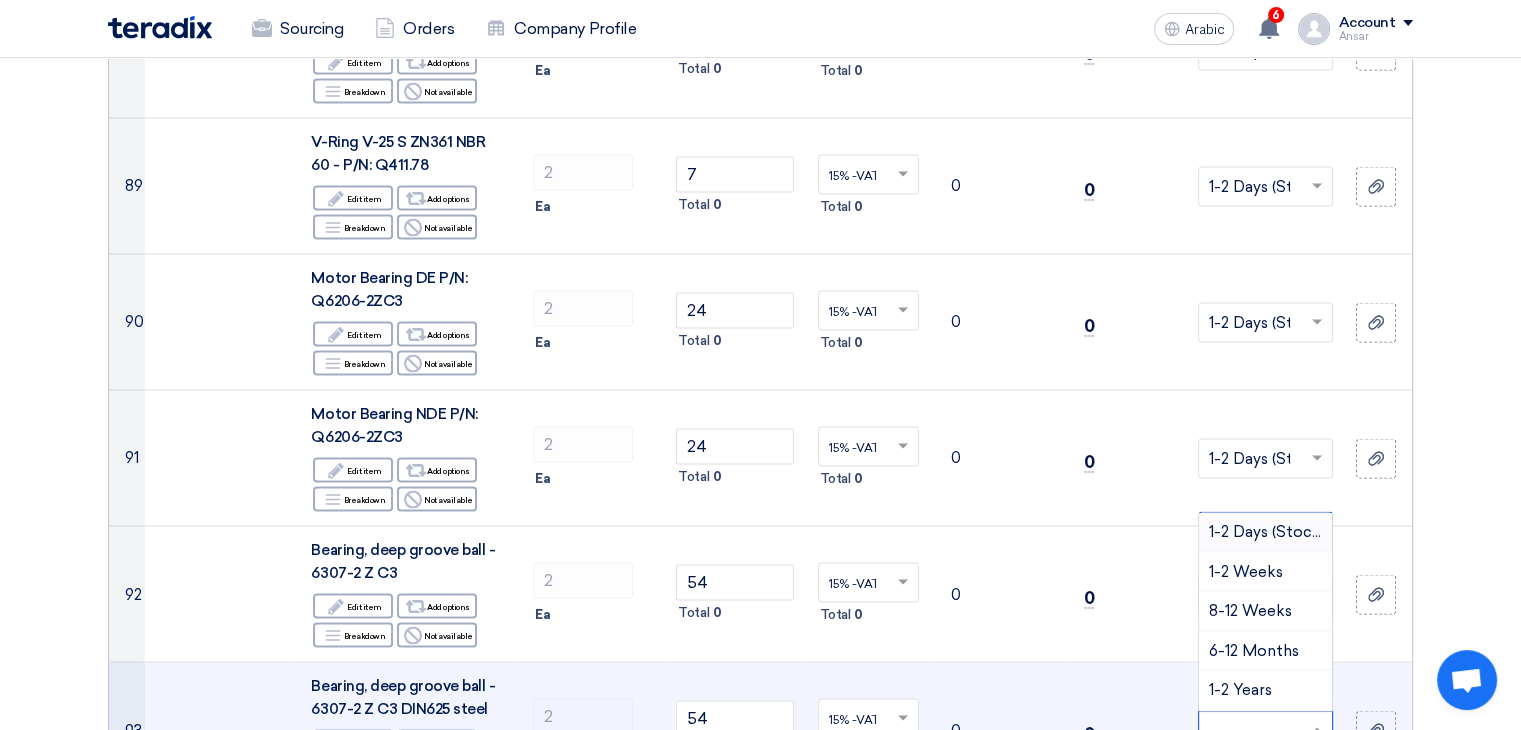 type on "1" 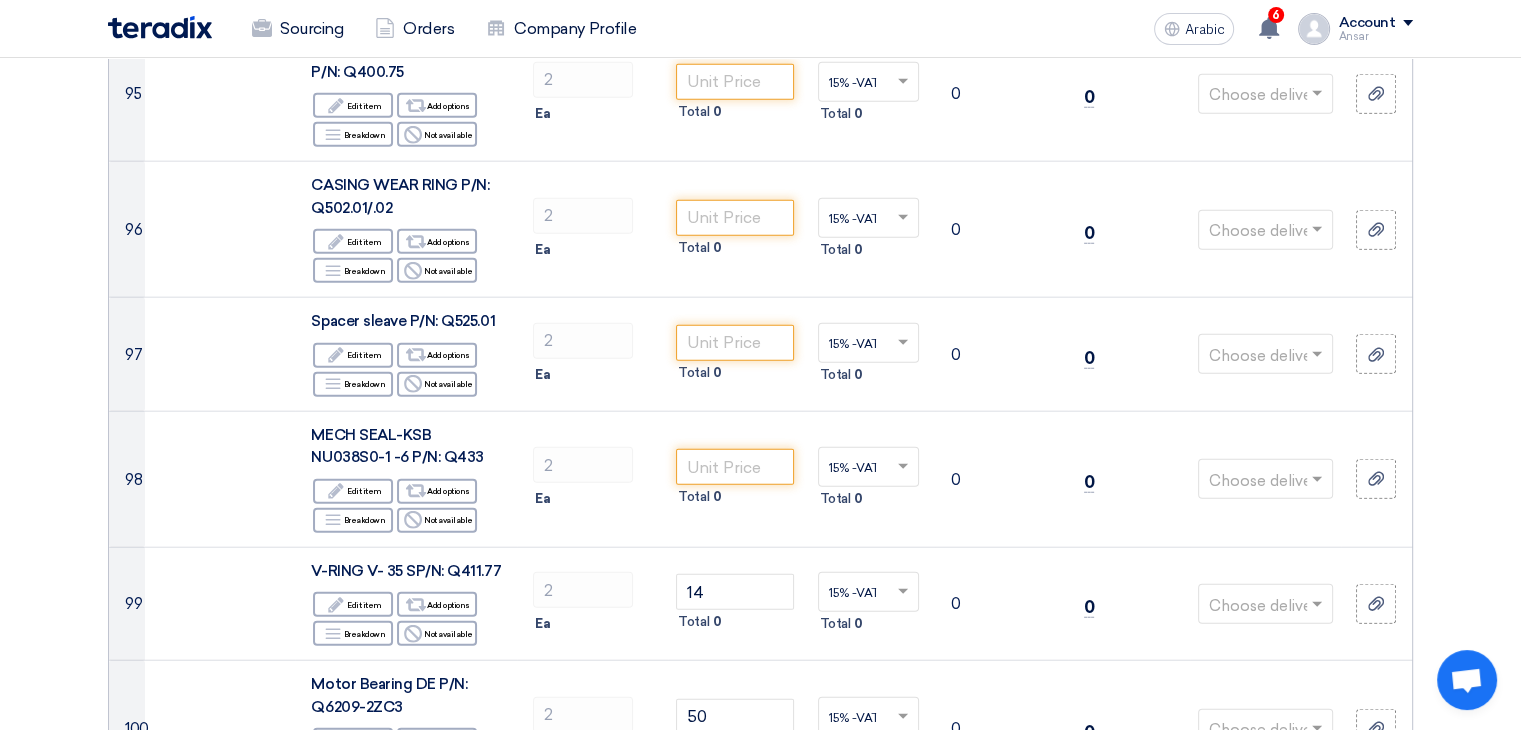 scroll, scrollTop: 12510, scrollLeft: 0, axis: vertical 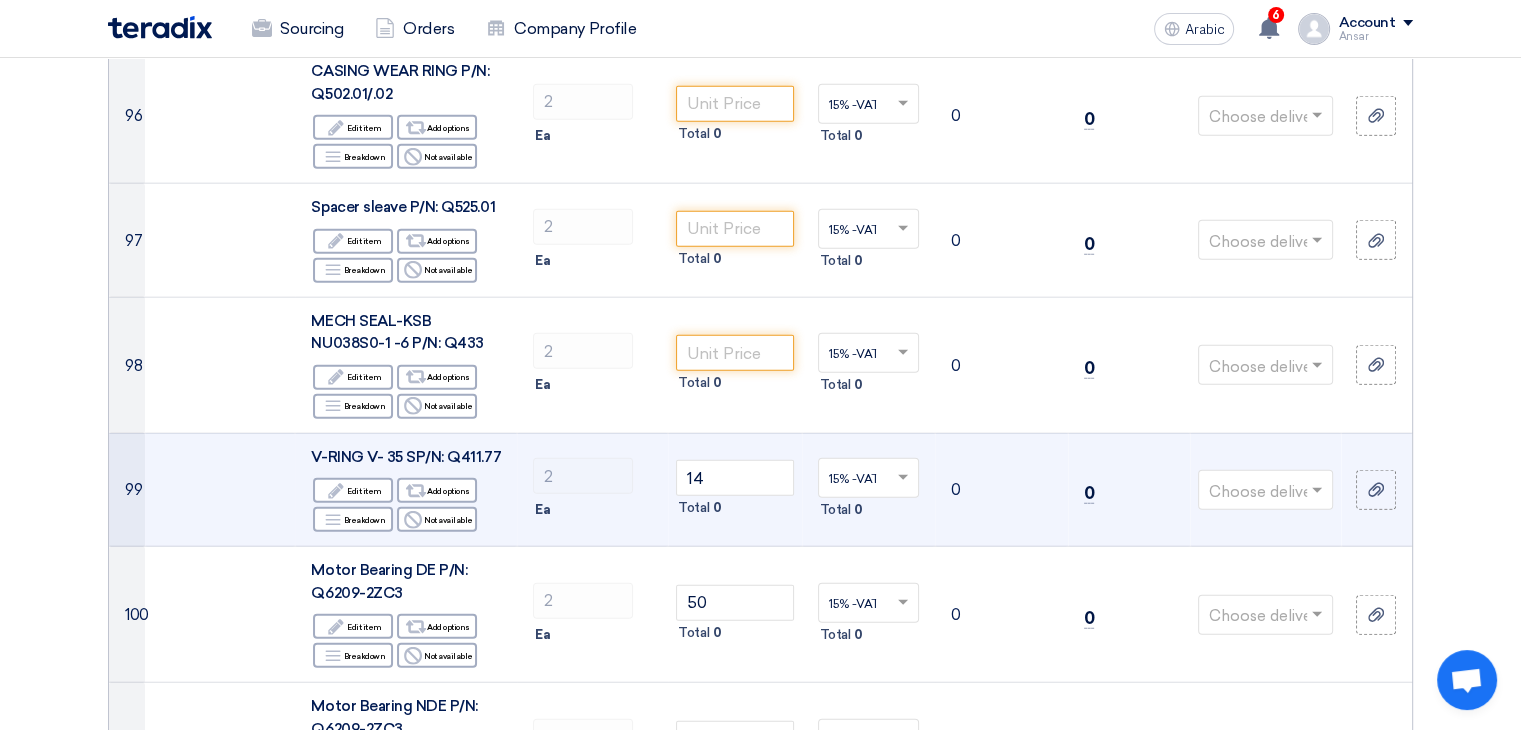 click 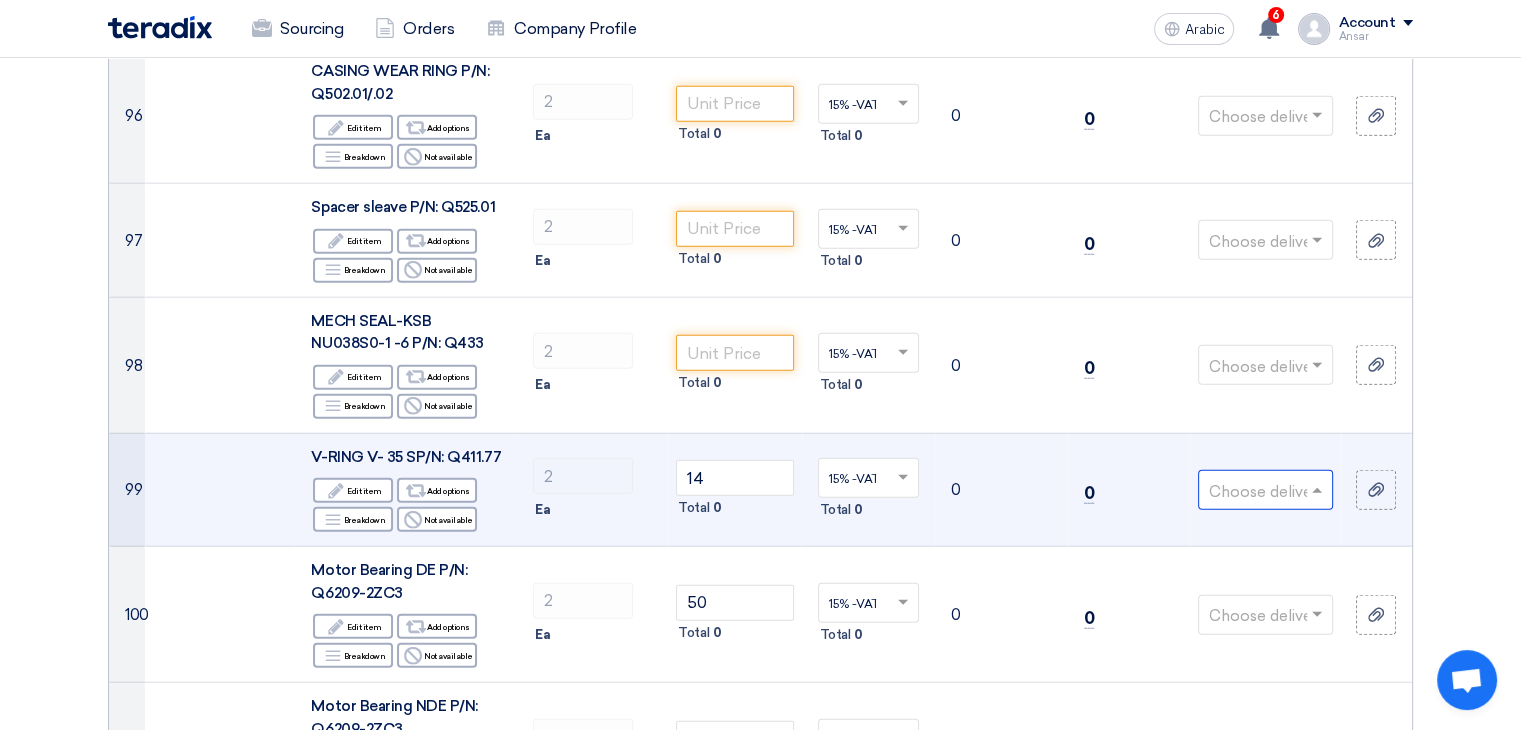 type on "1" 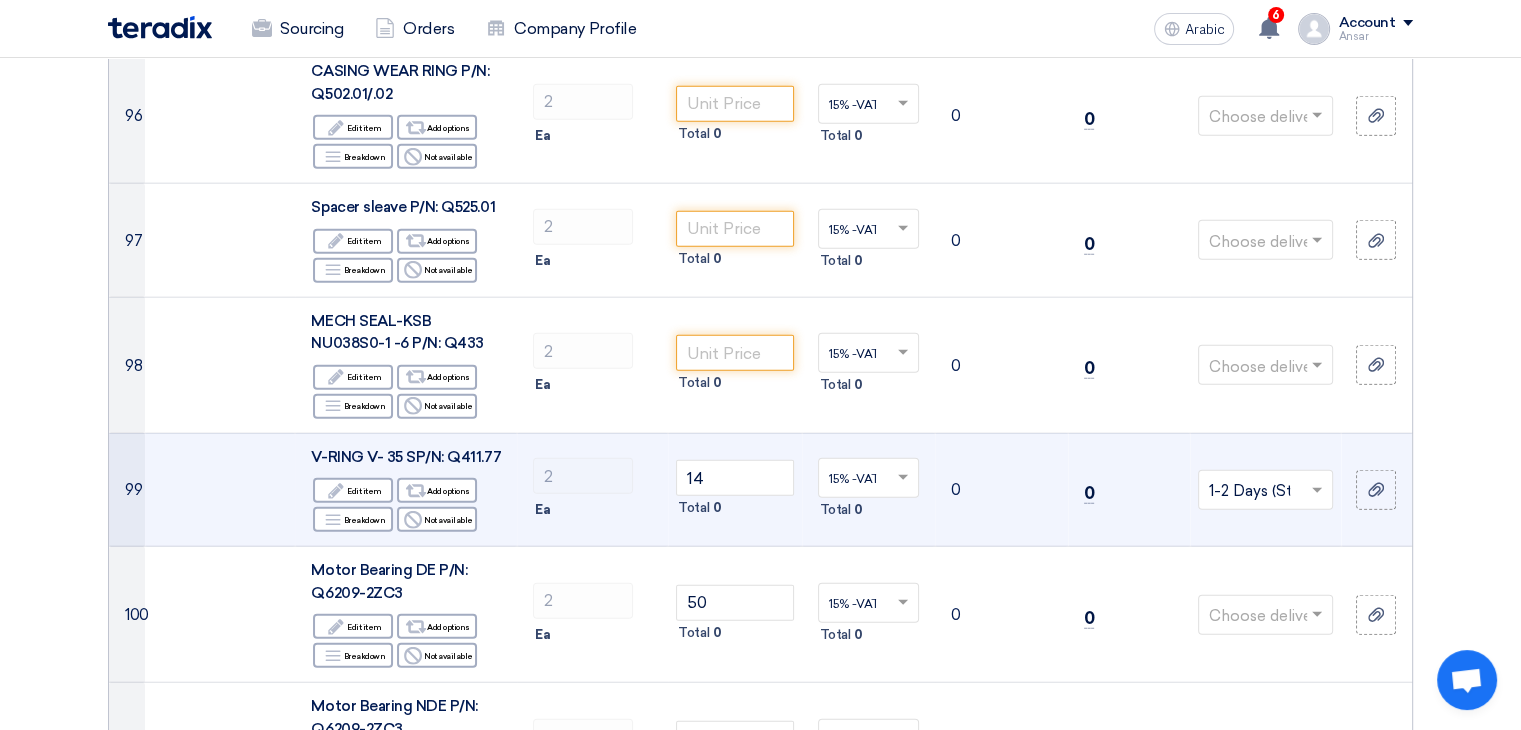 scroll, scrollTop: 12594, scrollLeft: 0, axis: vertical 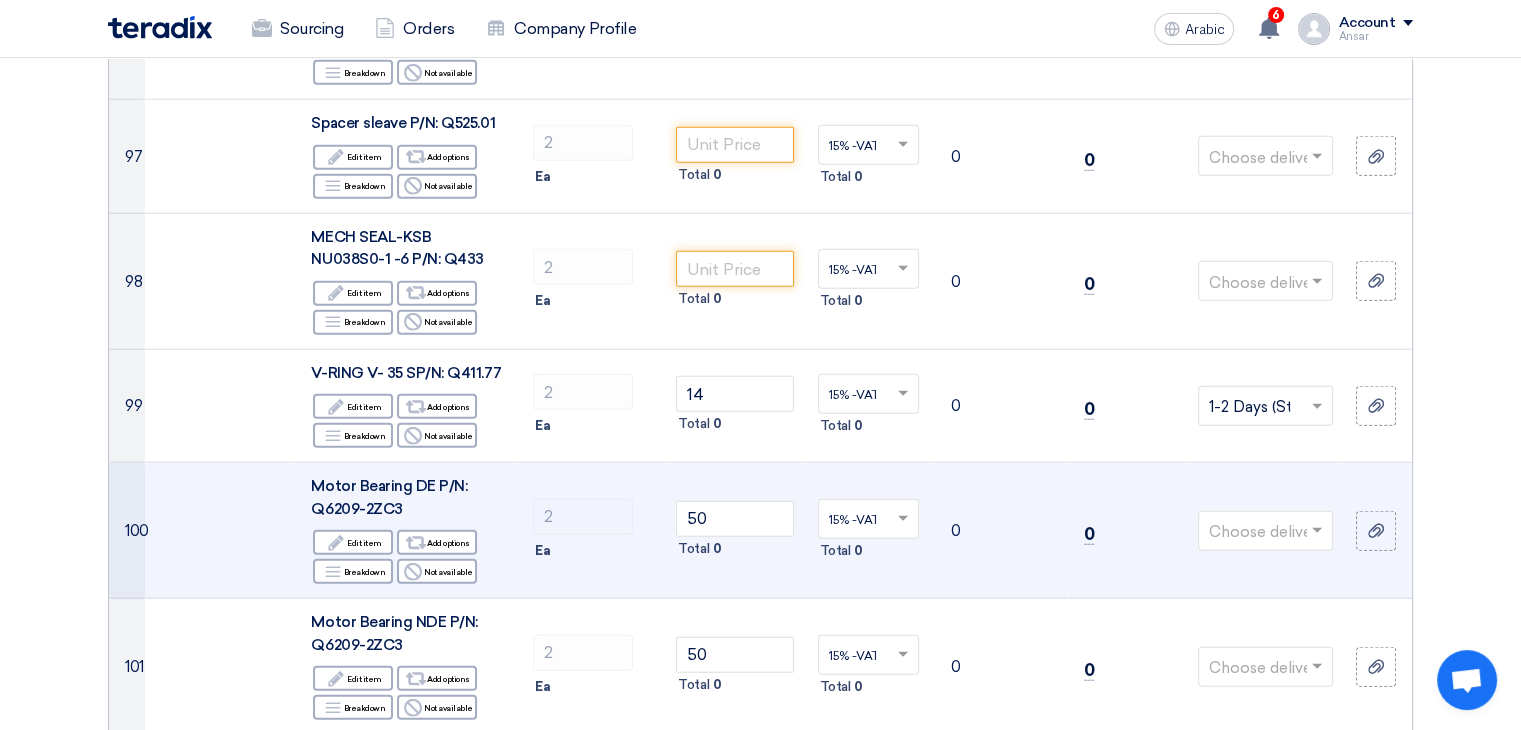 click on "Choose delivery time..." 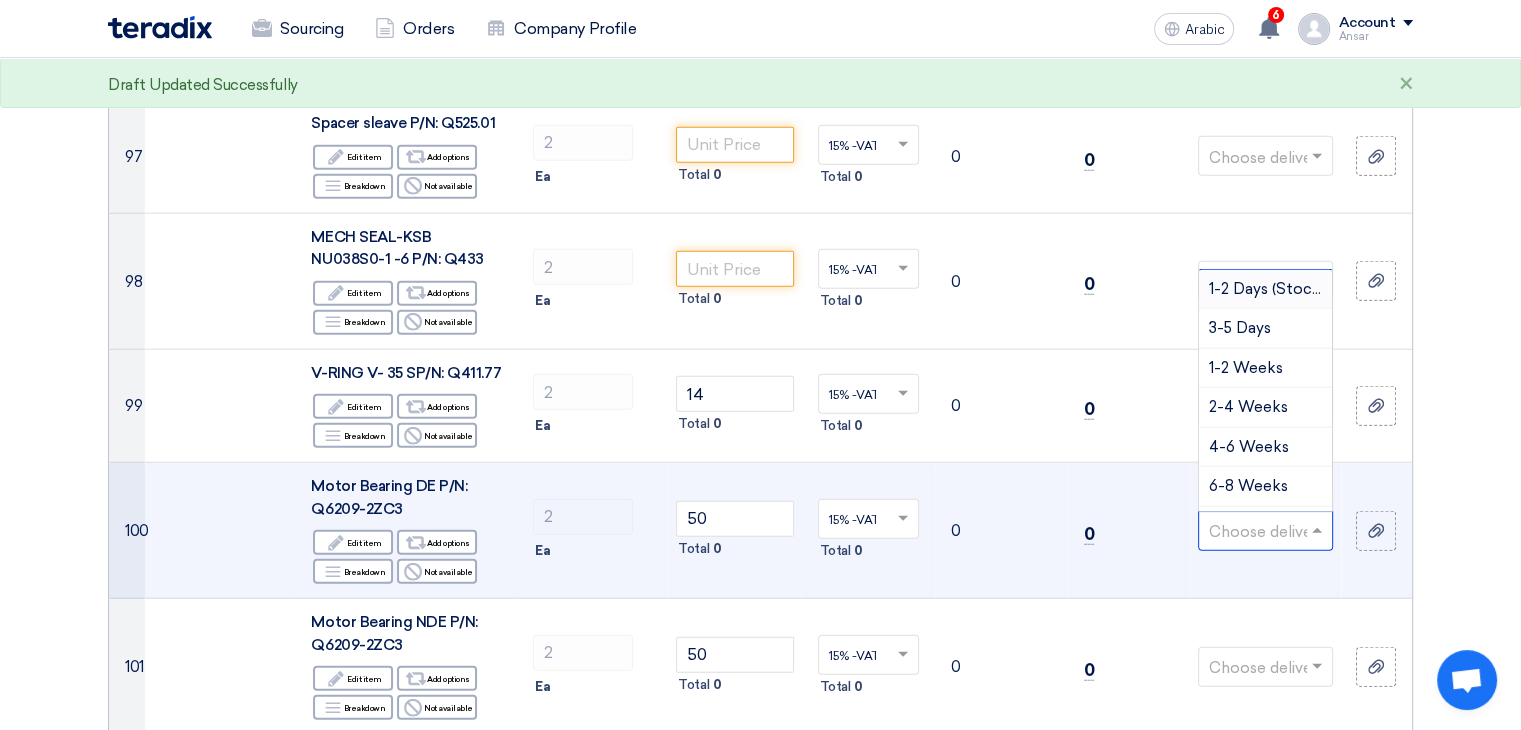click 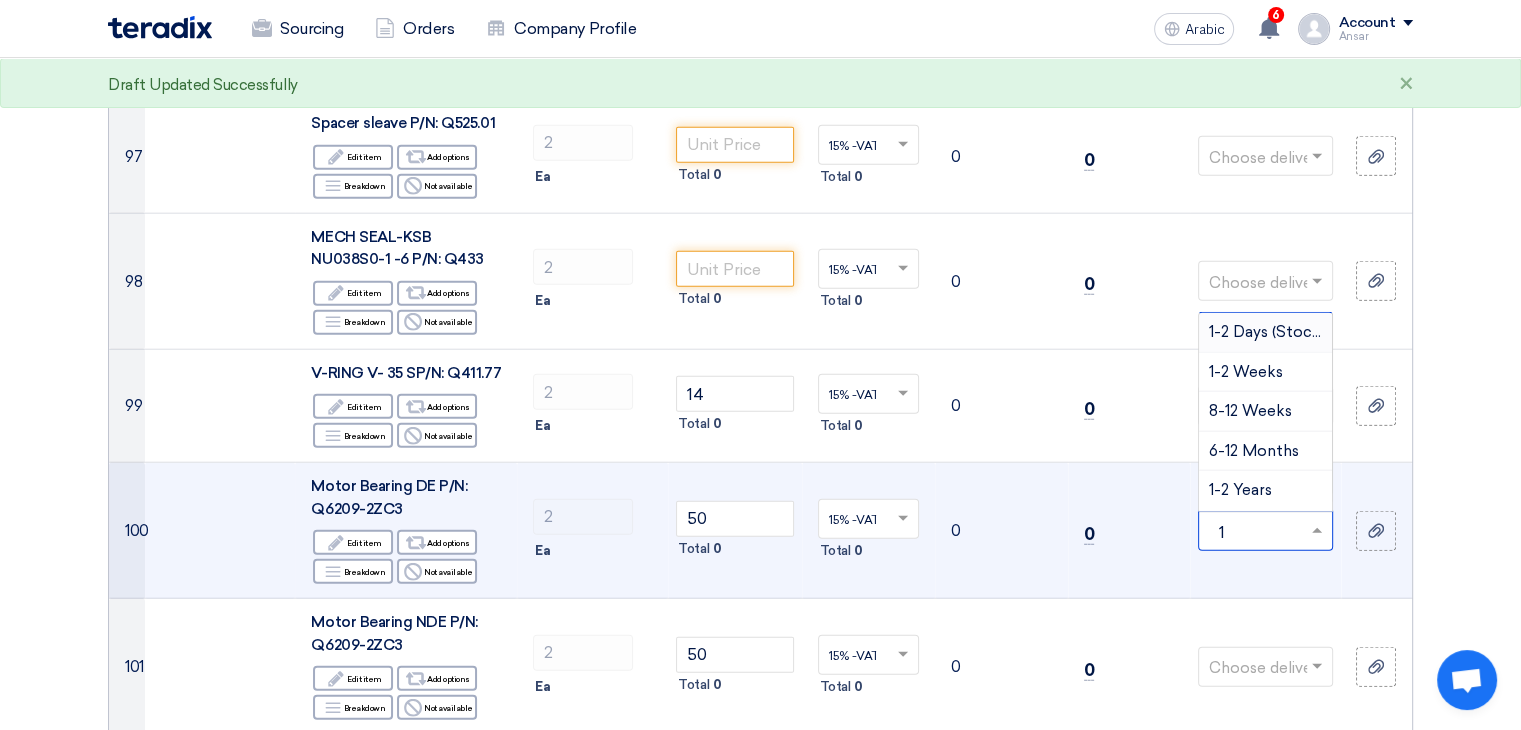 type 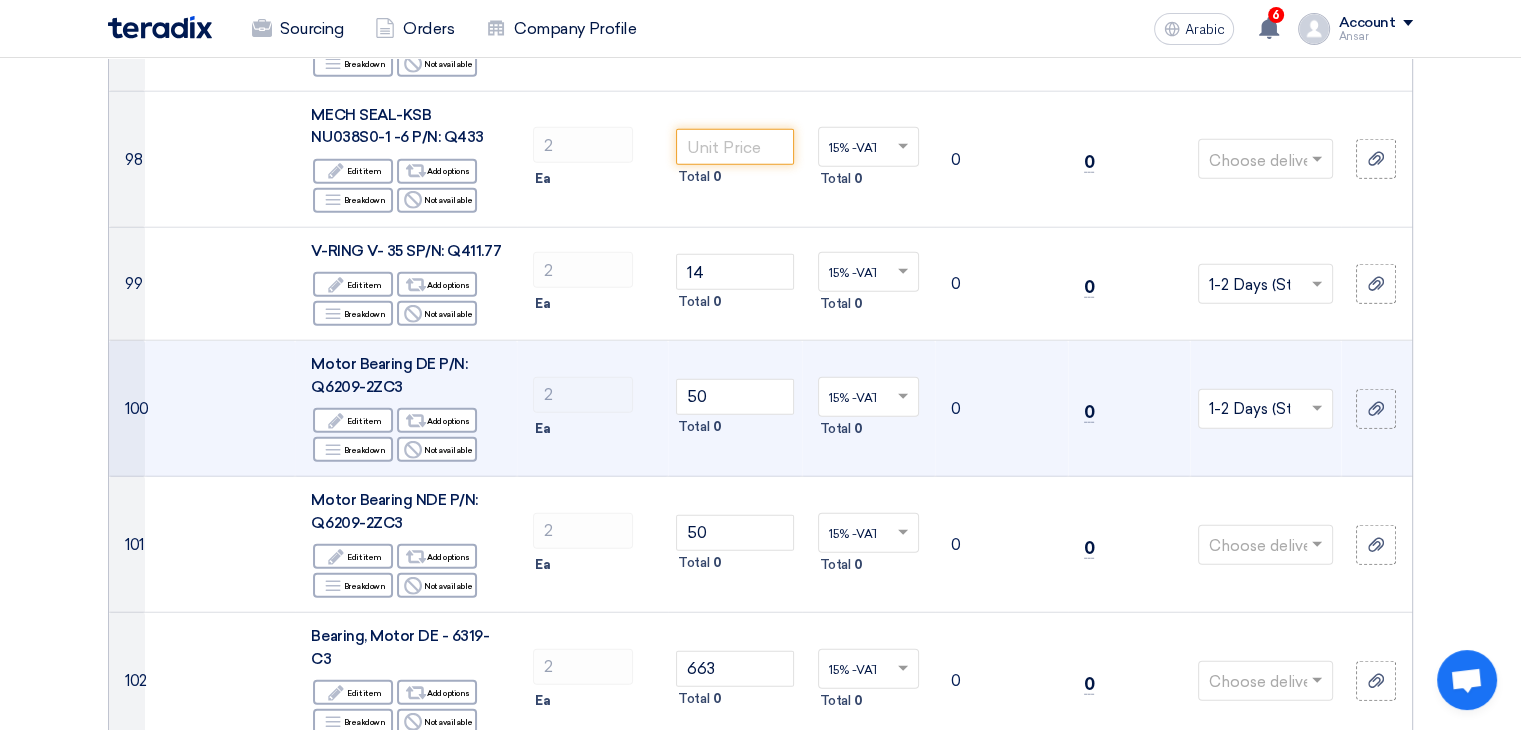 scroll, scrollTop: 12744, scrollLeft: 0, axis: vertical 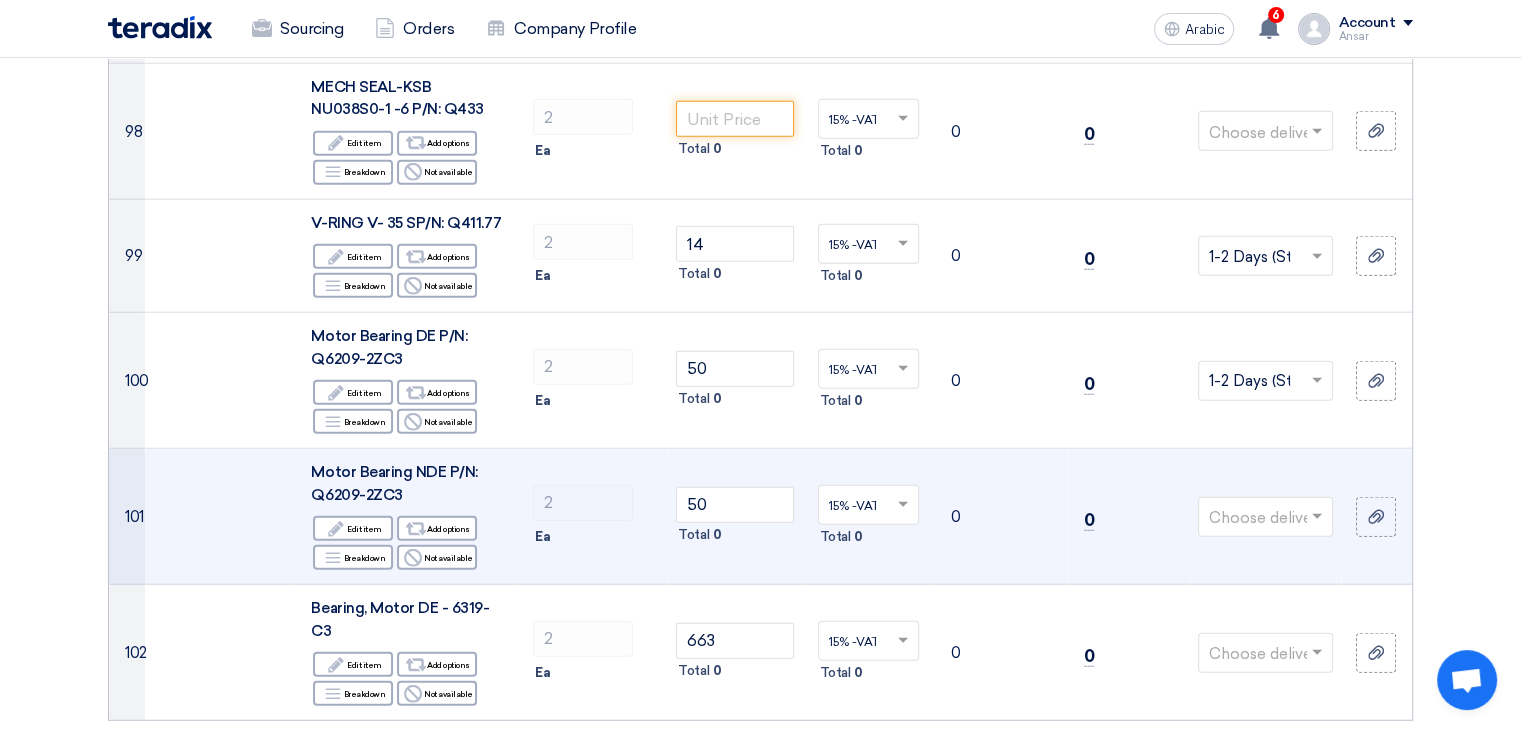 click 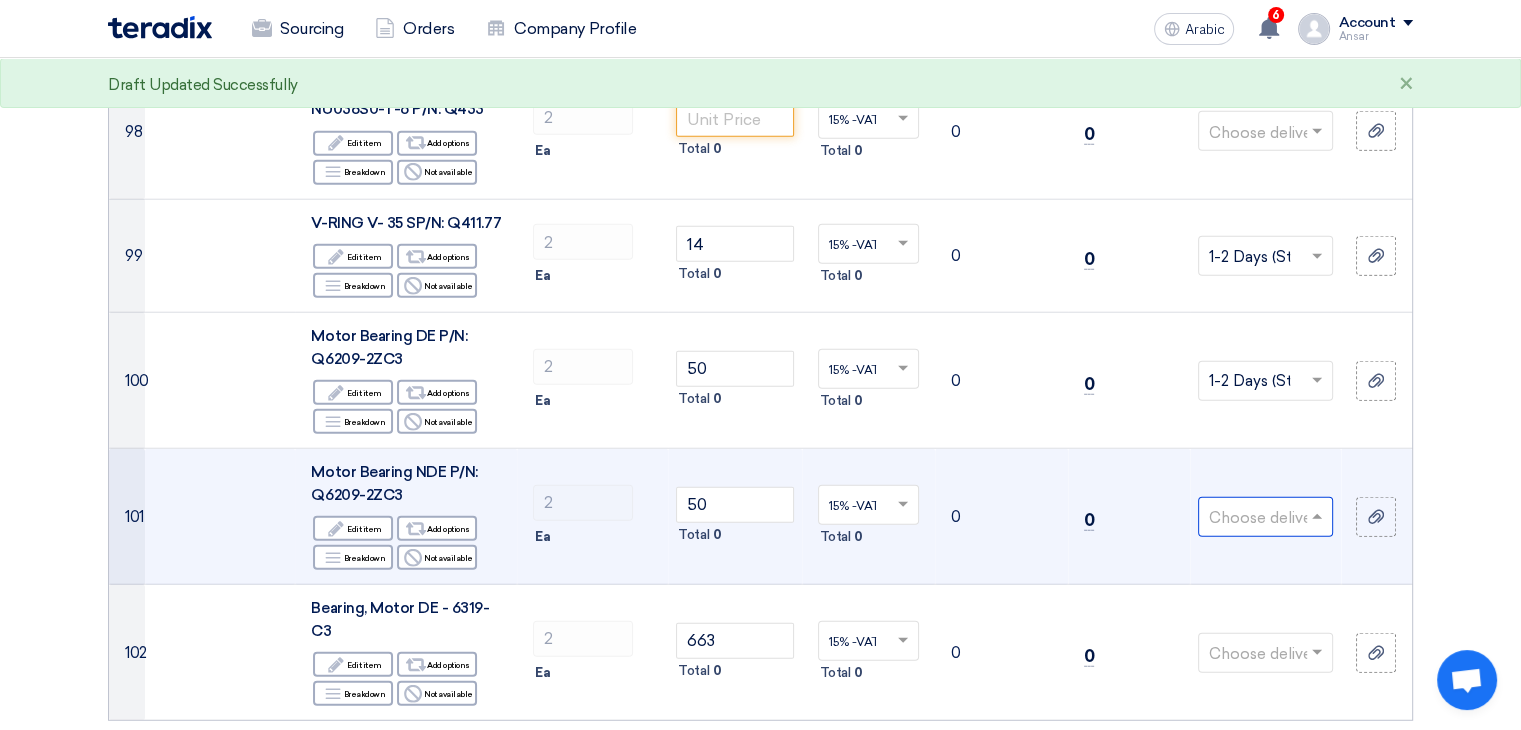 type on "1" 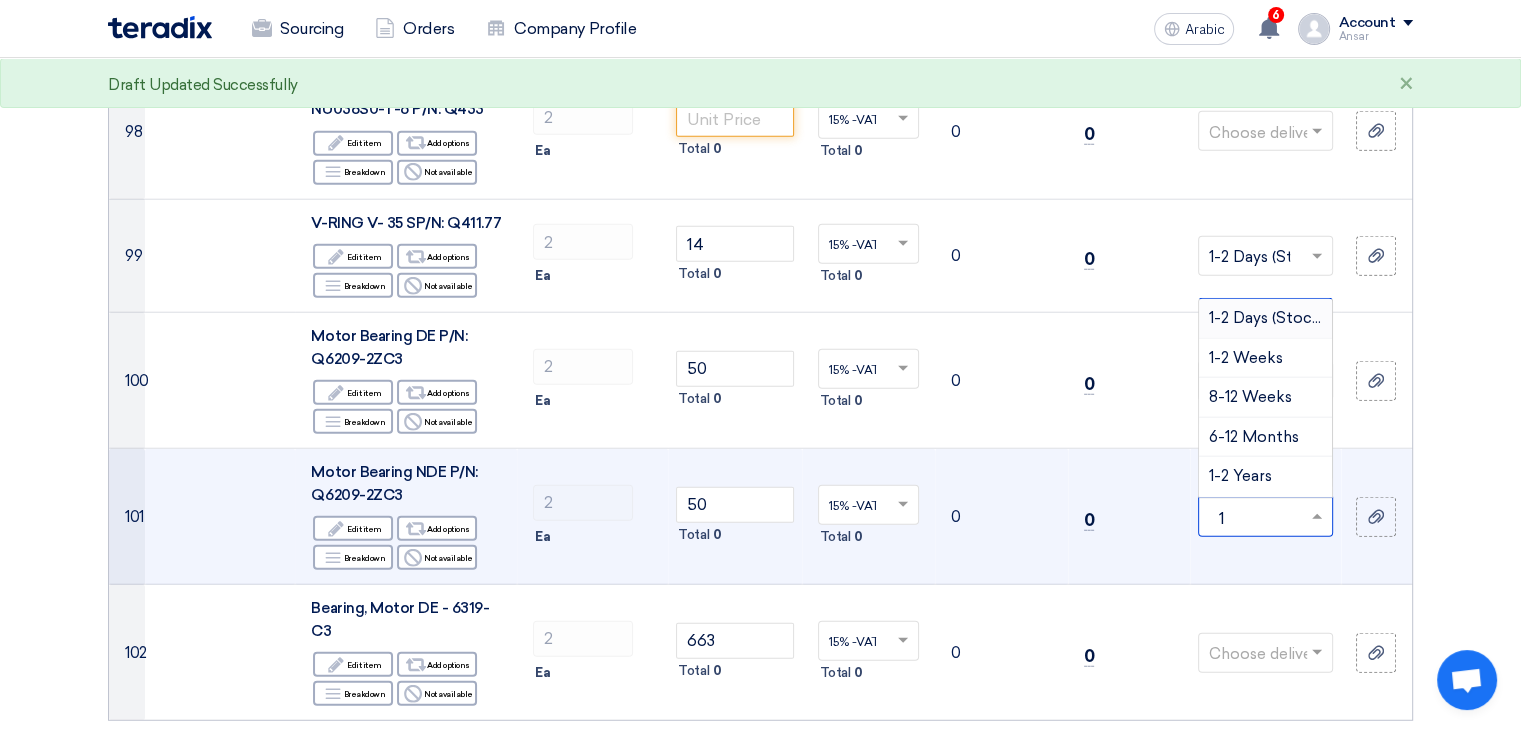 type 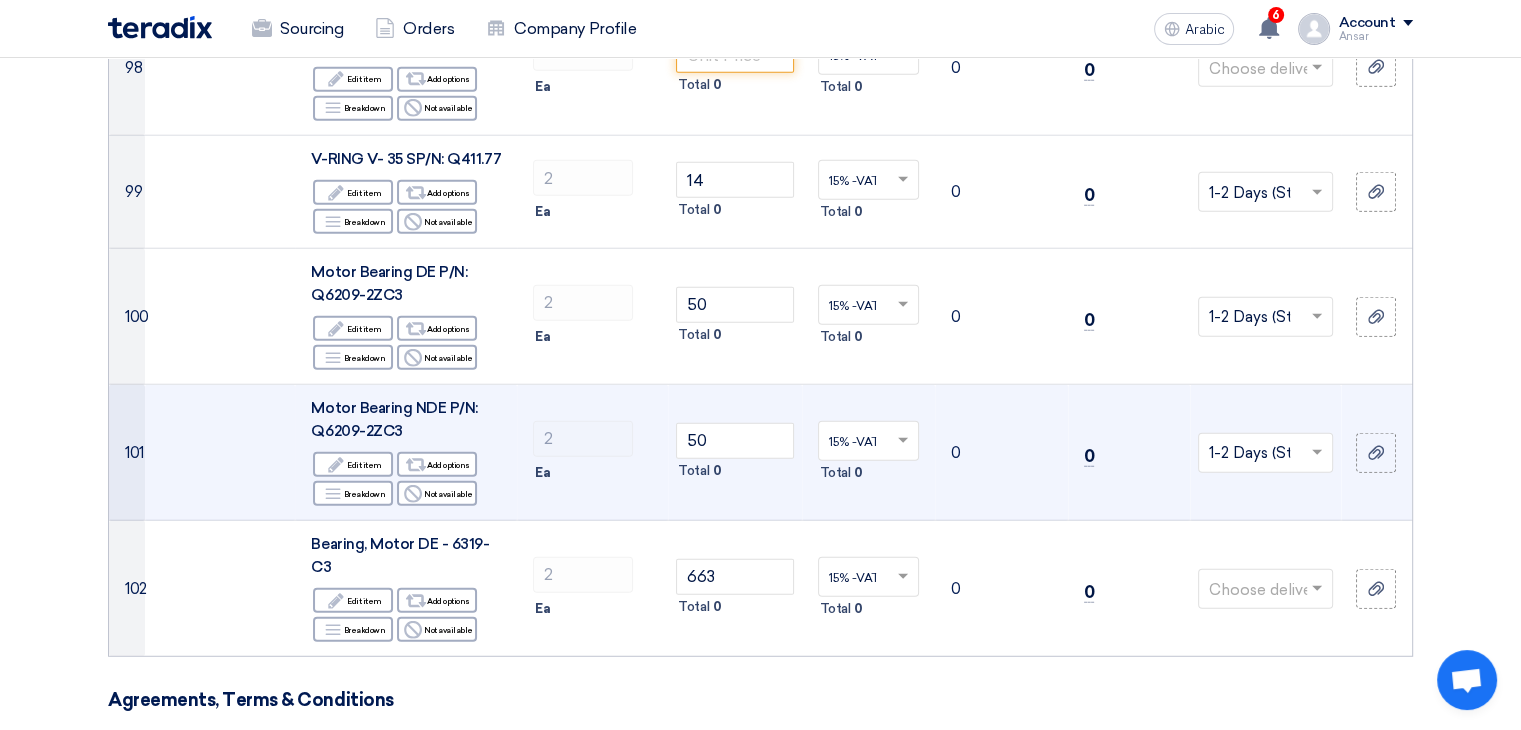 scroll, scrollTop: 12812, scrollLeft: 0, axis: vertical 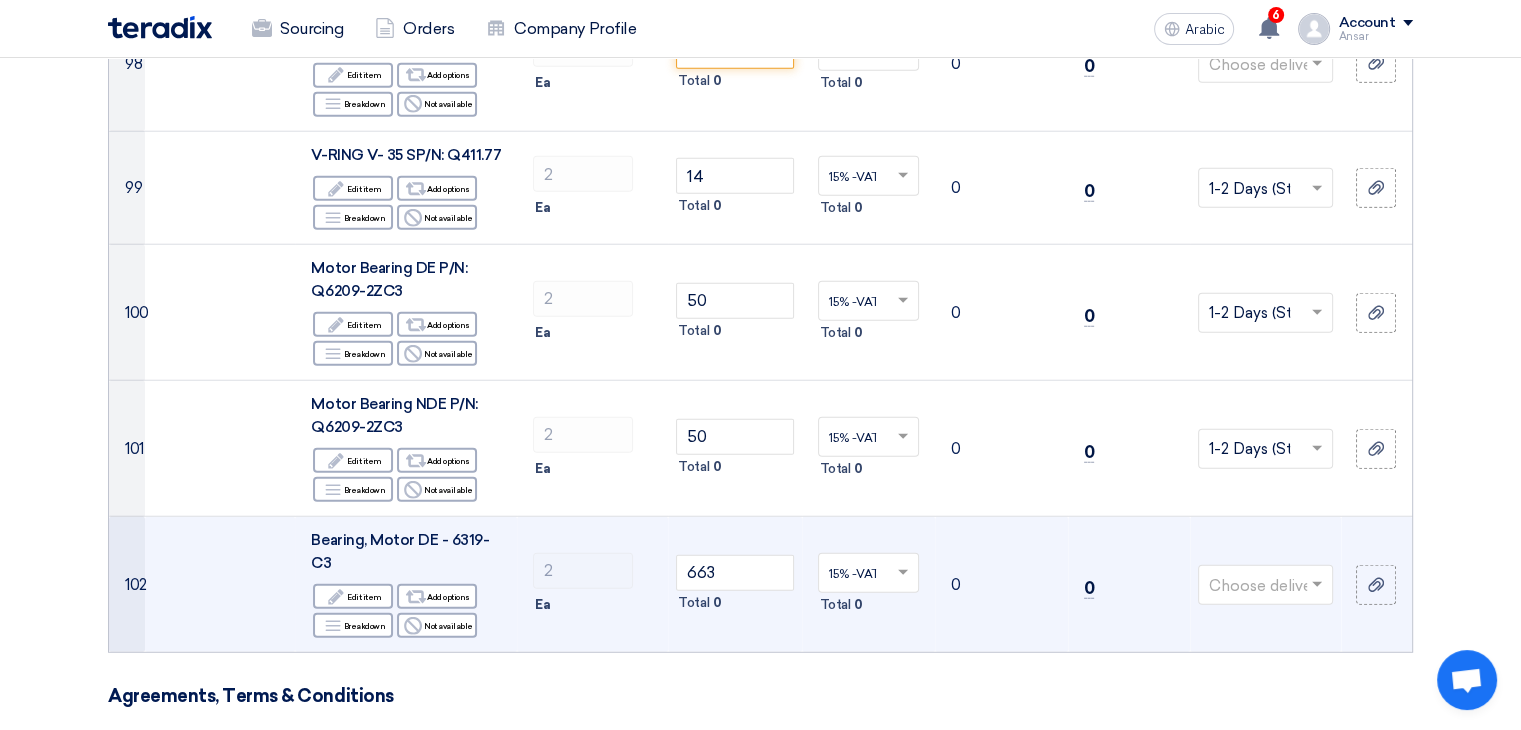 click 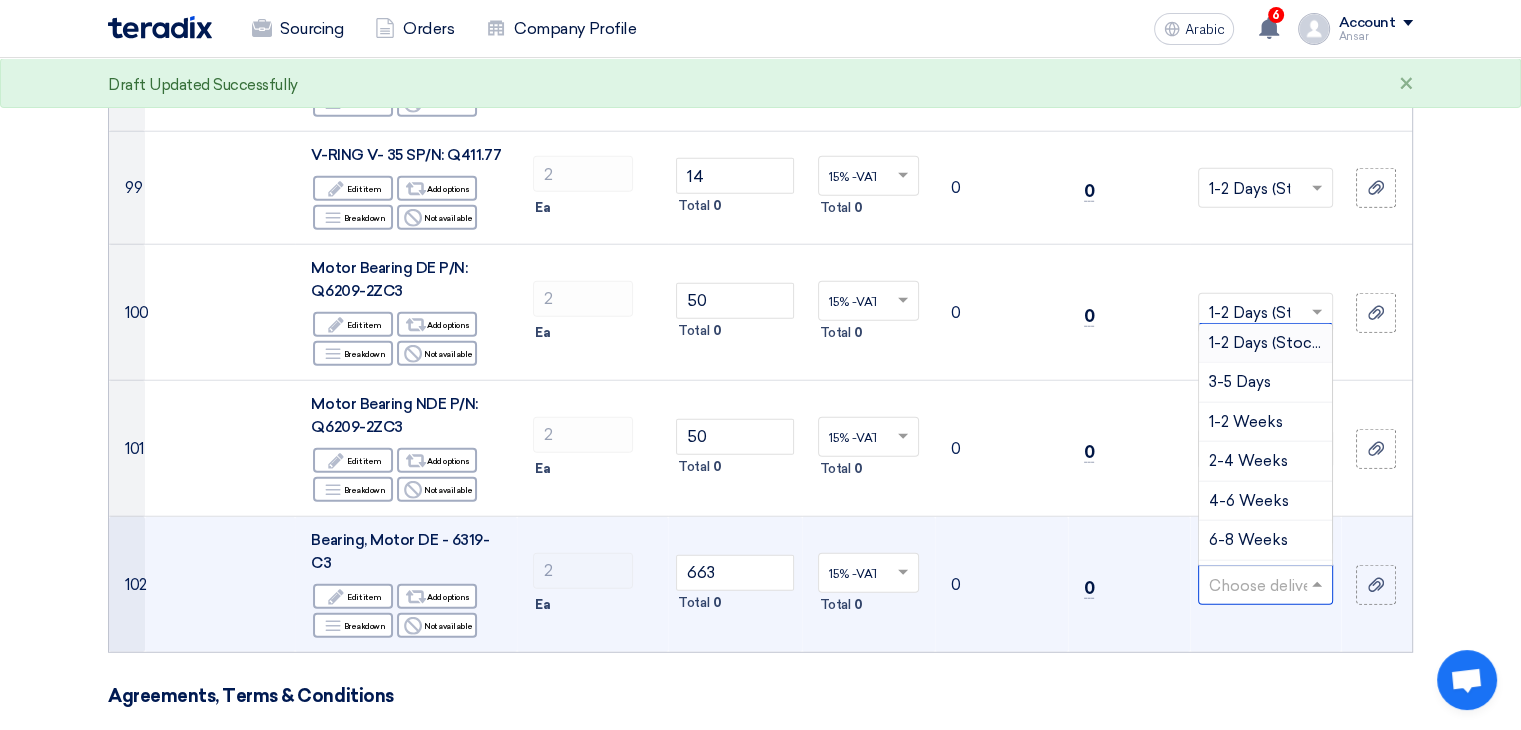 type on "1" 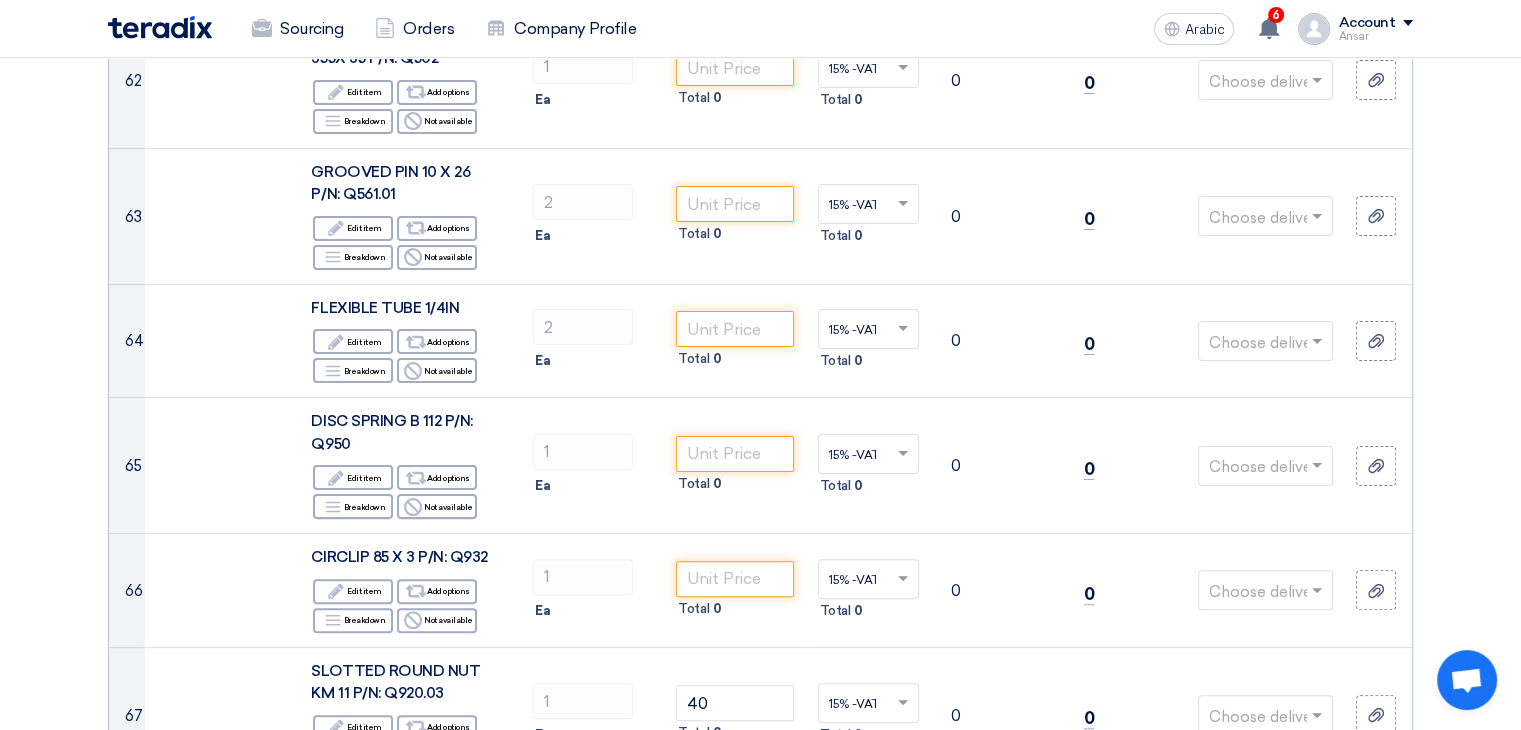 scroll, scrollTop: 8035, scrollLeft: 0, axis: vertical 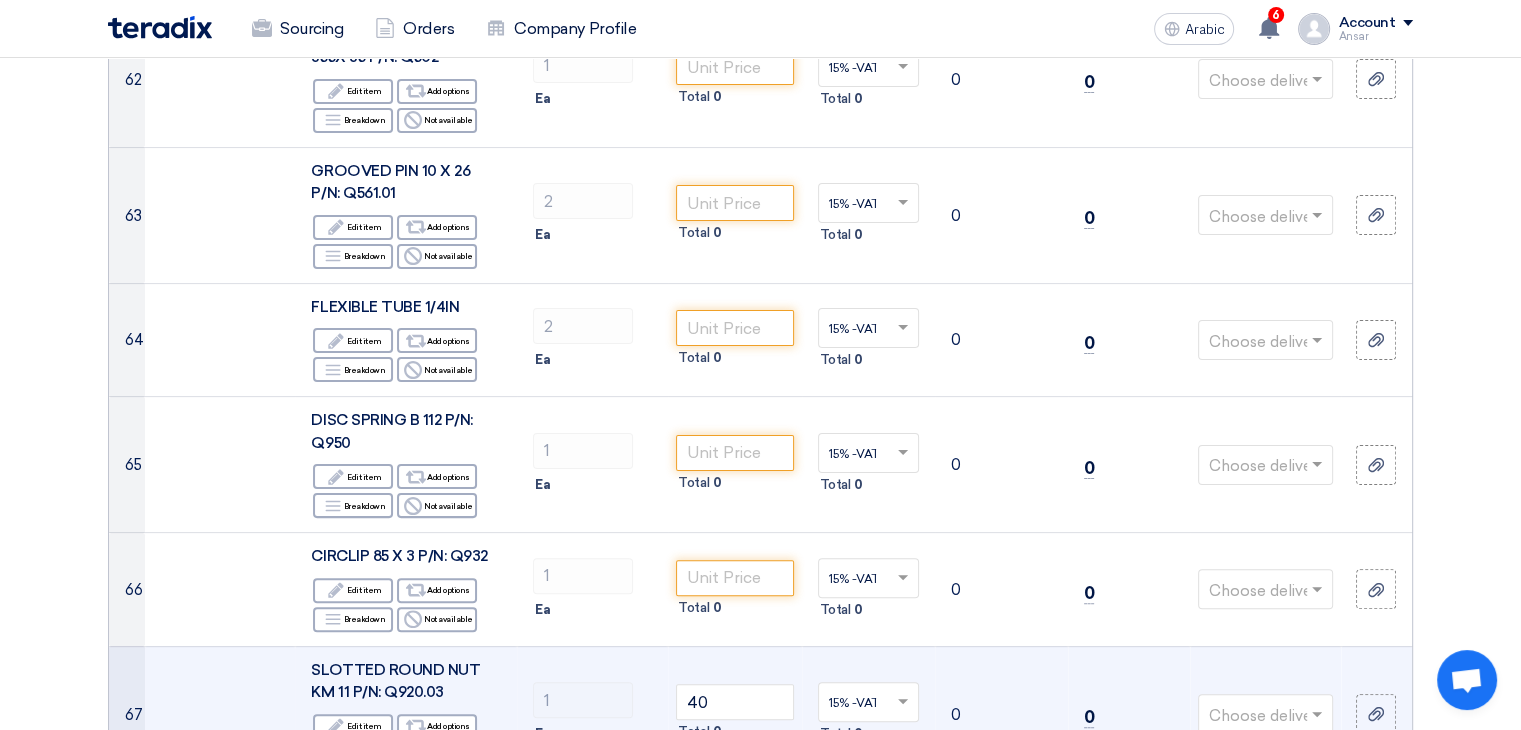 click 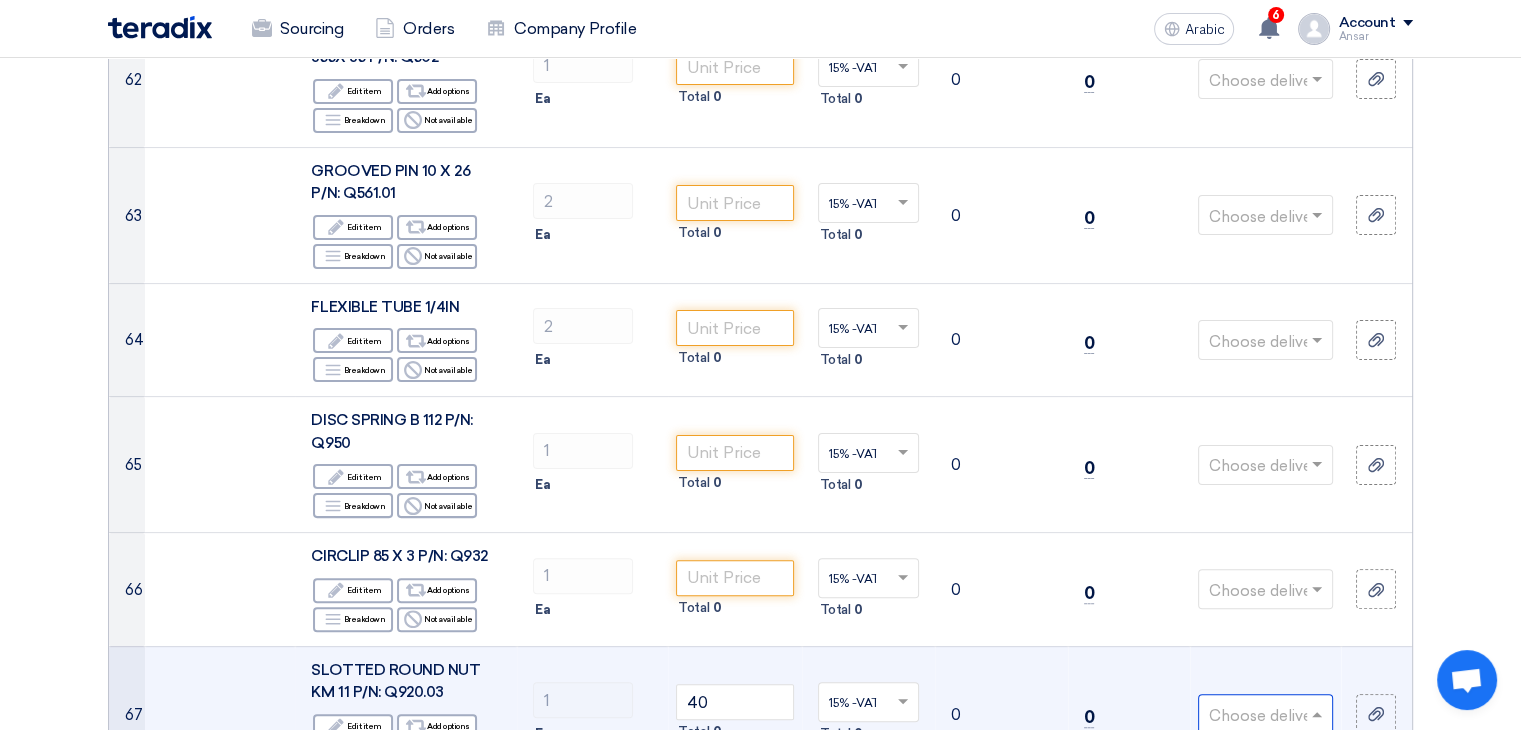 type on "1" 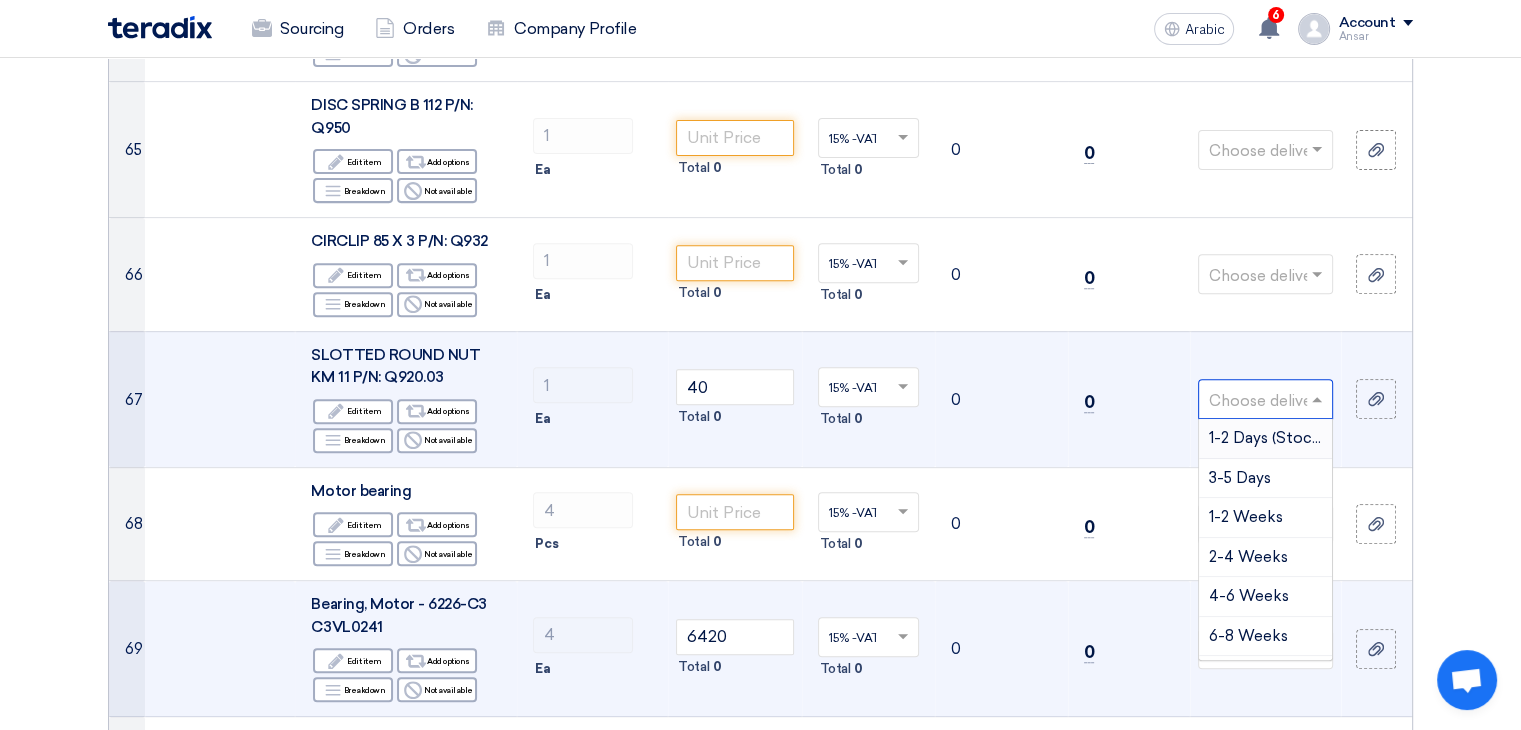 type on "4" 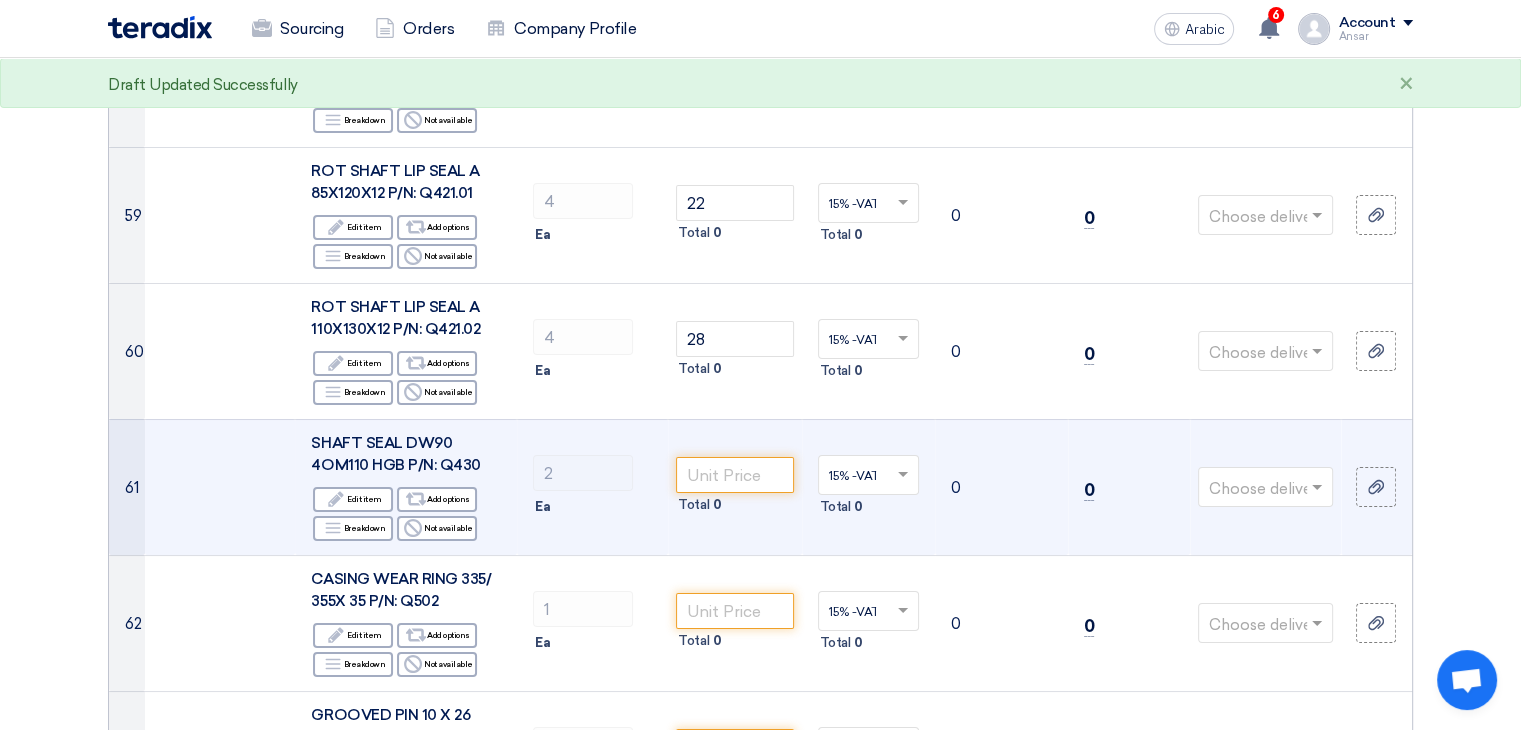 scroll, scrollTop: 7490, scrollLeft: 0, axis: vertical 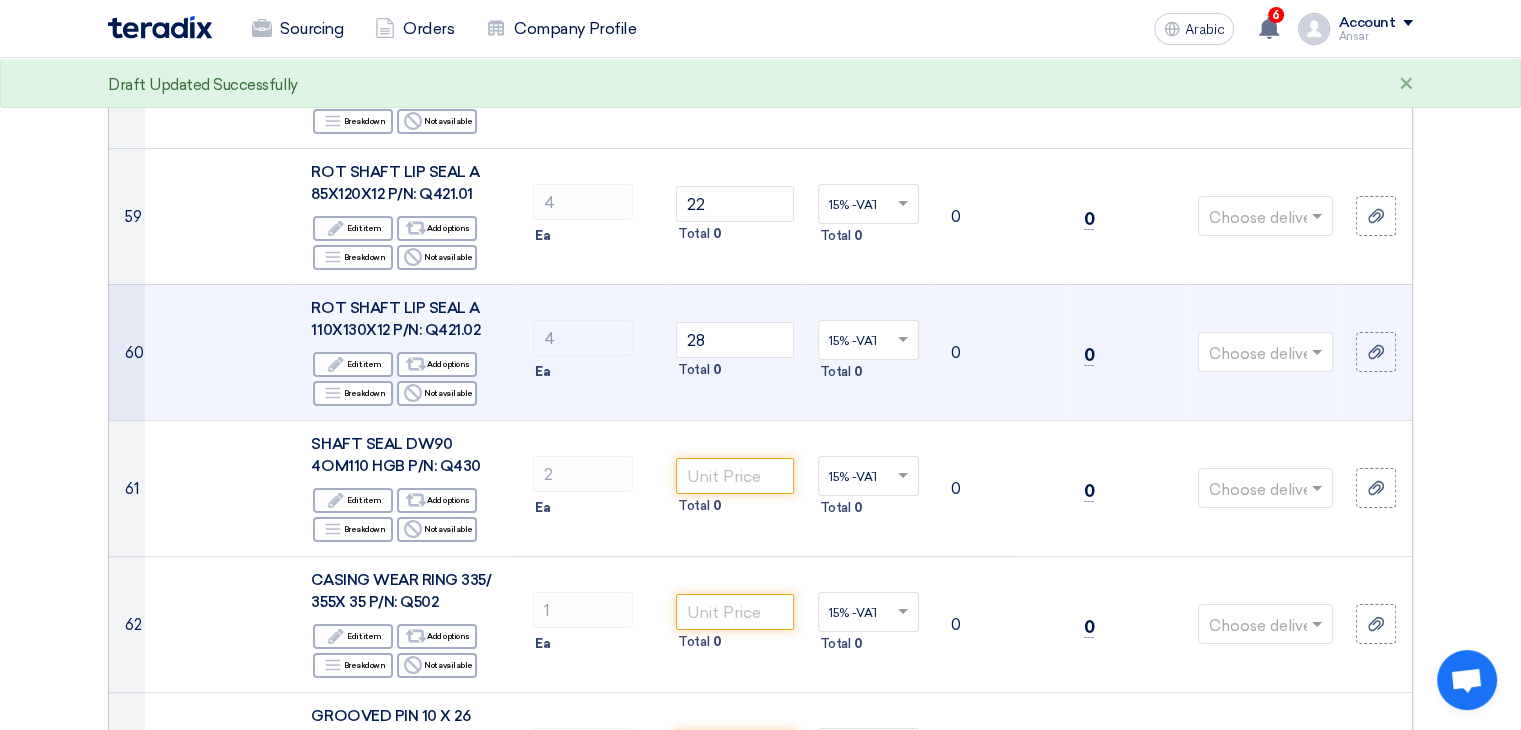 click 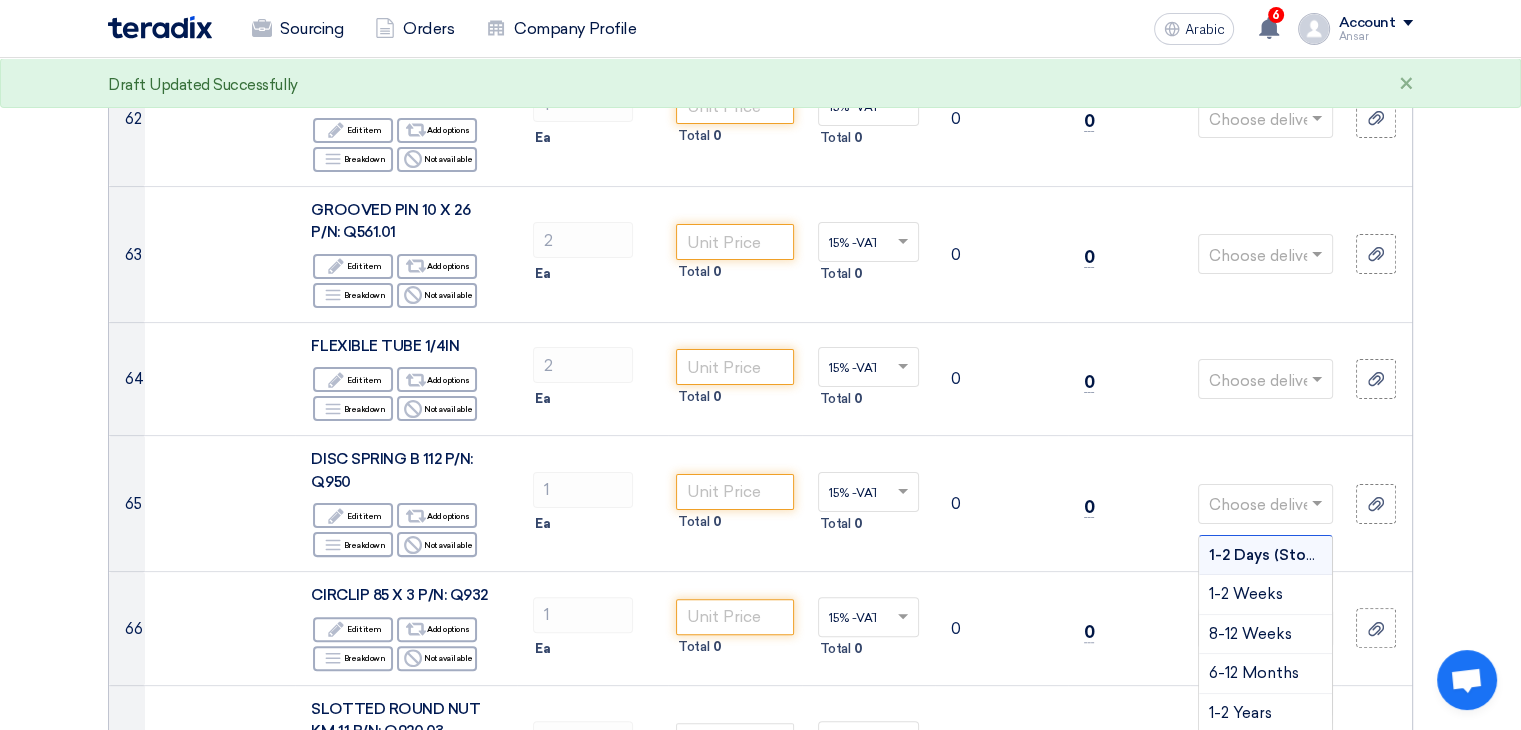 type 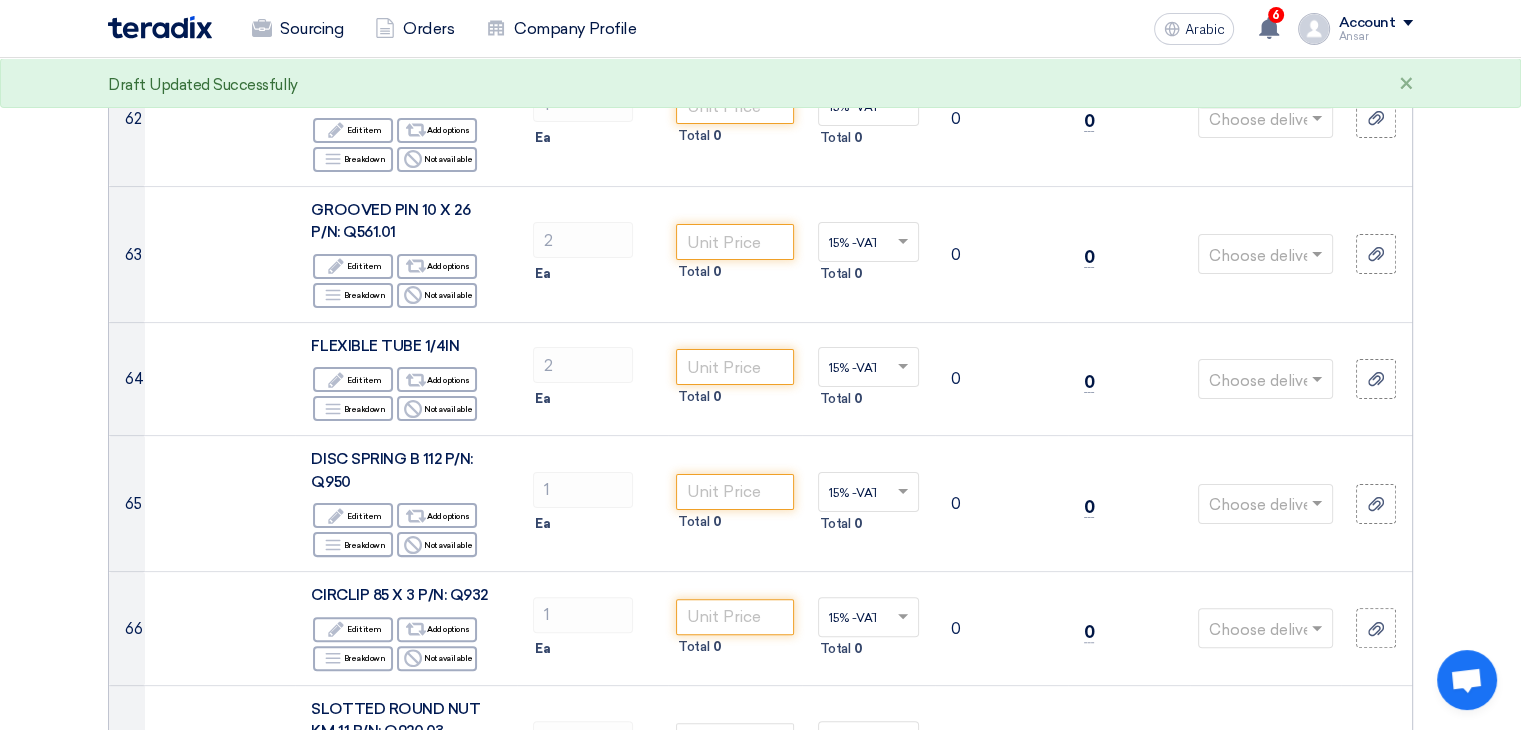 scroll, scrollTop: 7444, scrollLeft: 0, axis: vertical 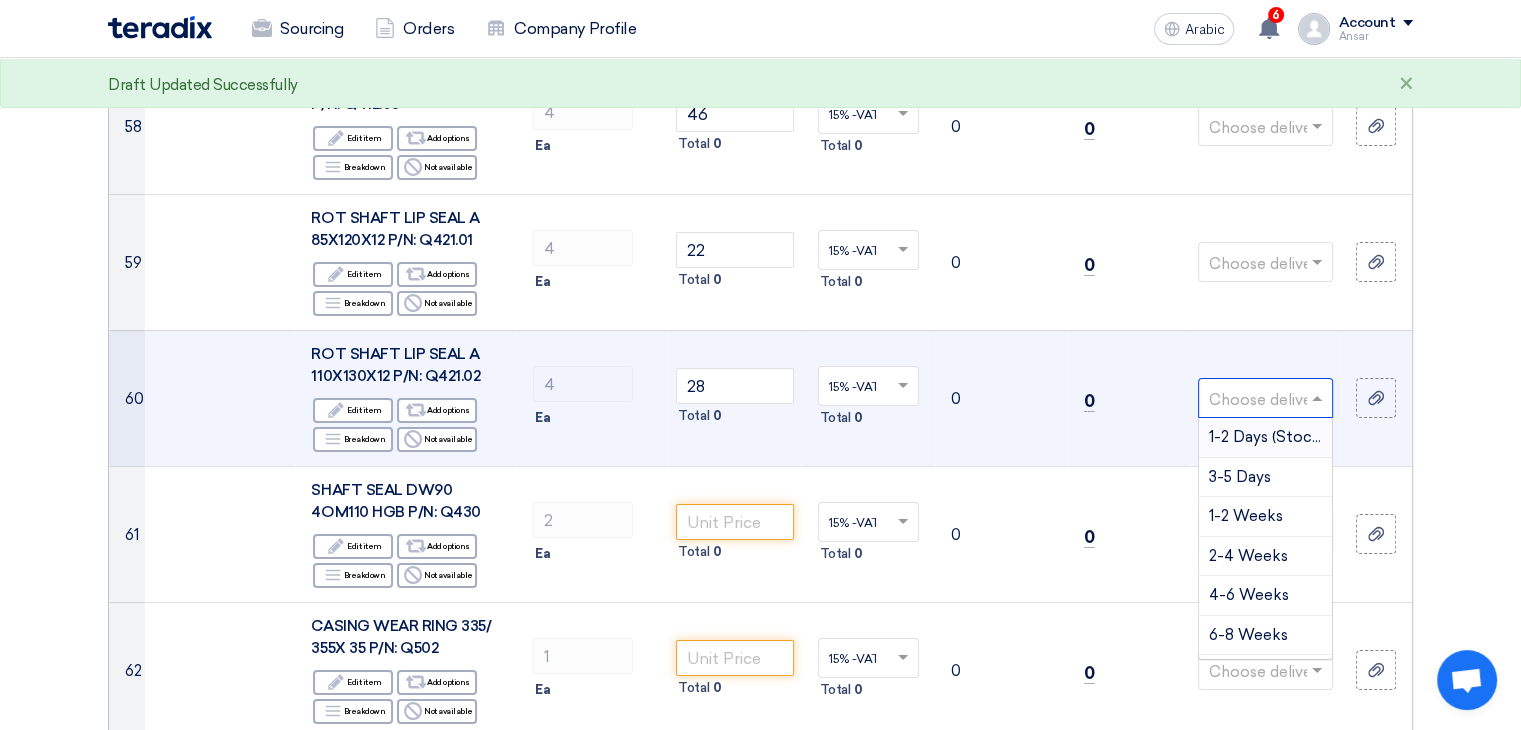click on "1-2 Days (Stock)" at bounding box center (1267, 437) 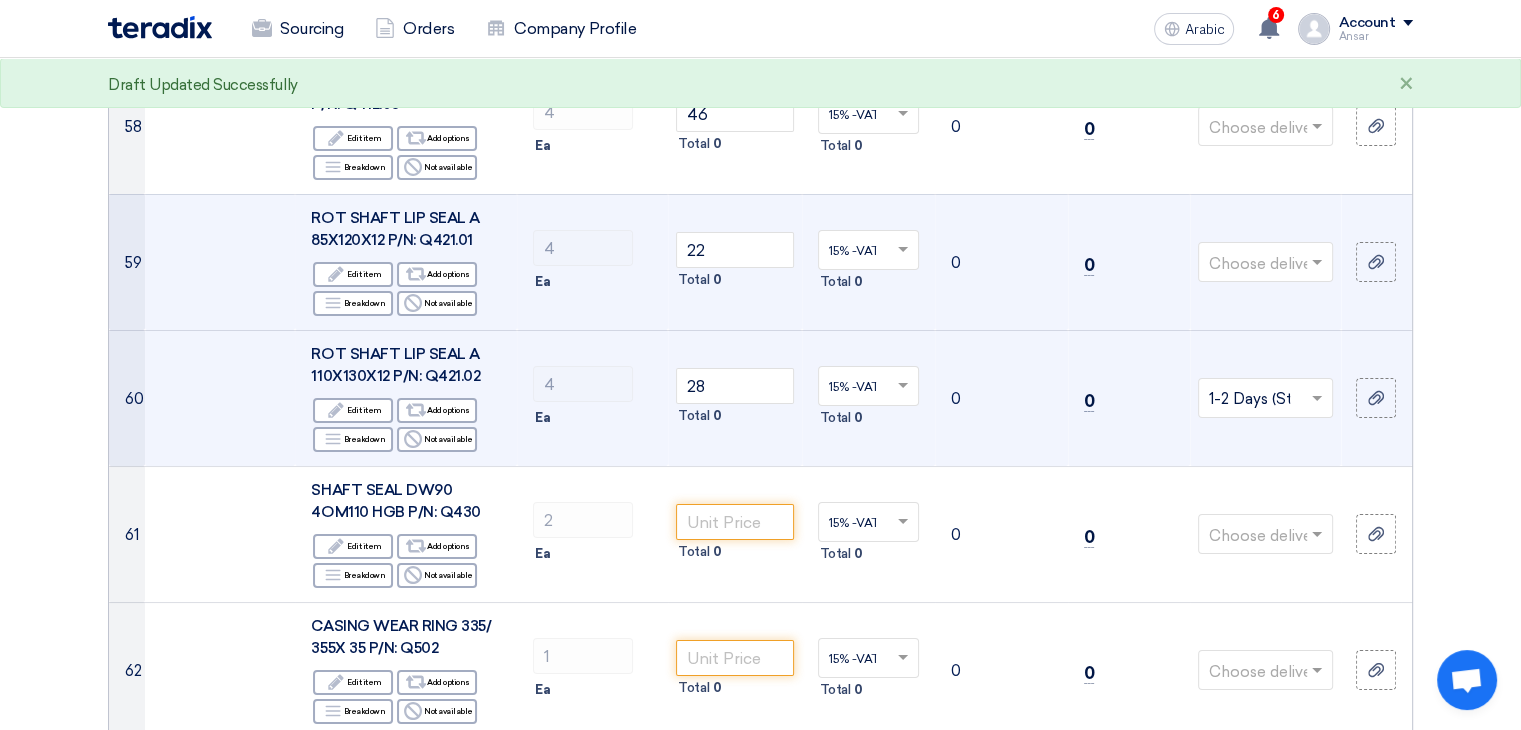 click 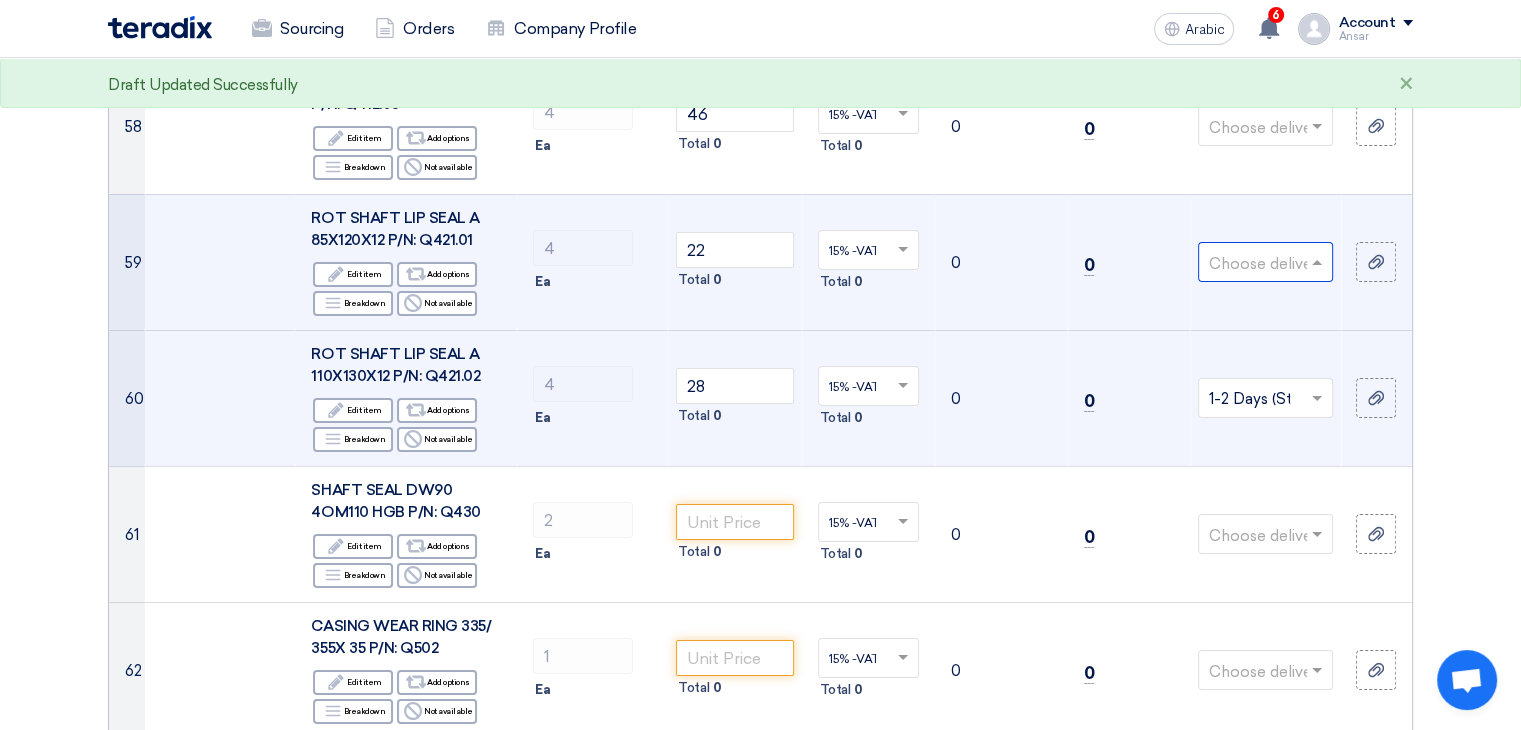 type on "1" 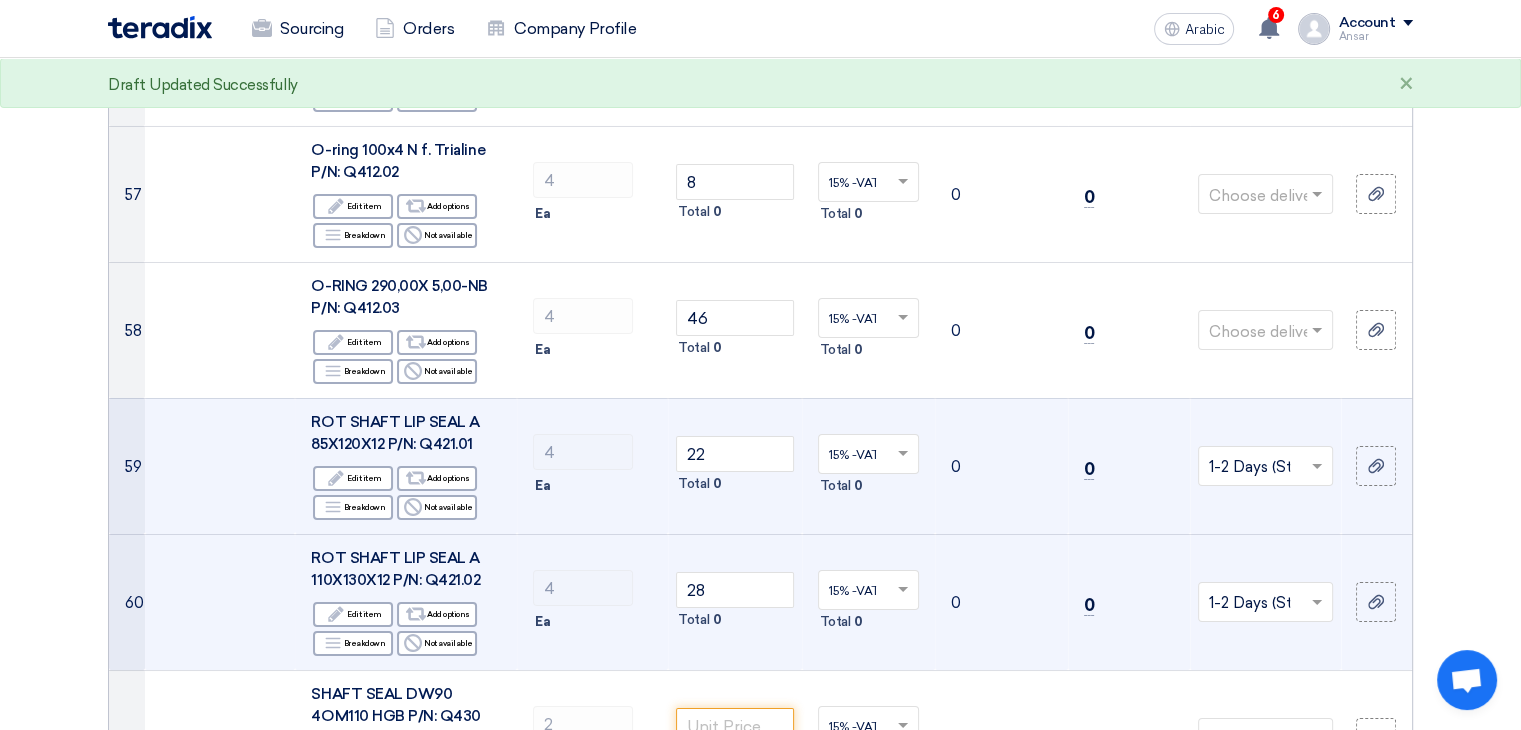 scroll, scrollTop: 7237, scrollLeft: 0, axis: vertical 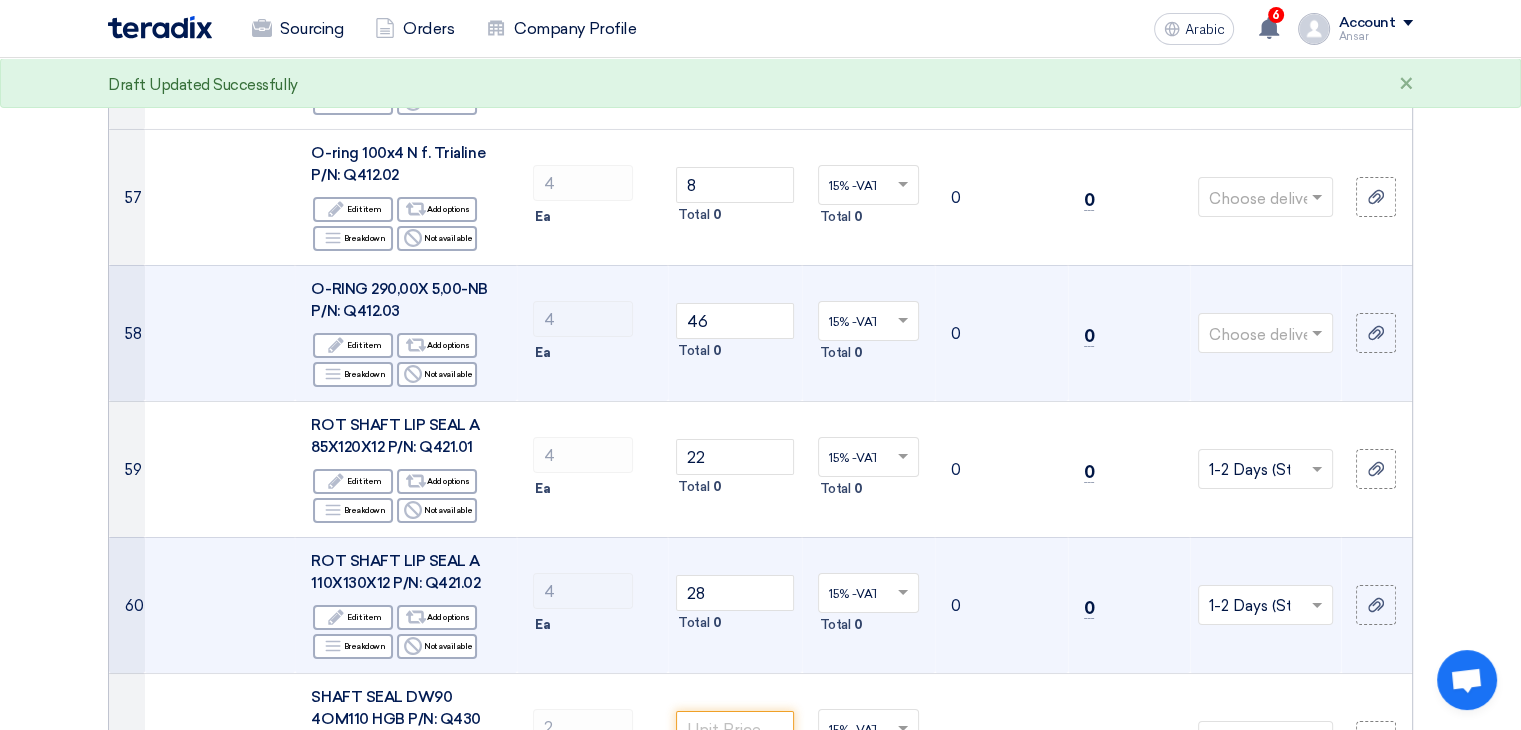 click 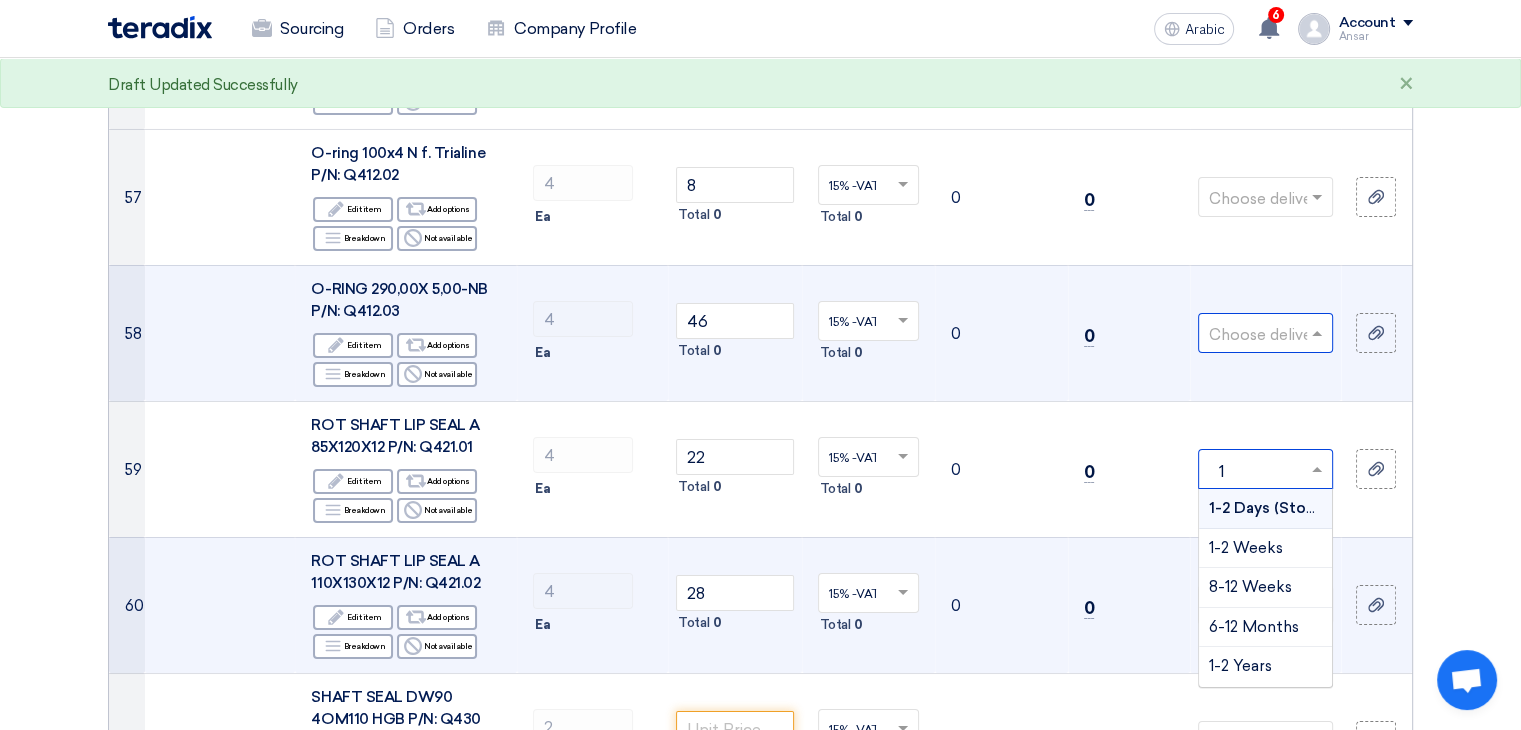 type on "1" 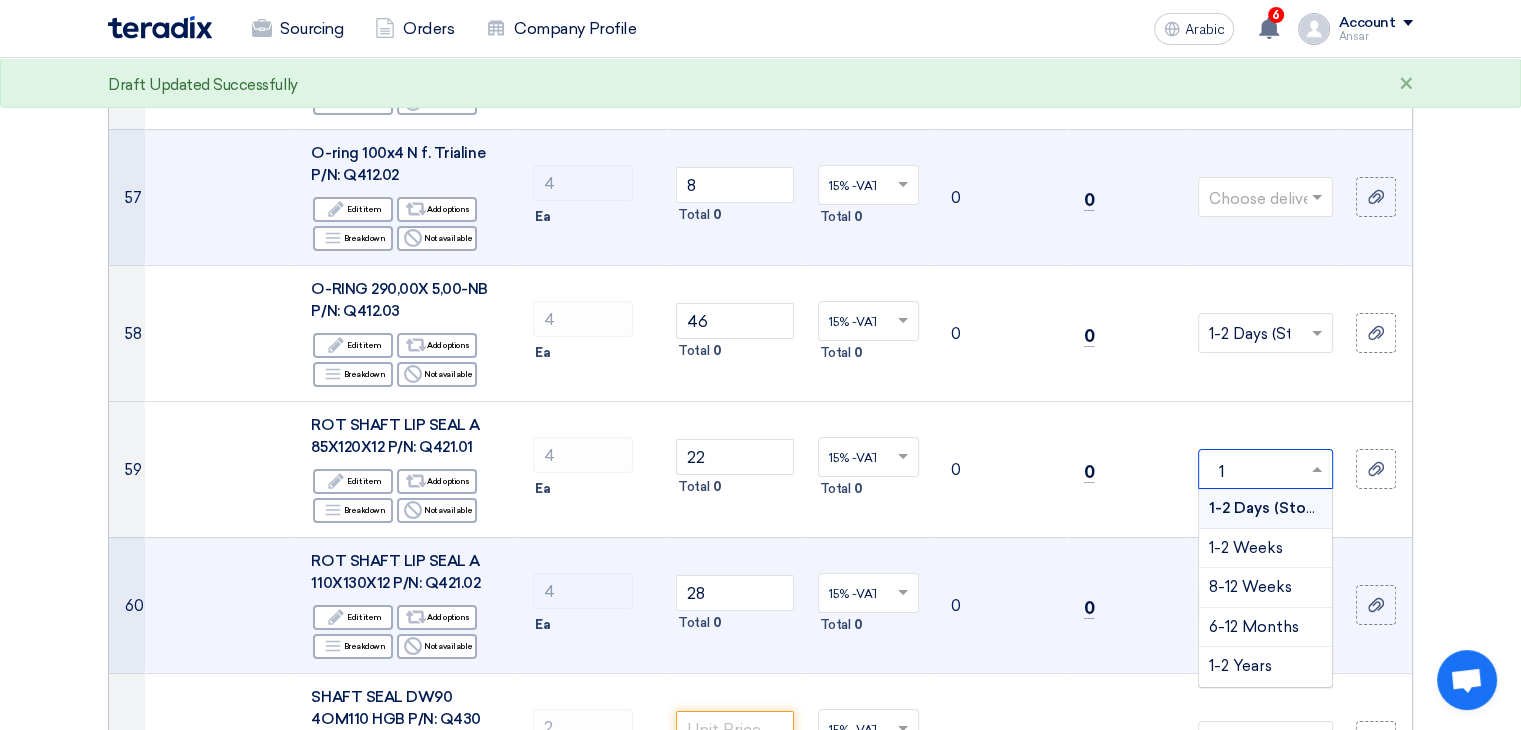 click 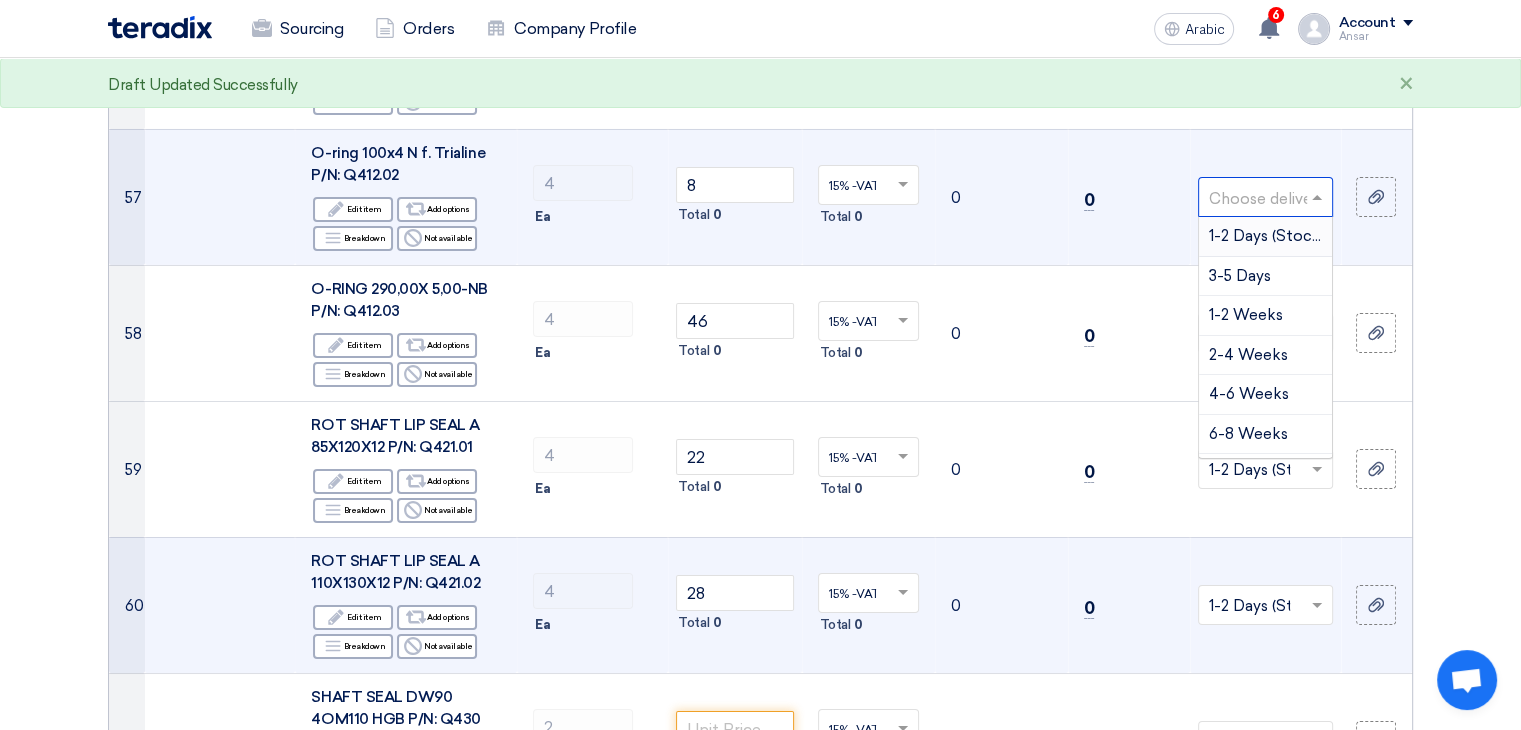 type on "1" 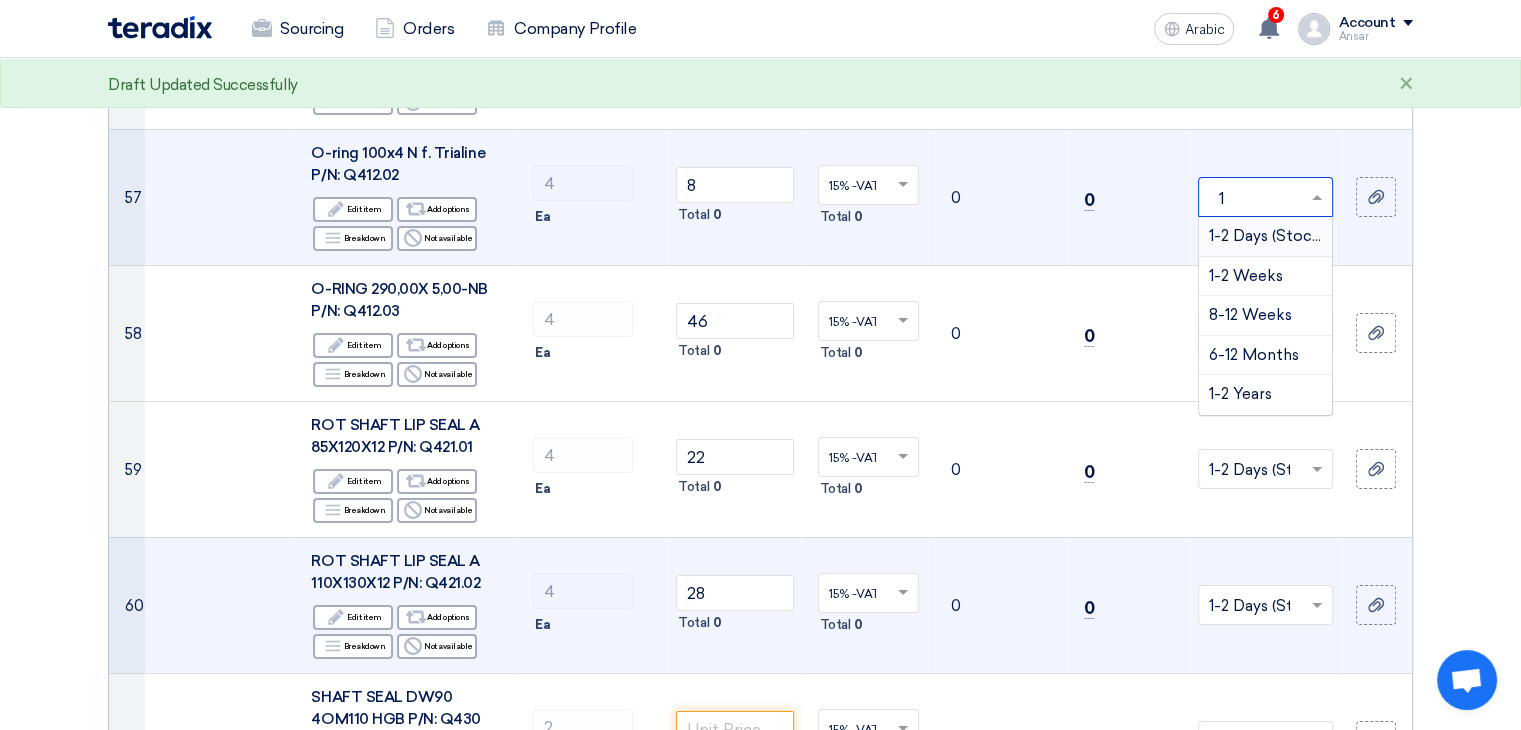 type 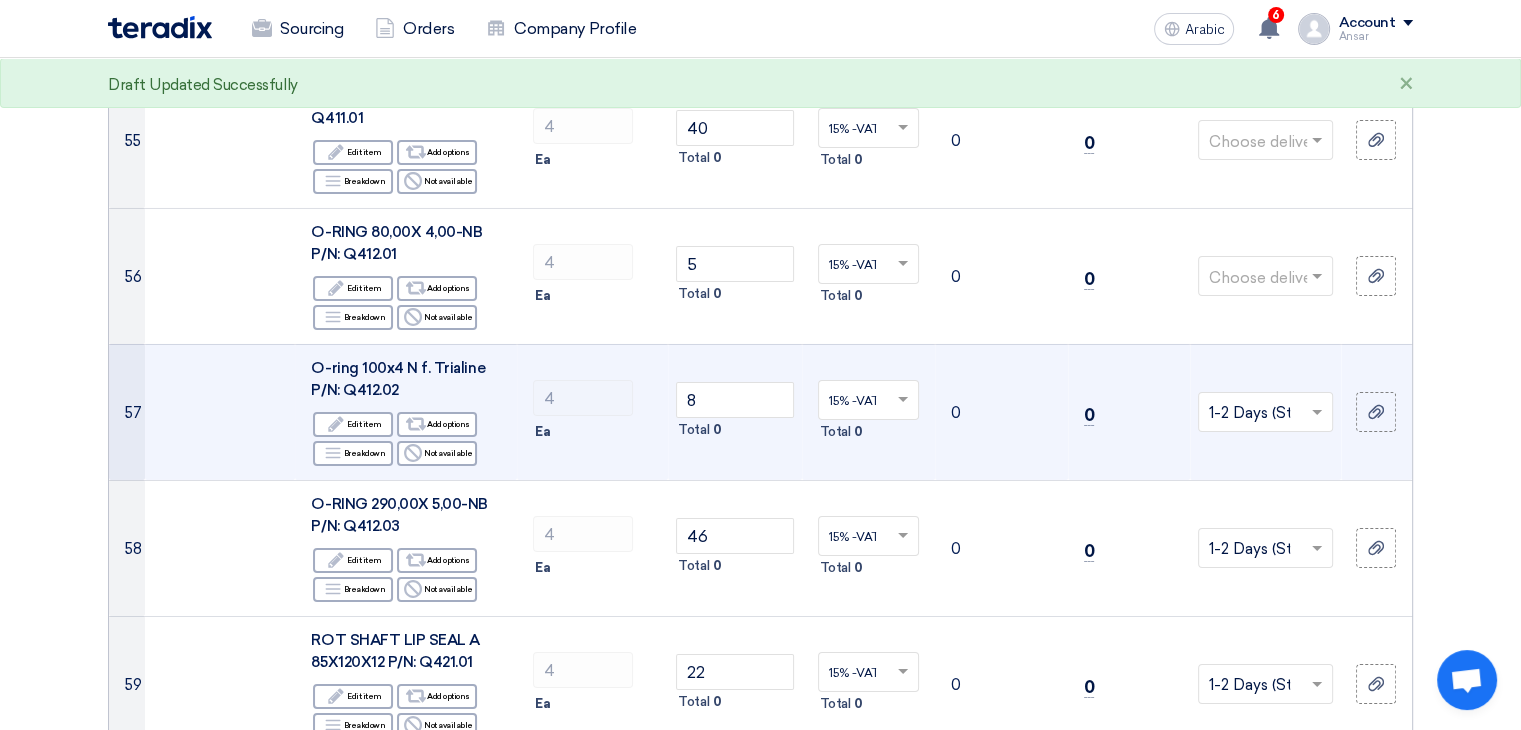 scroll, scrollTop: 6980, scrollLeft: 0, axis: vertical 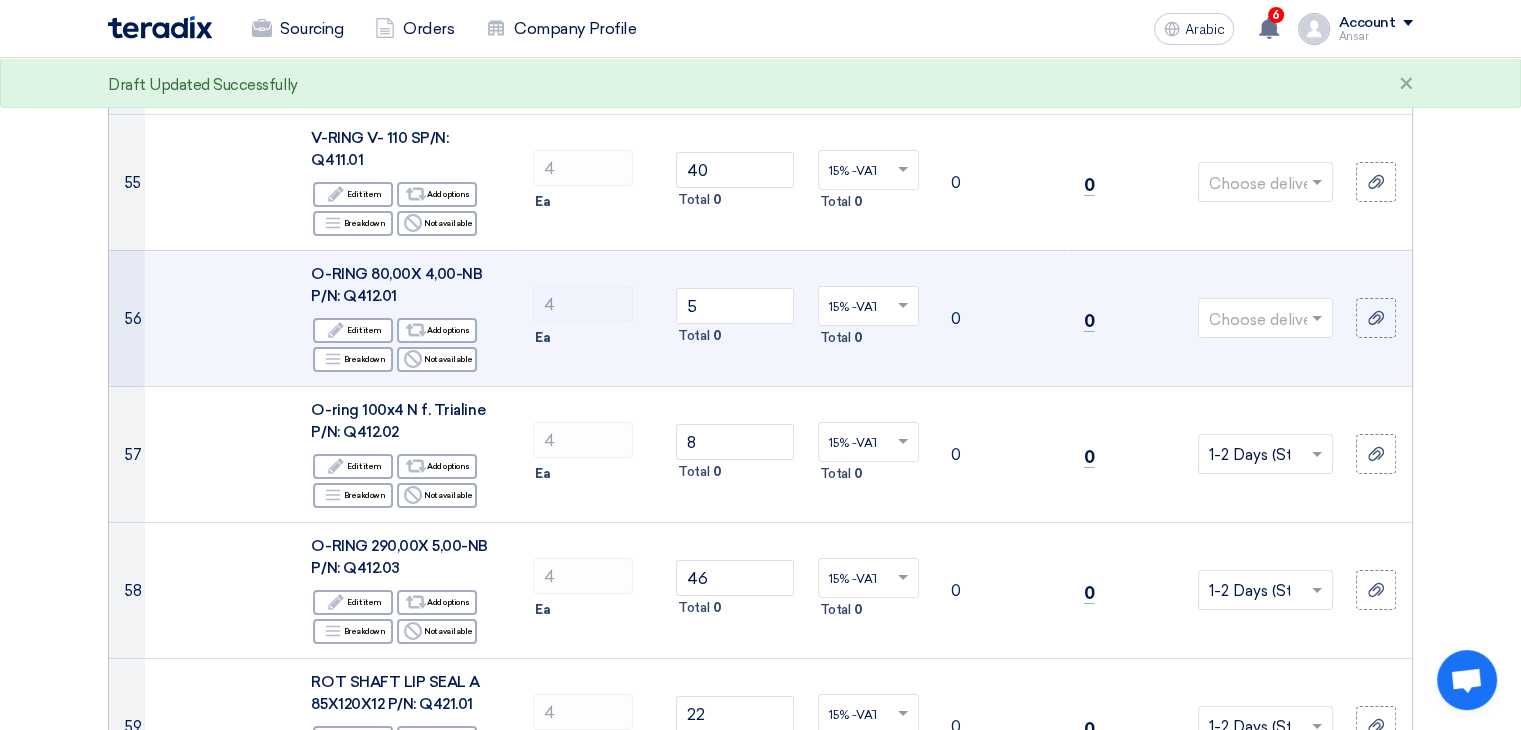 click 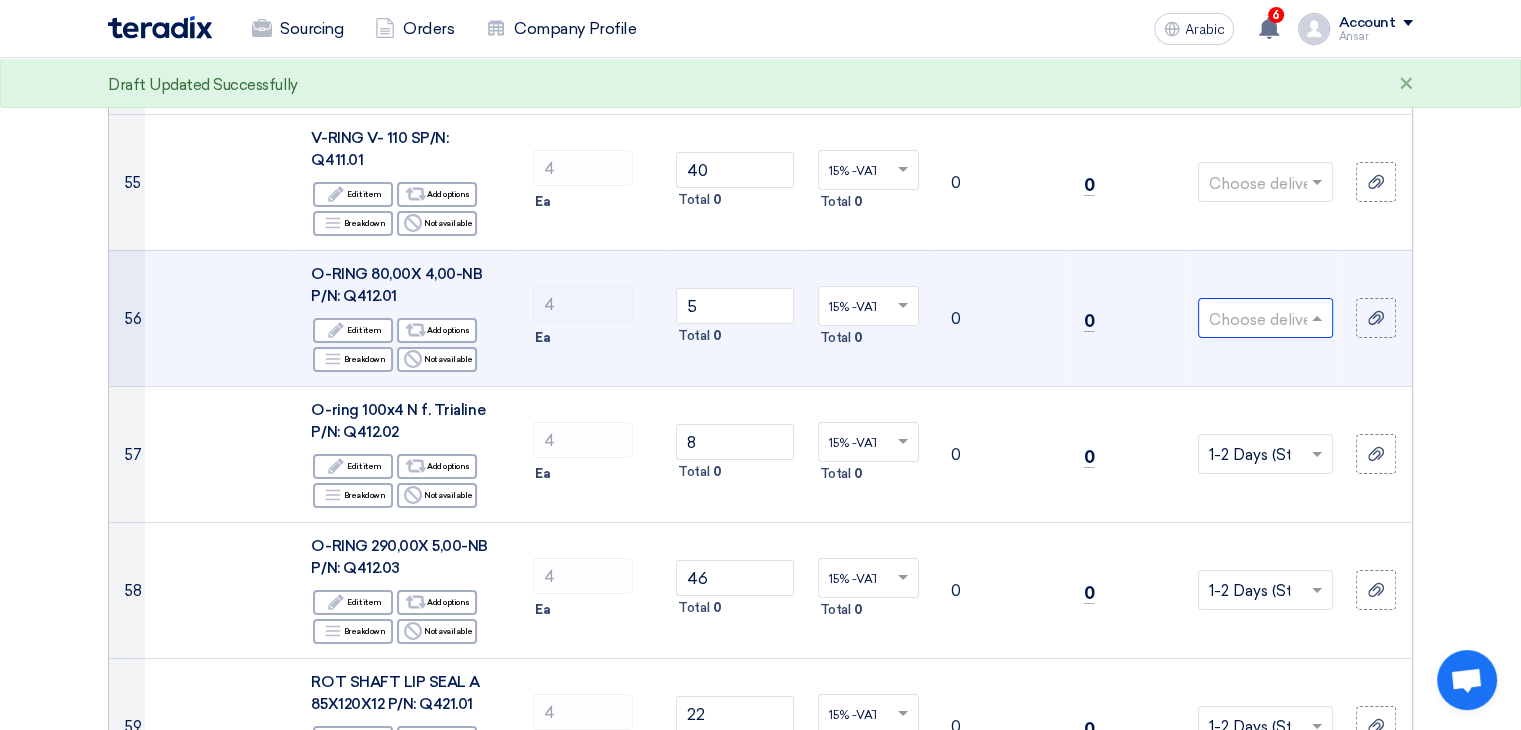 type on "1" 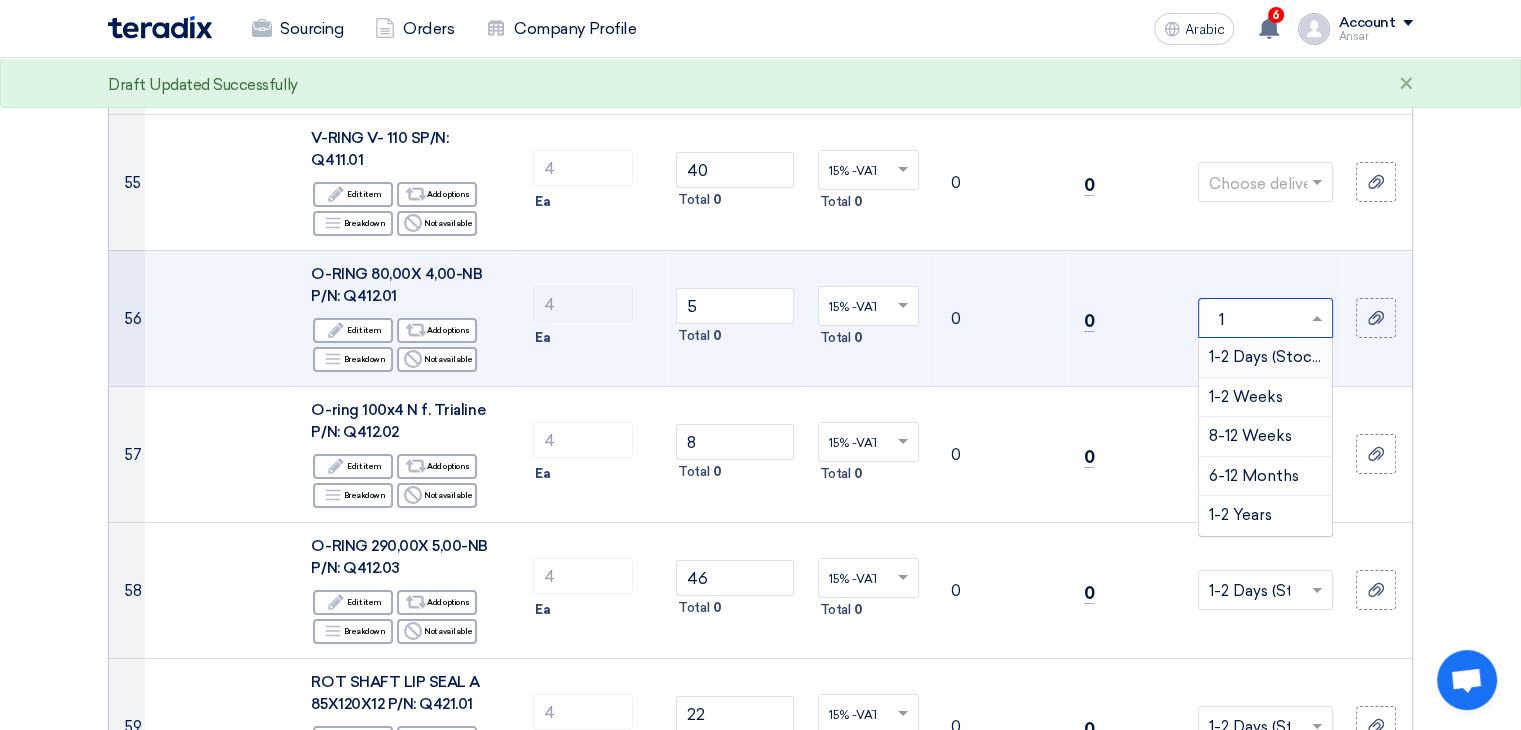 type 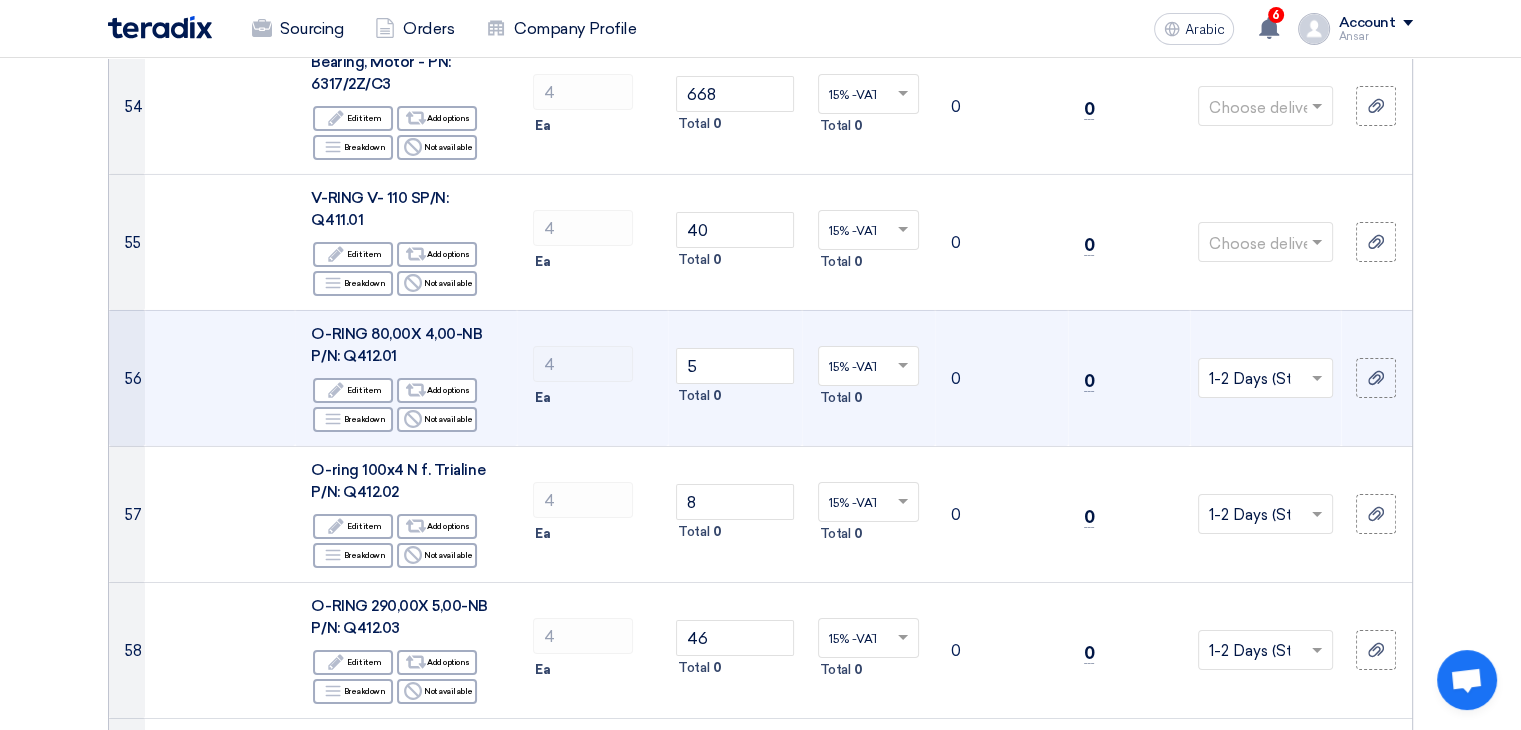 scroll, scrollTop: 6916, scrollLeft: 0, axis: vertical 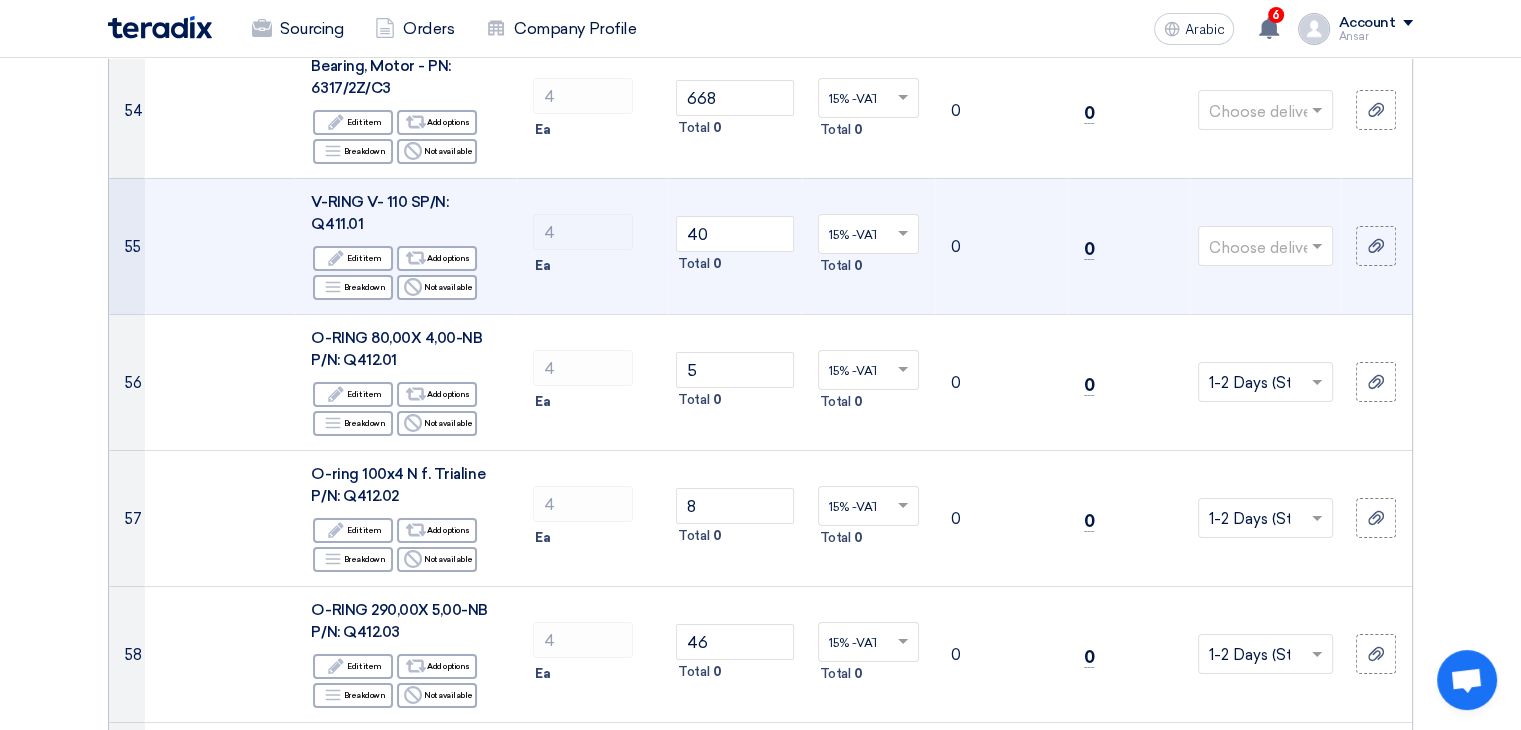 click 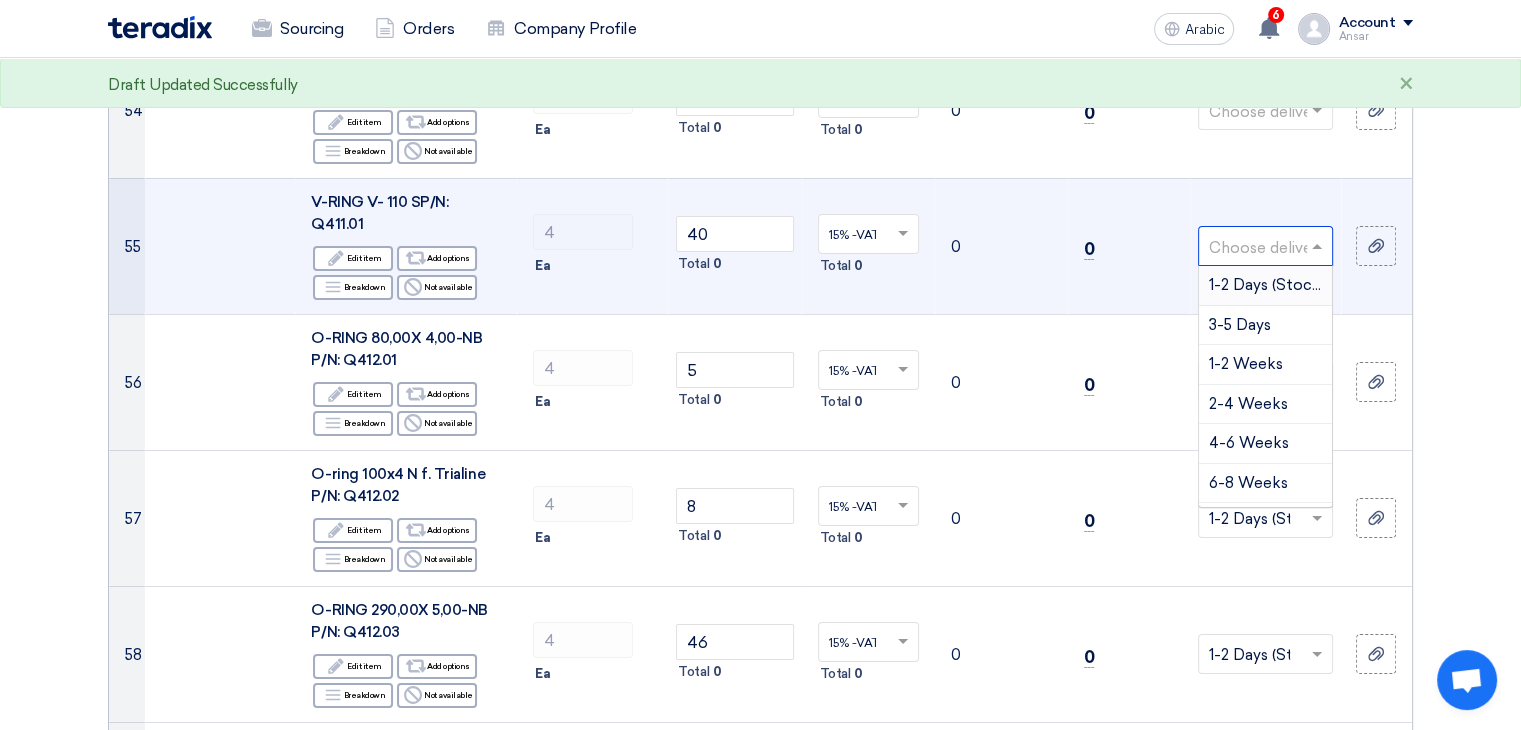 type on "1" 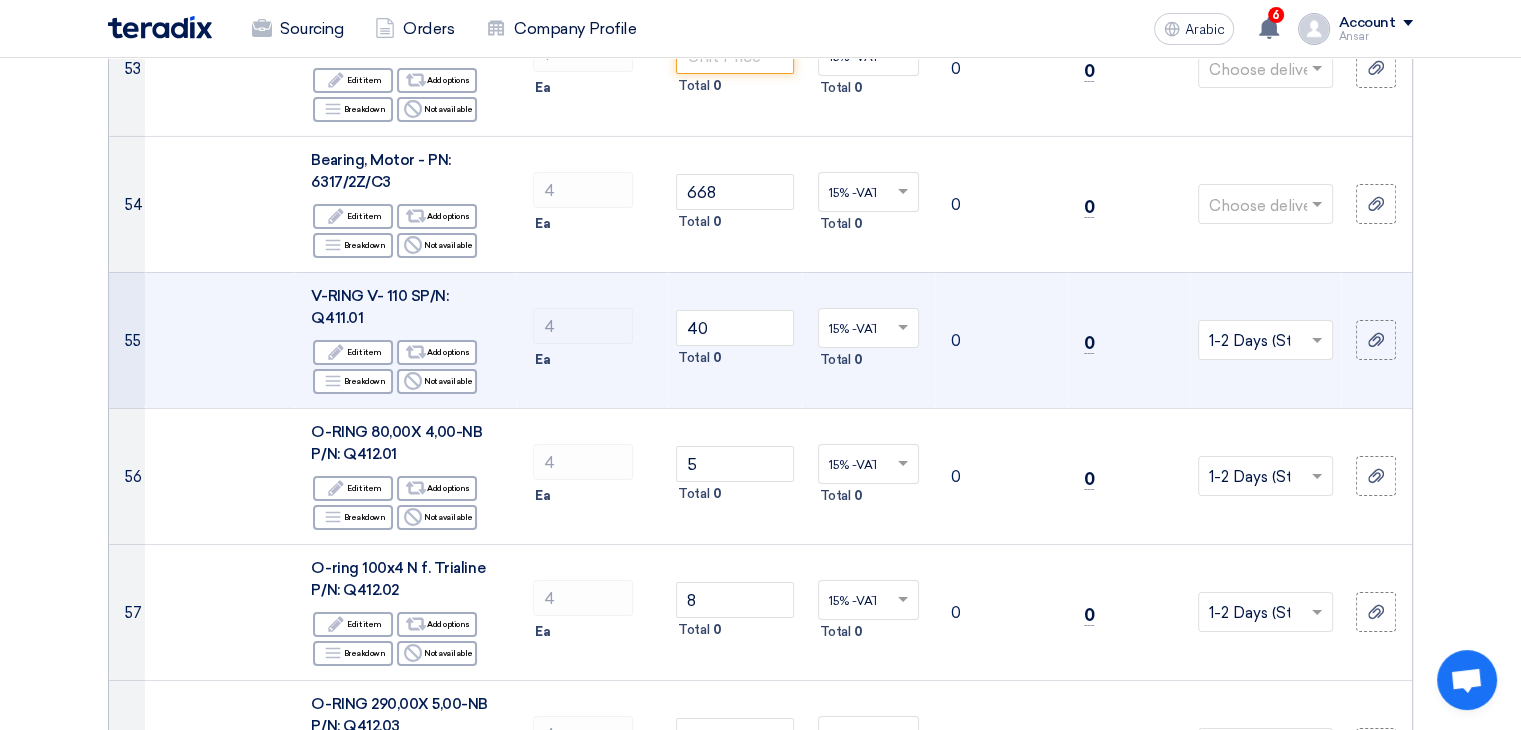 scroll, scrollTop: 6793, scrollLeft: 0, axis: vertical 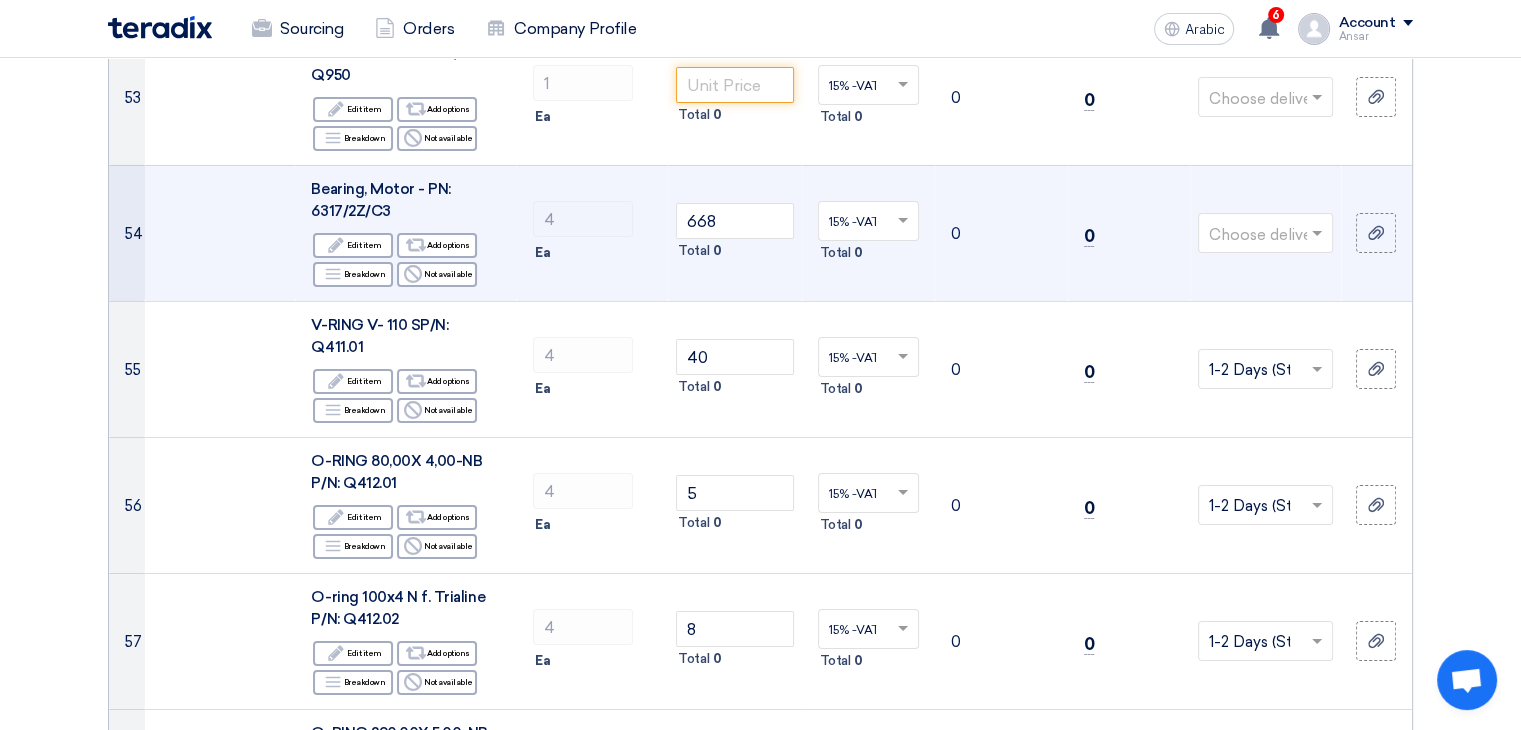 click 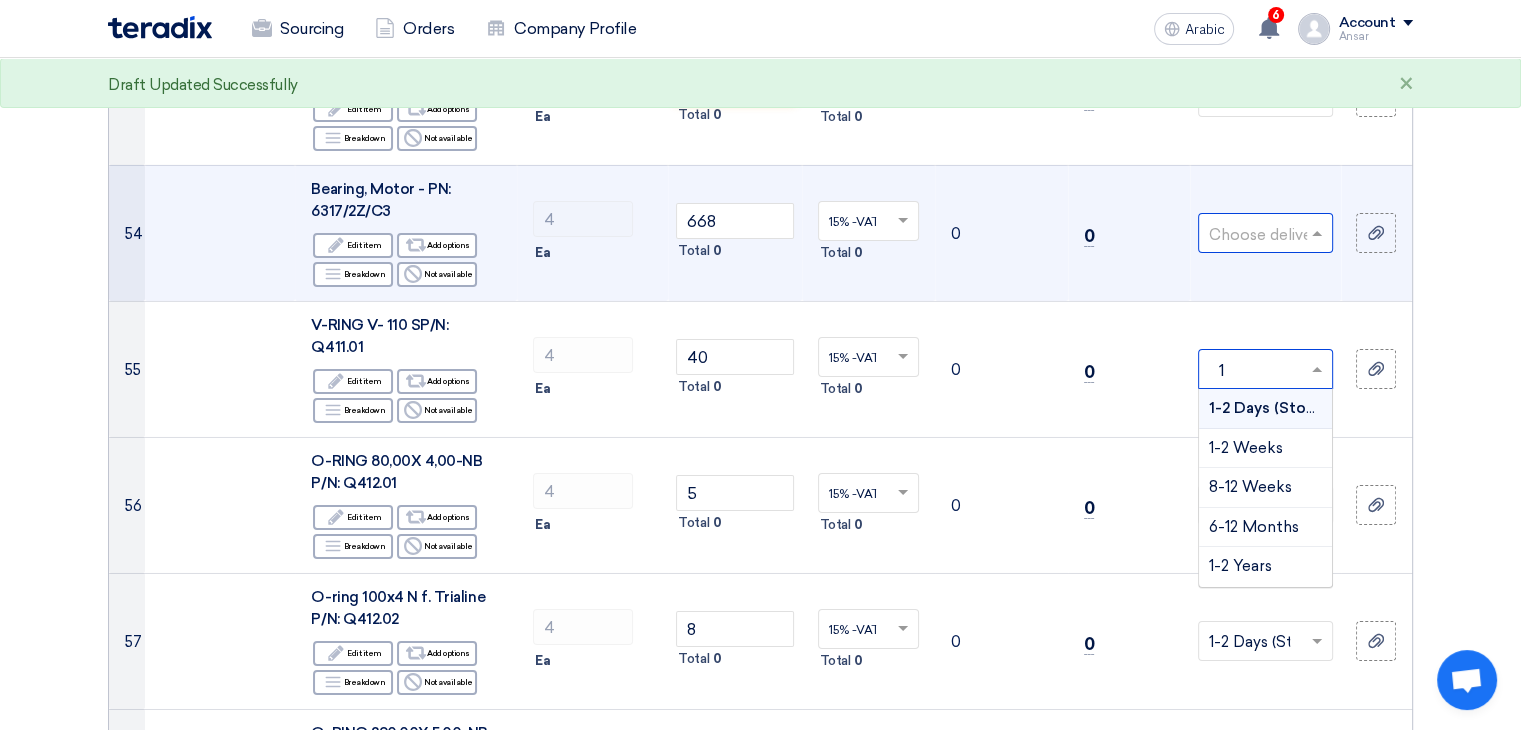 type on "1" 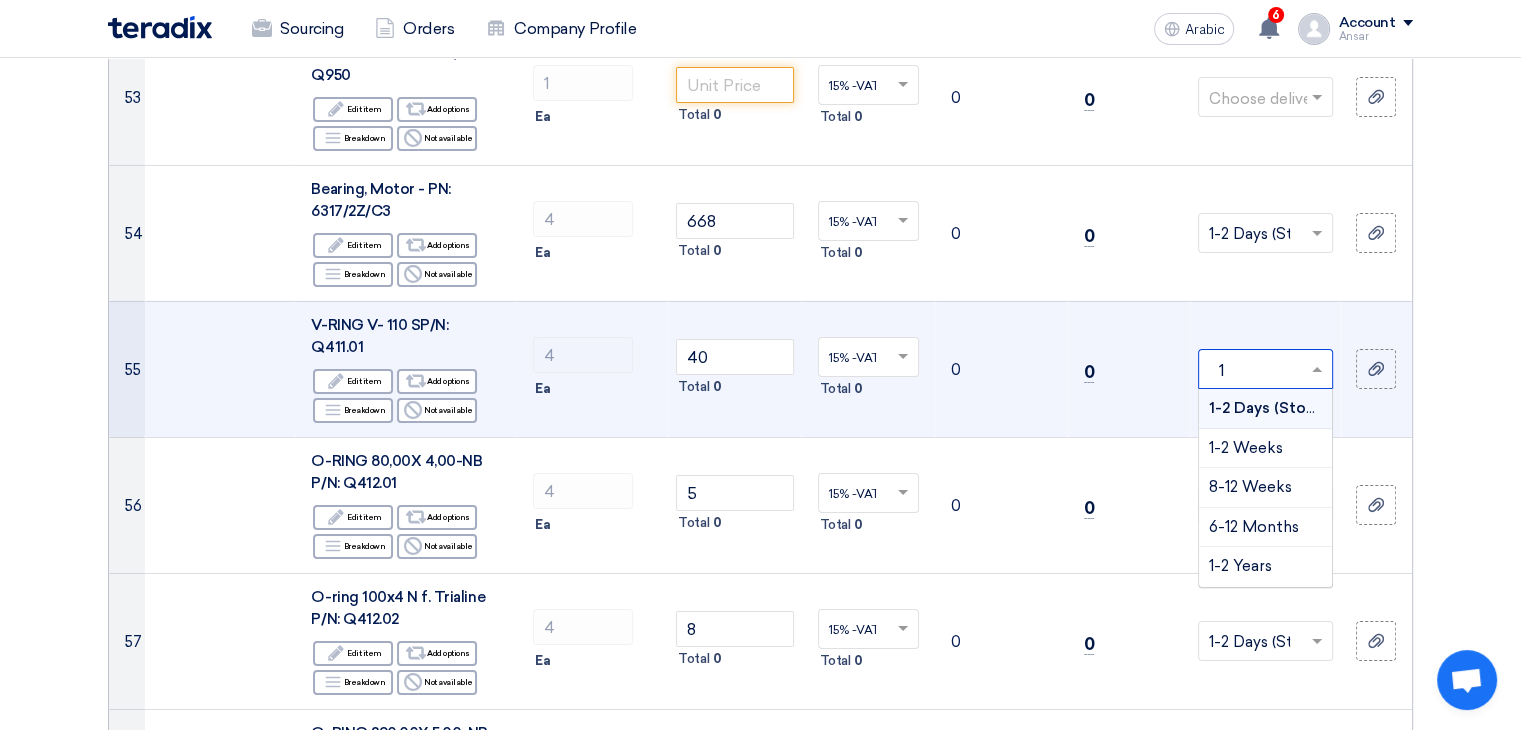 click on "1-2 Days (Stock)" at bounding box center [1268, 408] 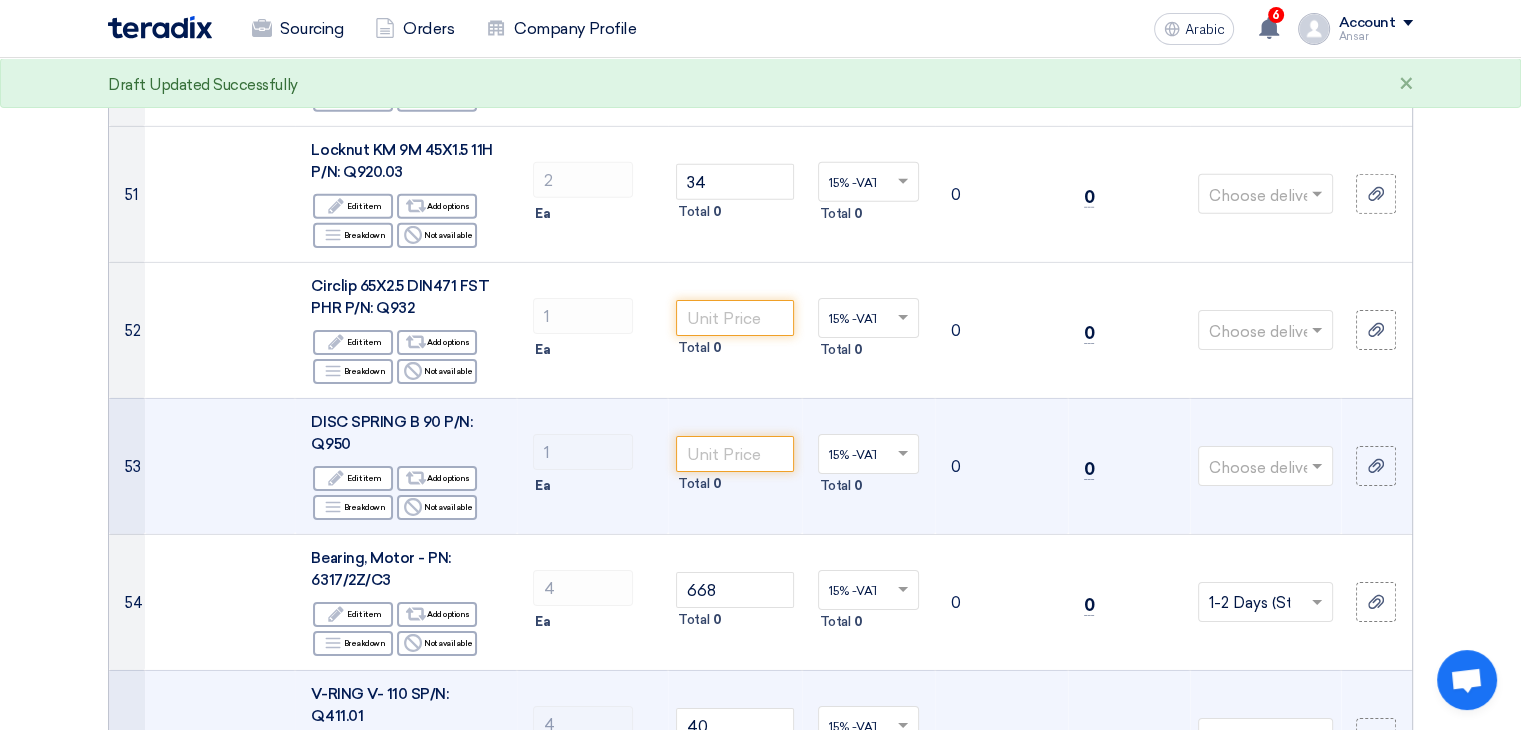 scroll, scrollTop: 6422, scrollLeft: 0, axis: vertical 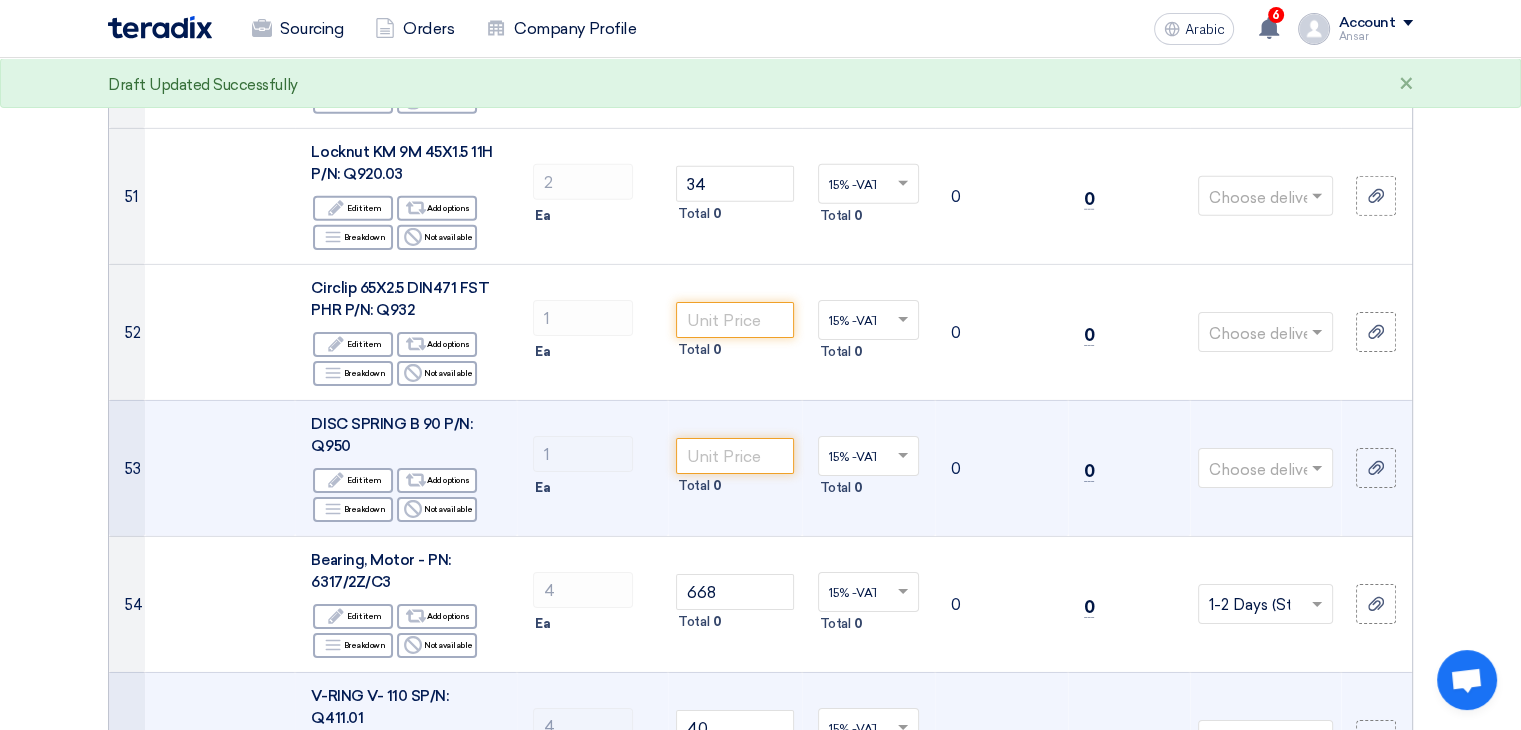 click 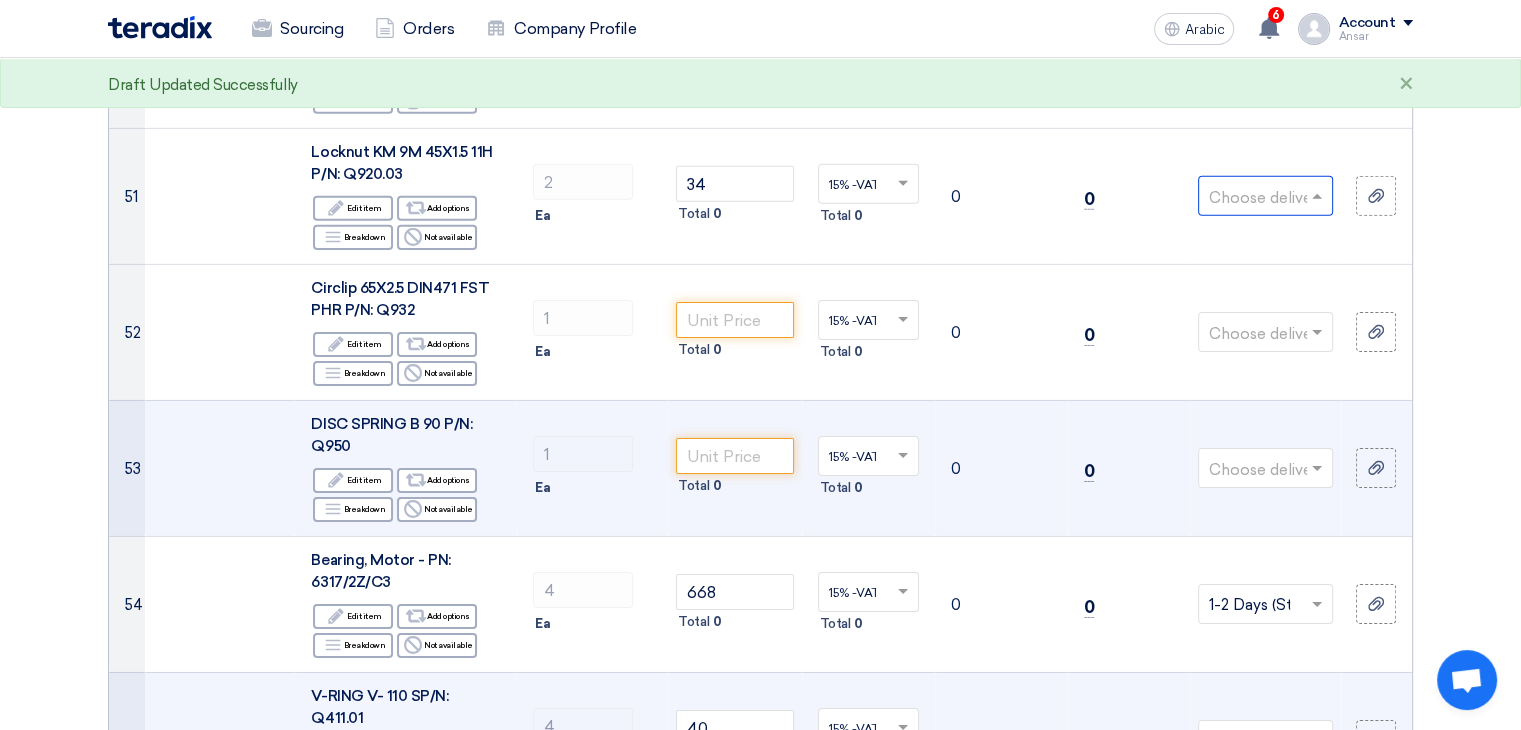 click 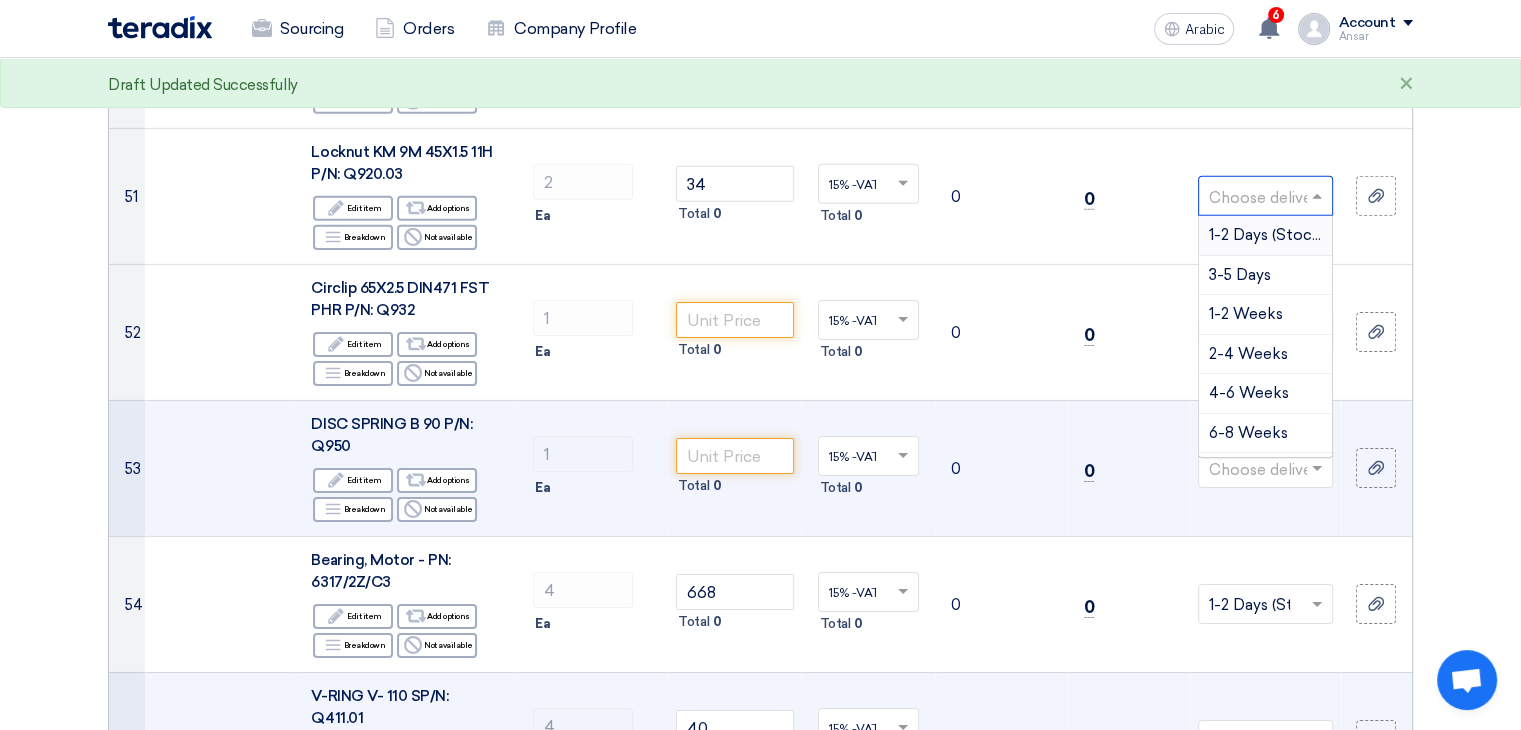type on "1" 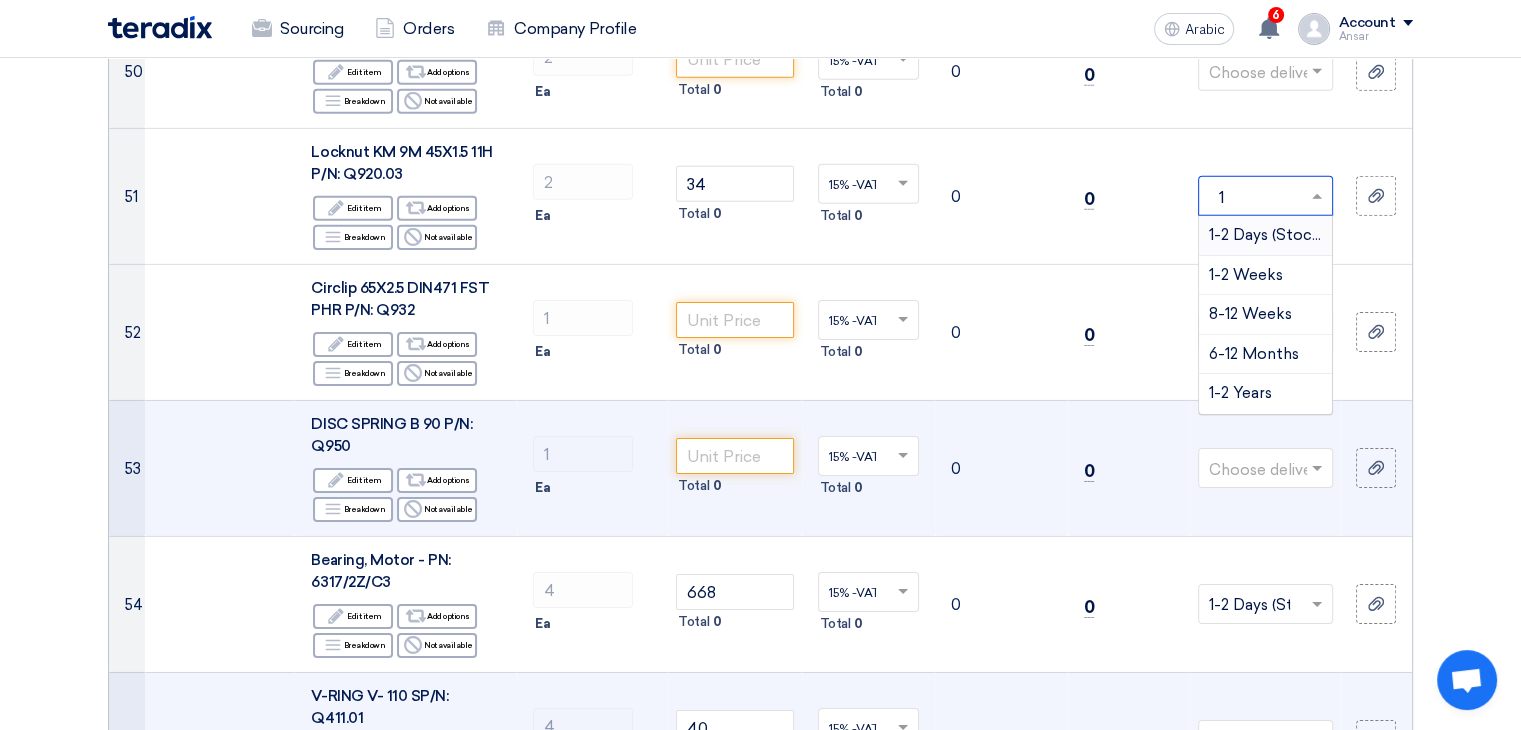 type 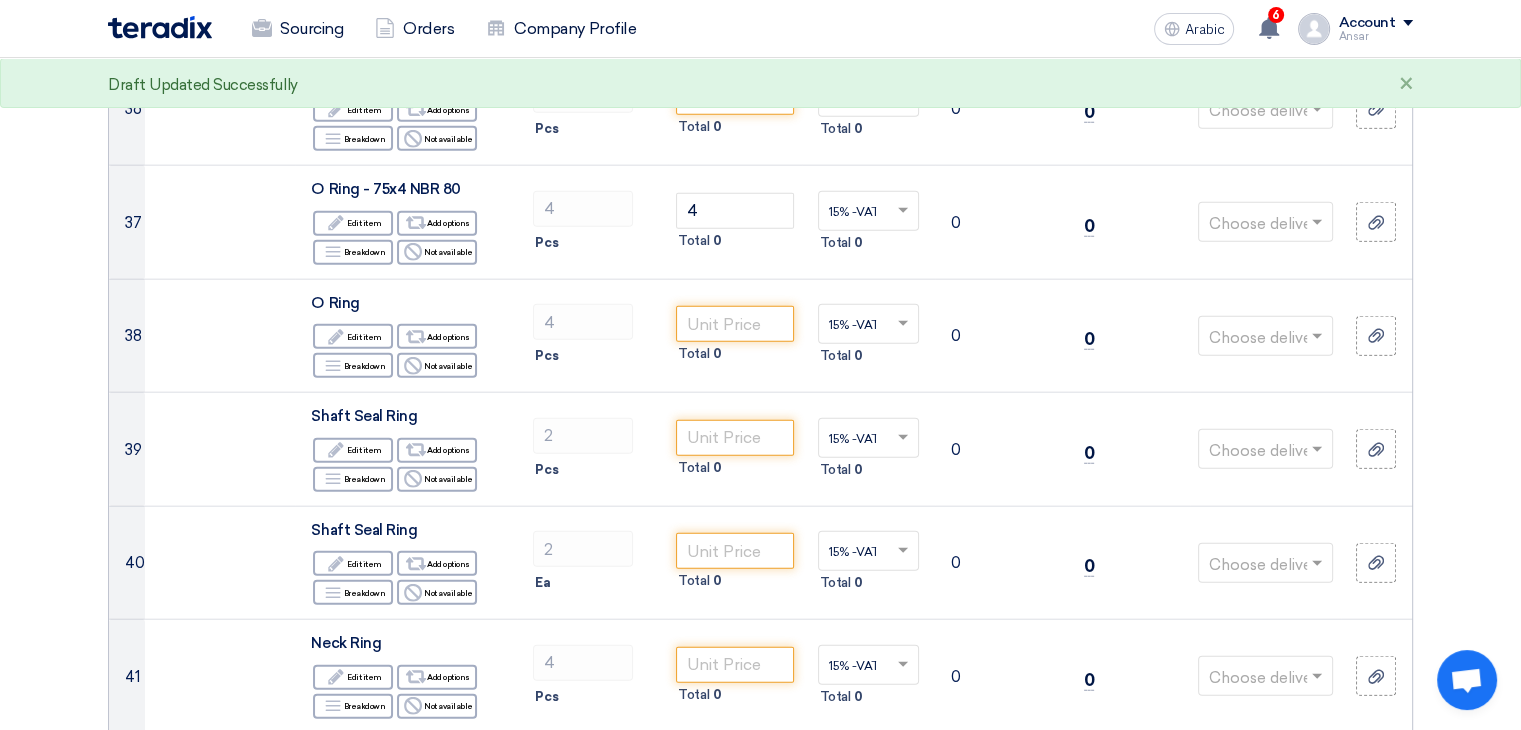 scroll, scrollTop: 4728, scrollLeft: 0, axis: vertical 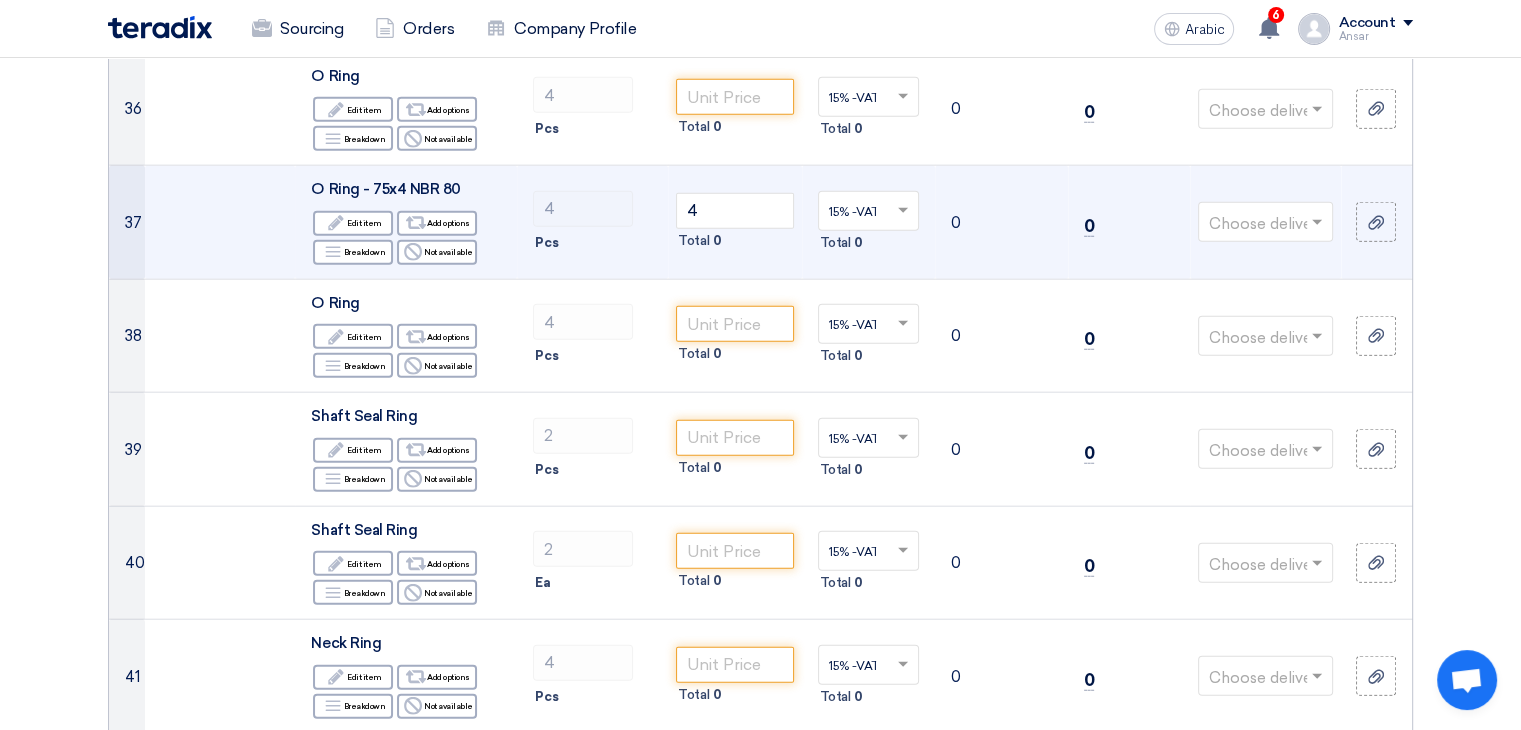 click 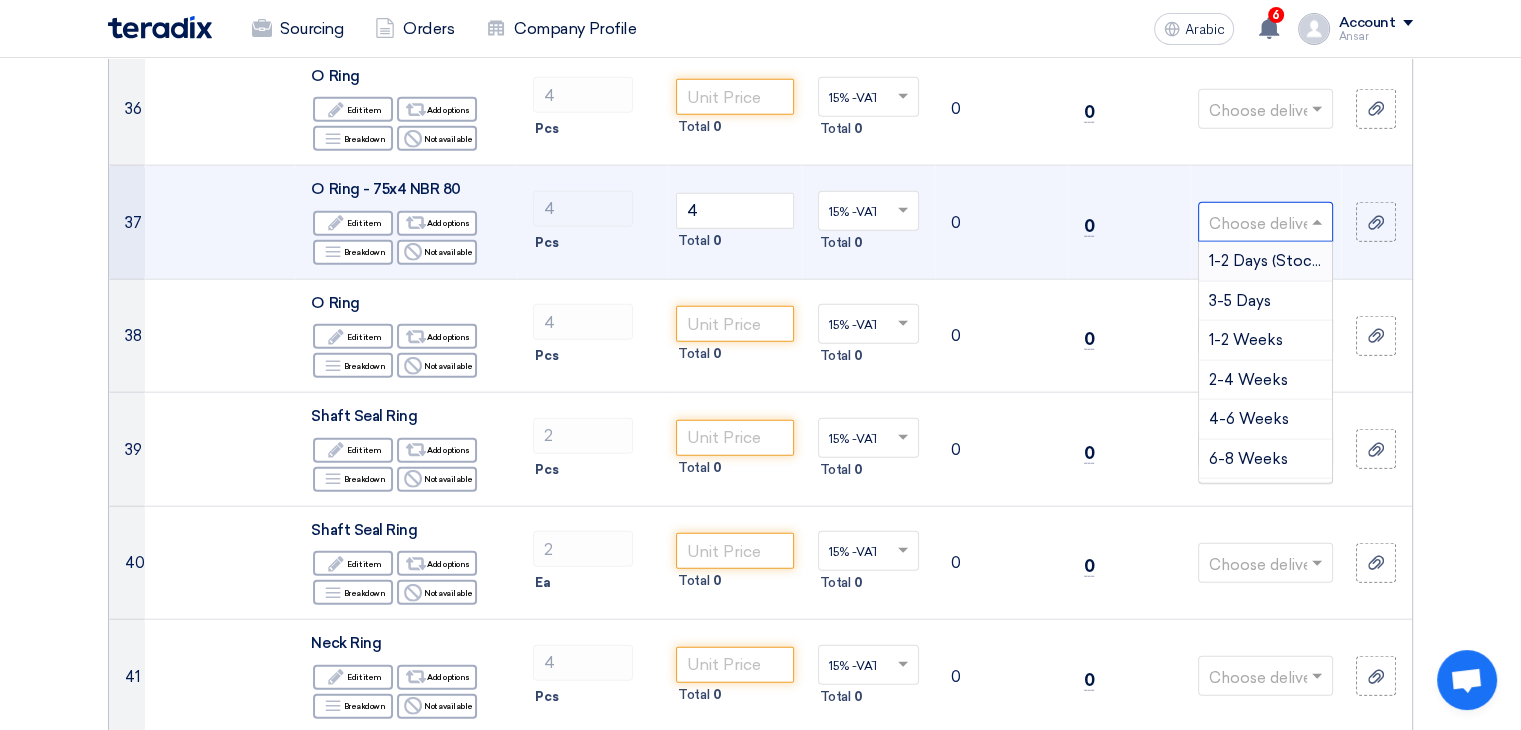 type on "1" 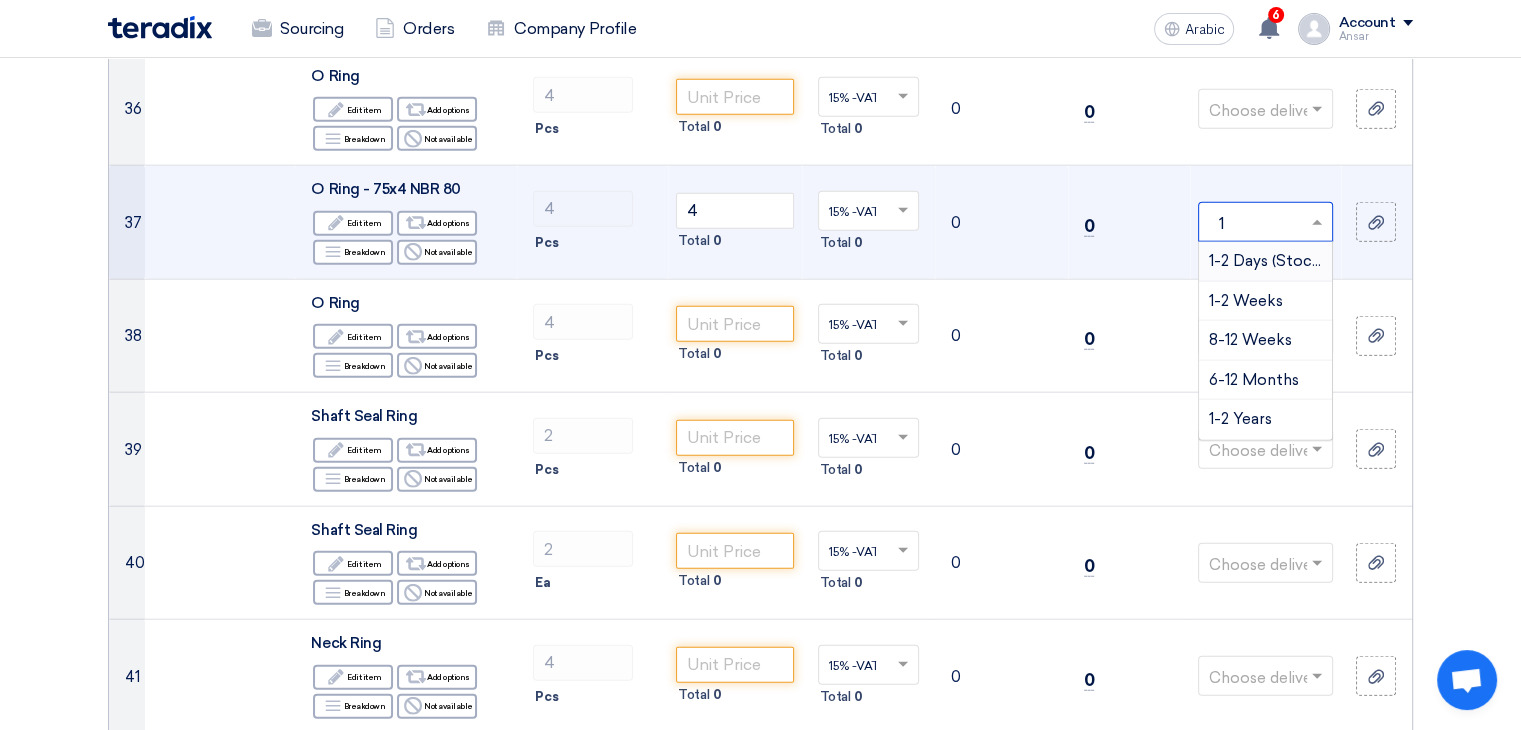 type 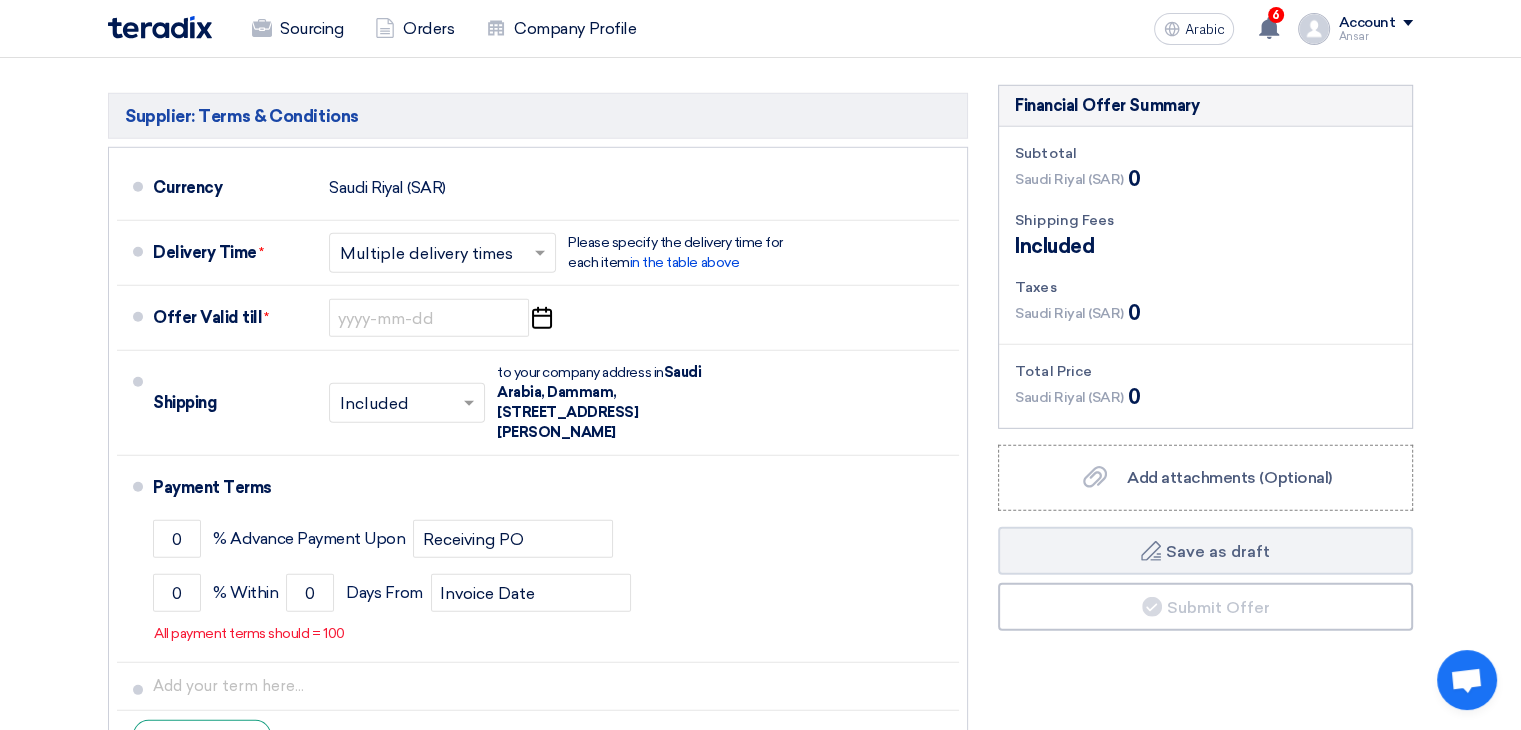 scroll, scrollTop: 13465, scrollLeft: 0, axis: vertical 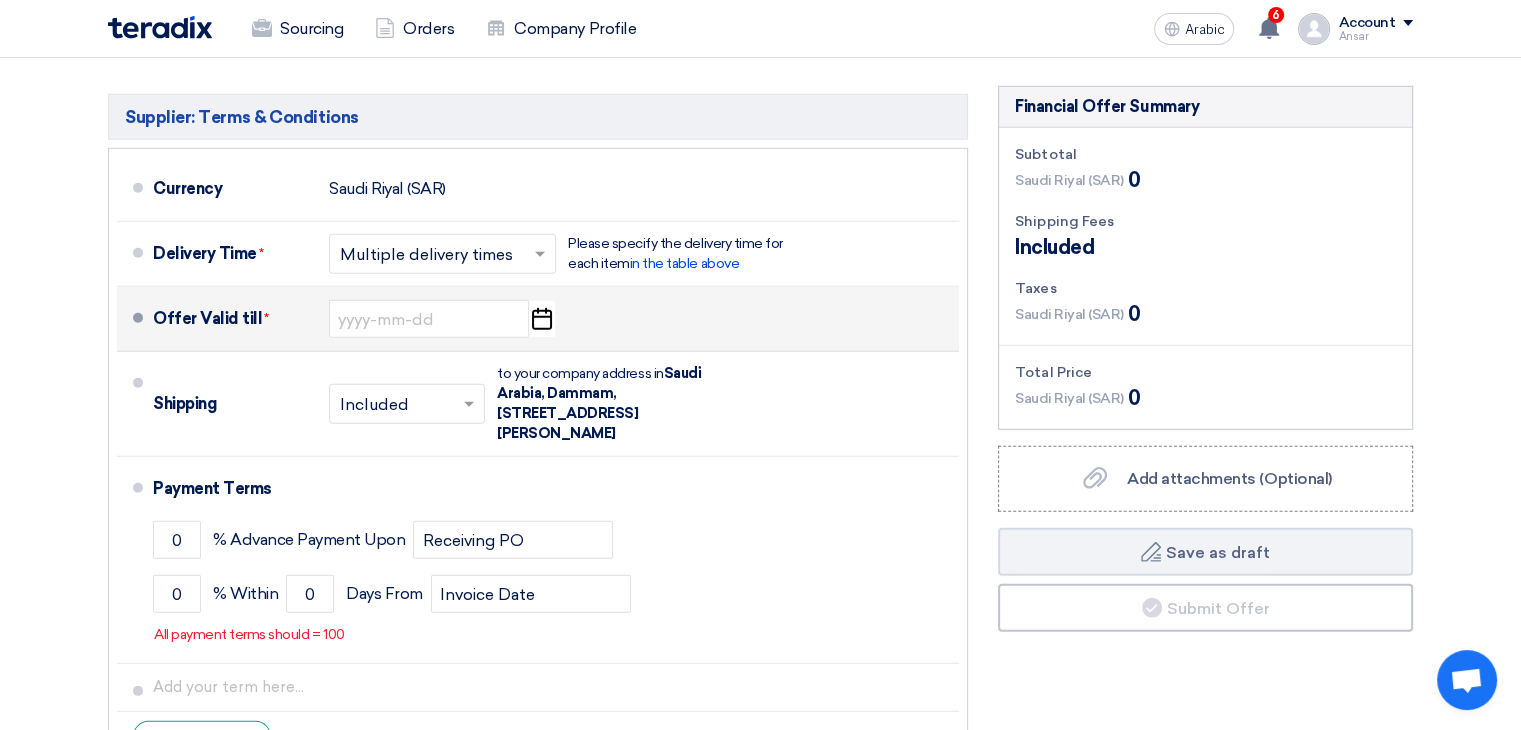 click on "Pick a date" 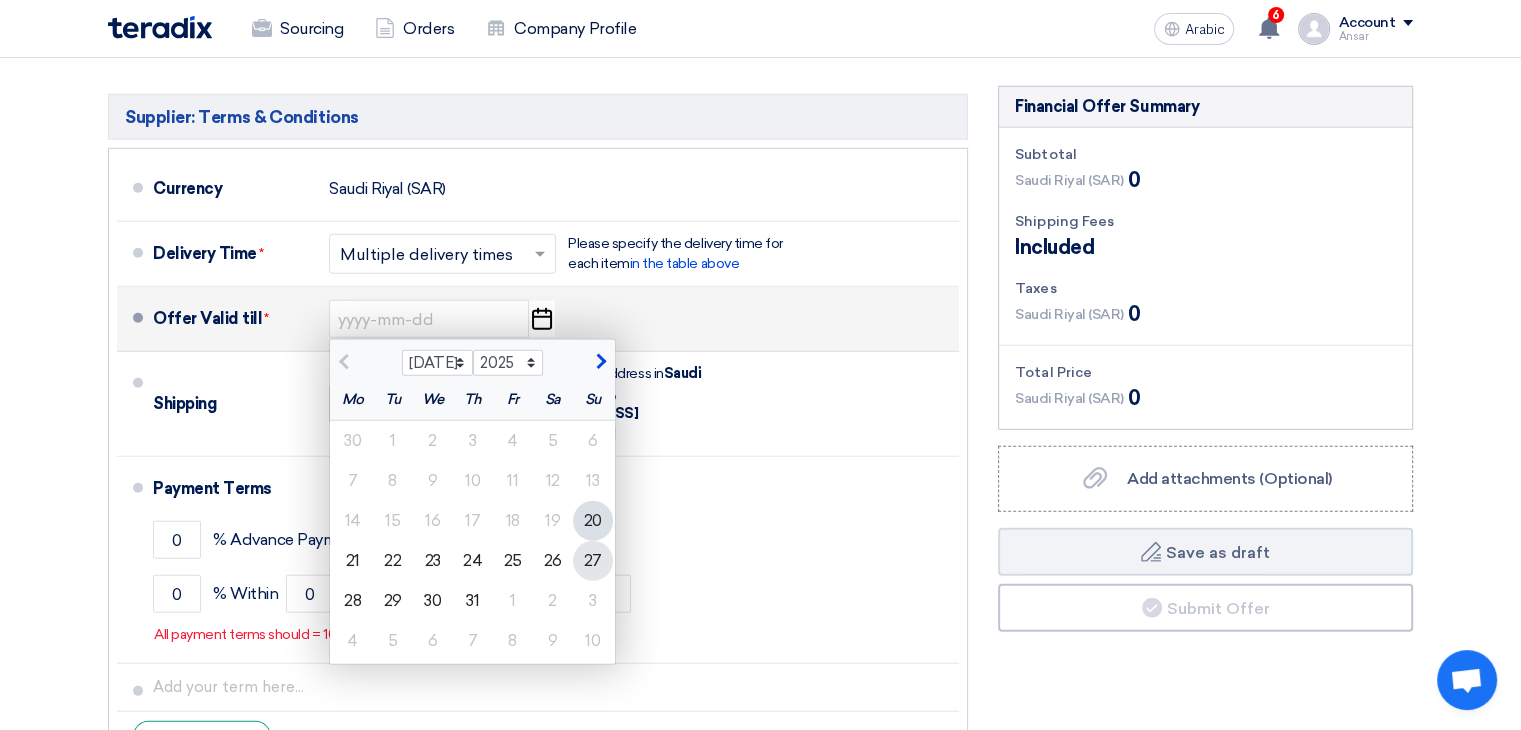 click on "27" 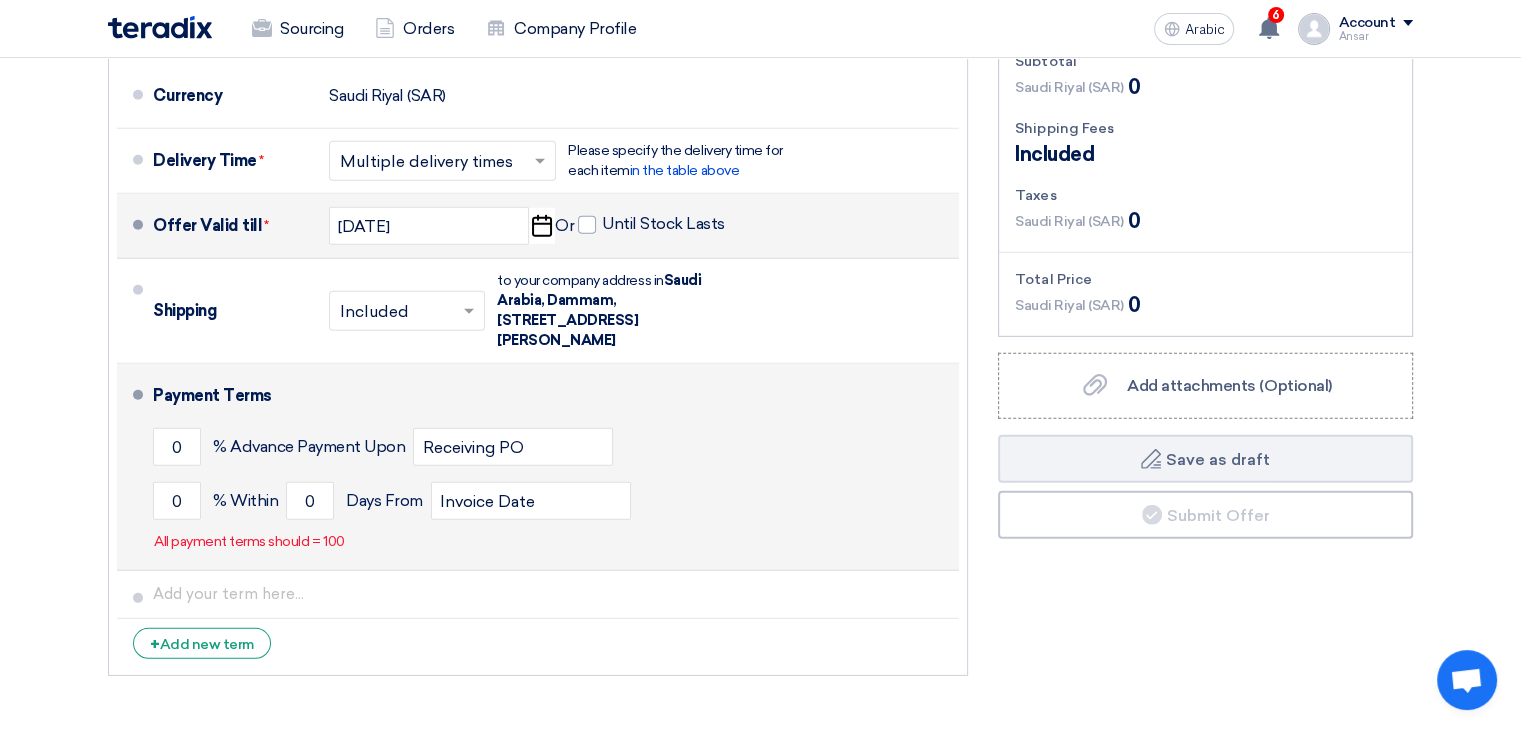 scroll, scrollTop: 13557, scrollLeft: 0, axis: vertical 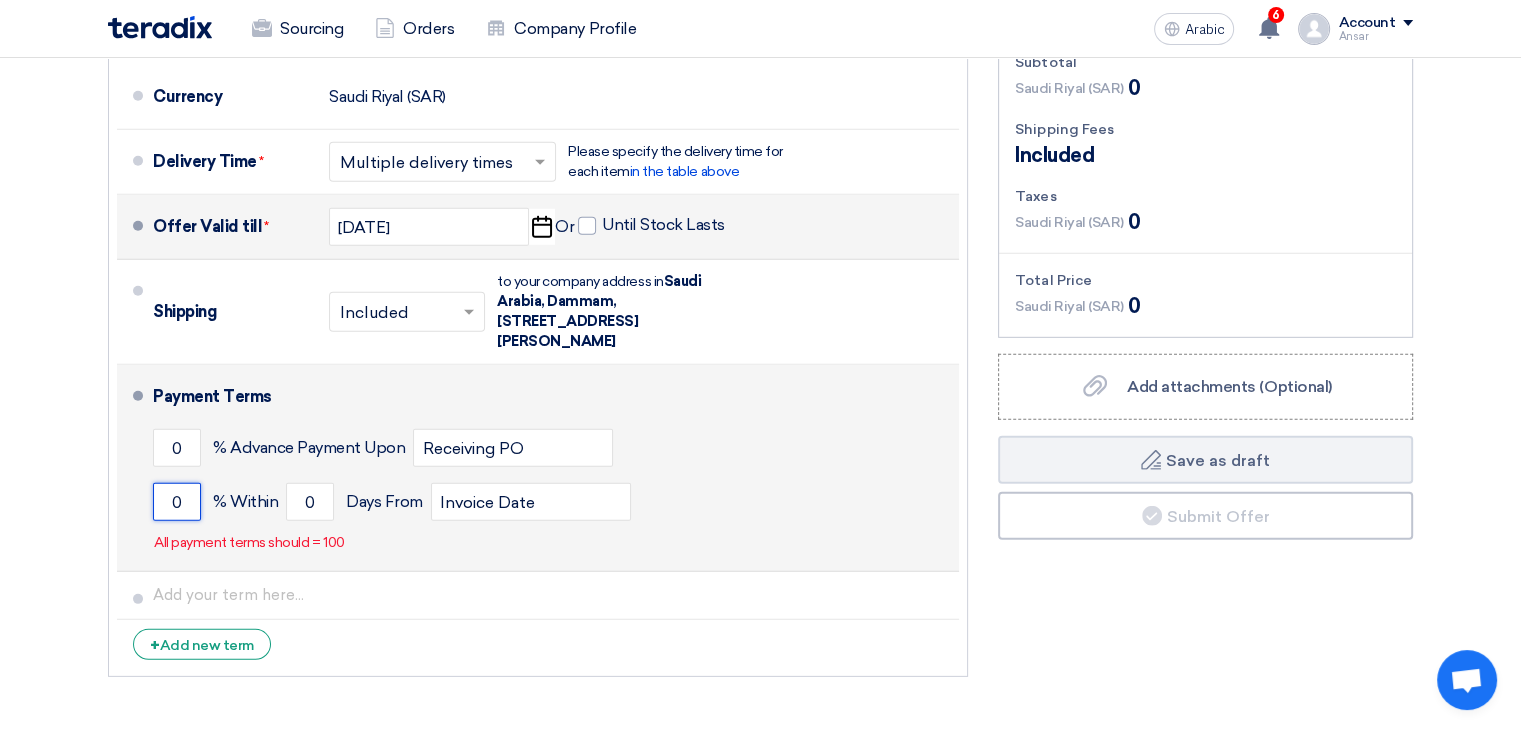 click on "0" 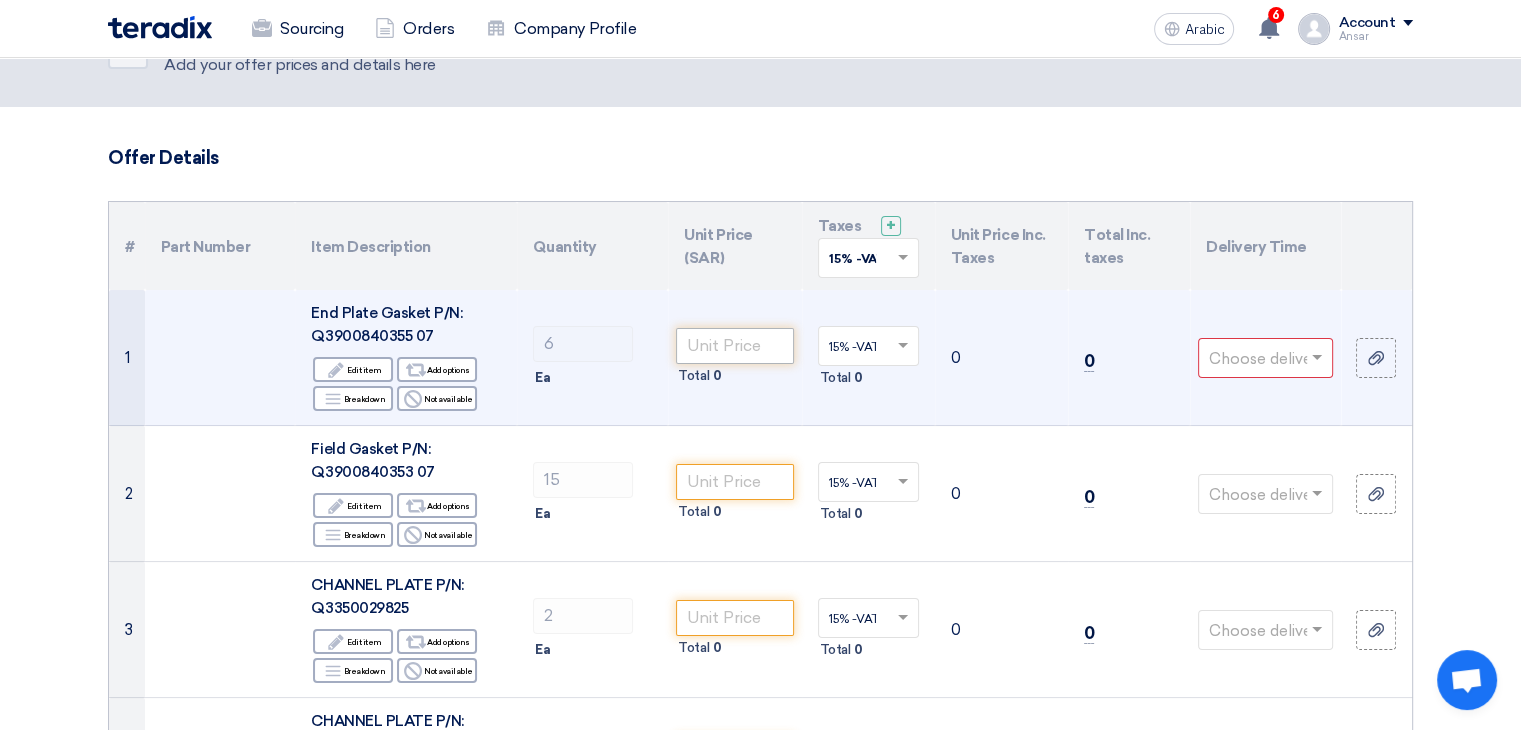 scroll, scrollTop: 254, scrollLeft: 0, axis: vertical 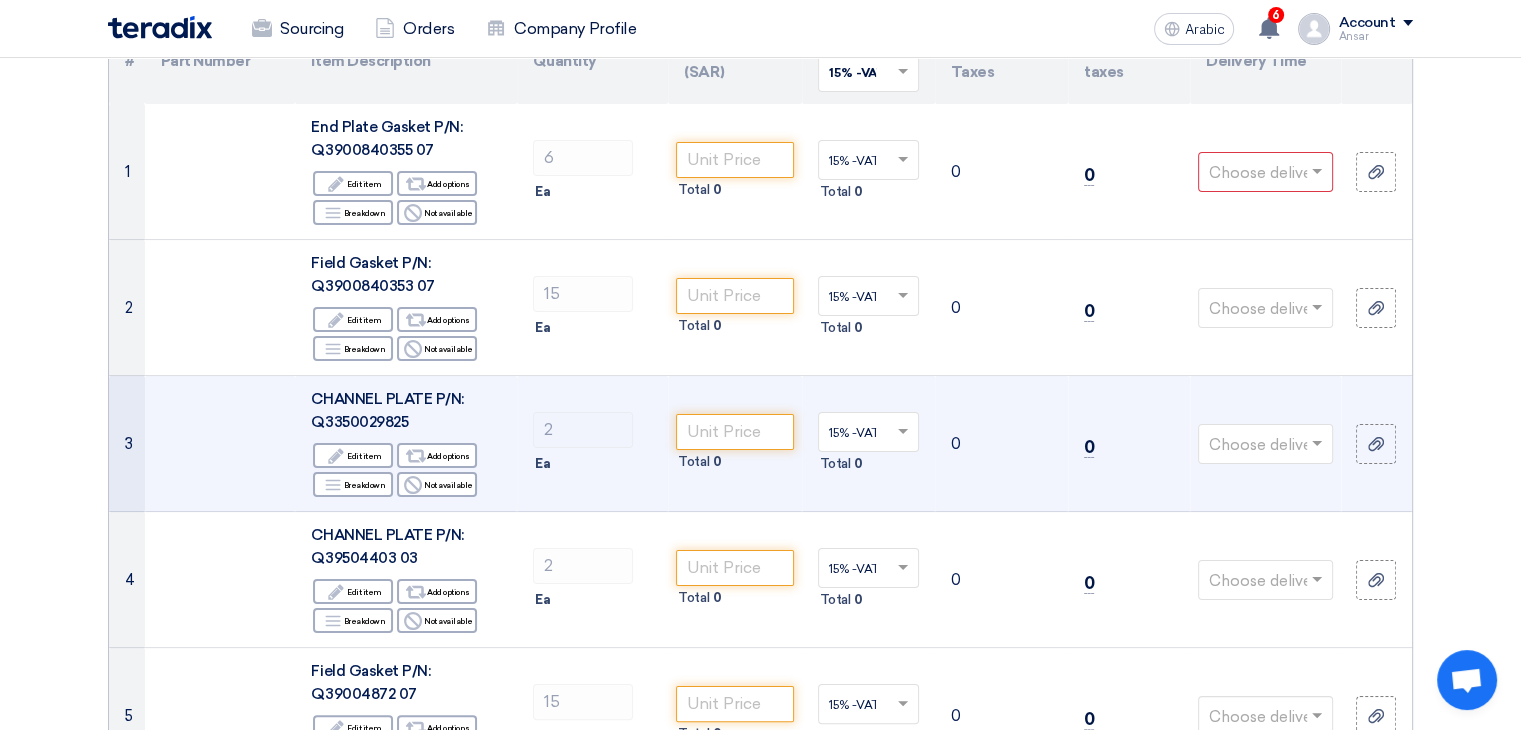 click on "0" 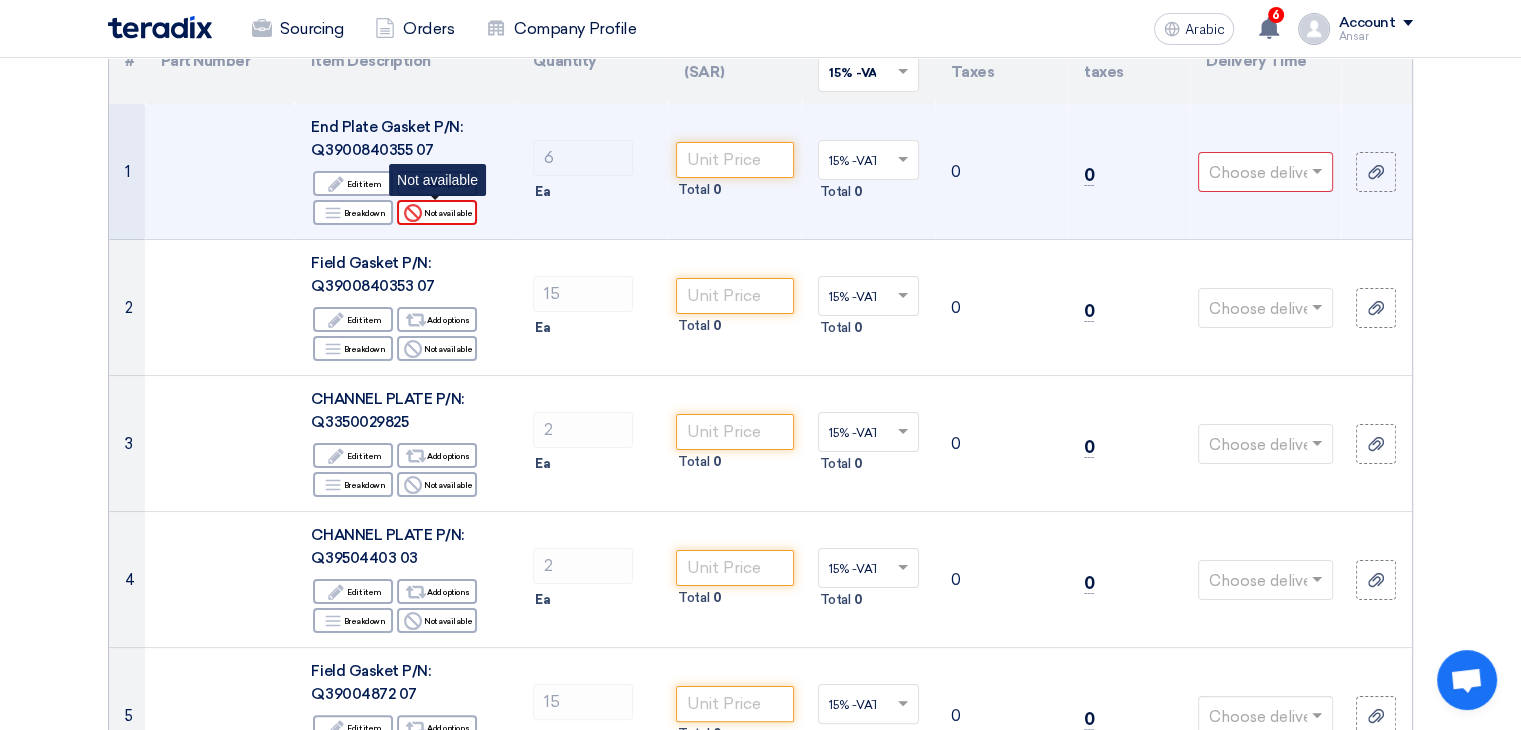 click on "Reject
Not available" 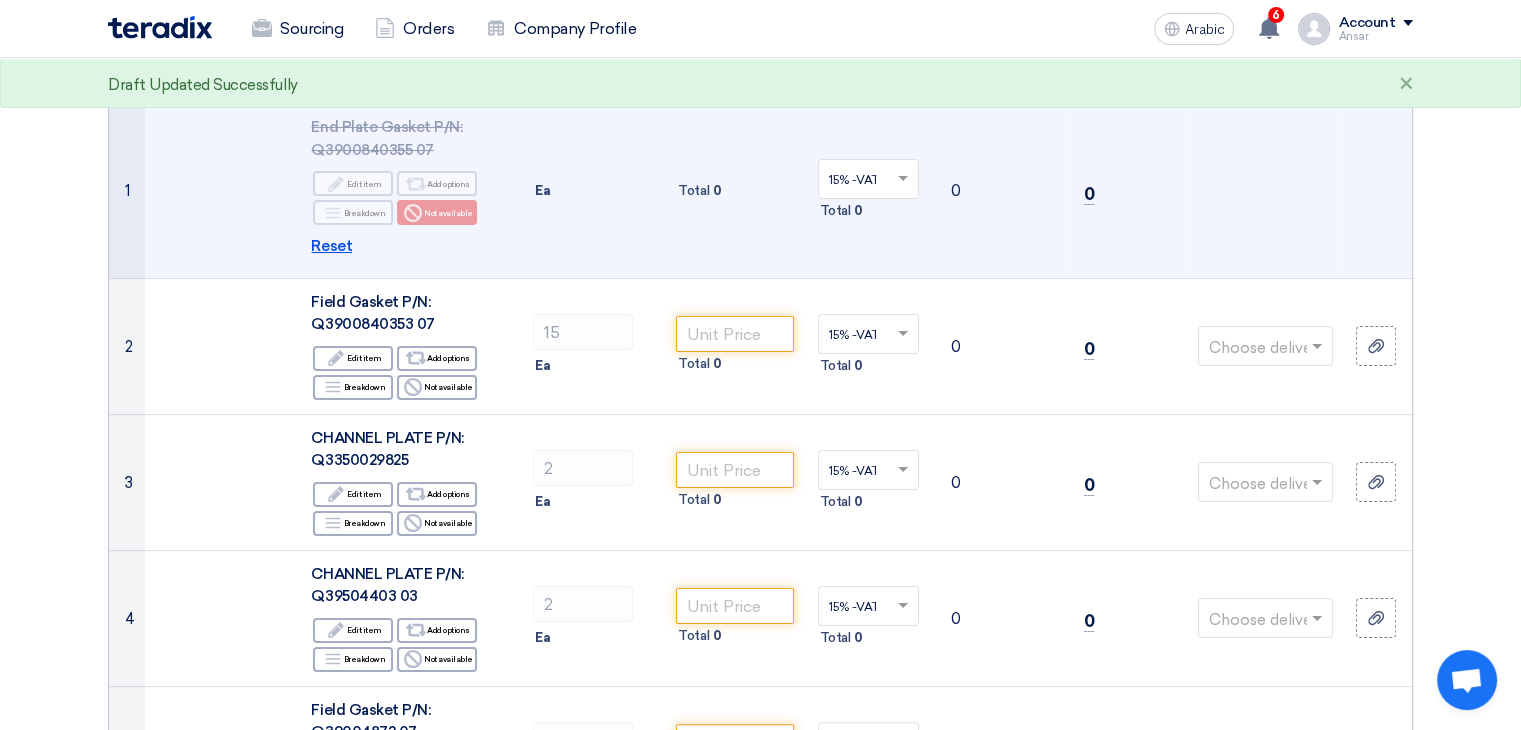click on "Reset" 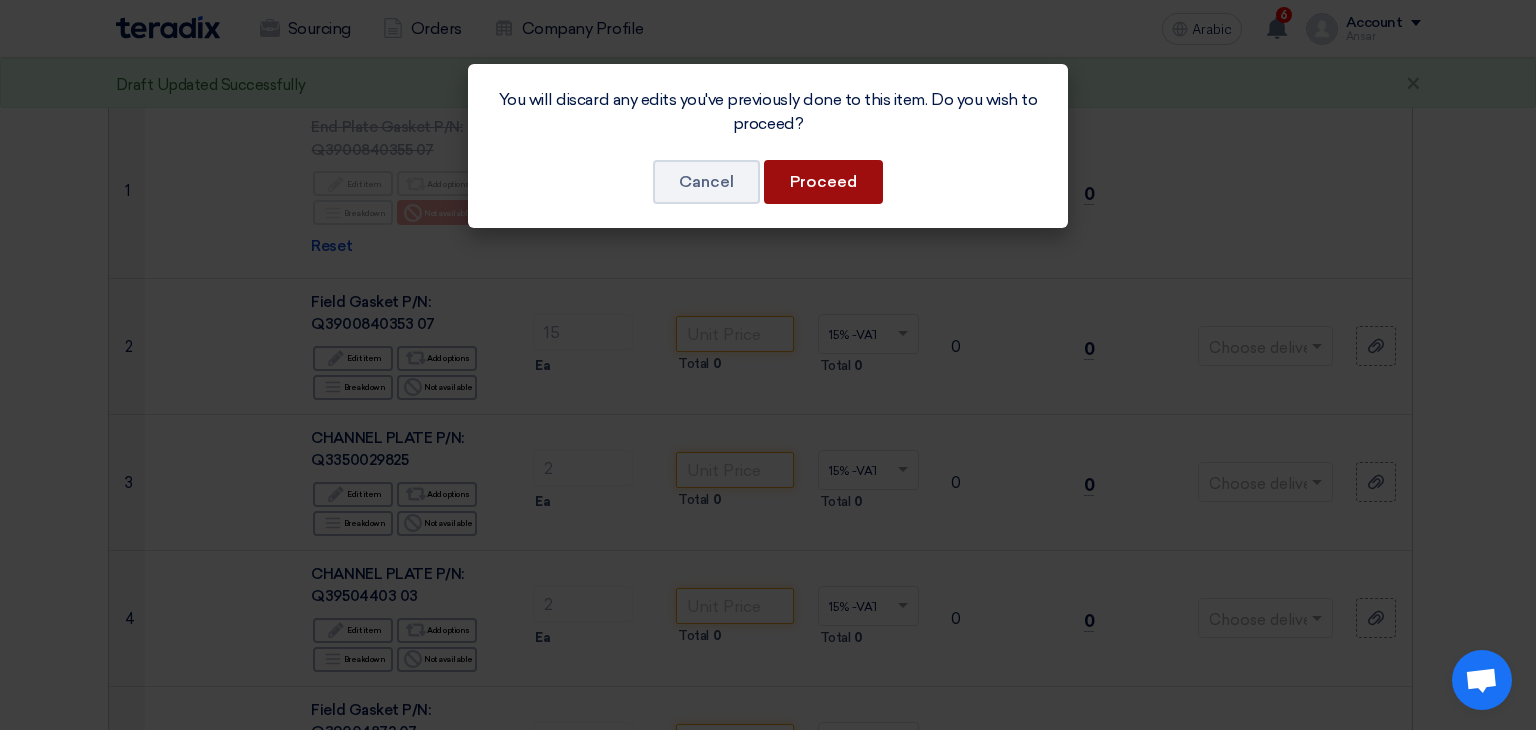 click on "Proceed" 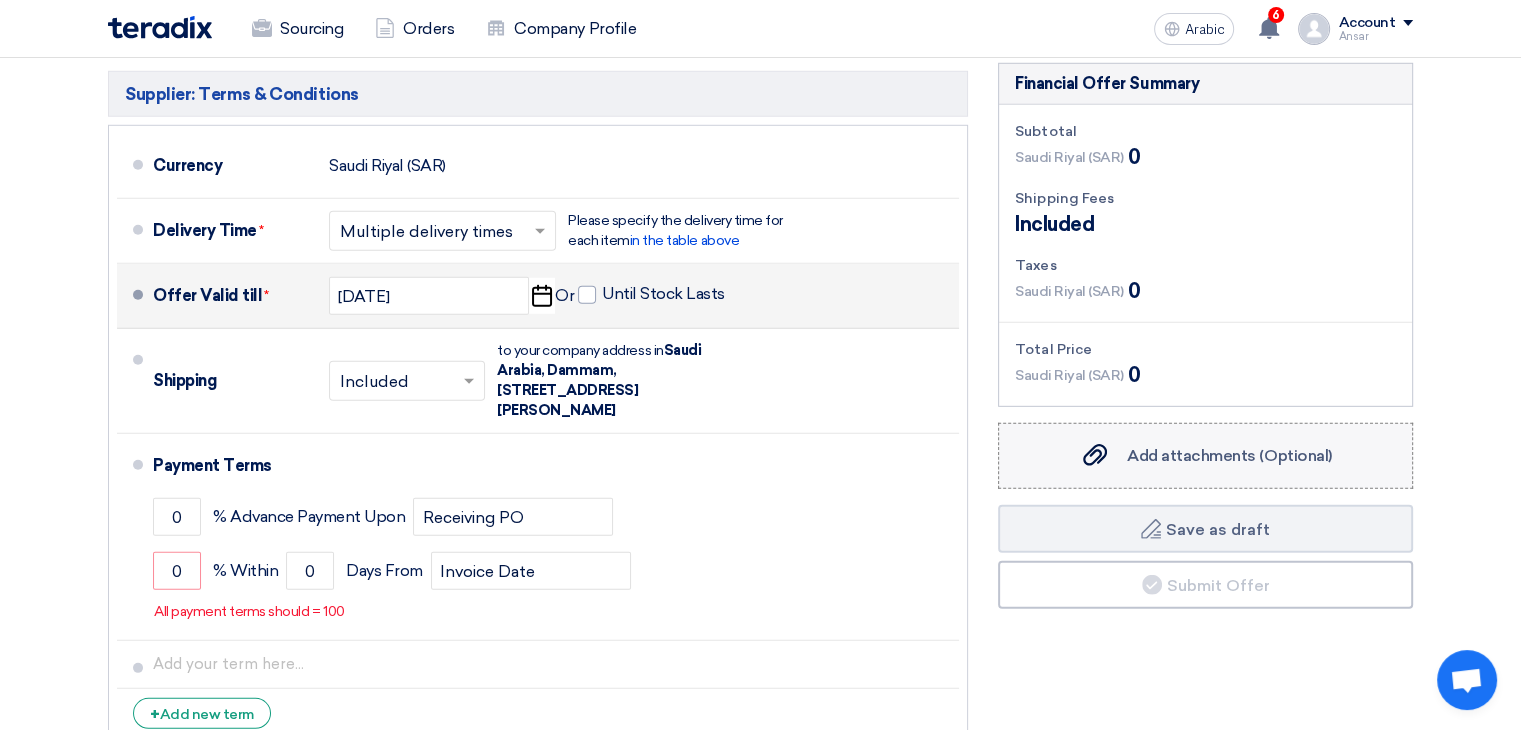 scroll, scrollTop: 13492, scrollLeft: 0, axis: vertical 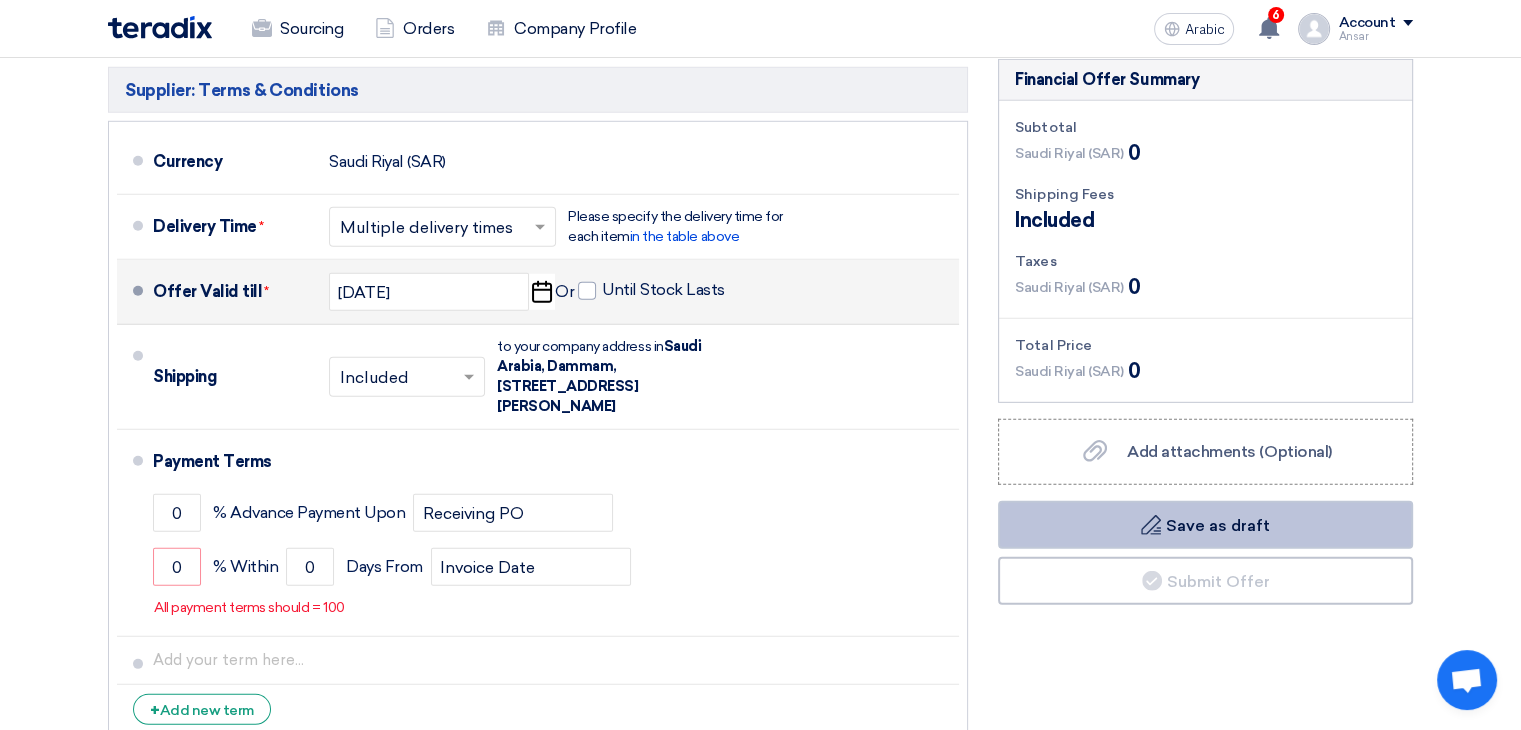 click on "Draft
Save as draft" 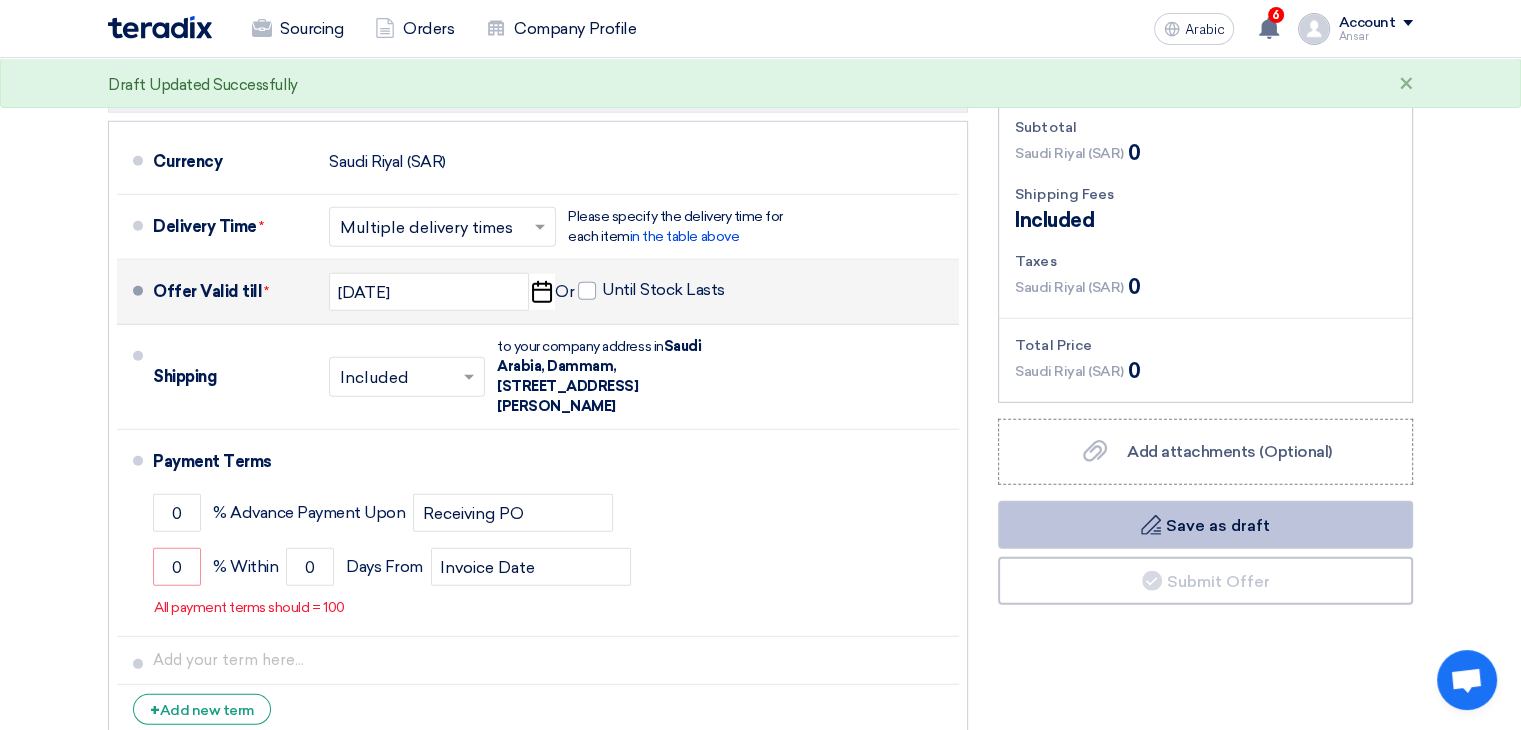 click on "Draft
Save as draft" 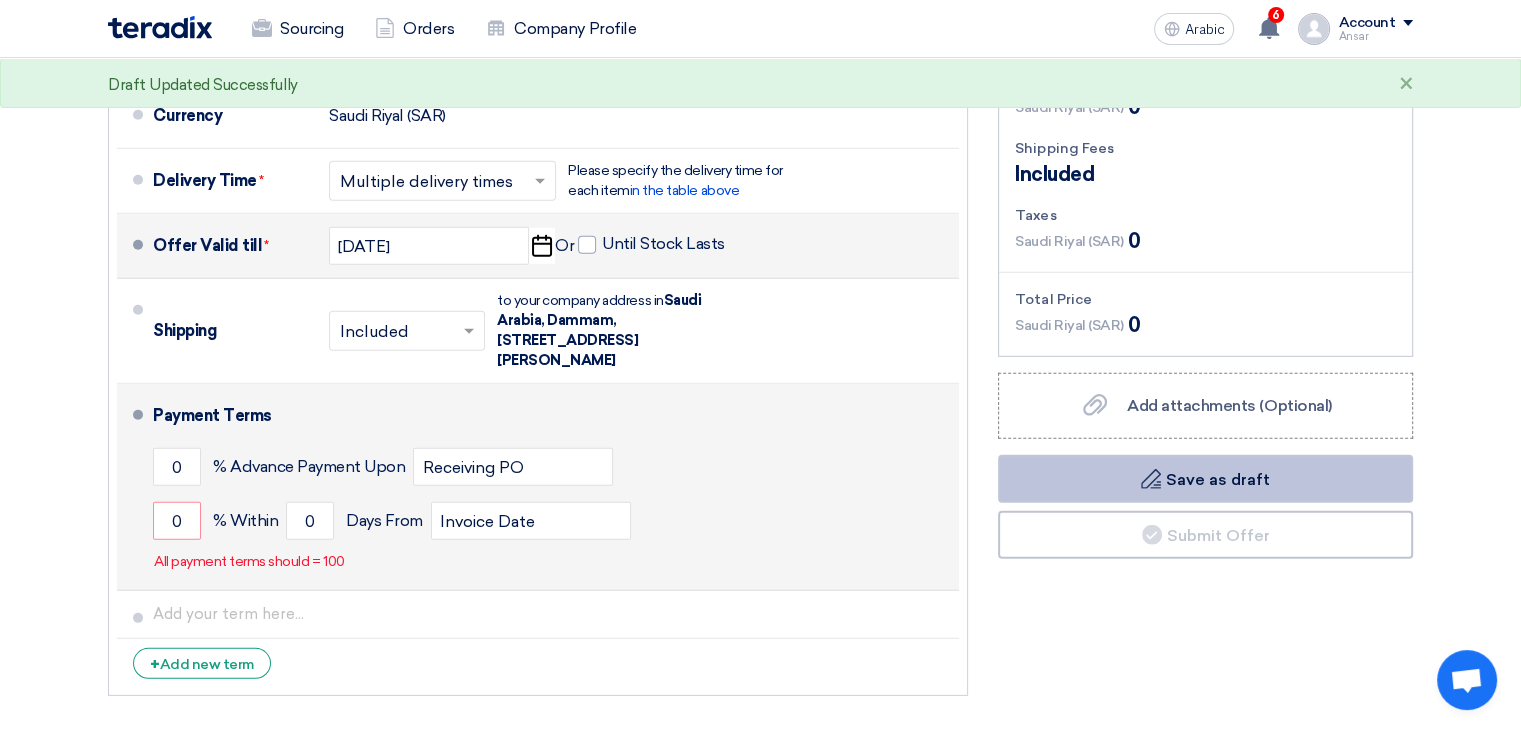 scroll, scrollTop: 13543, scrollLeft: 0, axis: vertical 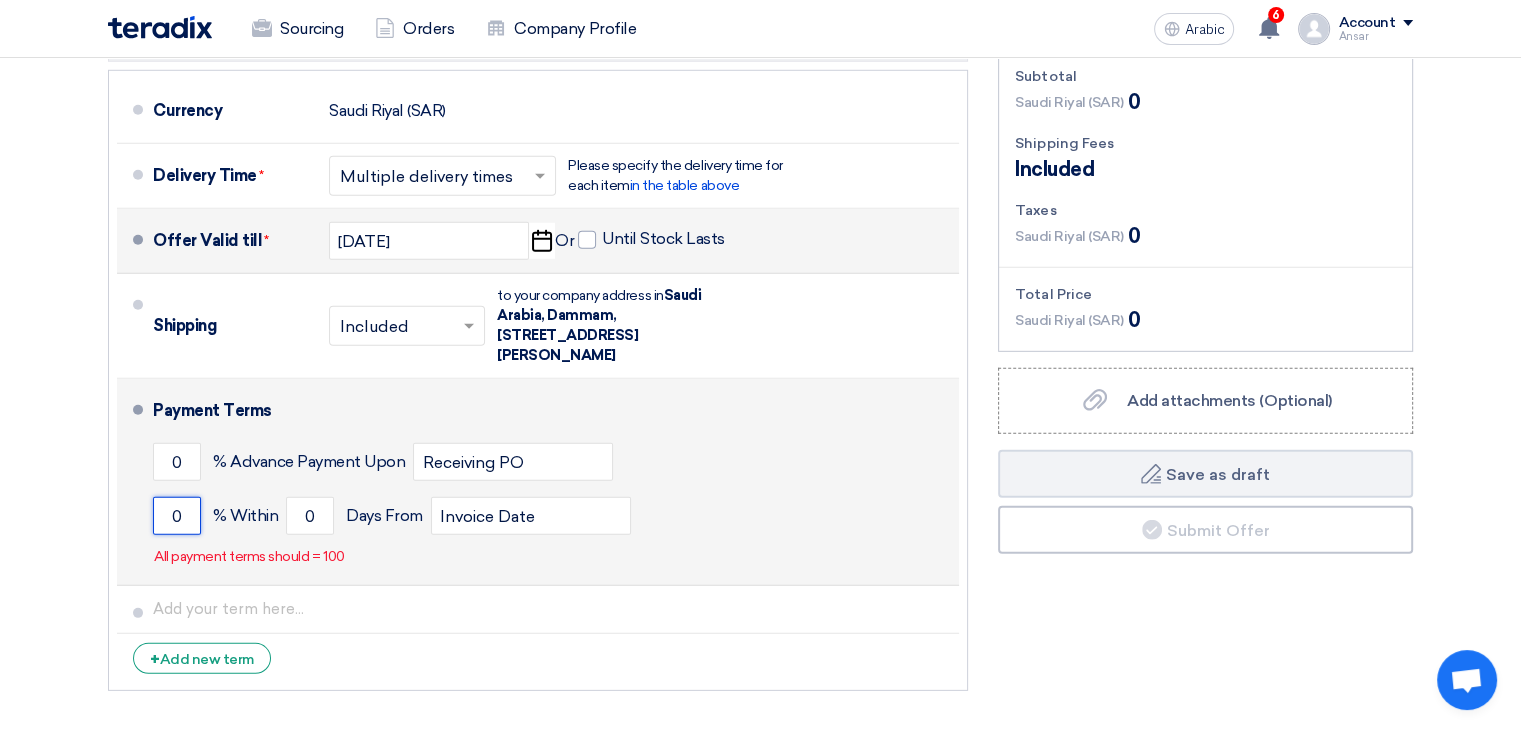 click on "0" 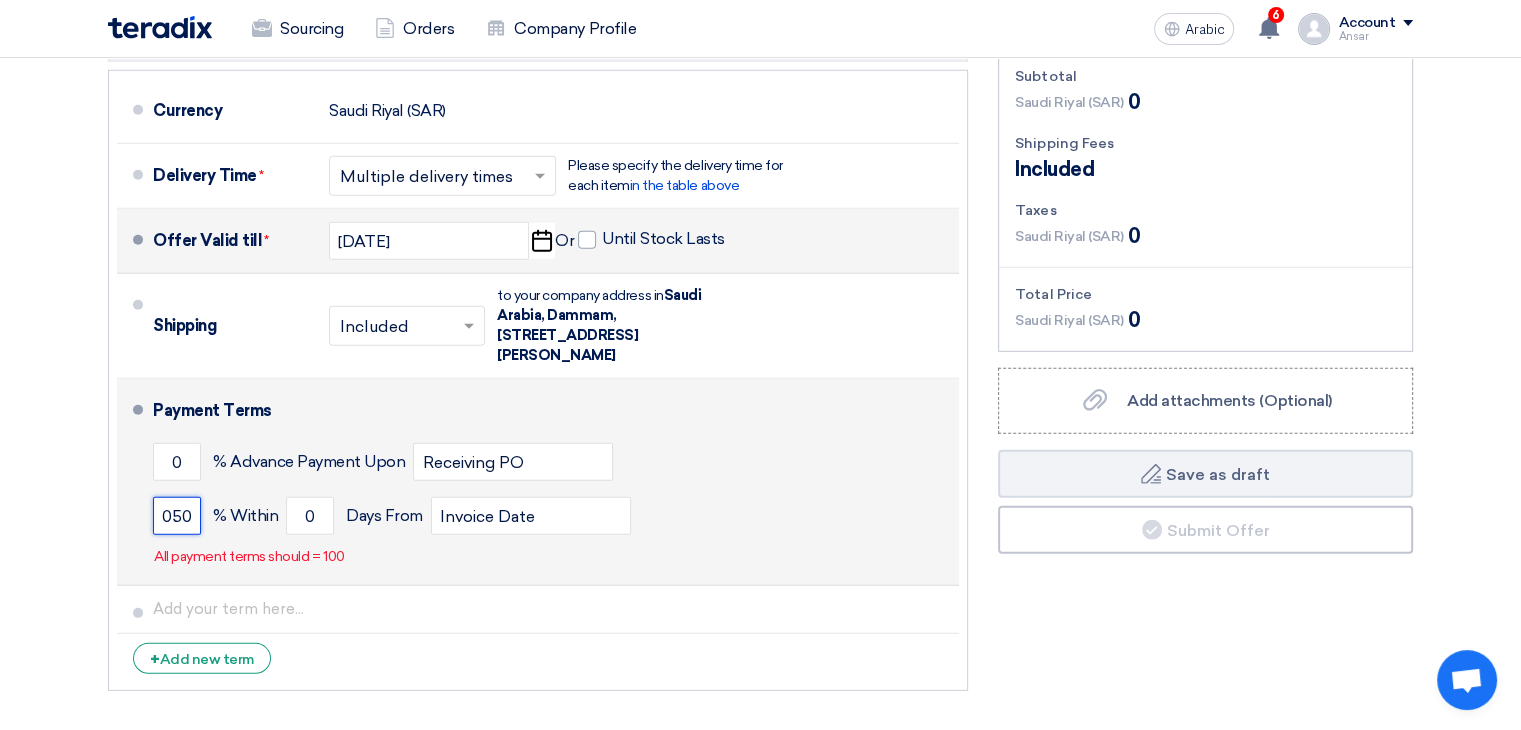 click on "050" 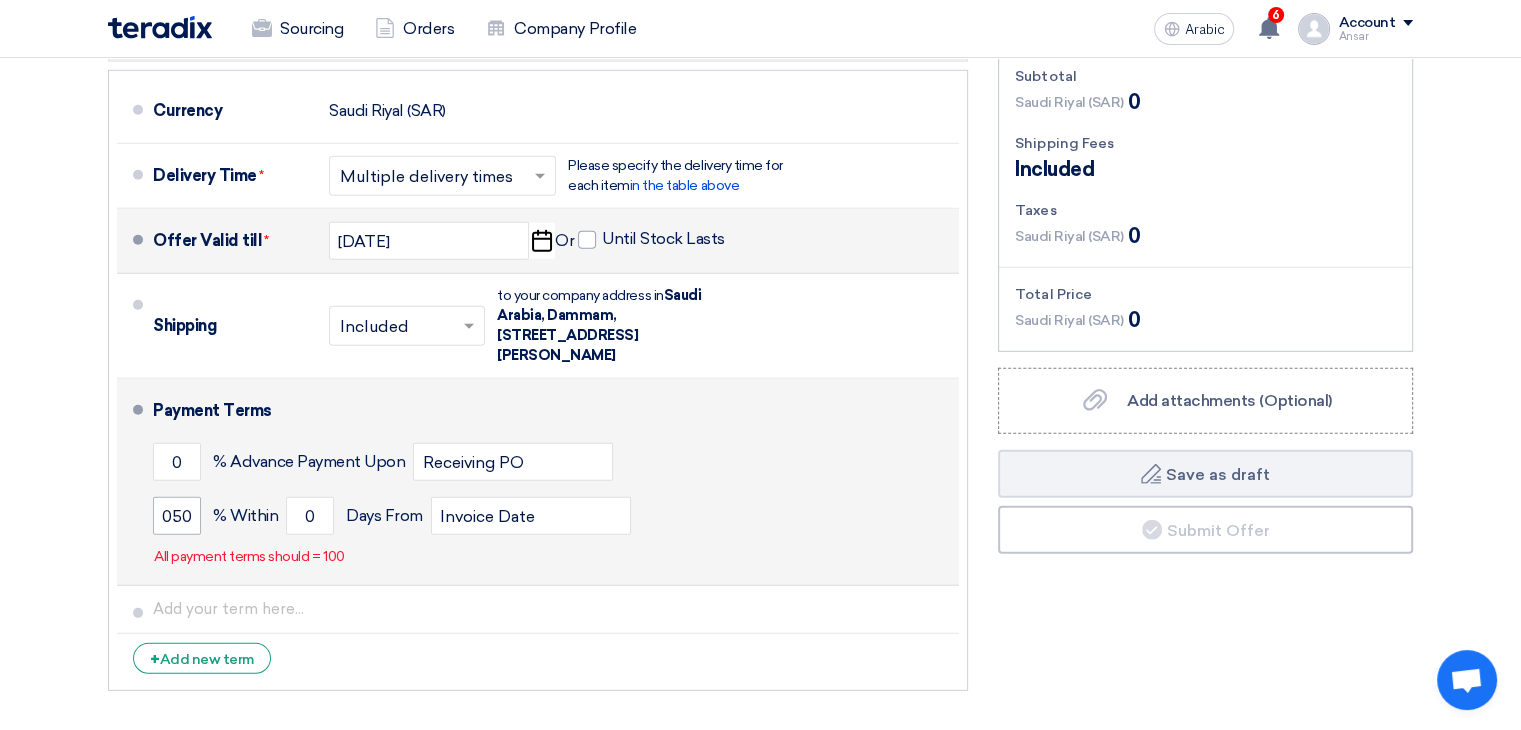 click on "Currency
[GEOGRAPHIC_DATA] (SAR)
Delivery Time *
Choose delivery time...
×
Multiple delivery times
×" 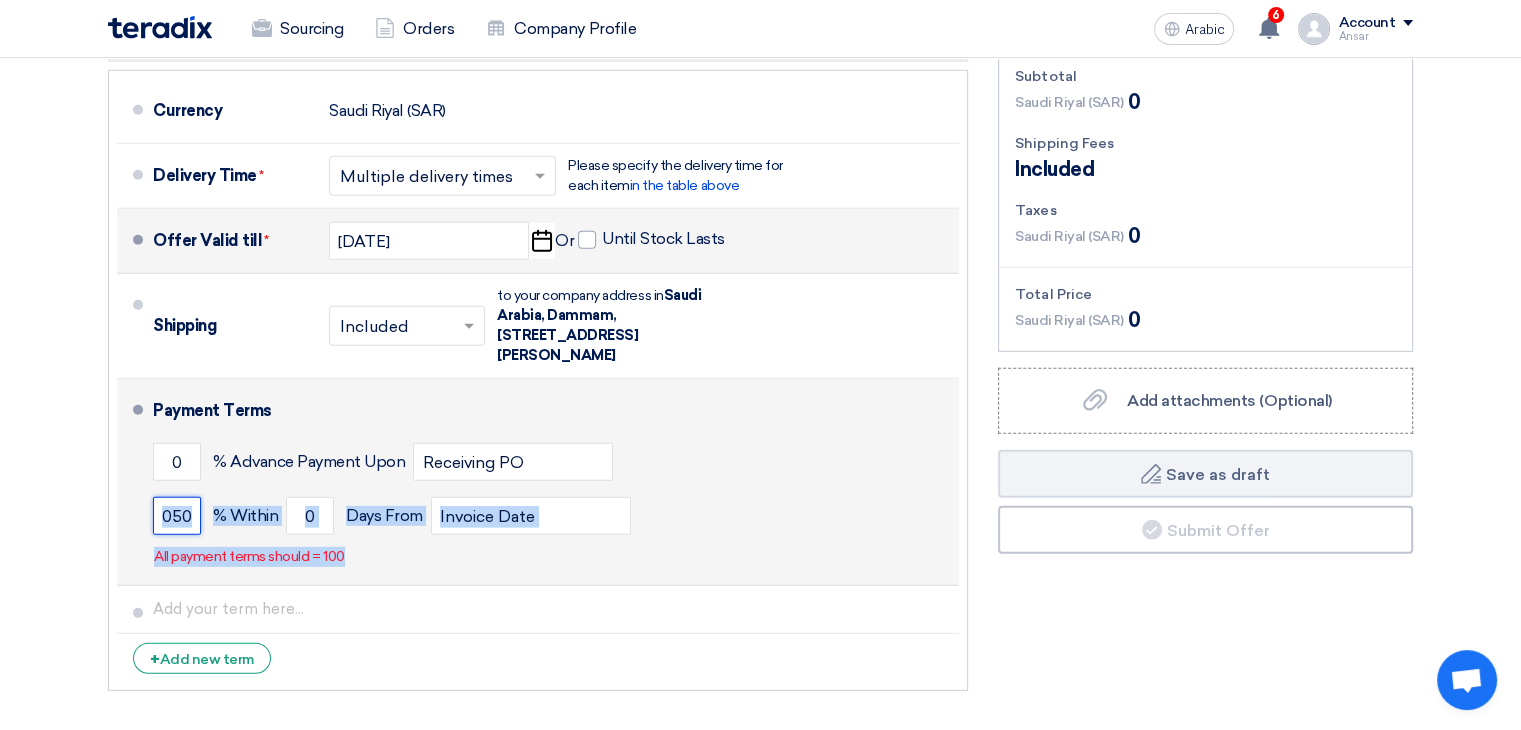click on "050" 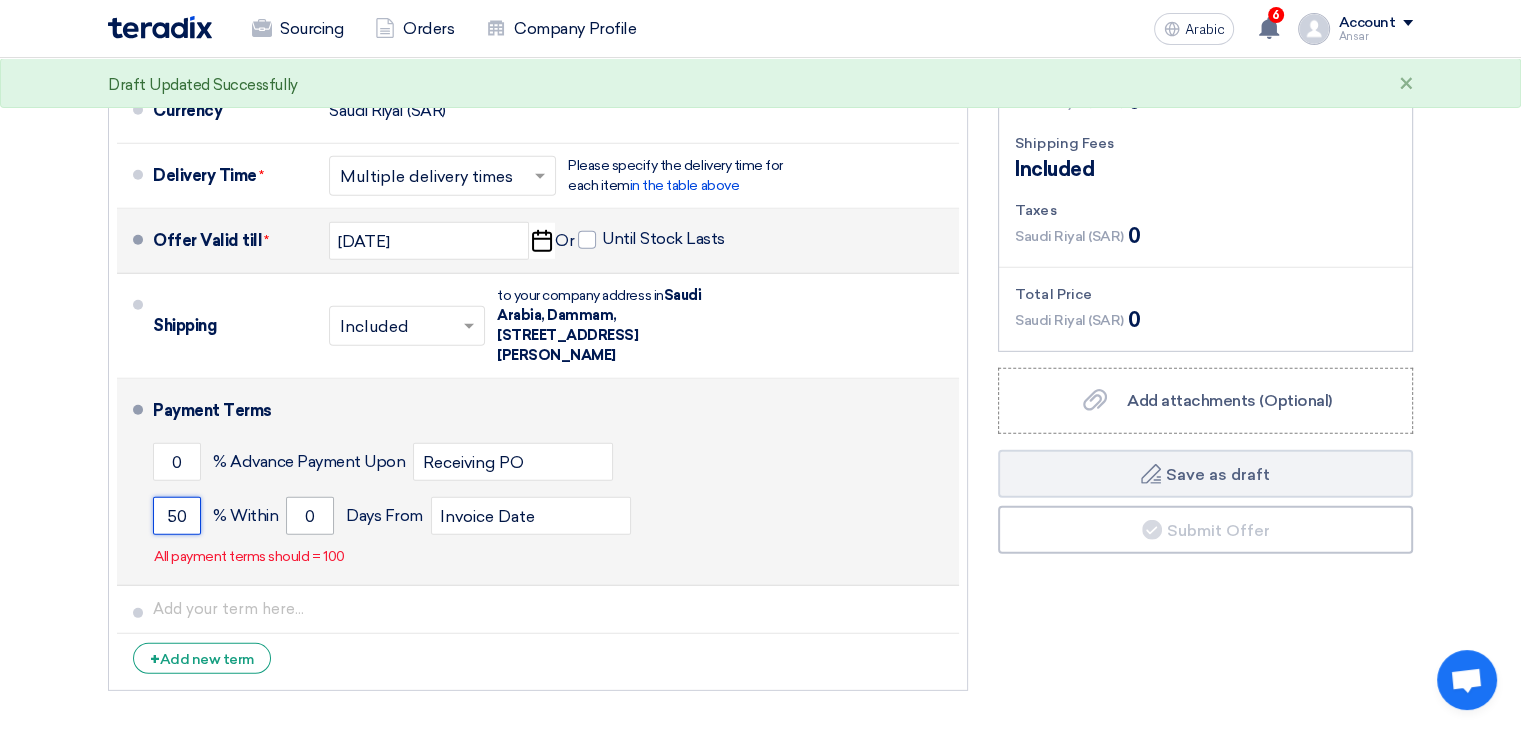type on "50" 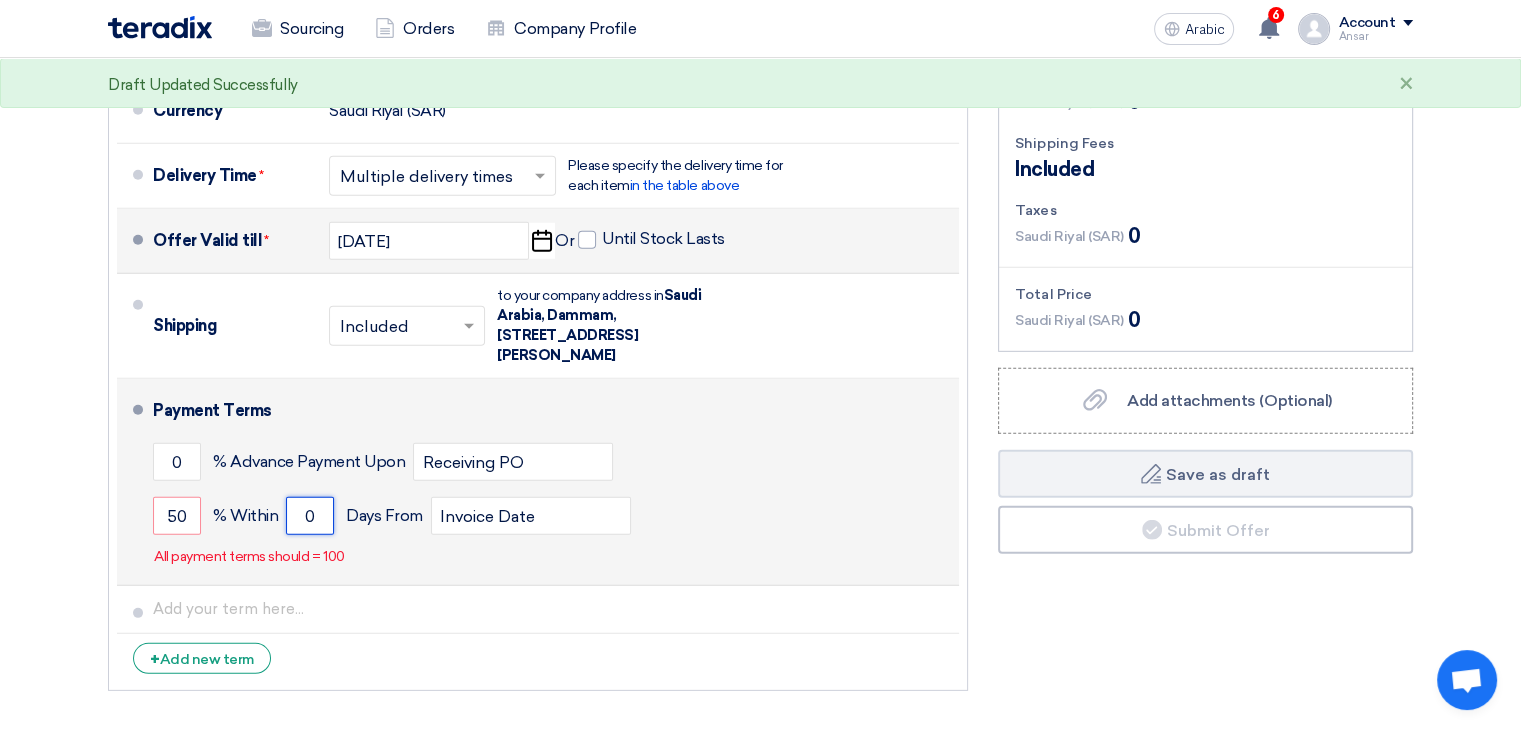 click on "0" 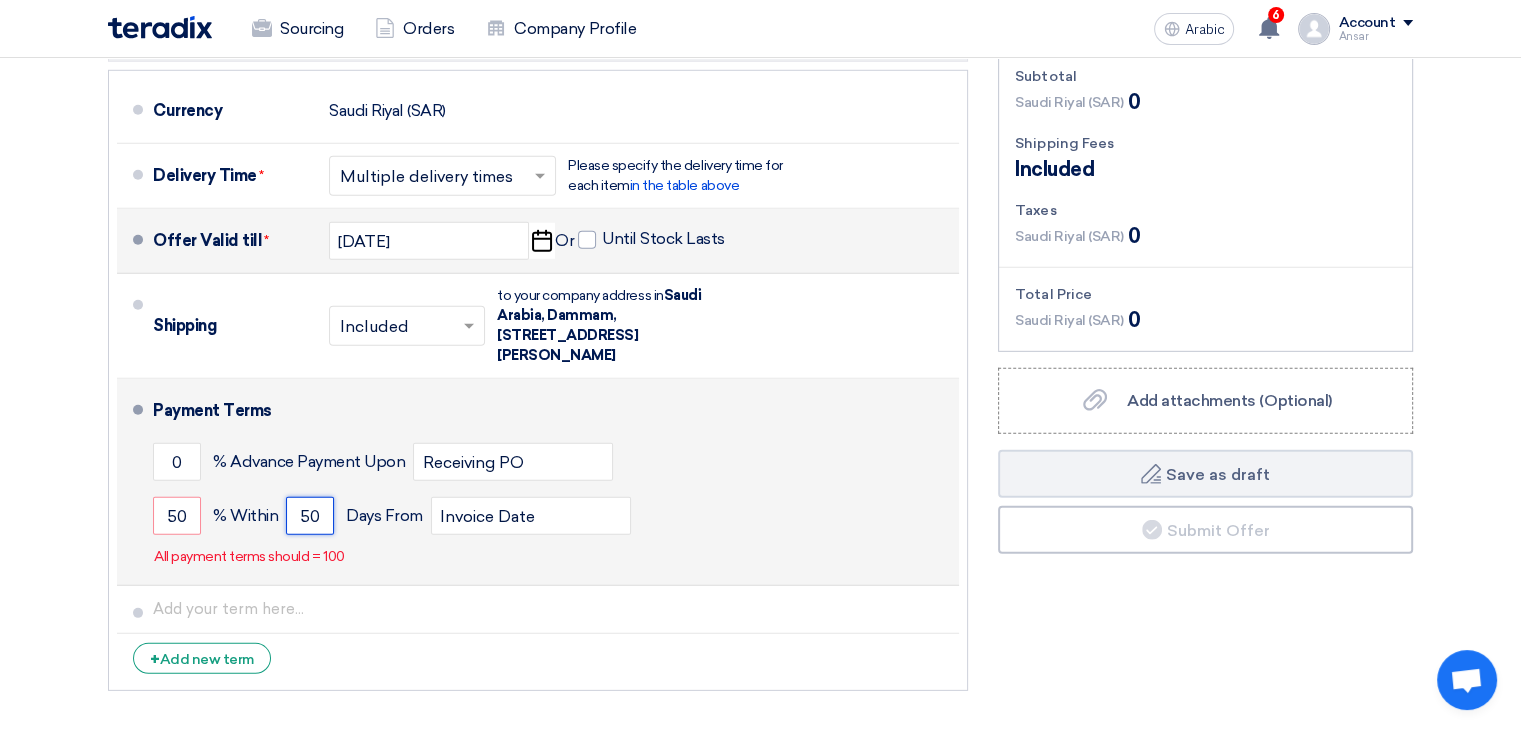 type on "50" 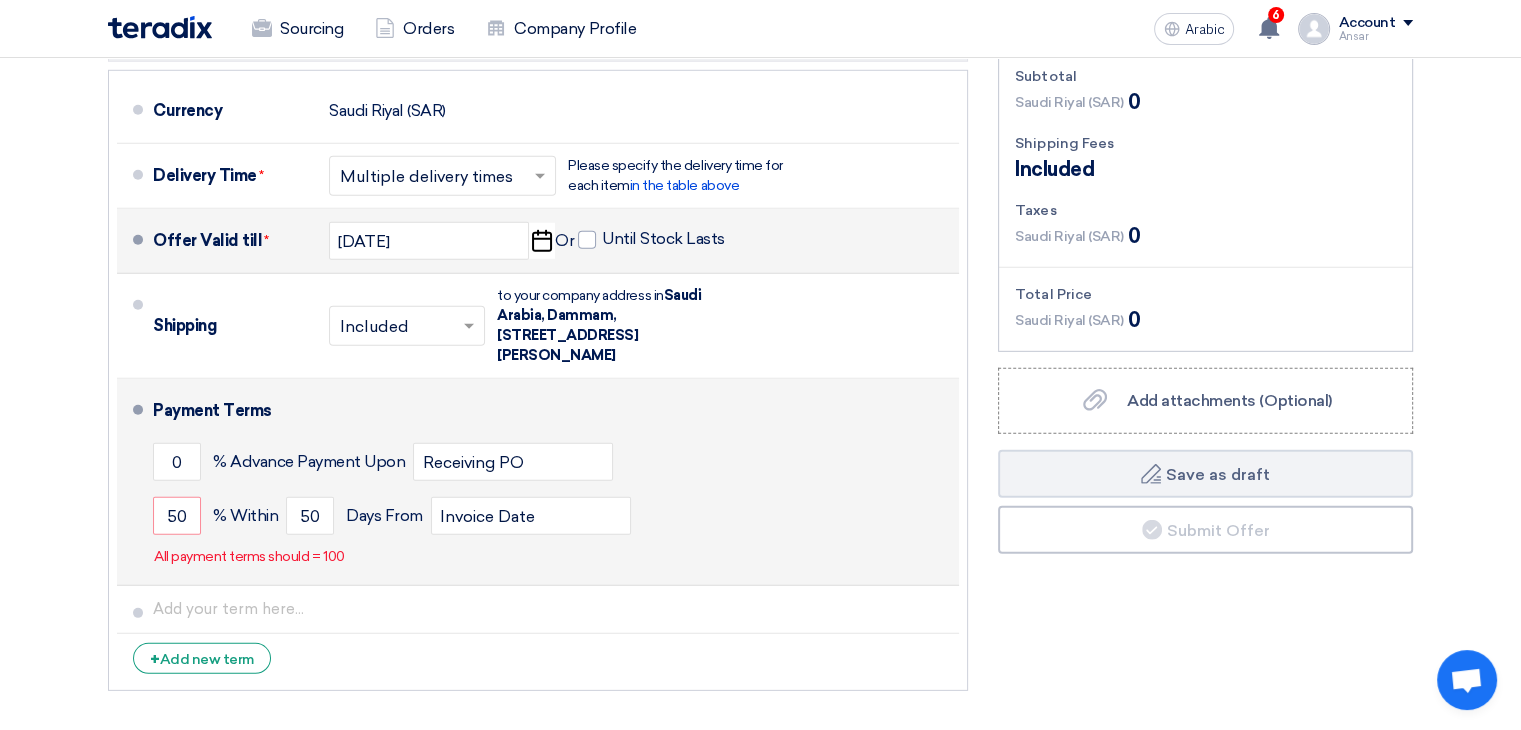 click on "Payment Terms
0
% Advance Payment Upon
Receiving PO
50
% Within
50
Invoice Date" 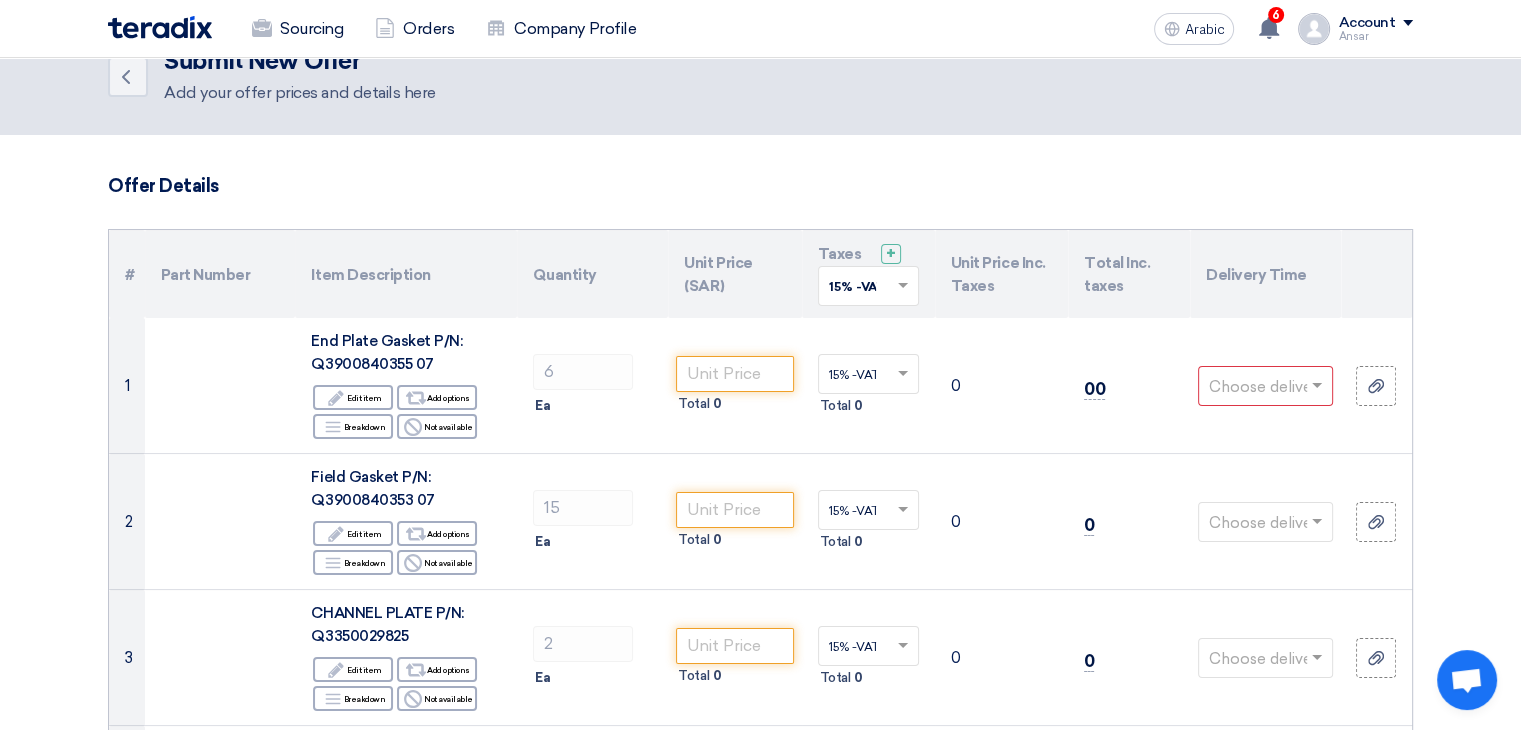 scroll, scrollTop: 0, scrollLeft: 0, axis: both 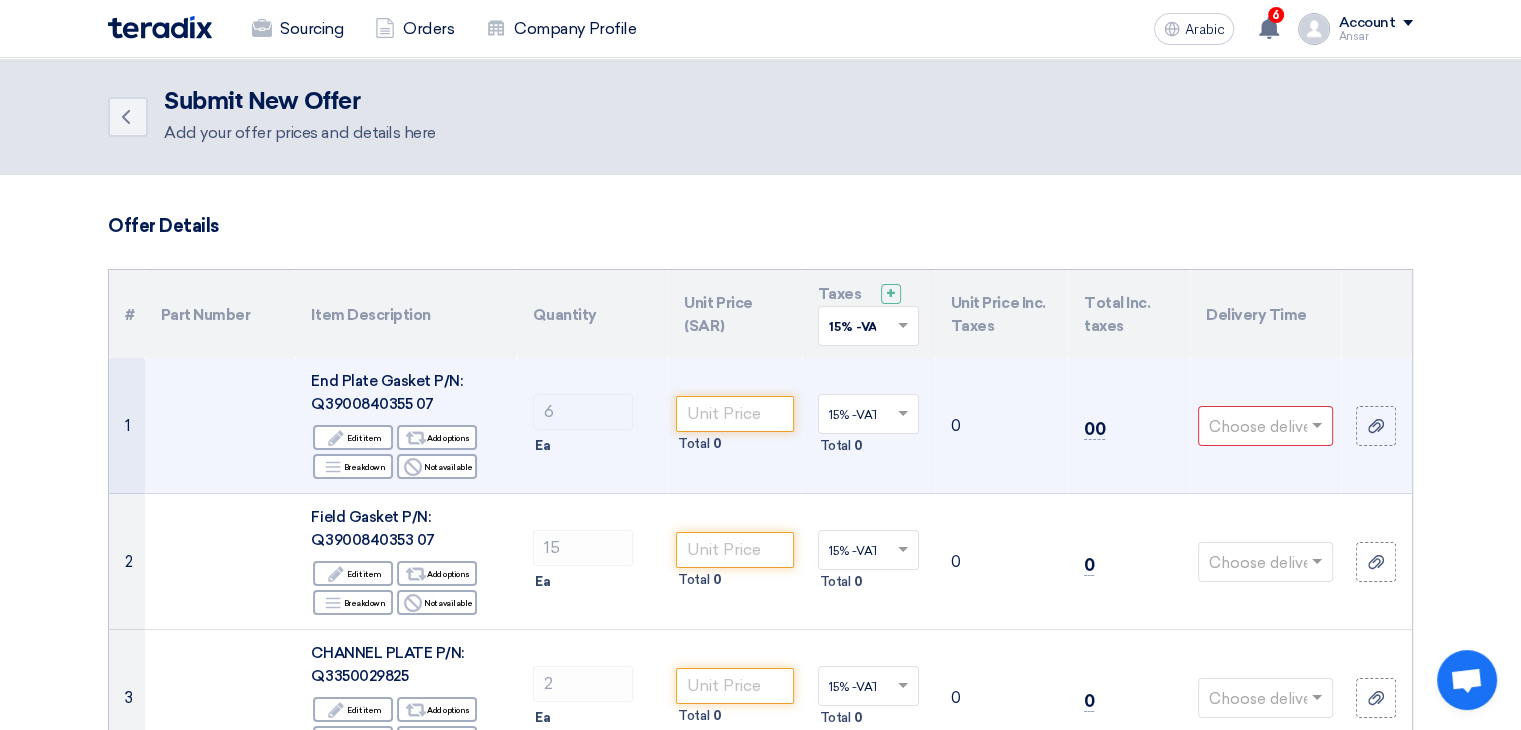 click on "0" 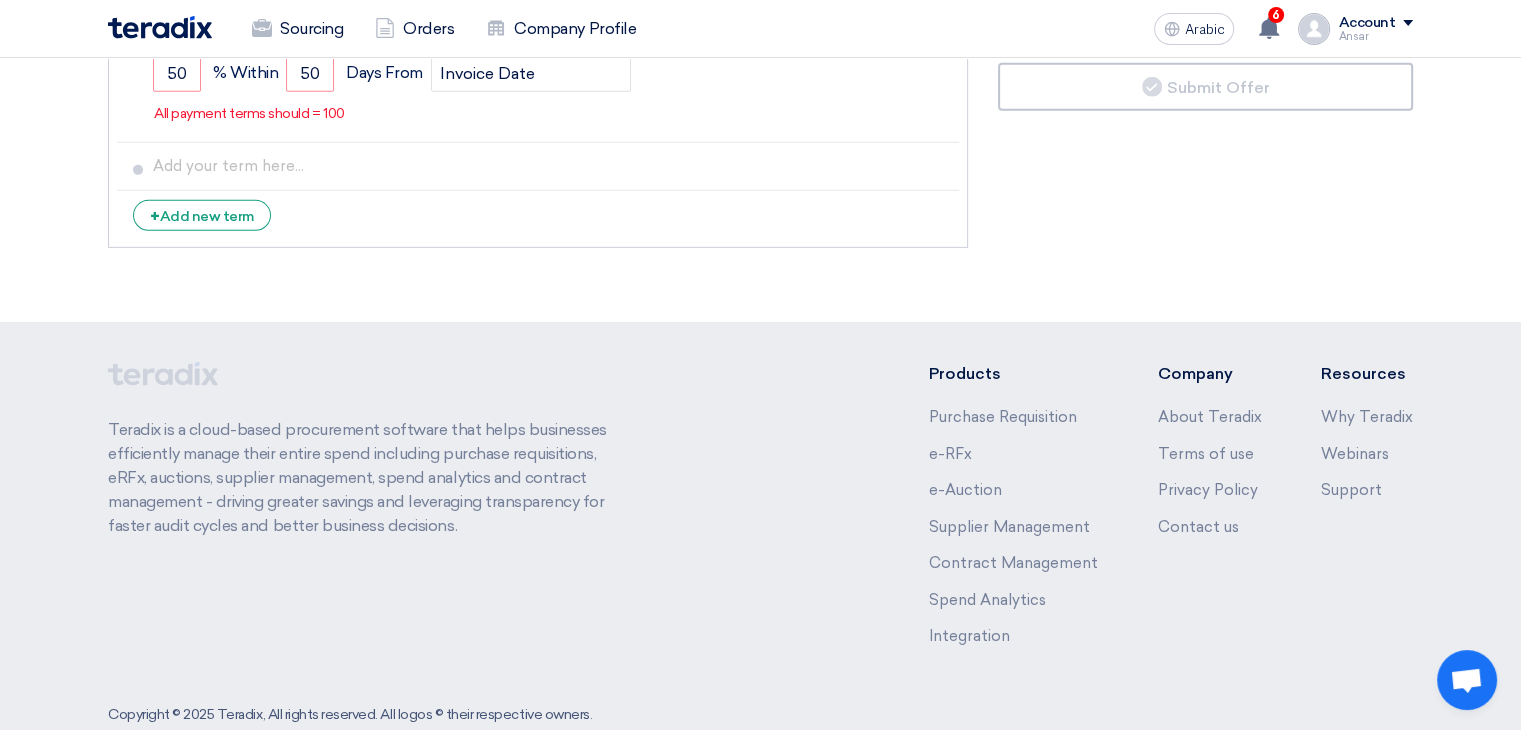 scroll, scrollTop: 13395, scrollLeft: 0, axis: vertical 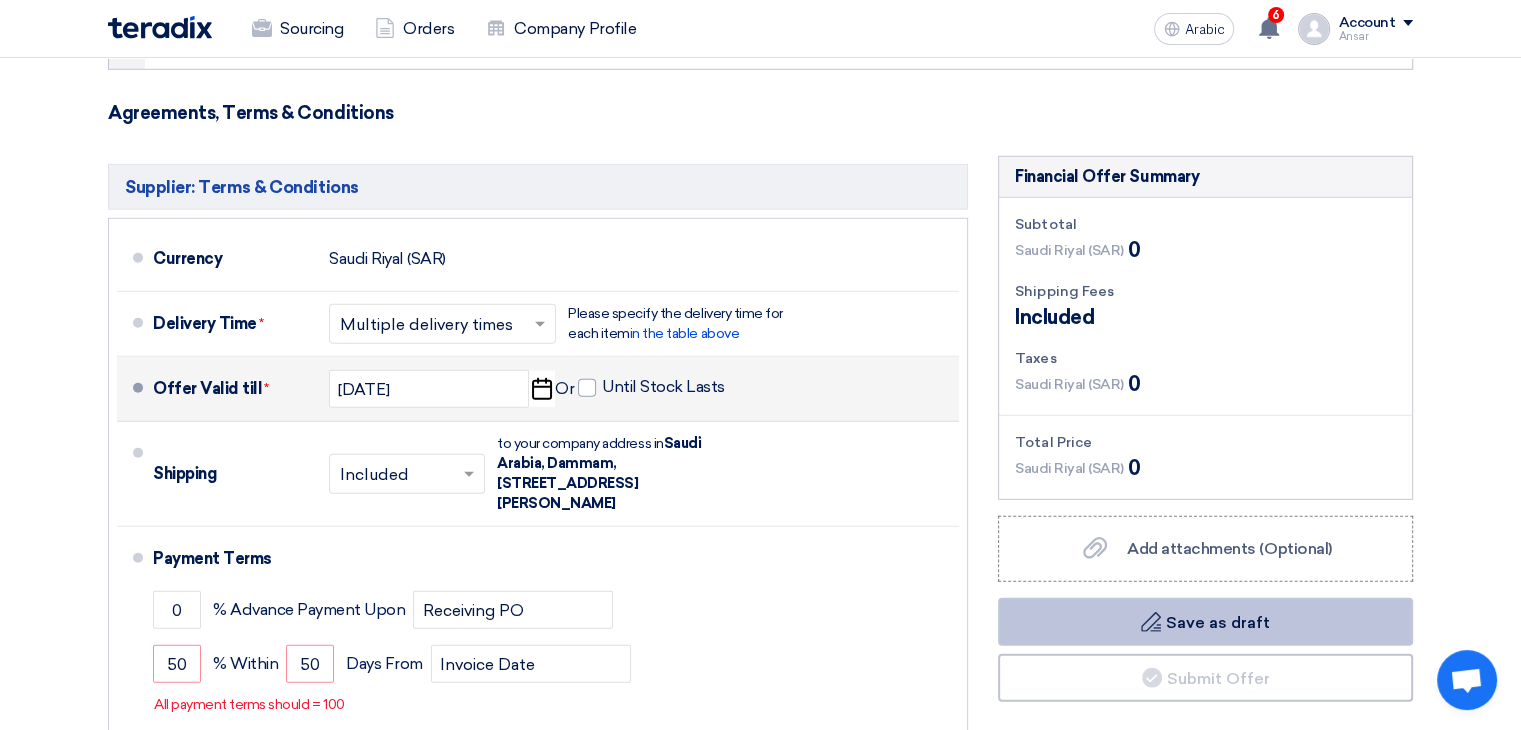 click on "Draft
Save as draft" 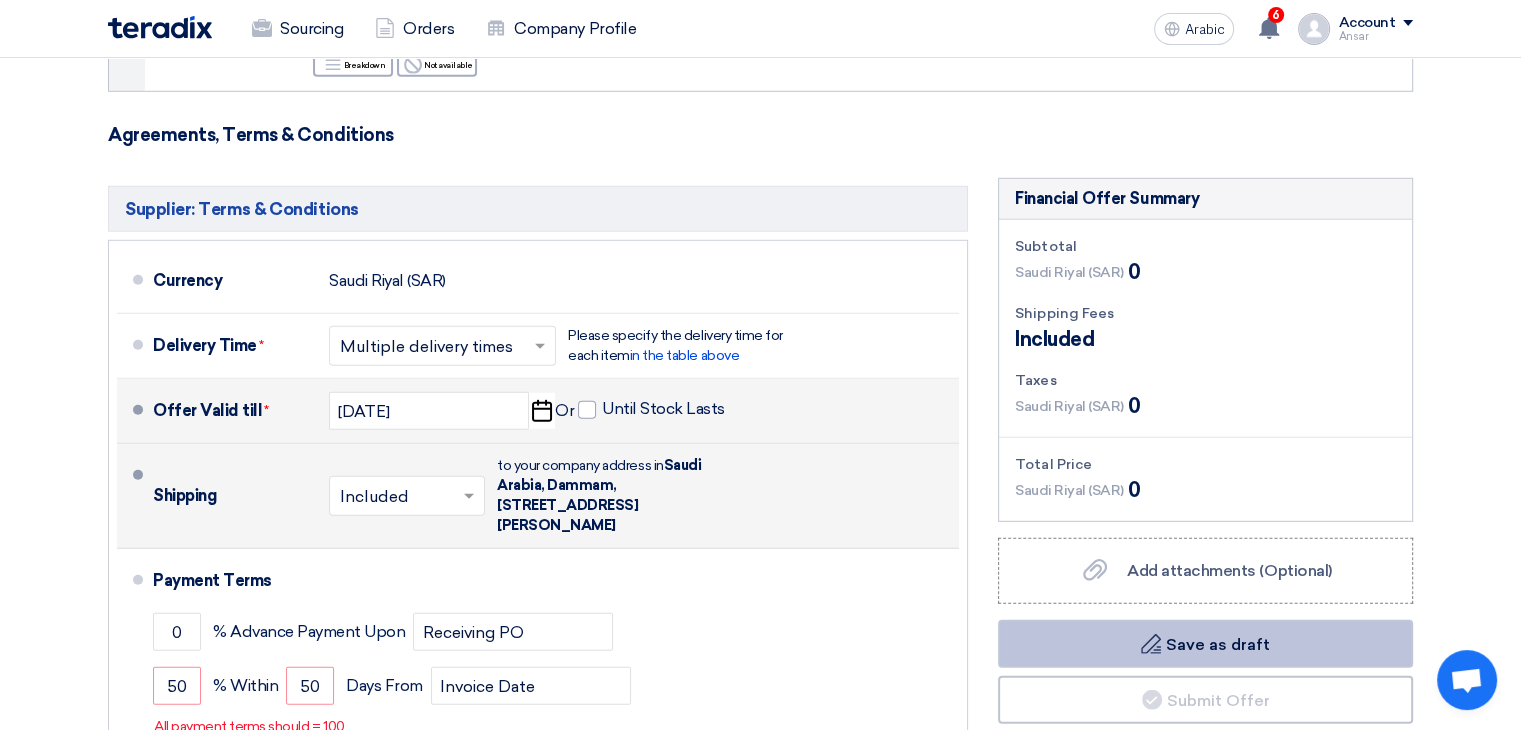 scroll, scrollTop: 13376, scrollLeft: 0, axis: vertical 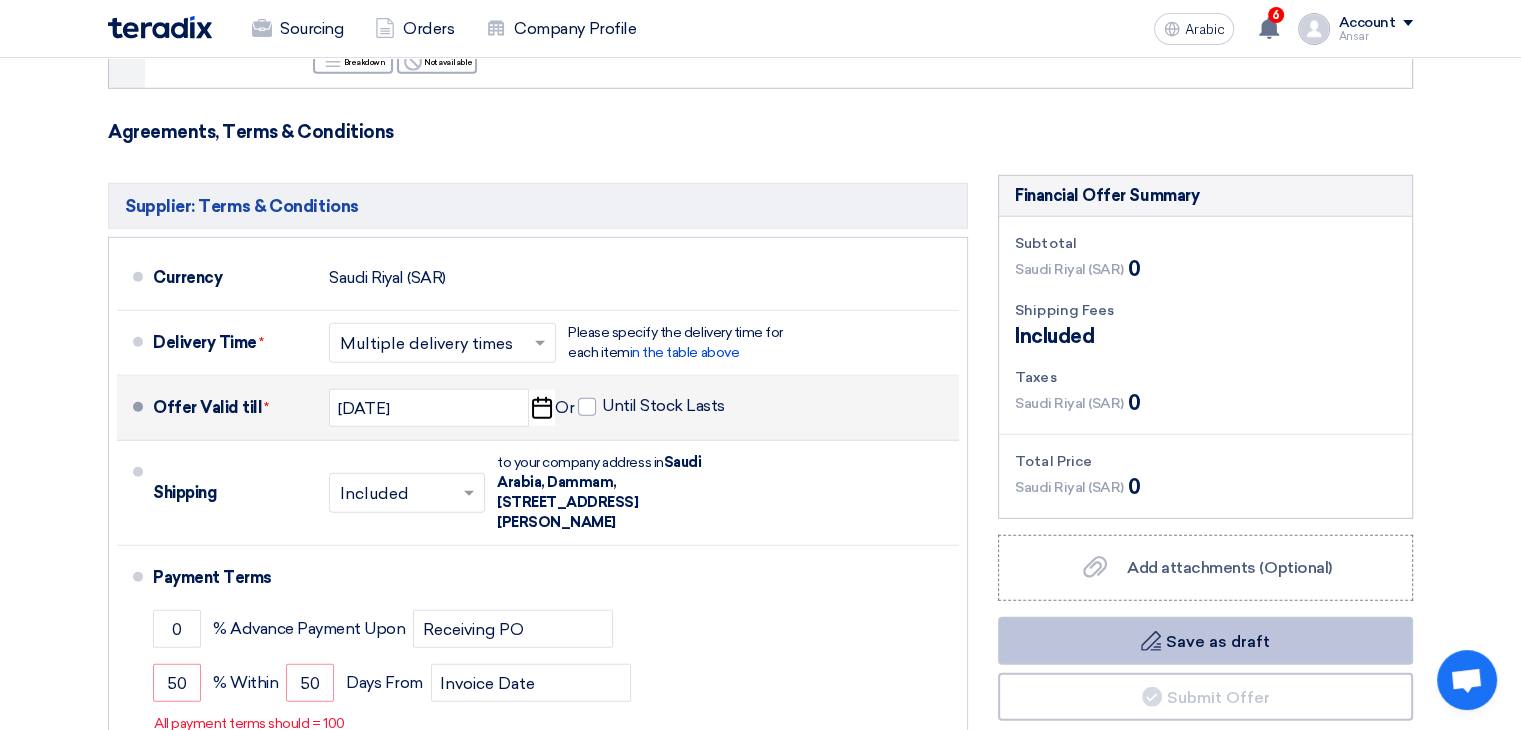 type 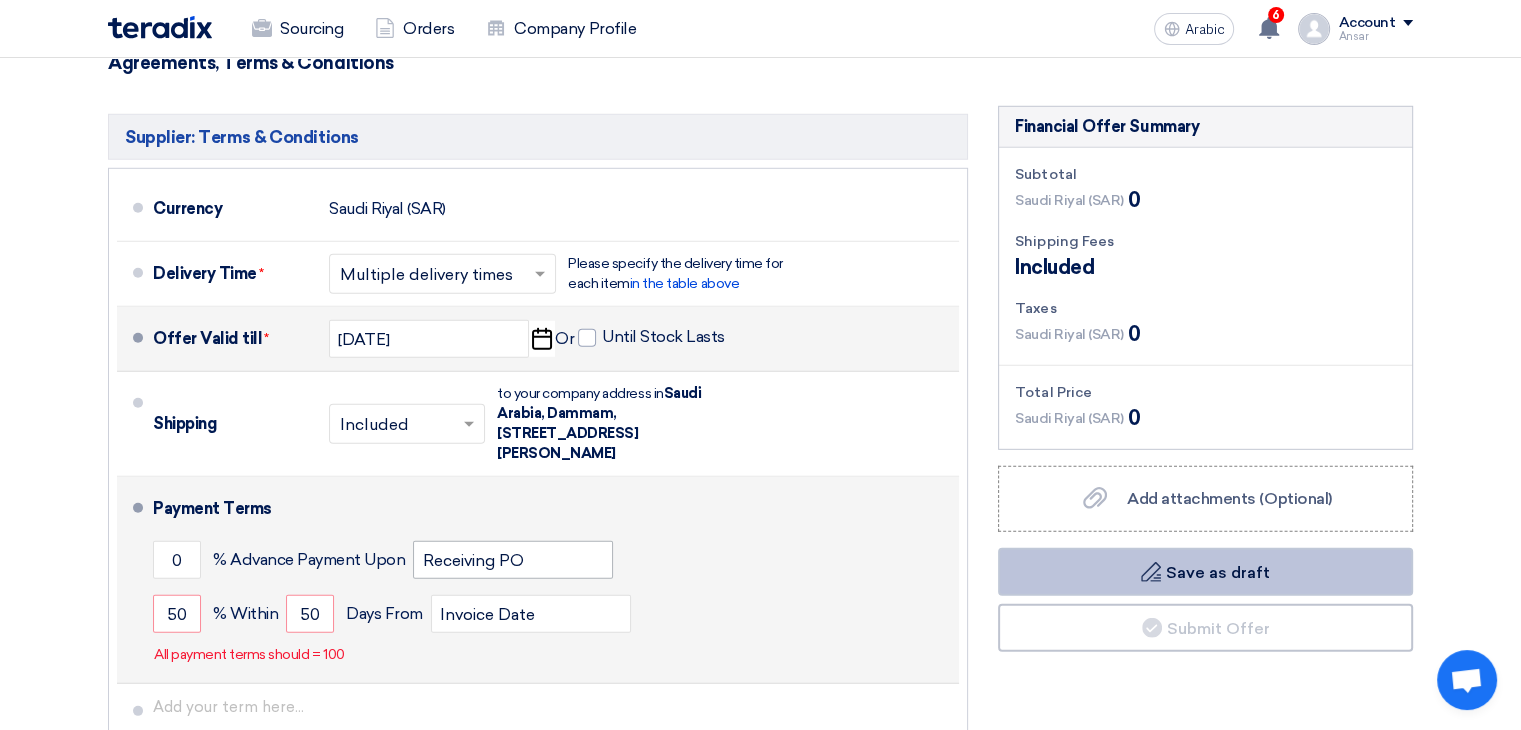 scroll, scrollTop: 13447, scrollLeft: 0, axis: vertical 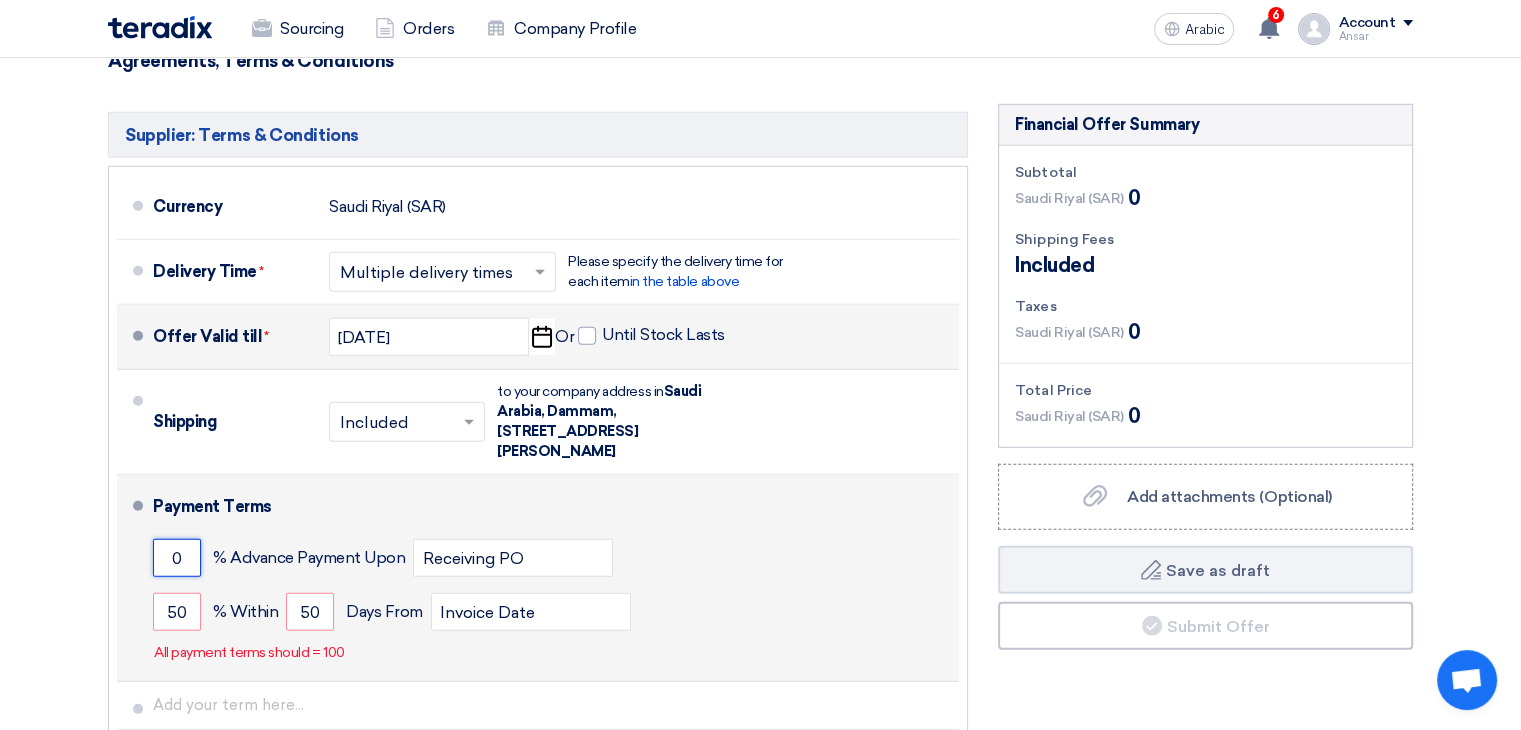 drag, startPoint x: 196, startPoint y: 508, endPoint x: 166, endPoint y: 505, distance: 30.149628 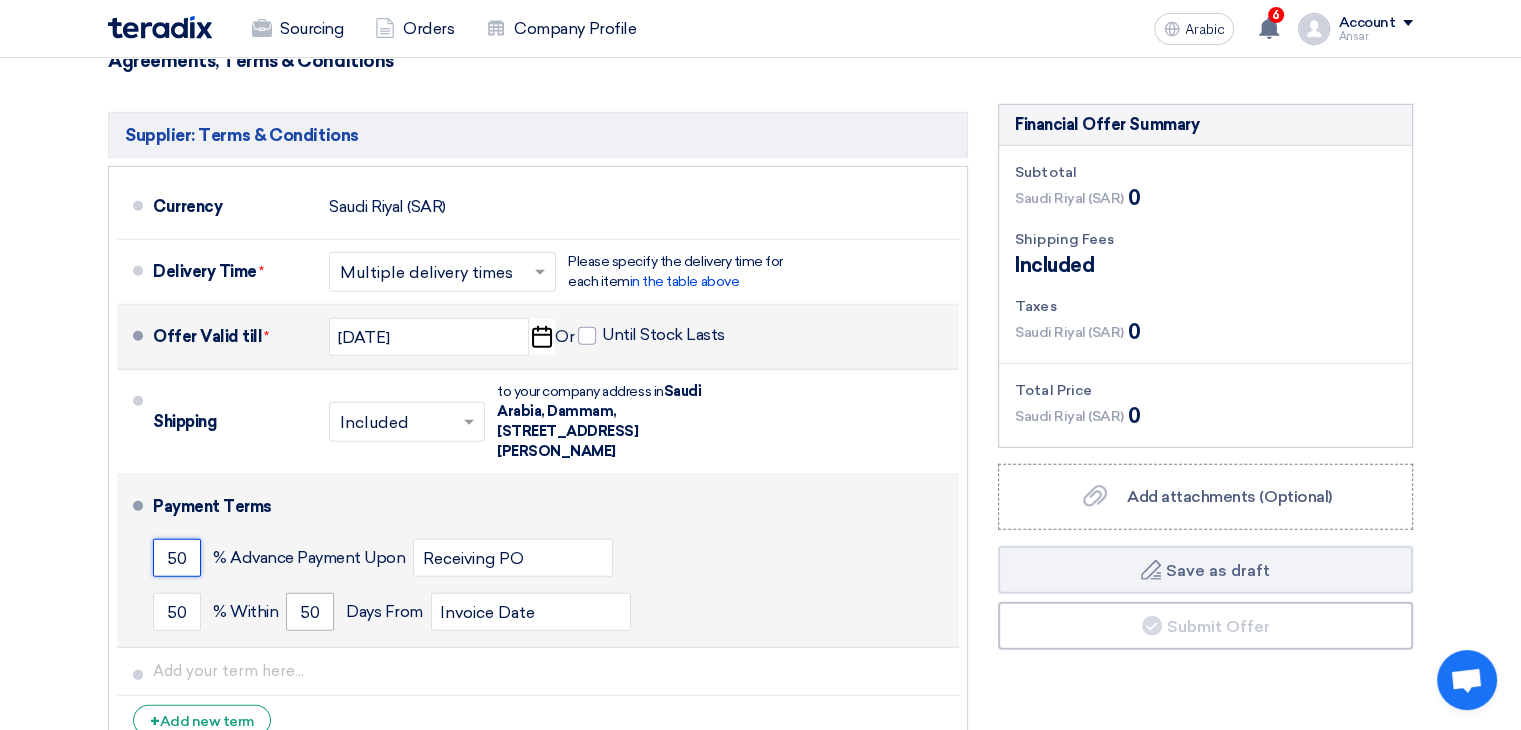 type on "50" 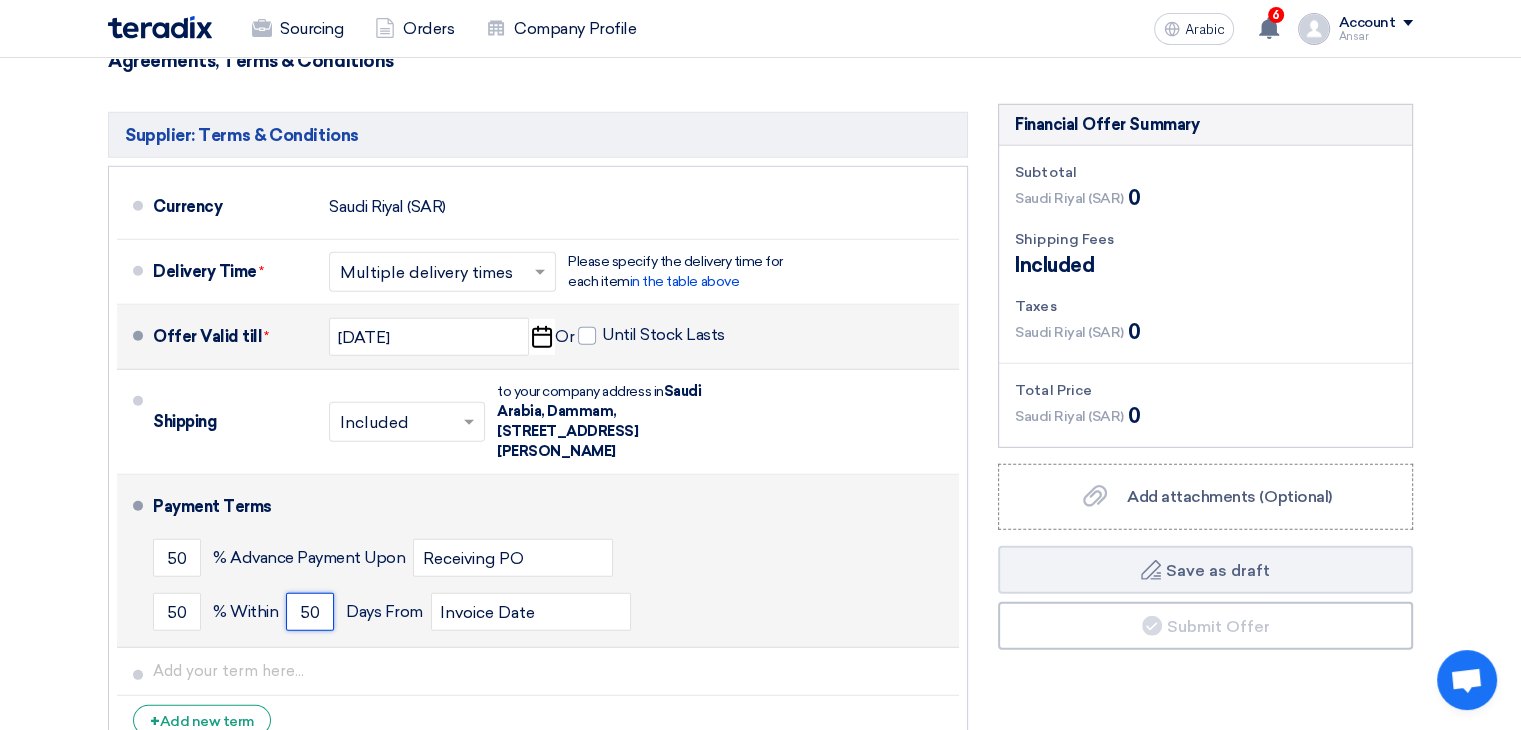 drag, startPoint x: 300, startPoint y: 571, endPoint x: 316, endPoint y: 565, distance: 17.088007 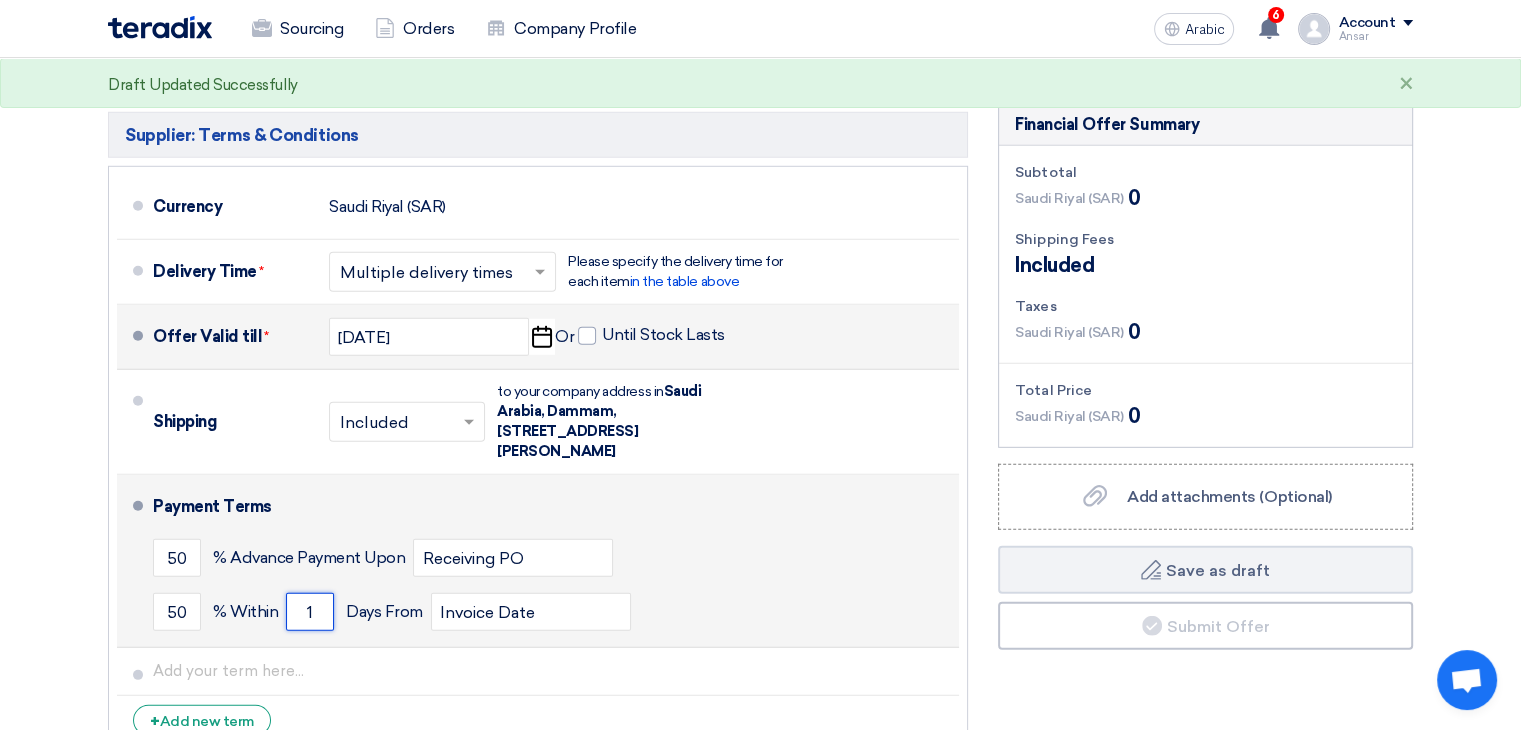 type on "1" 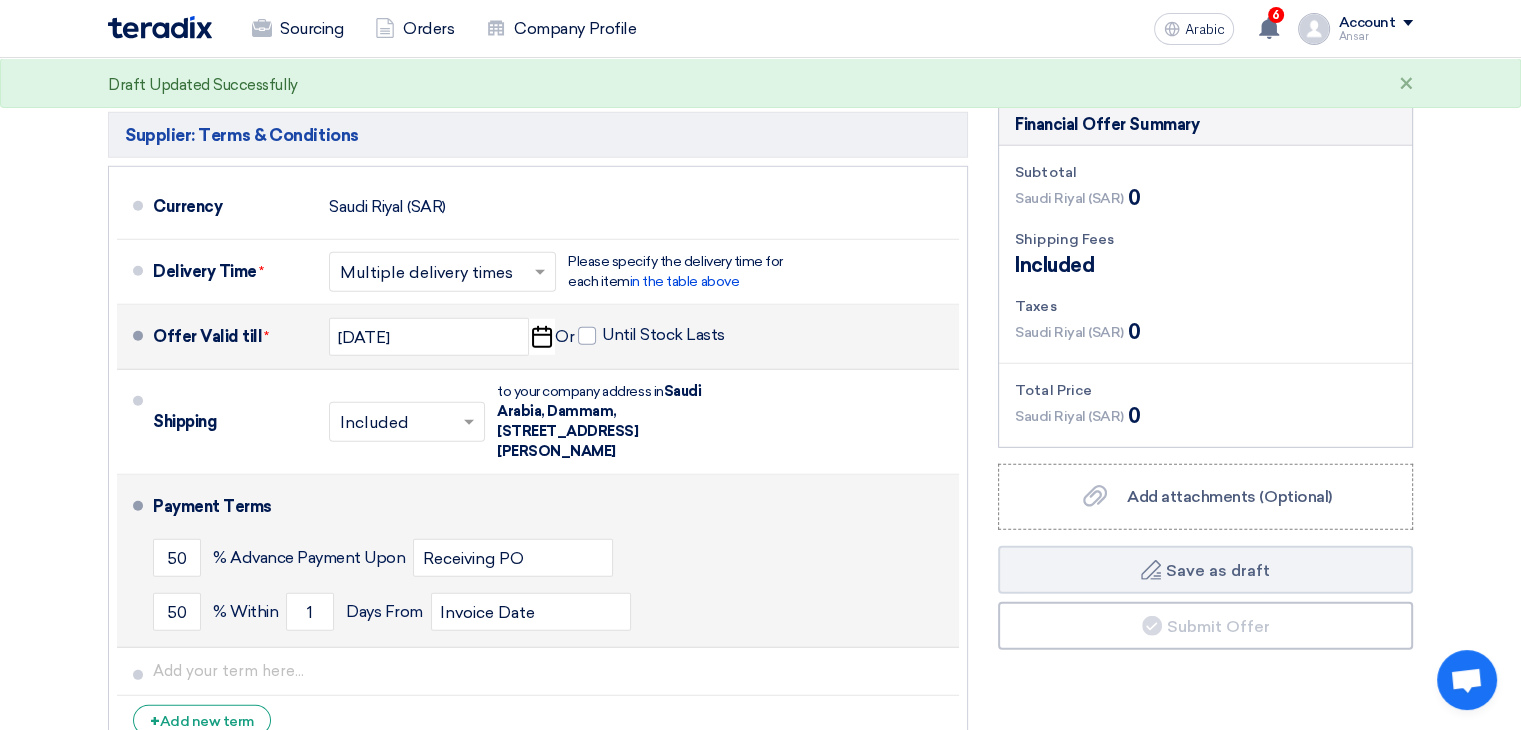 click on "50
% [DATE] From
Invoice Date" 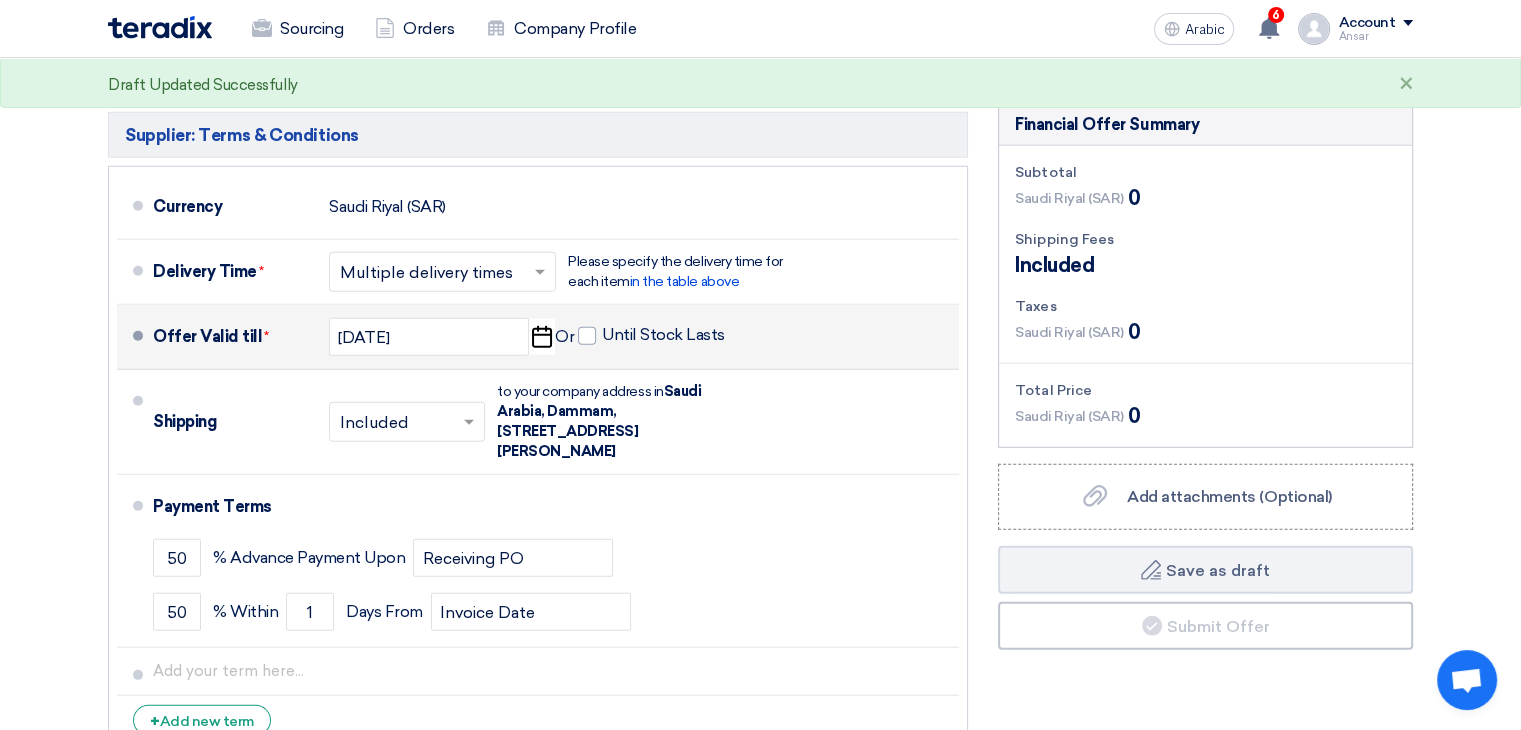 click on "Financial Offer Summary
Subtotal
[GEOGRAPHIC_DATA] (SAR)
0
Shipping Fees" 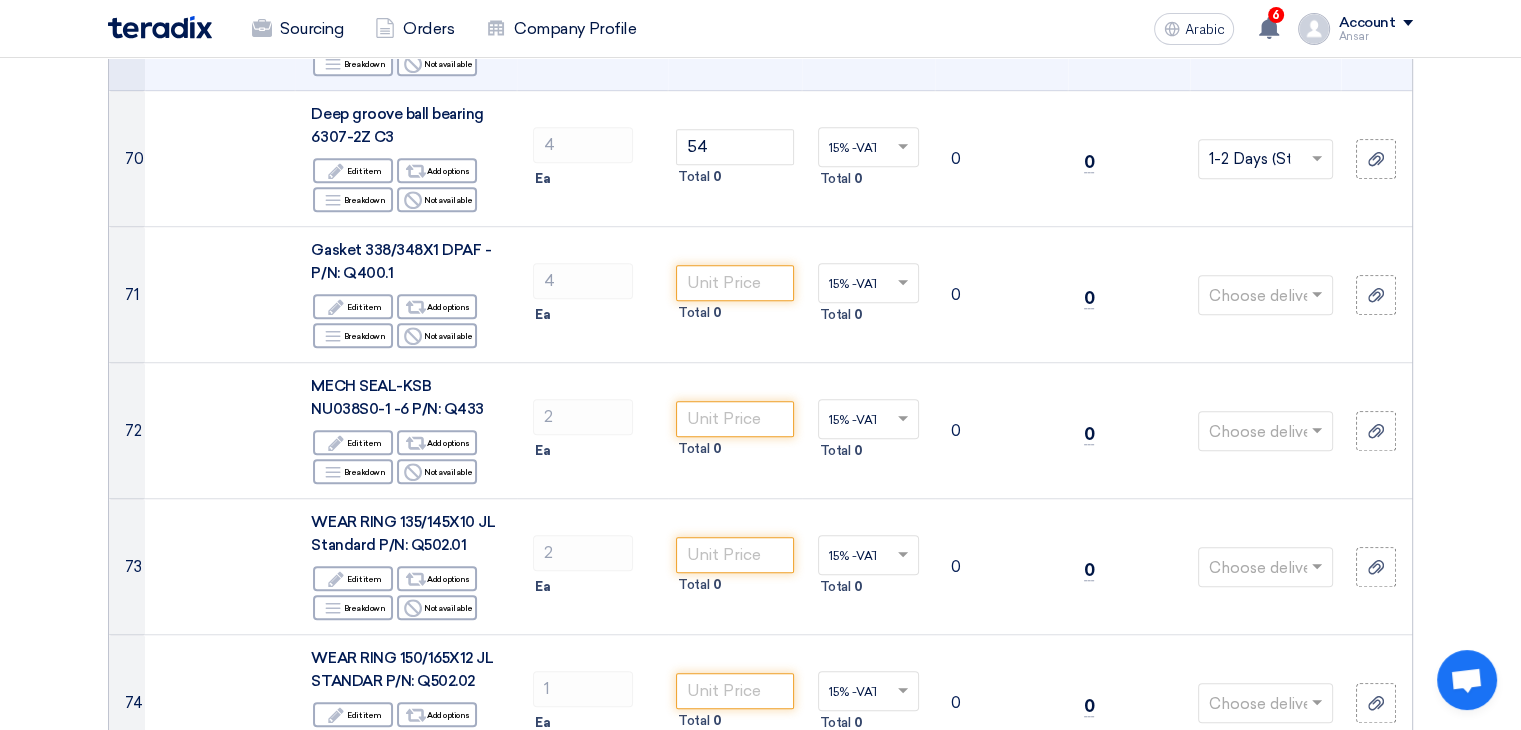 scroll, scrollTop: 8827, scrollLeft: 0, axis: vertical 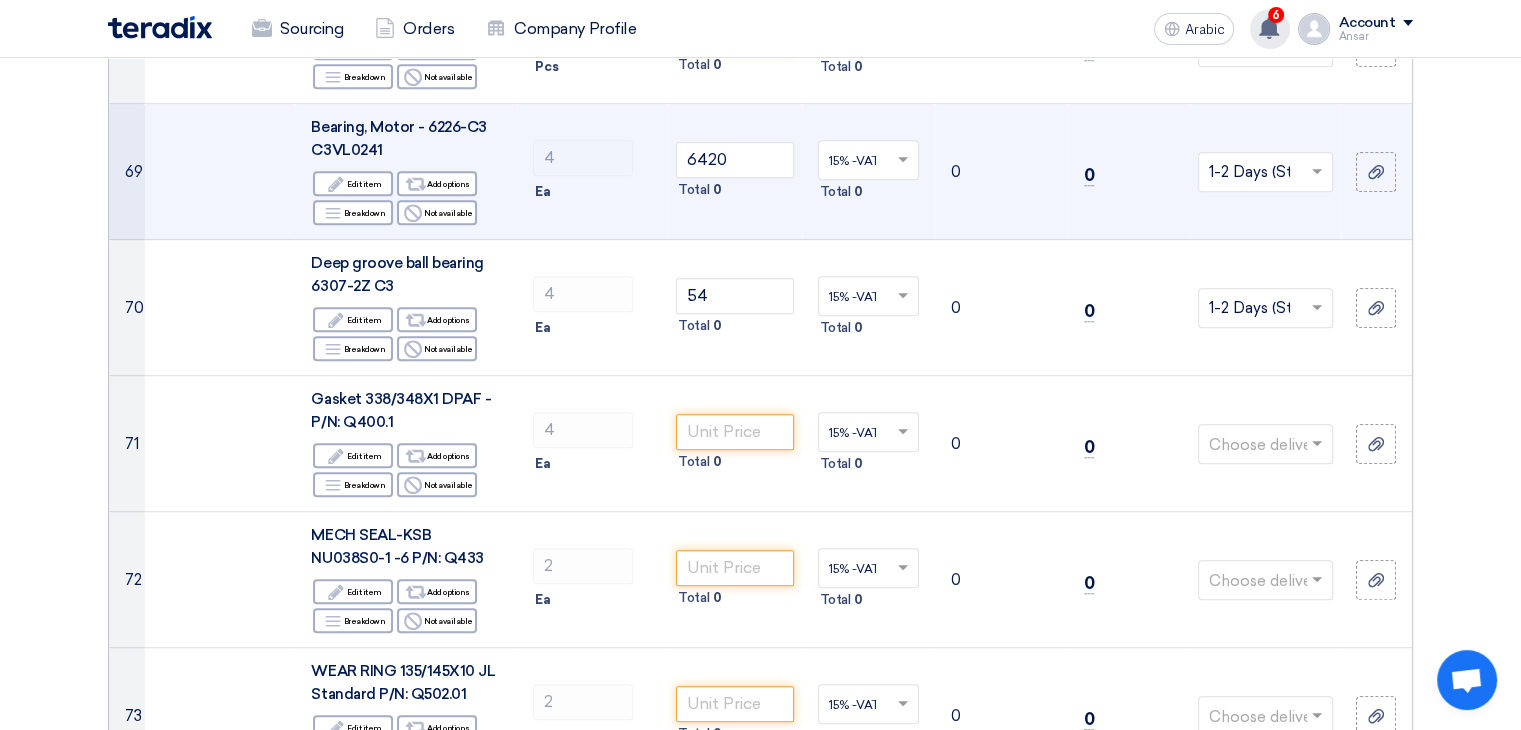 click on "6" 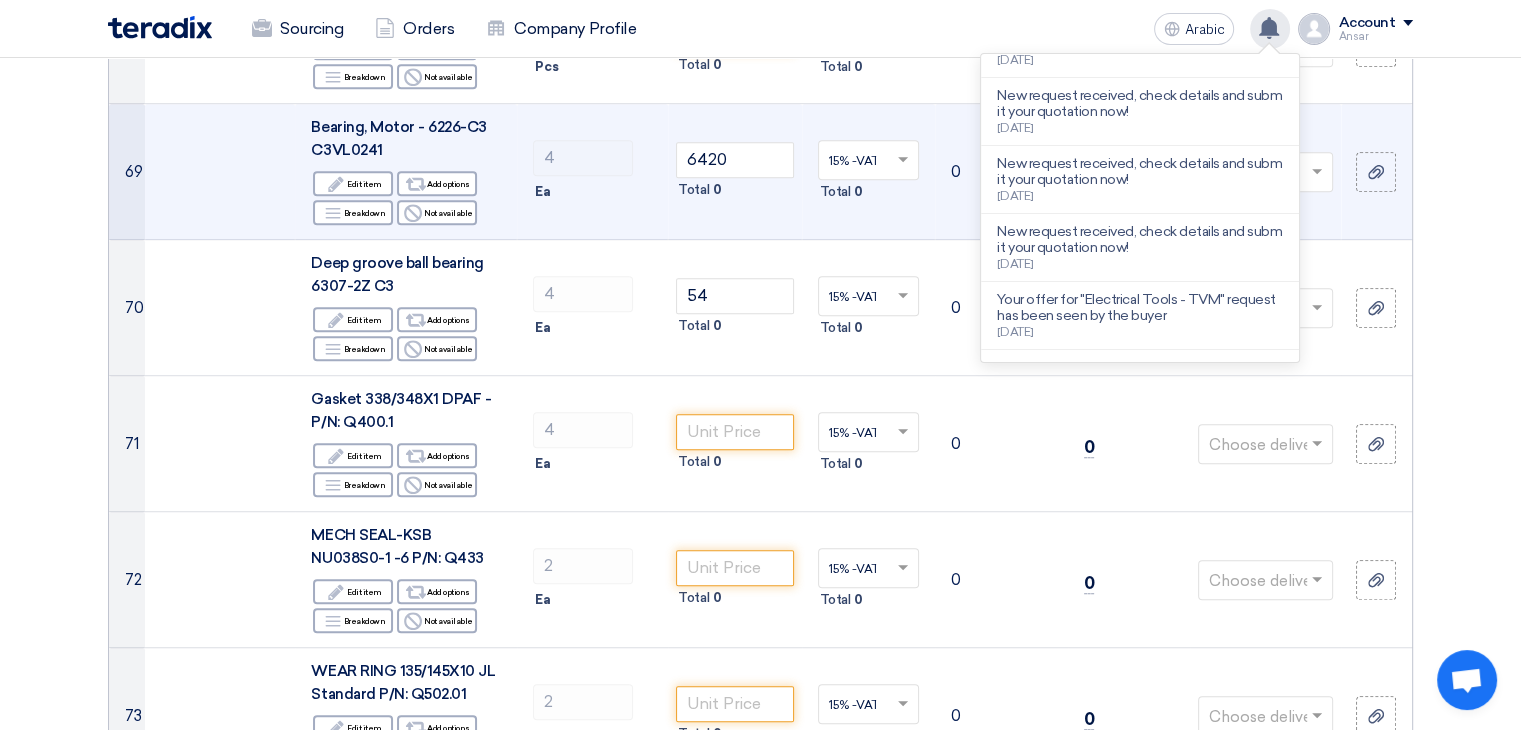 scroll, scrollTop: 329, scrollLeft: 0, axis: vertical 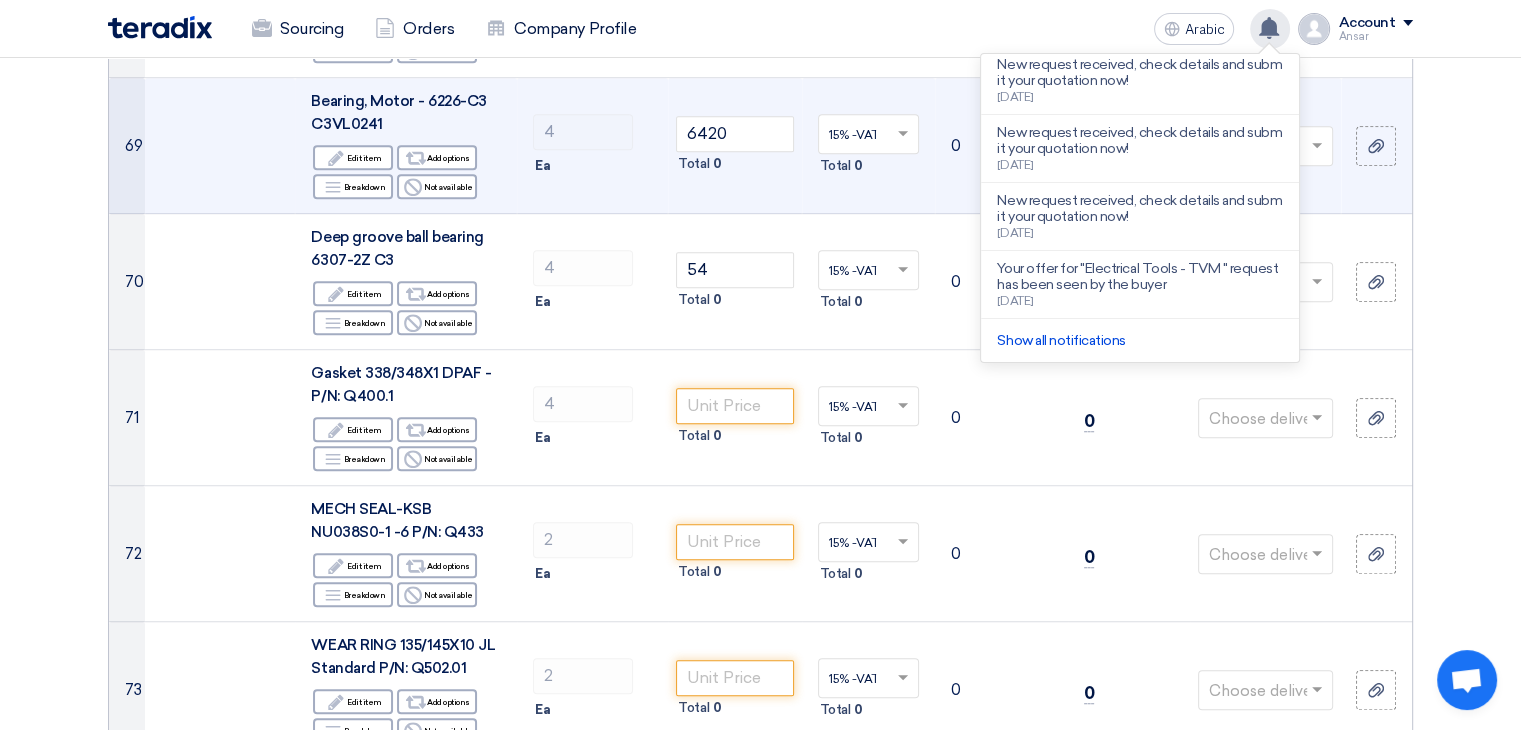 click on "Offer Details
#
Part Number
Item Description
Quantity
Unit Price (SAR)
Taxes
+
'Select taxes...
15% -VAT" 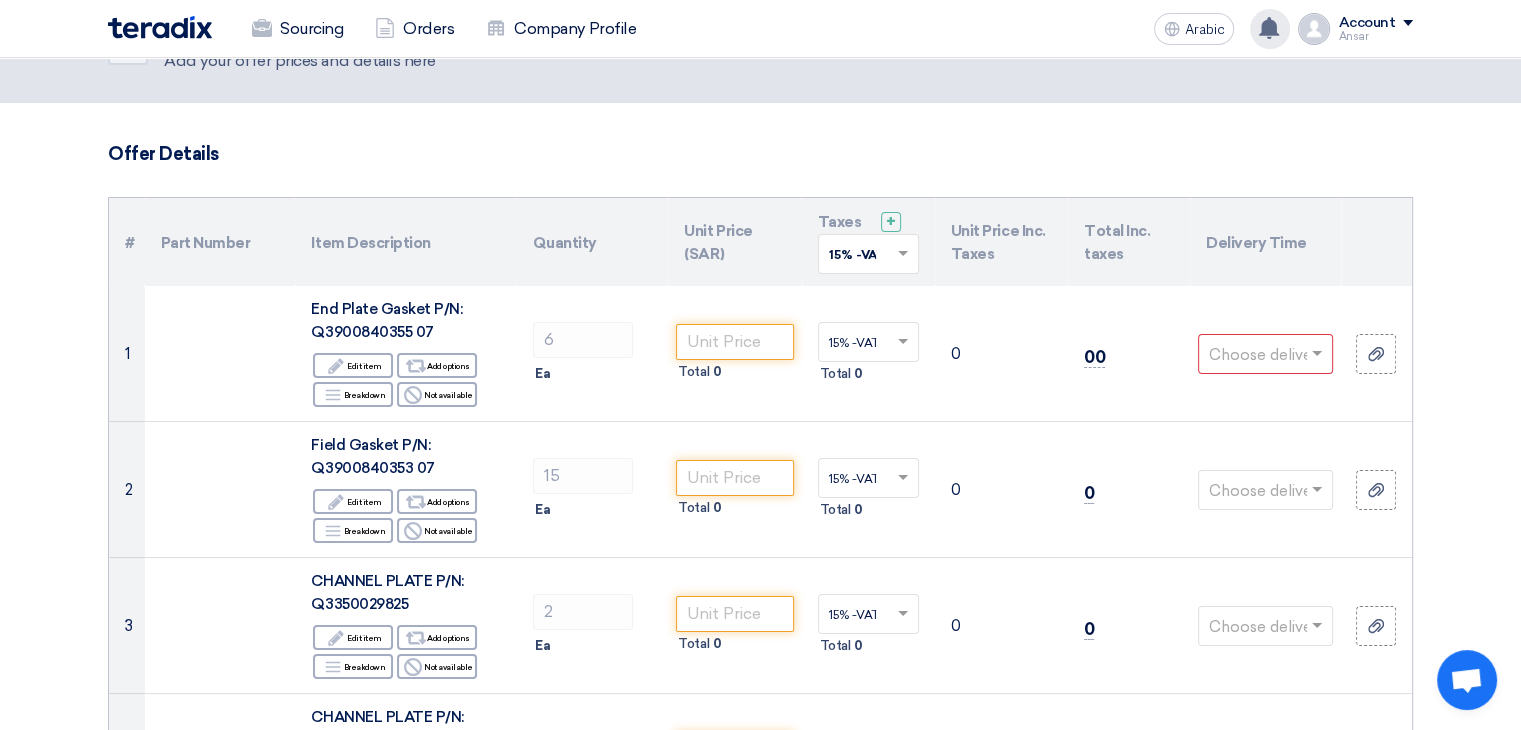 scroll, scrollTop: 74, scrollLeft: 0, axis: vertical 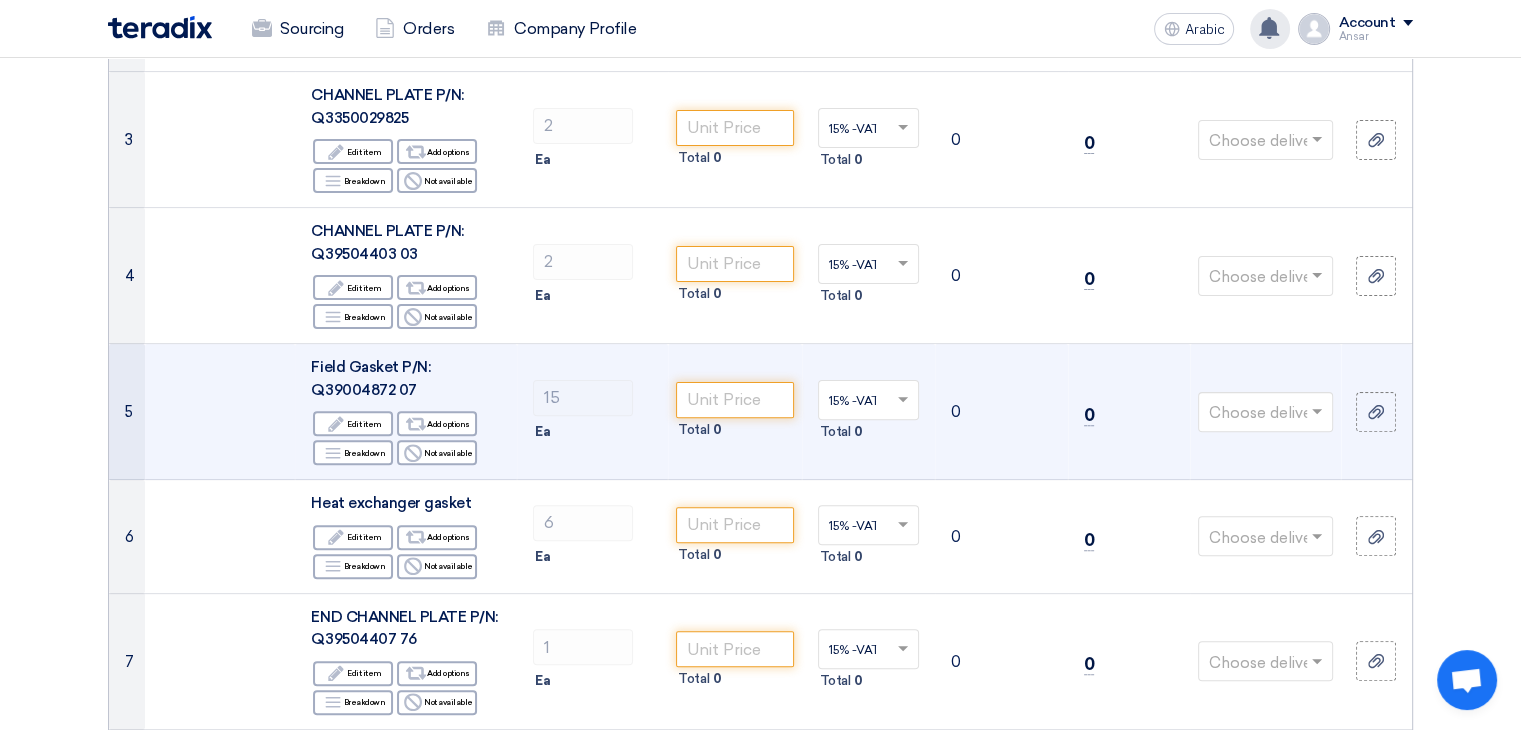click on "0" 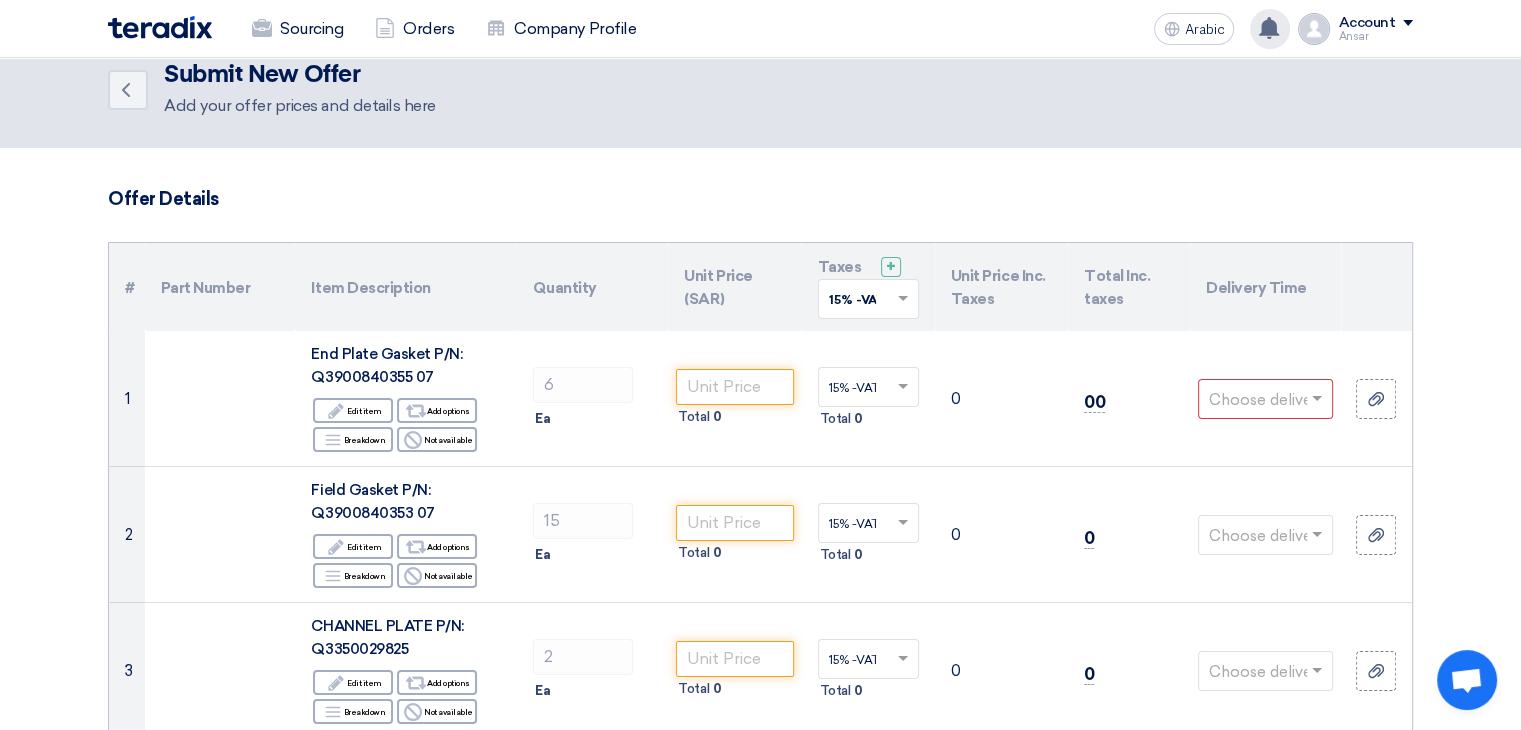 scroll, scrollTop: 0, scrollLeft: 0, axis: both 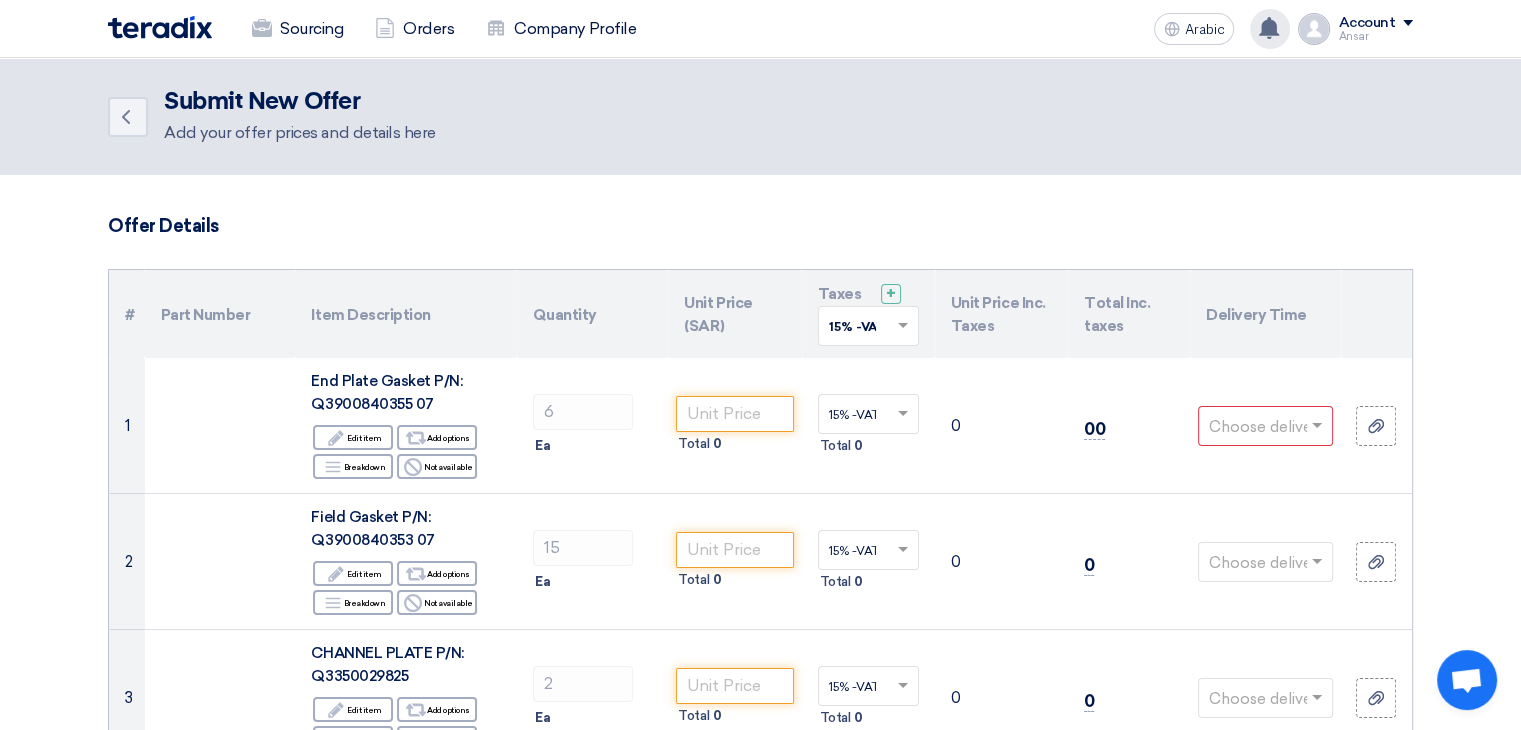 click 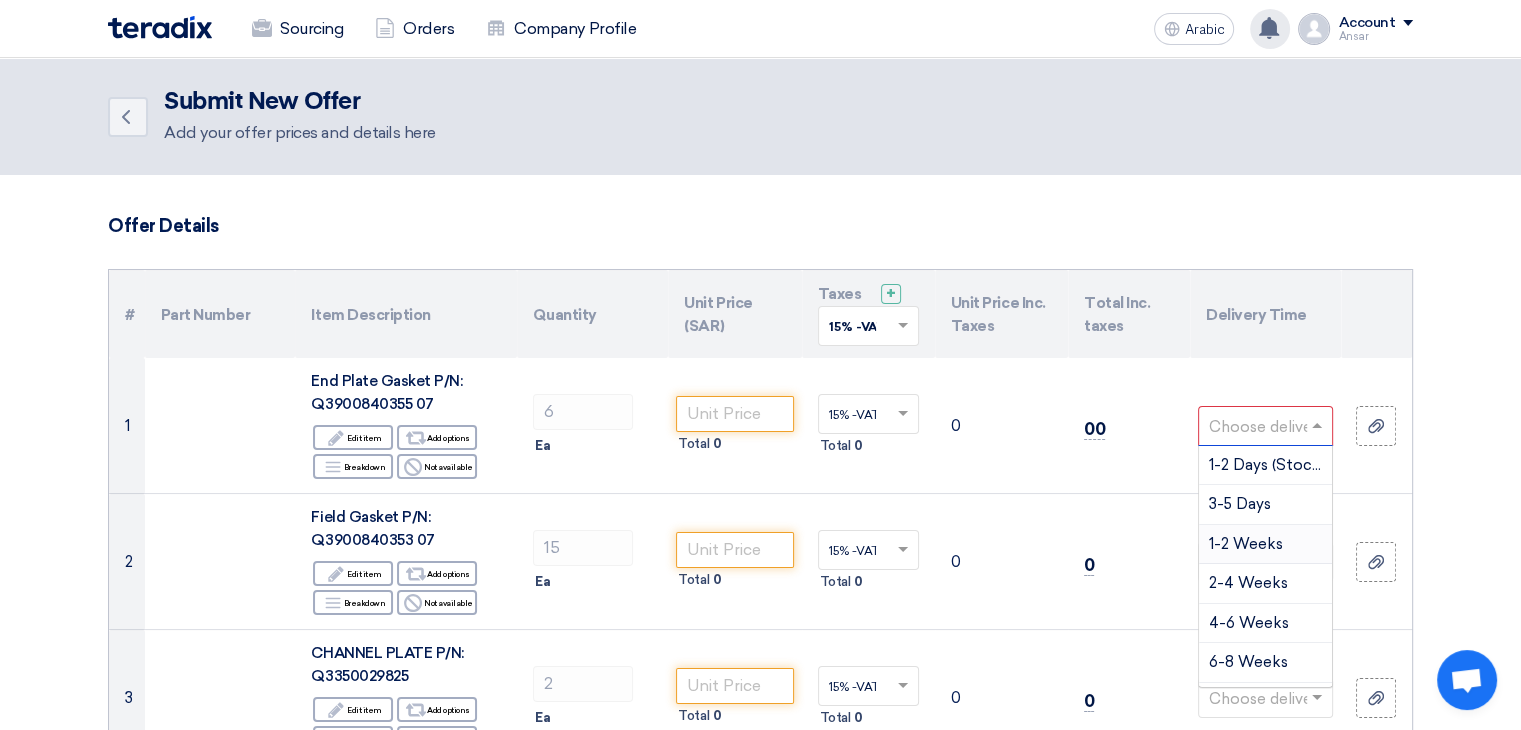 scroll, scrollTop: 191, scrollLeft: 0, axis: vertical 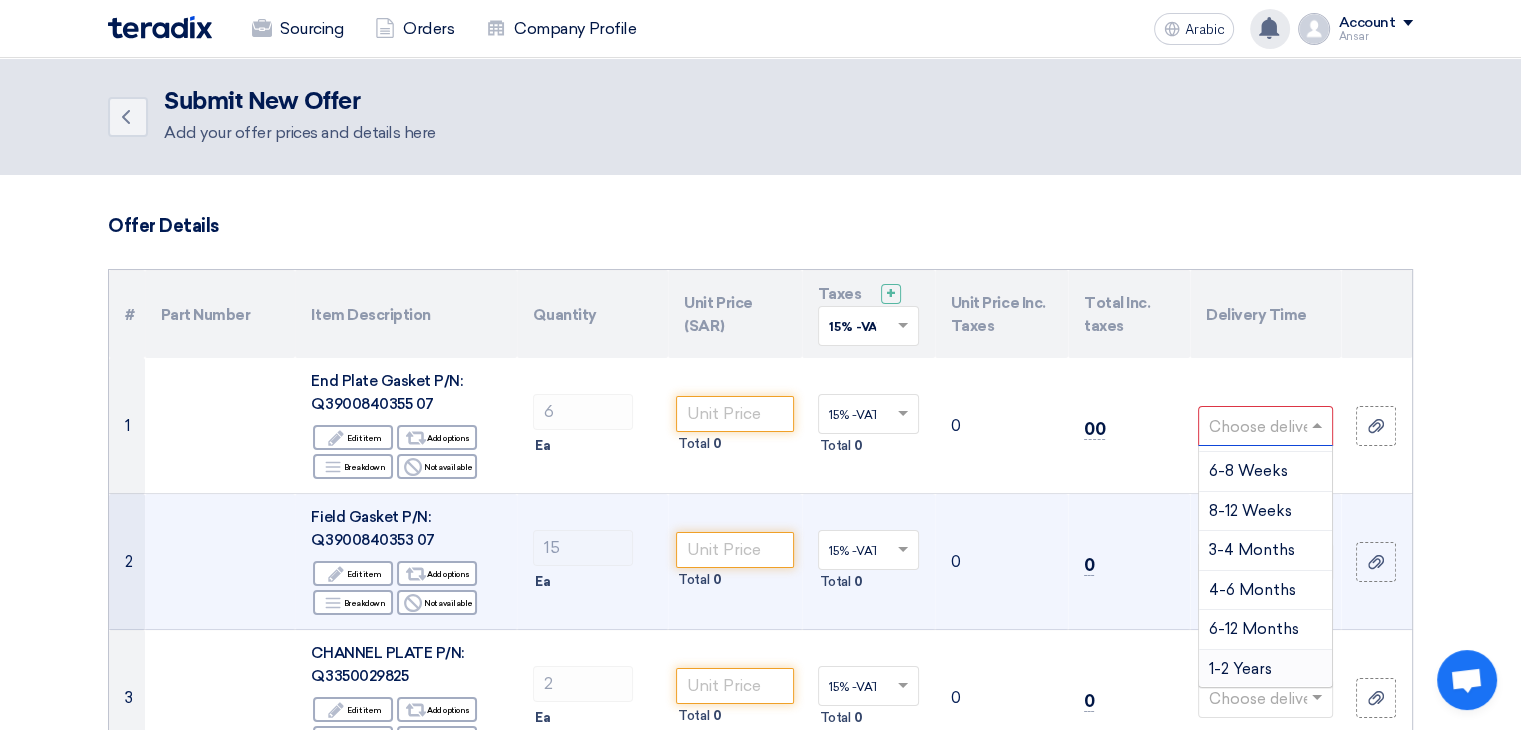 click on "0" 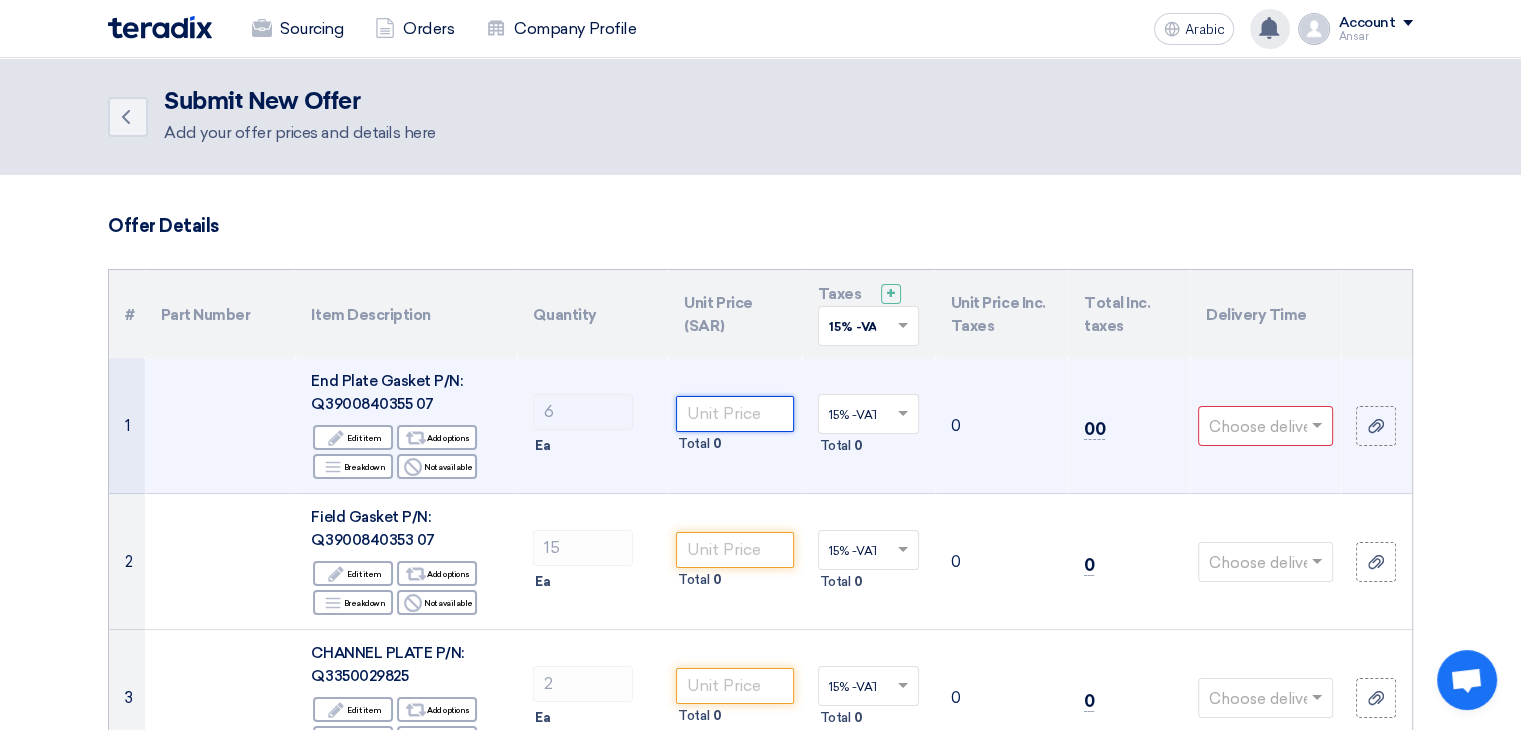 click 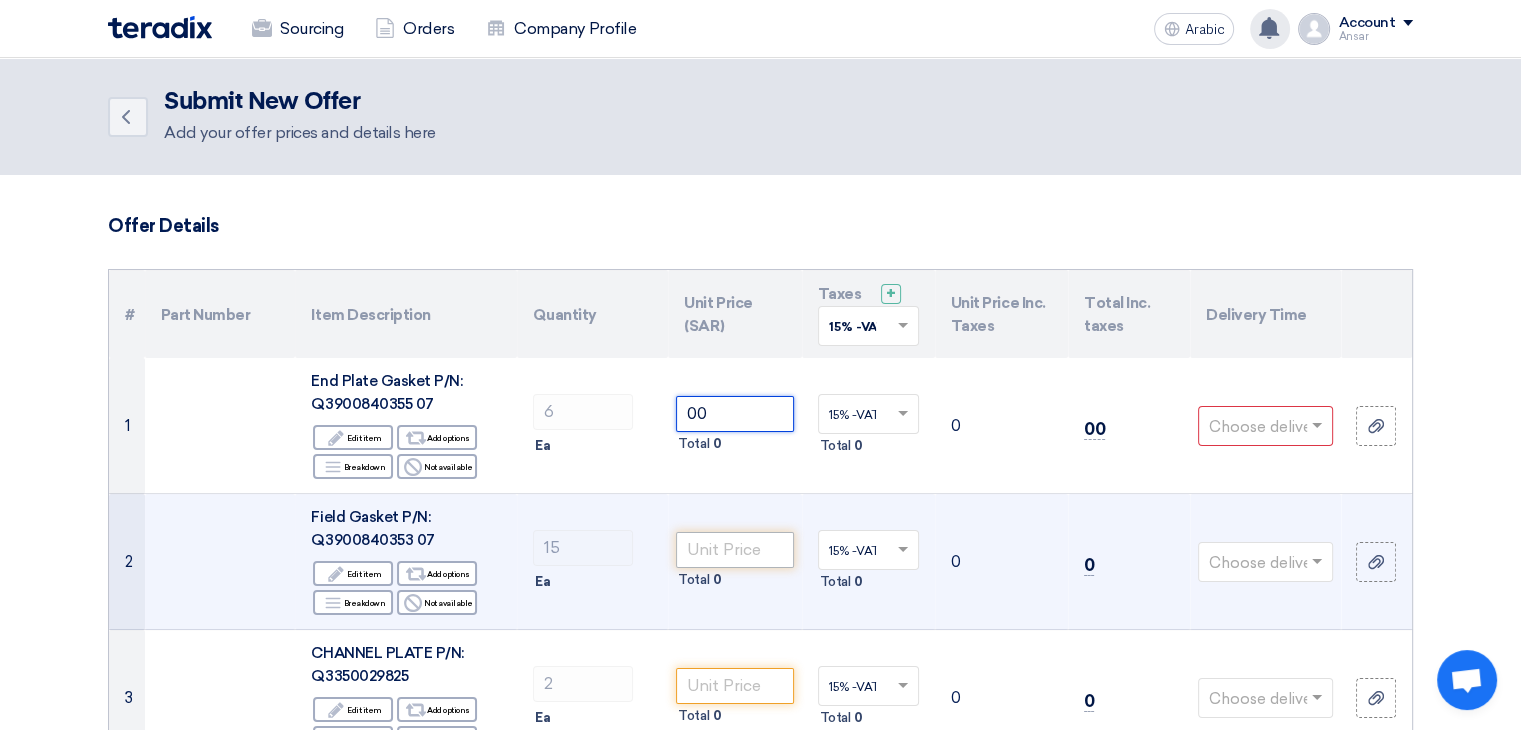 type on "00" 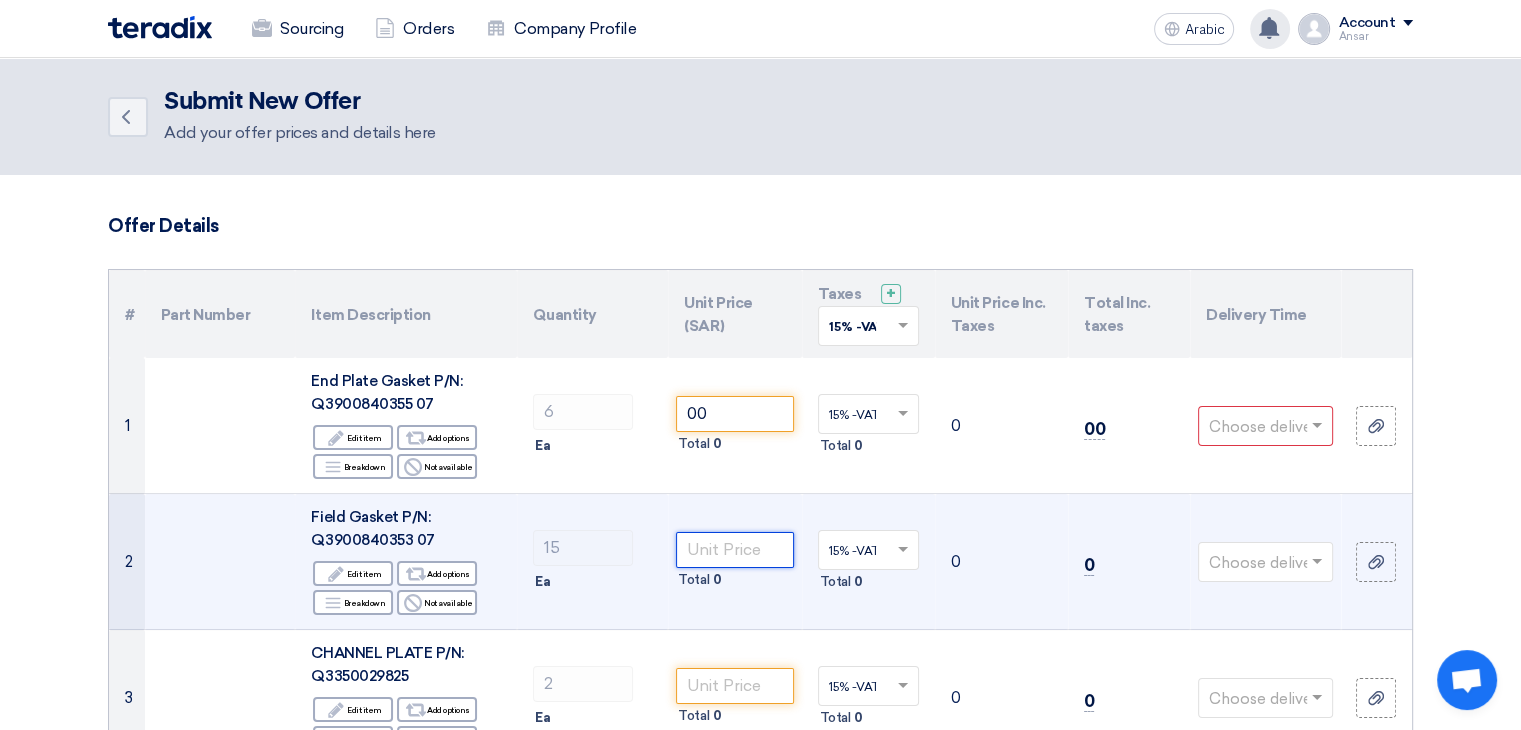 click 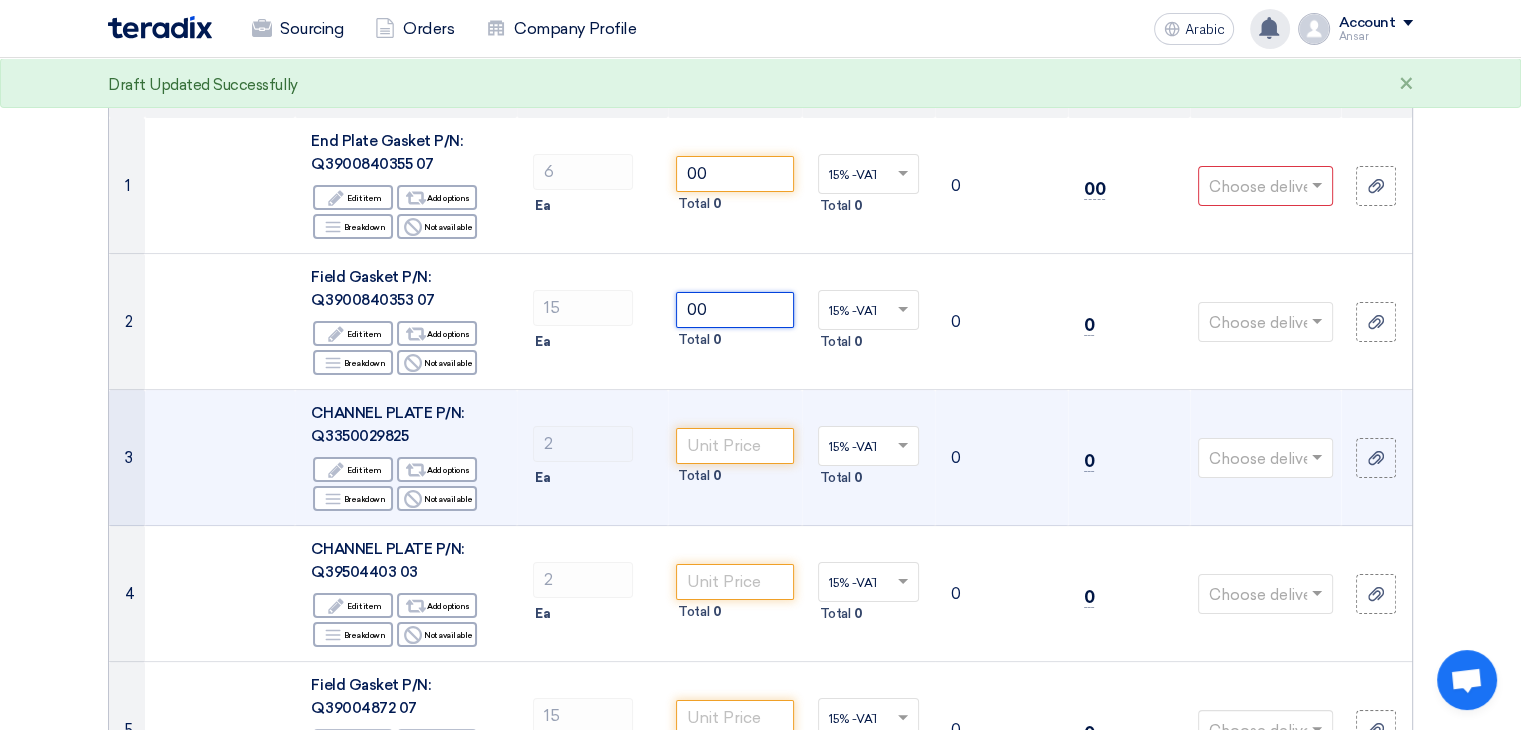 scroll, scrollTop: 240, scrollLeft: 0, axis: vertical 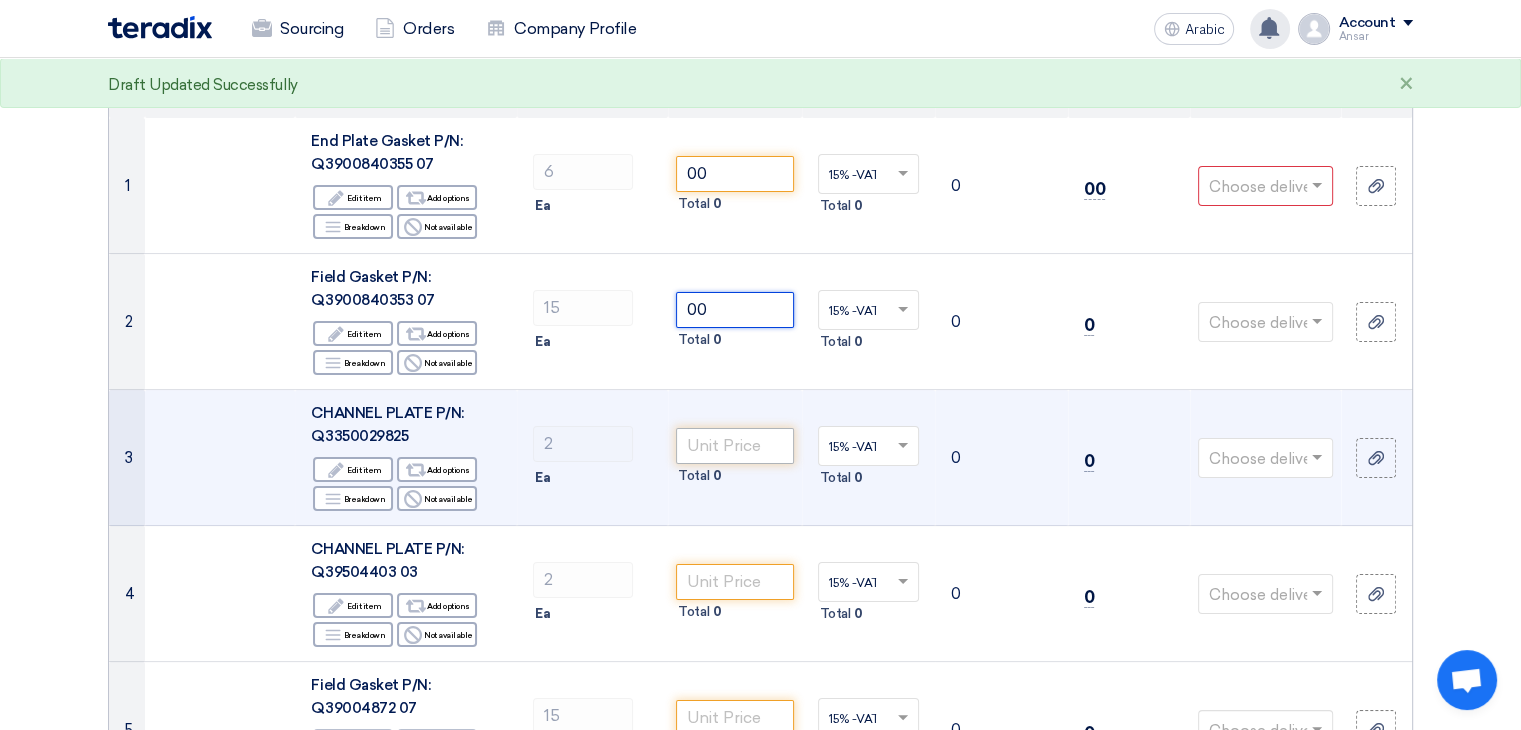 type on "00" 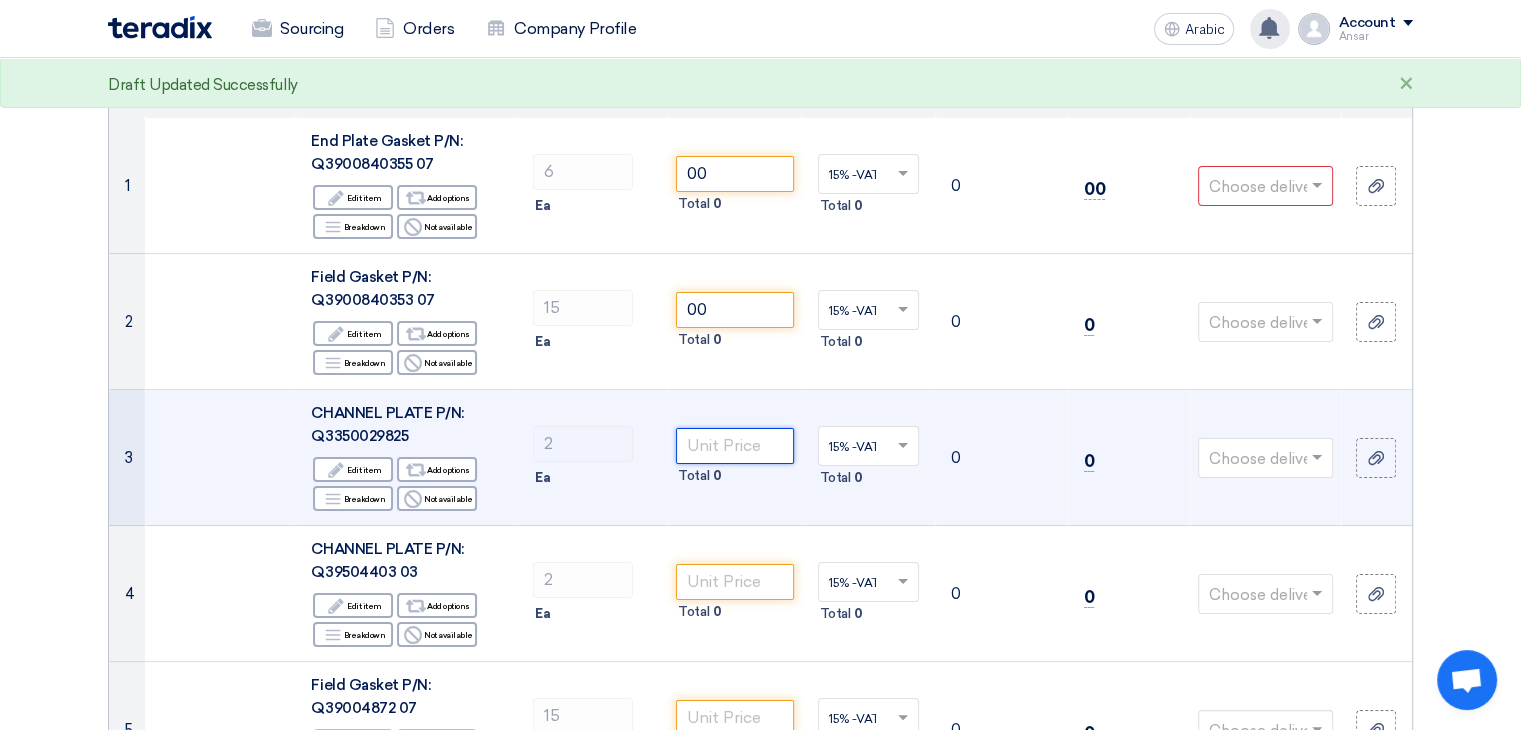 click 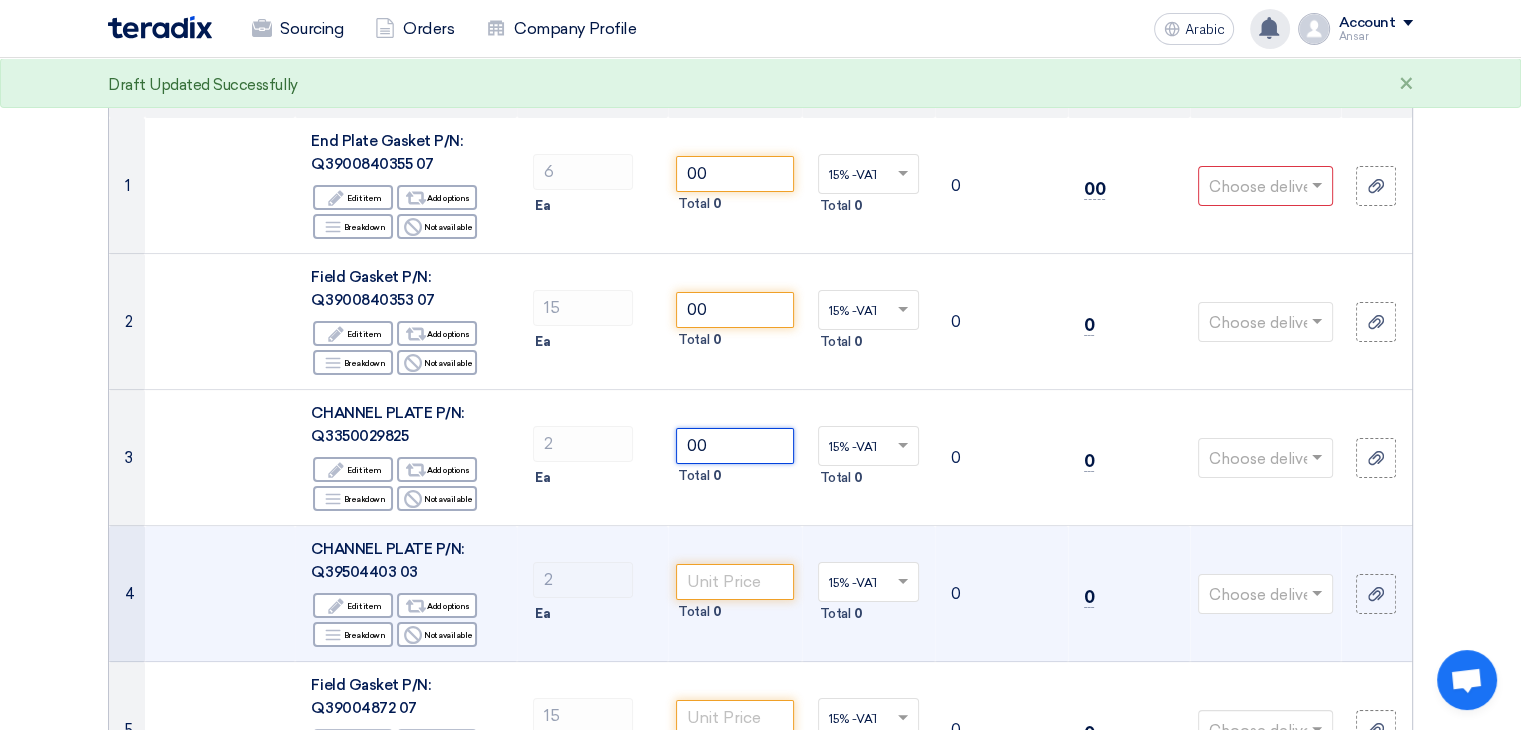 type on "00" 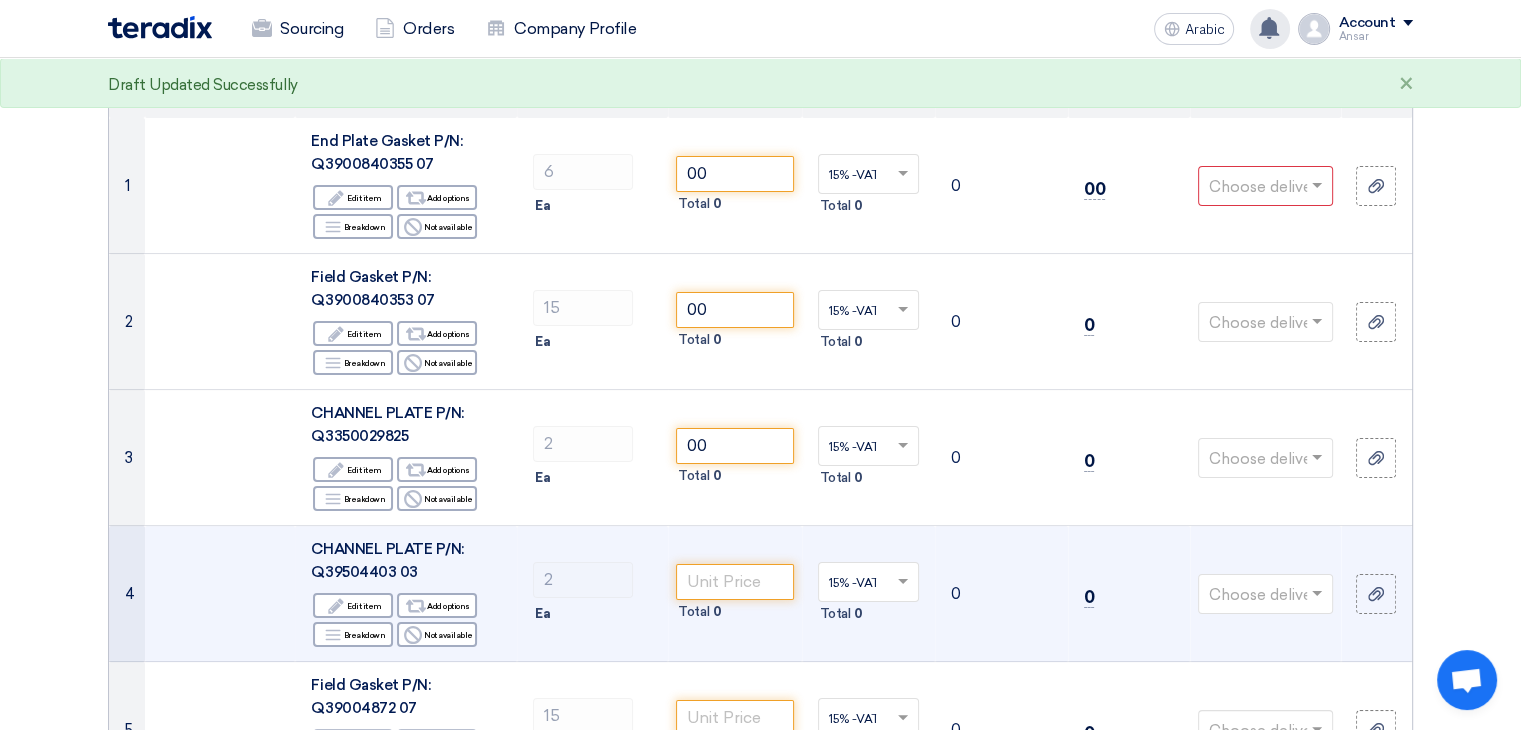 click on "15% -VAT
×
Total
0" 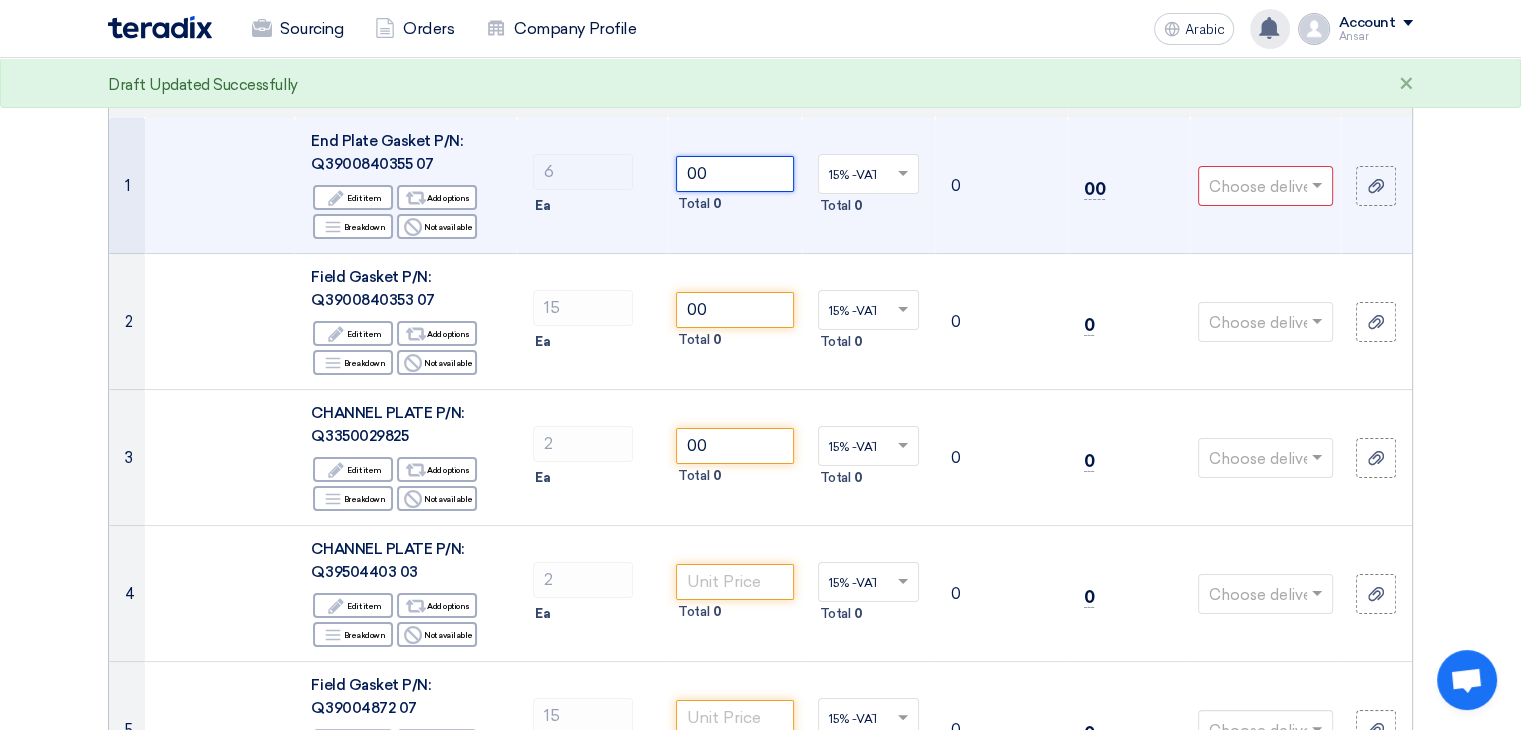 click on "00" 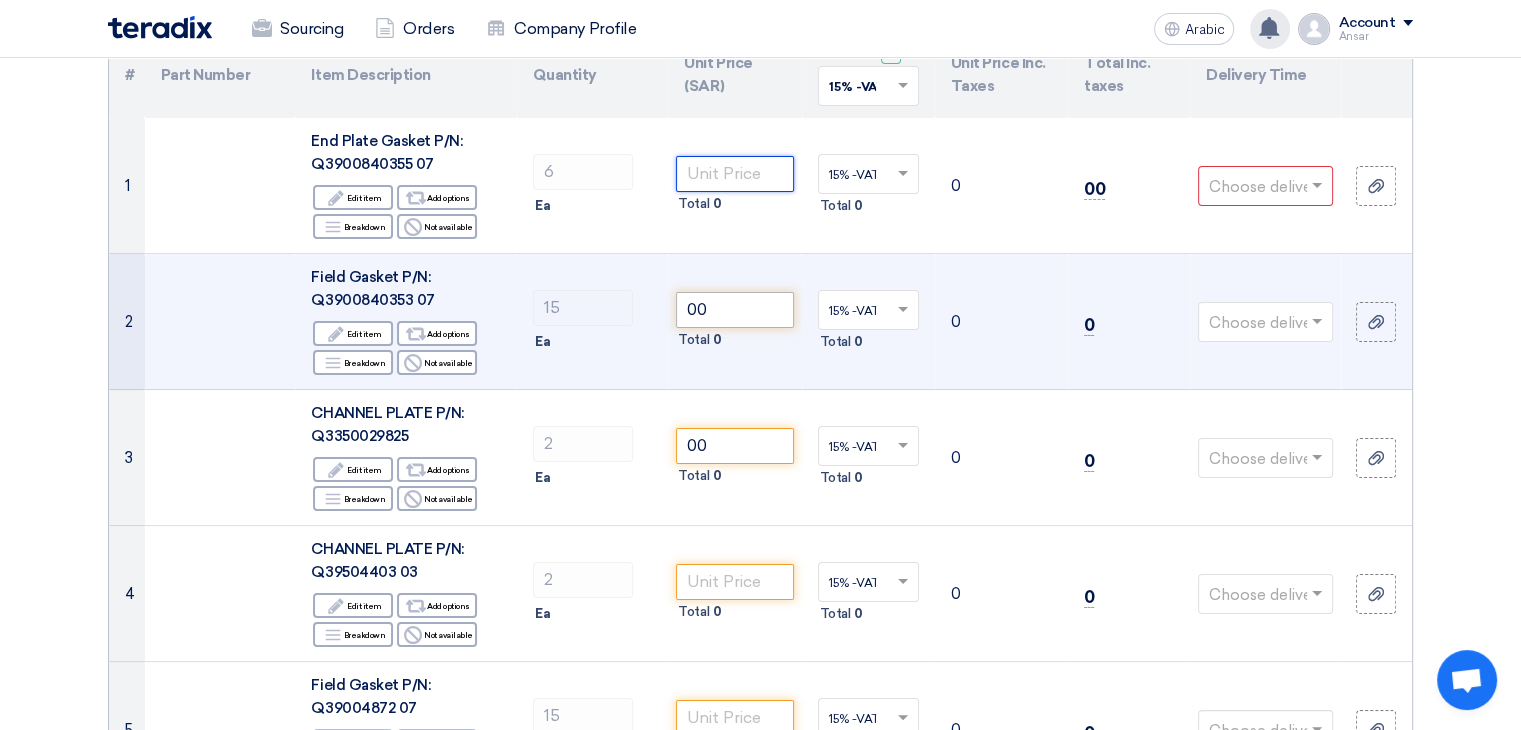 type 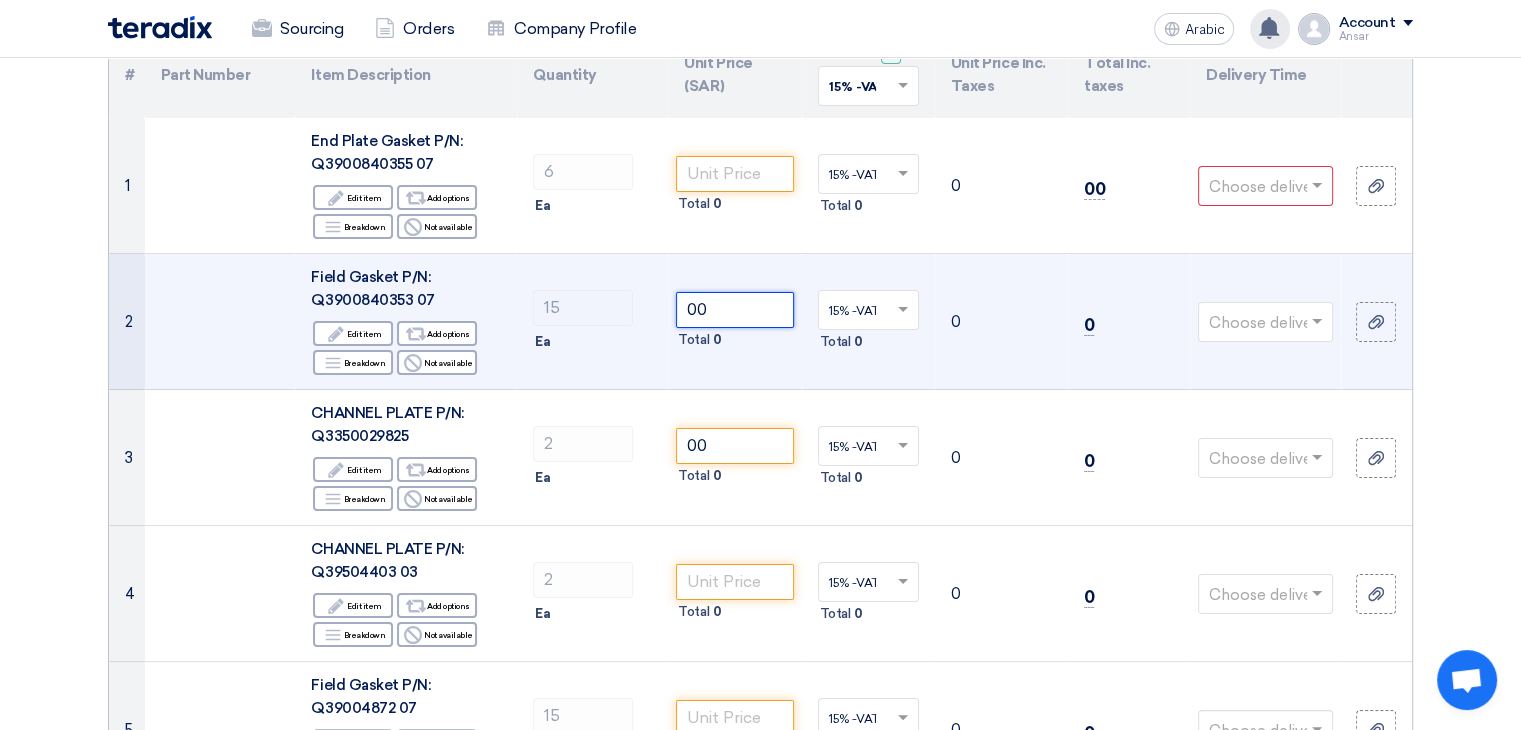 click on "00" 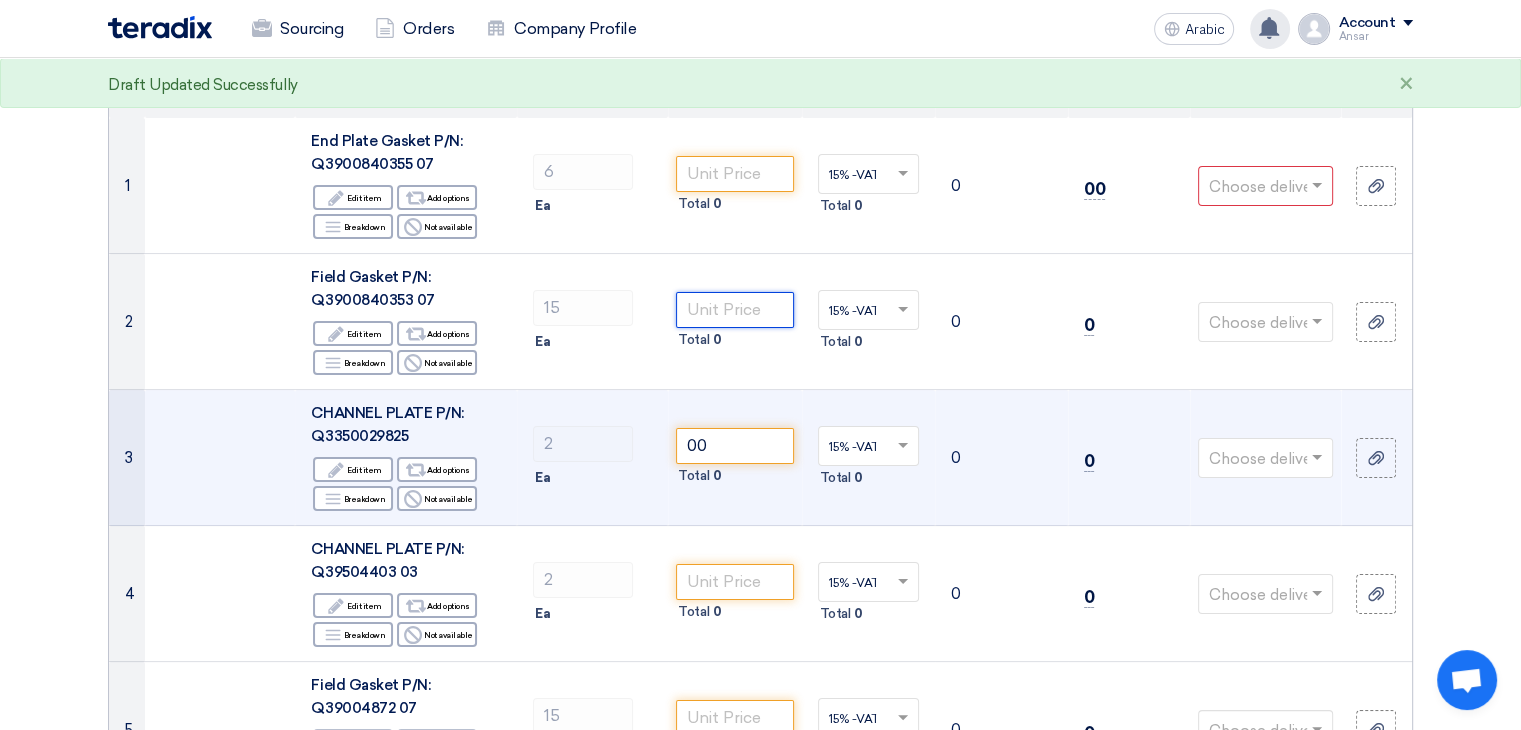 type 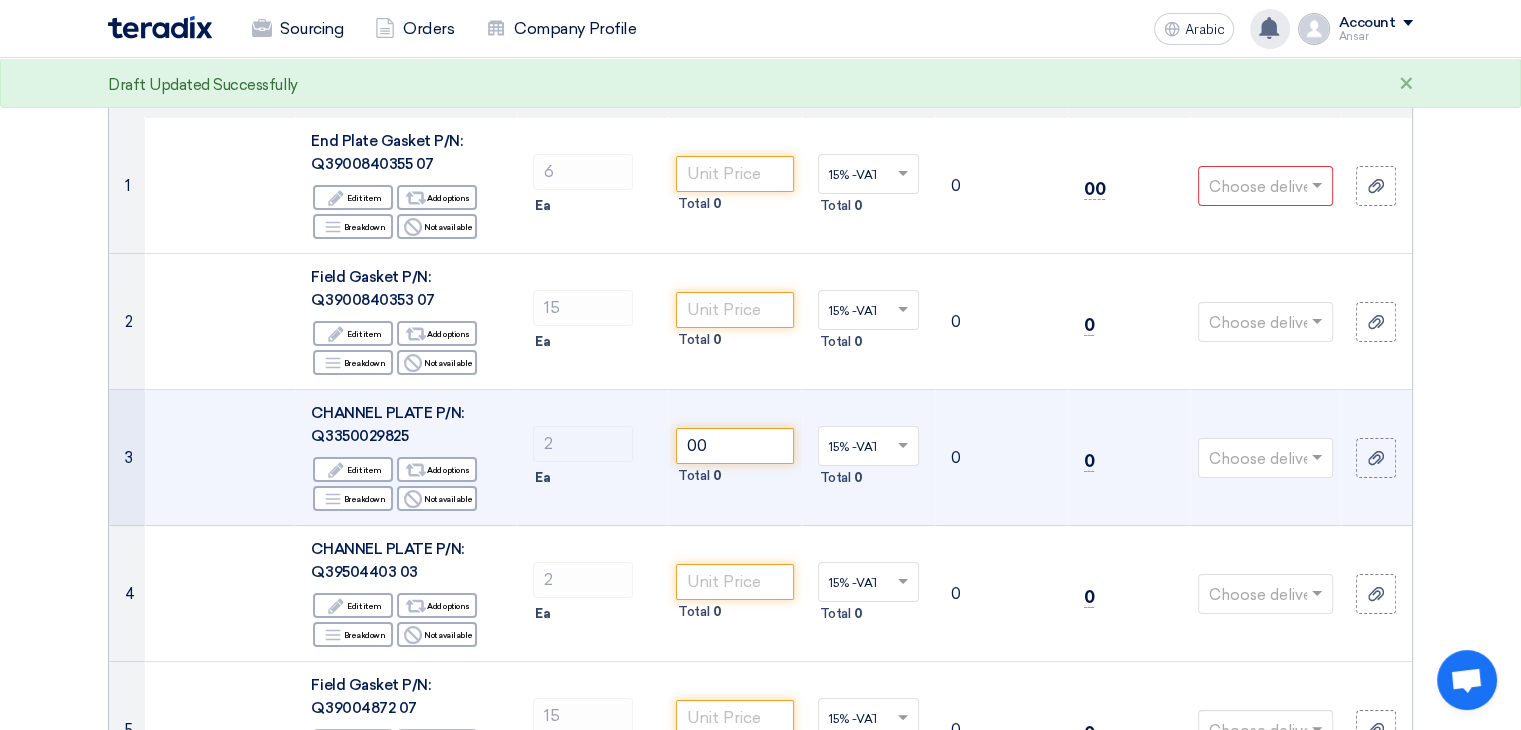click on "15% -VAT
×
Total
0" 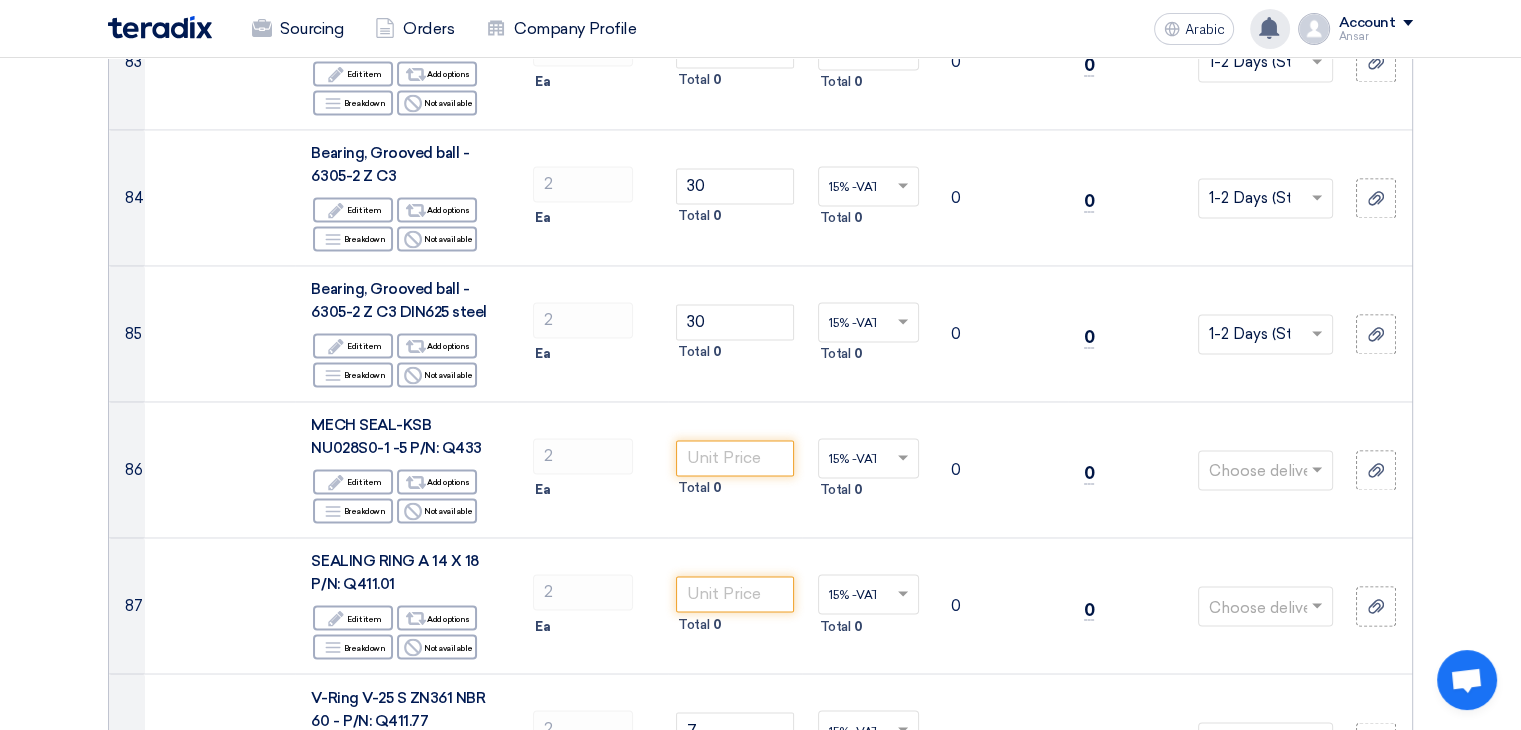 scroll, scrollTop: 11023, scrollLeft: 0, axis: vertical 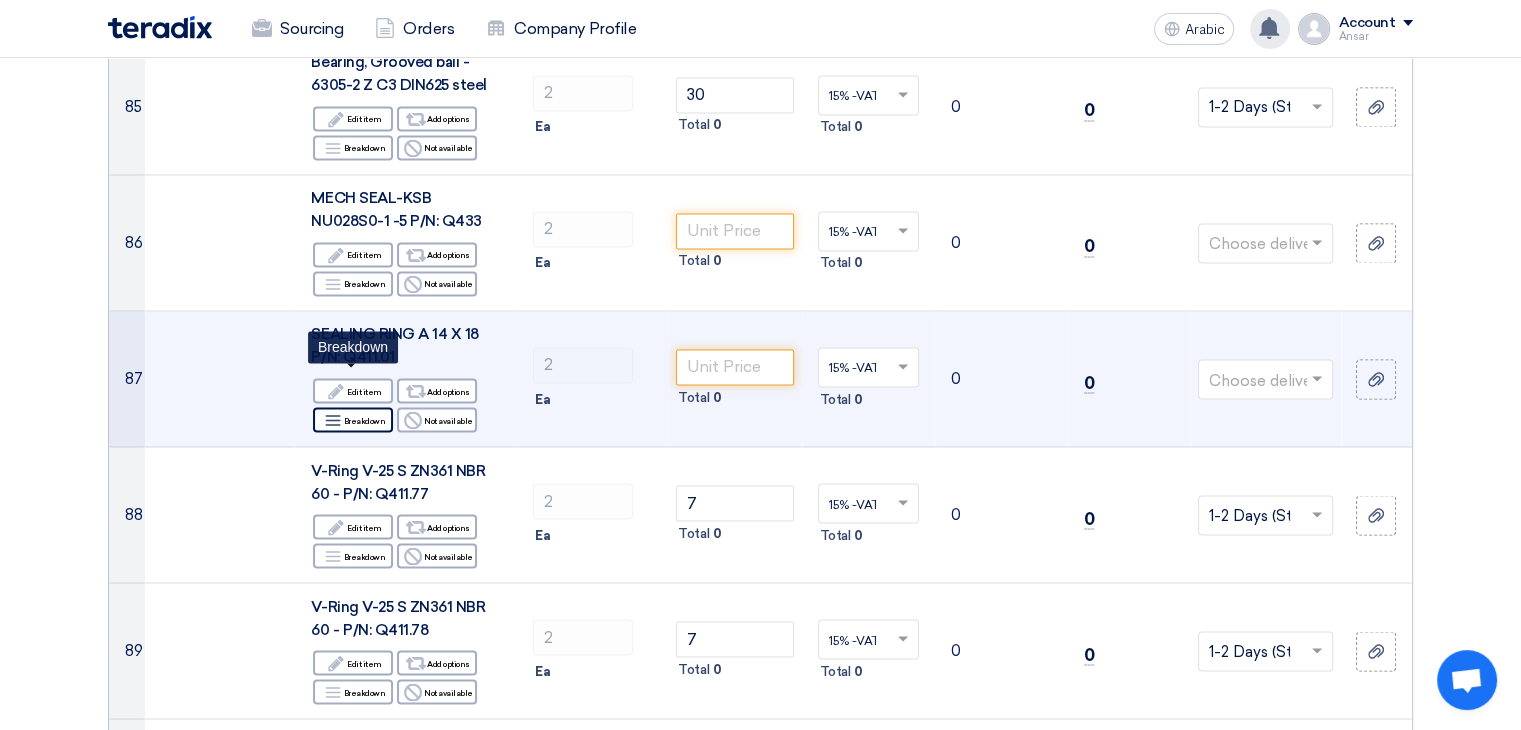 click on "Breakdown
Breakdown" 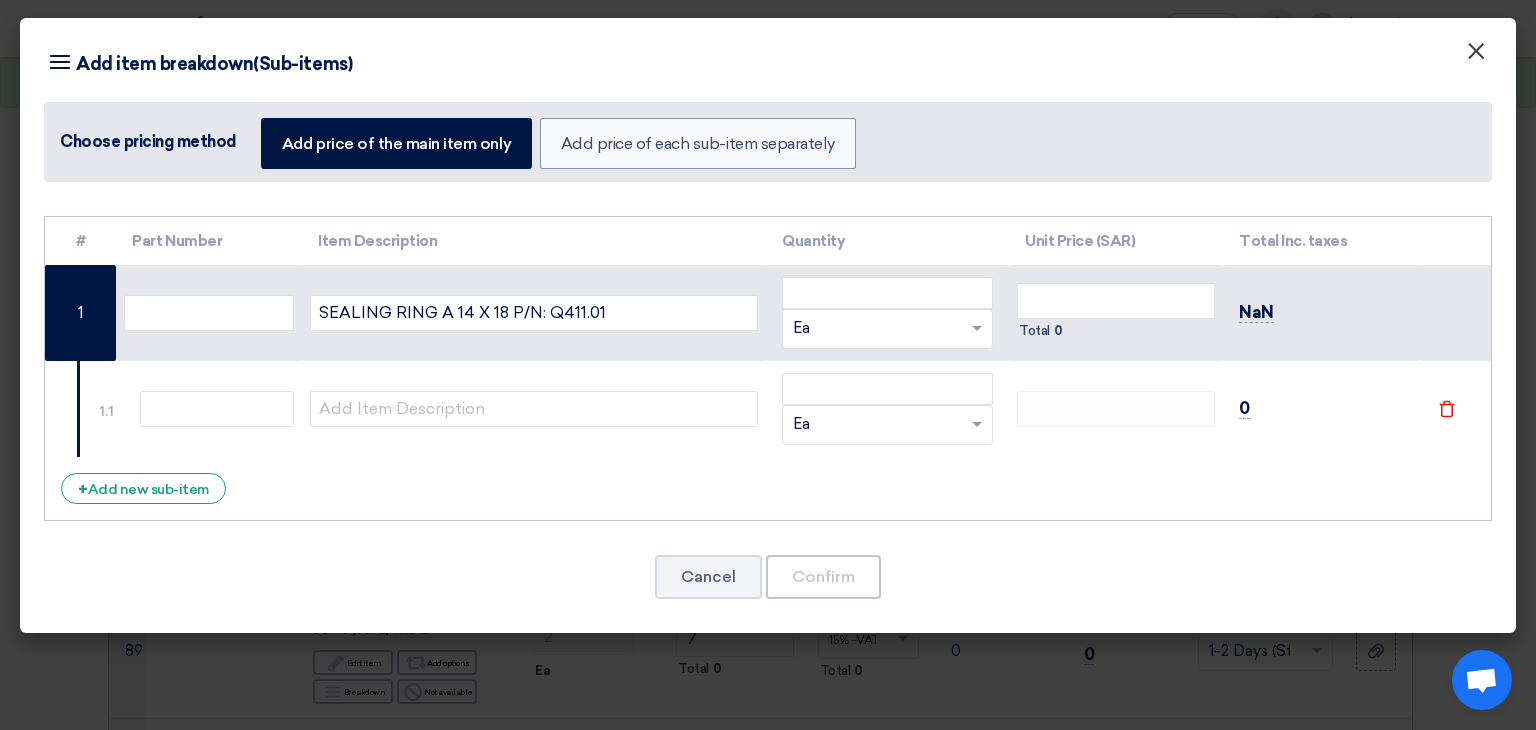 click on "×" 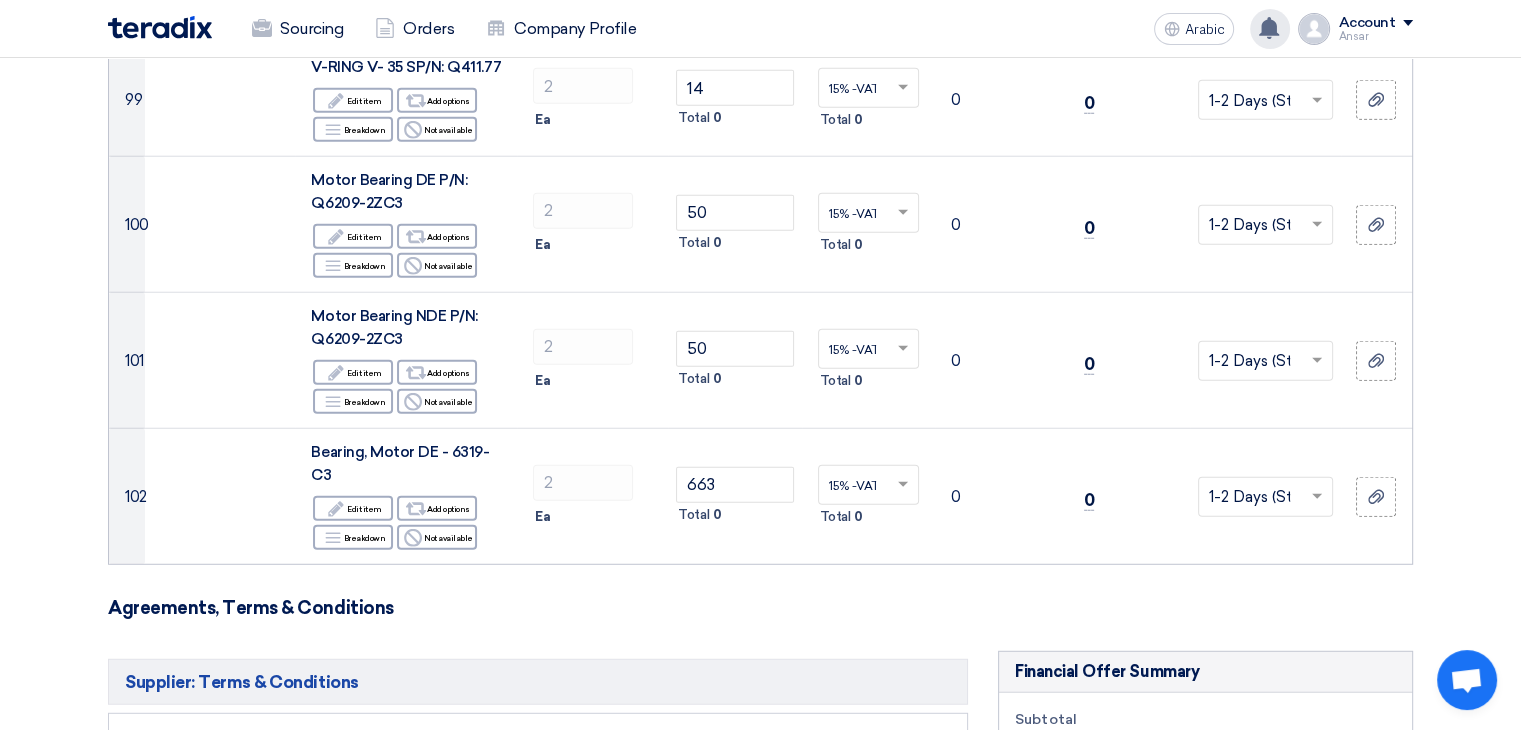 scroll, scrollTop: 12899, scrollLeft: 0, axis: vertical 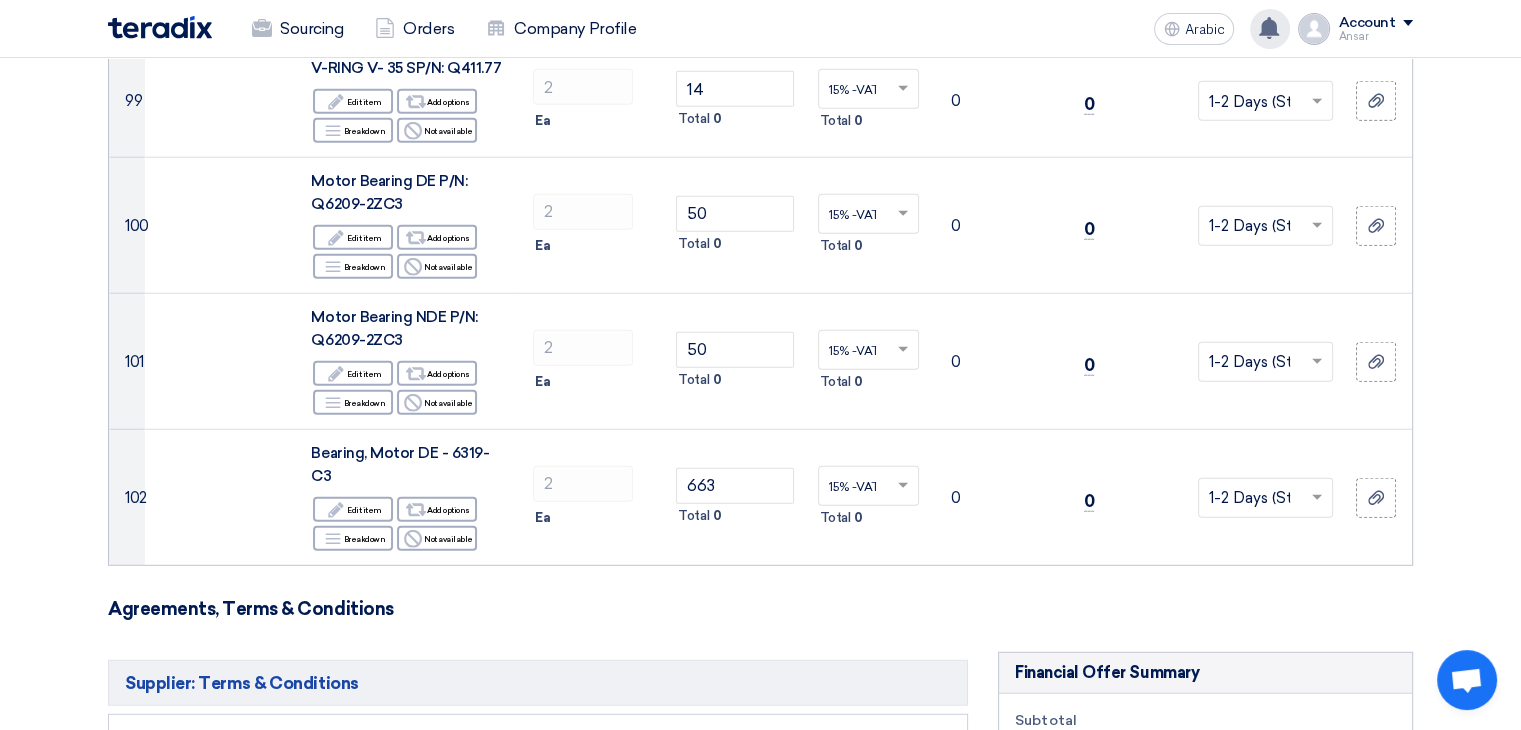 click on "Offer Details
#
Part Number
Item Description
Quantity
Unit Price (SAR)
Taxes
+
'Select taxes...
15% -VAT
×" 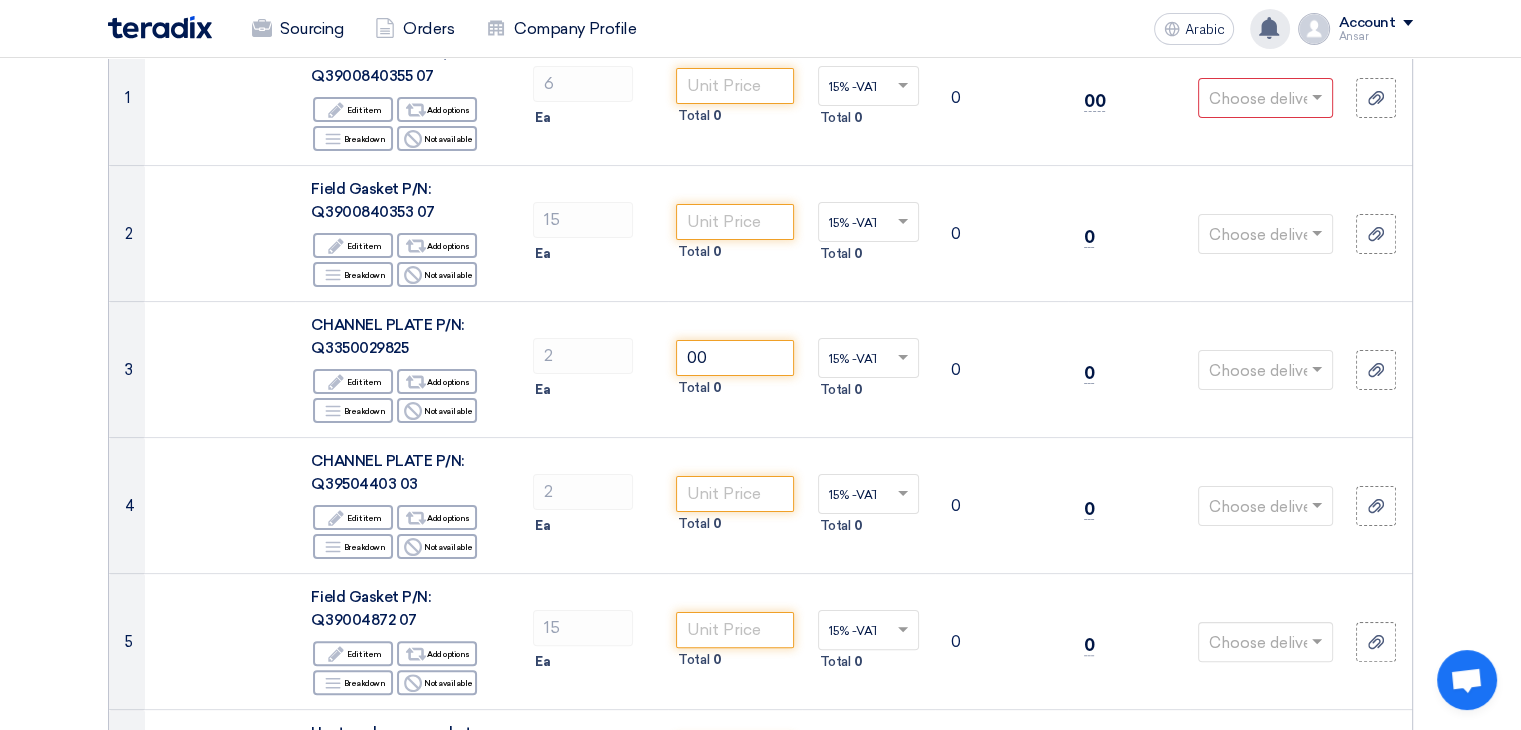 scroll, scrollTop: 0, scrollLeft: 0, axis: both 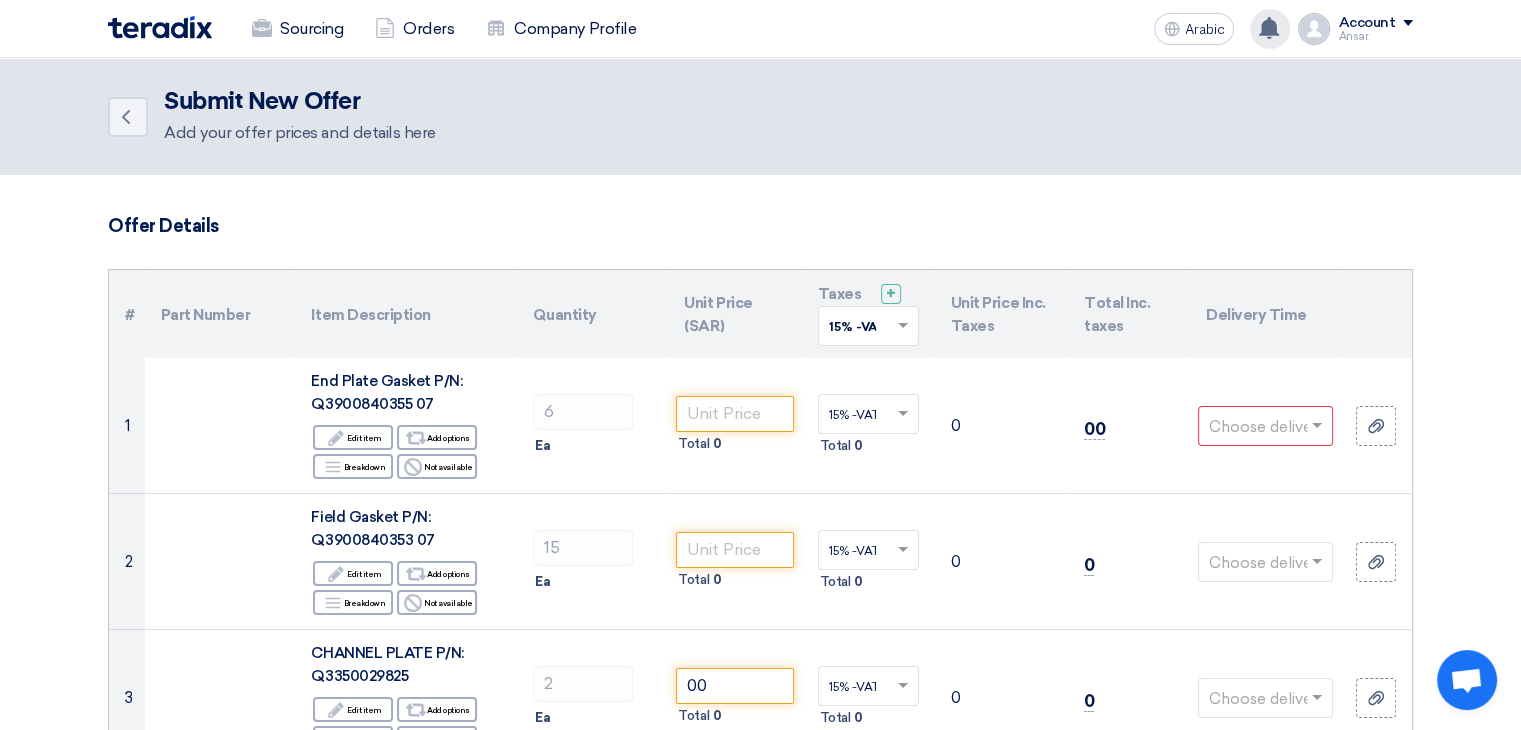 click on "Offer Details" 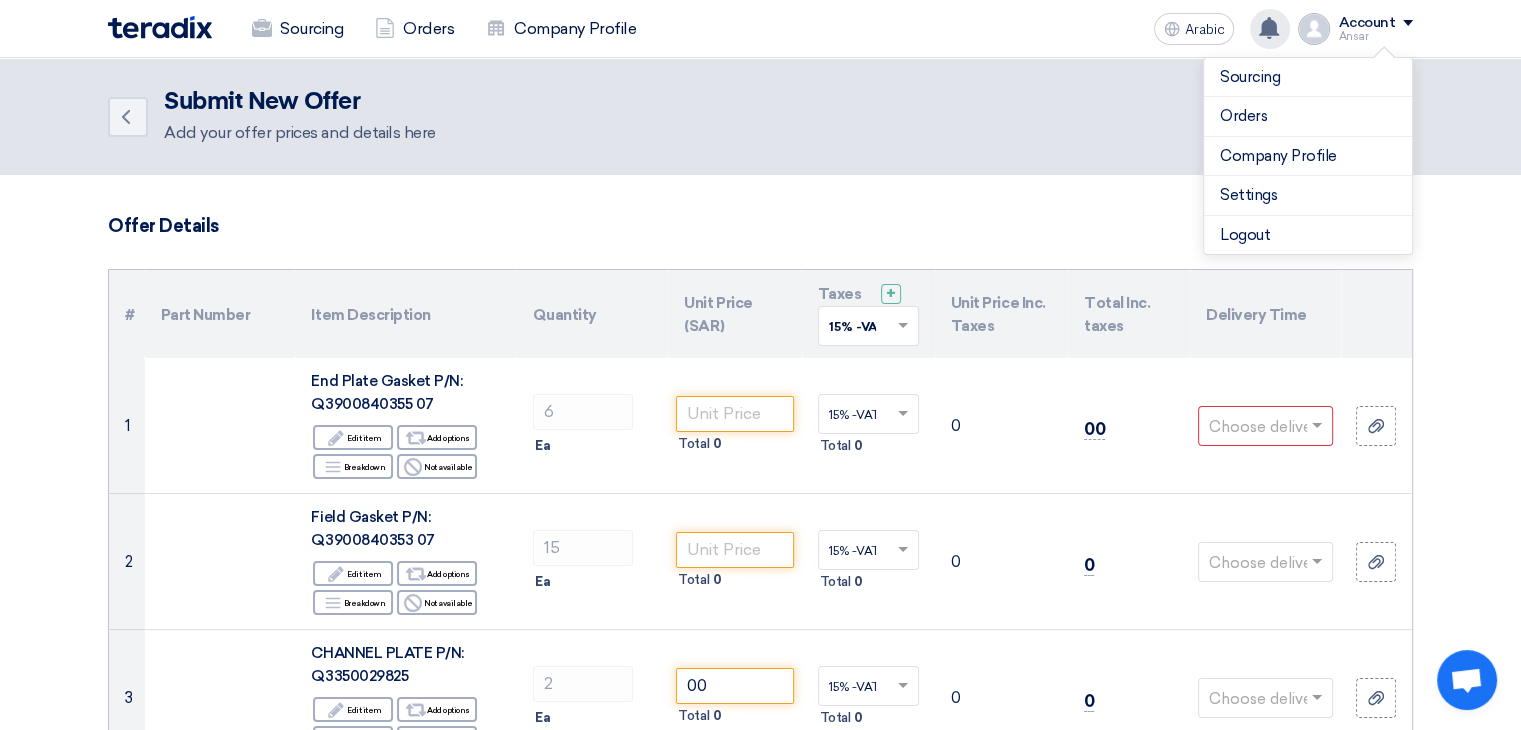 click on "Back
Submit New Offer
Add your offer prices and details here" 